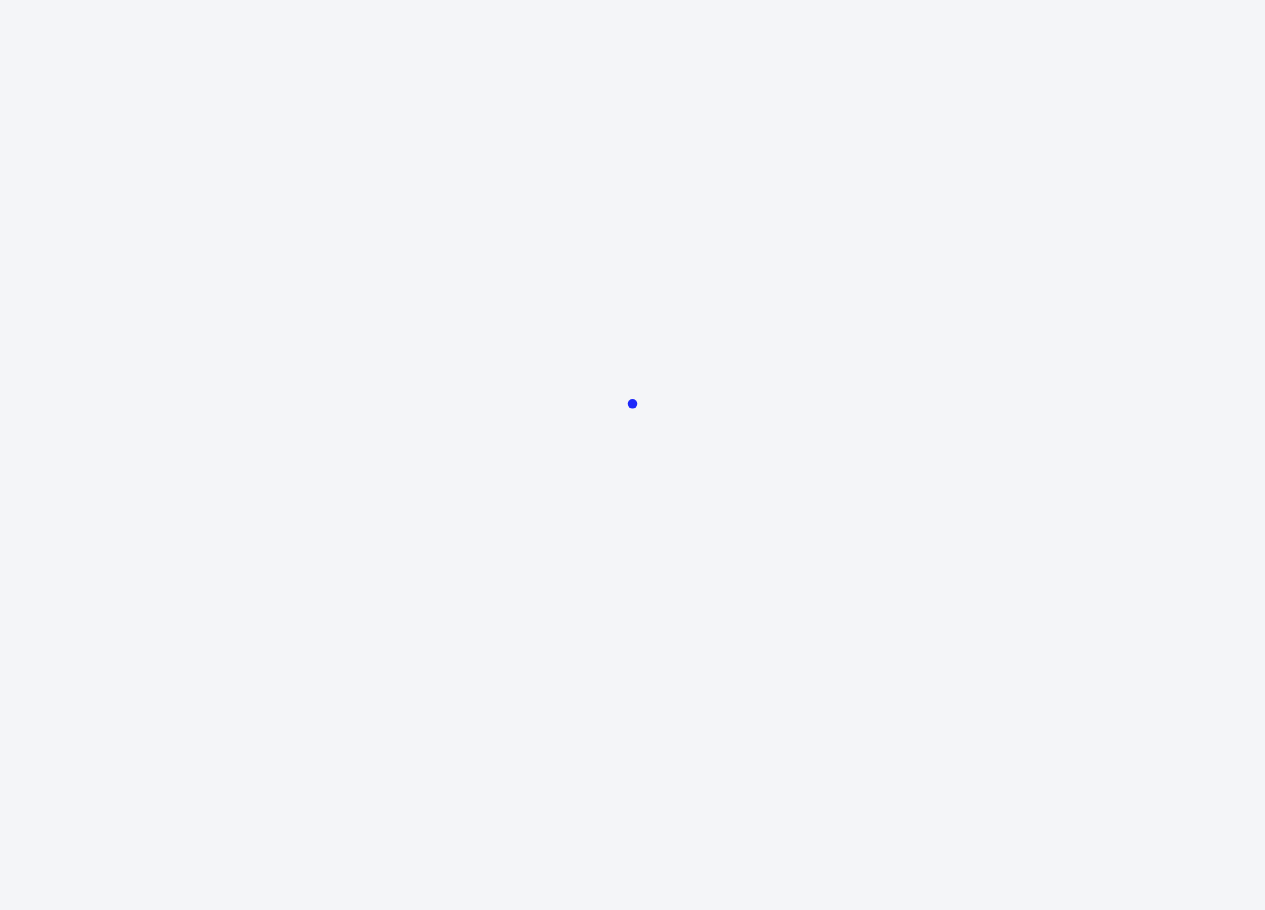 scroll, scrollTop: 0, scrollLeft: 0, axis: both 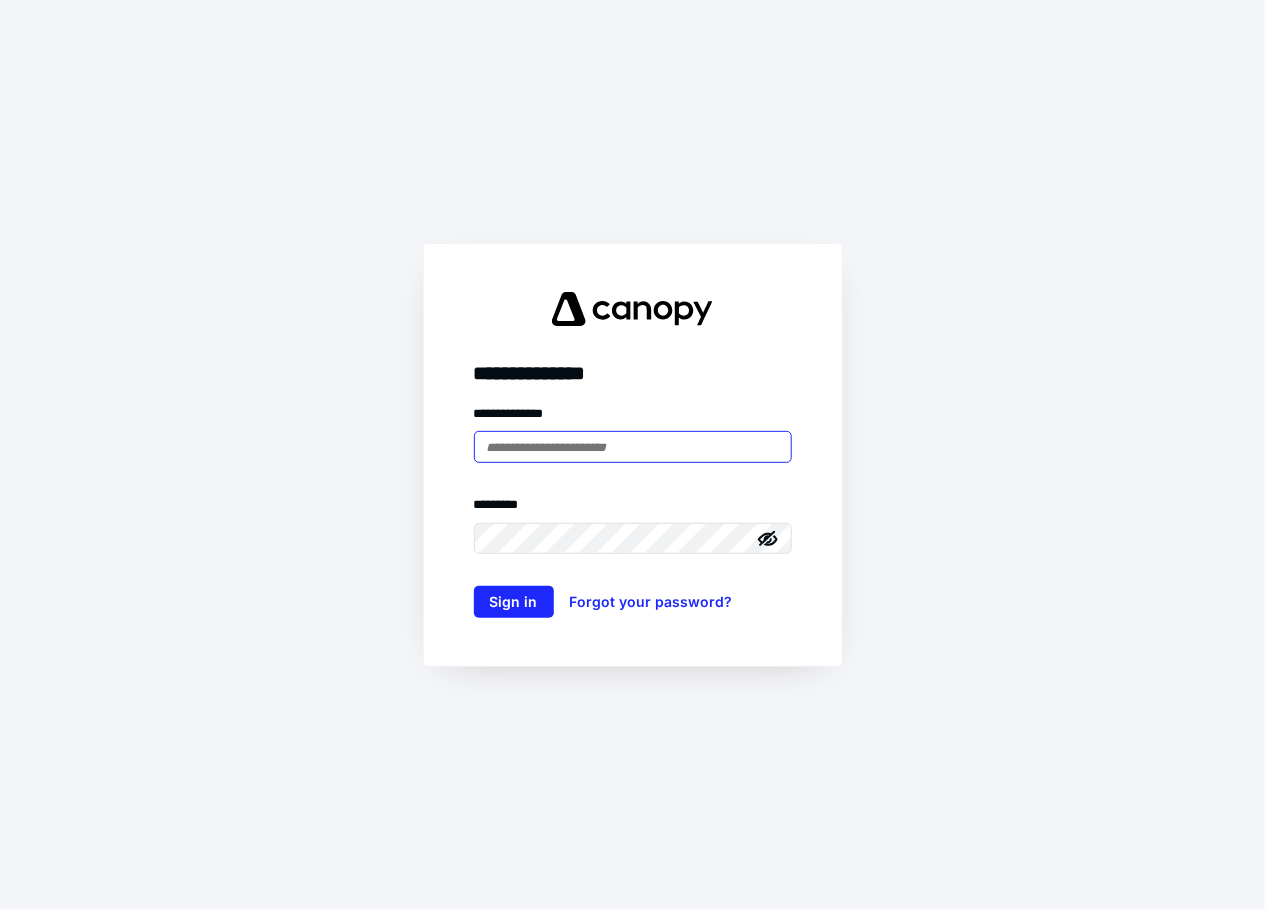 click at bounding box center [633, 447] 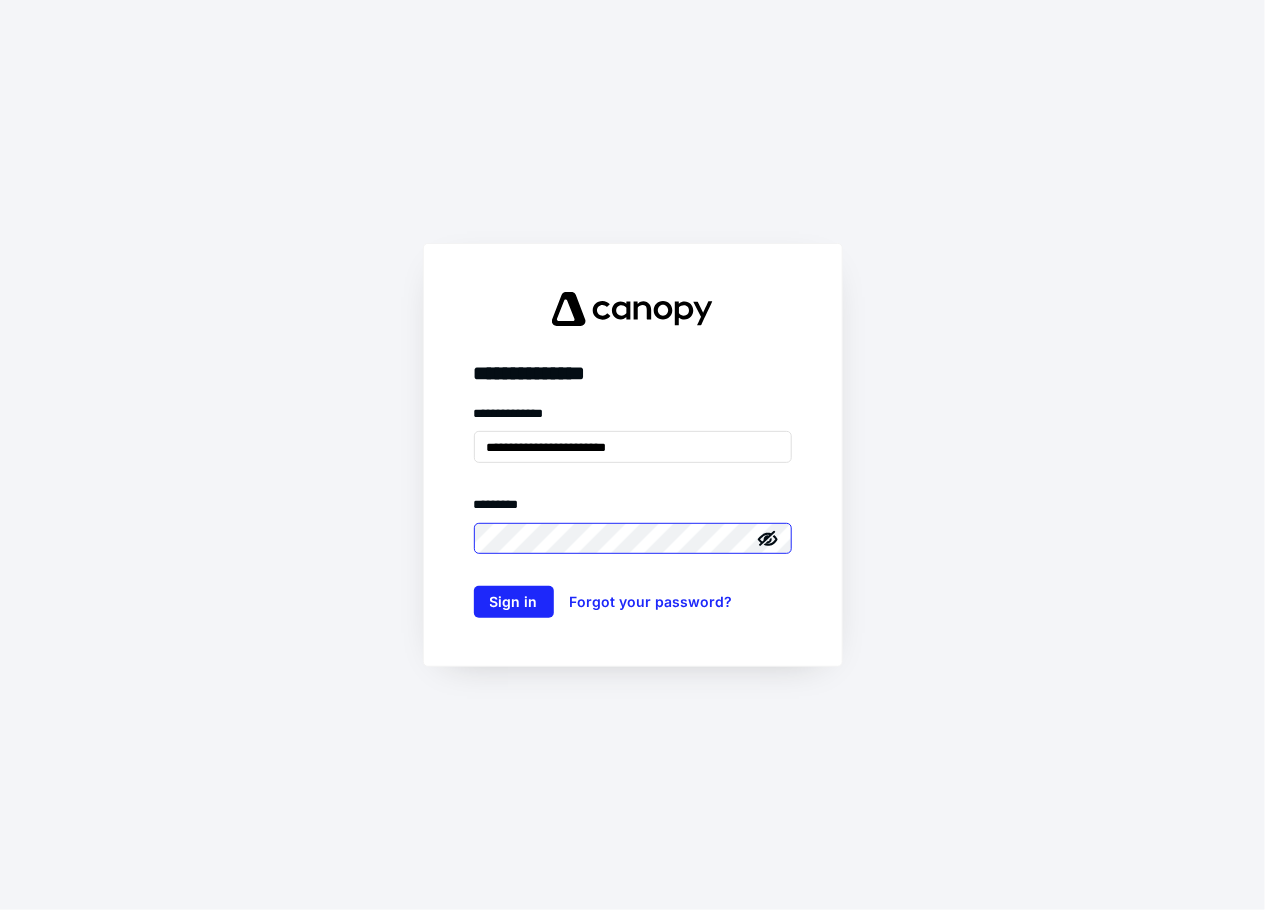 click on "Sign in" at bounding box center [514, 602] 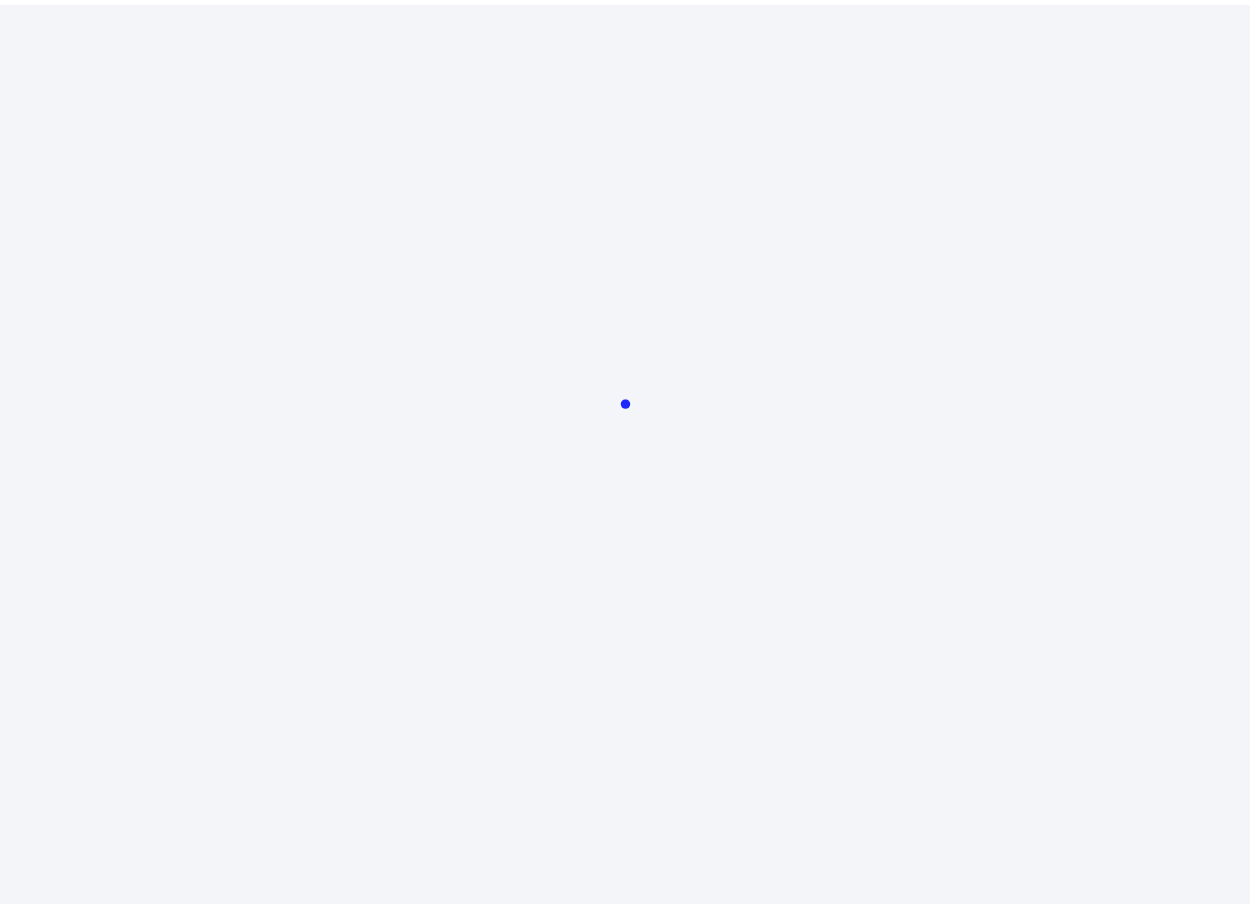 scroll, scrollTop: 0, scrollLeft: 0, axis: both 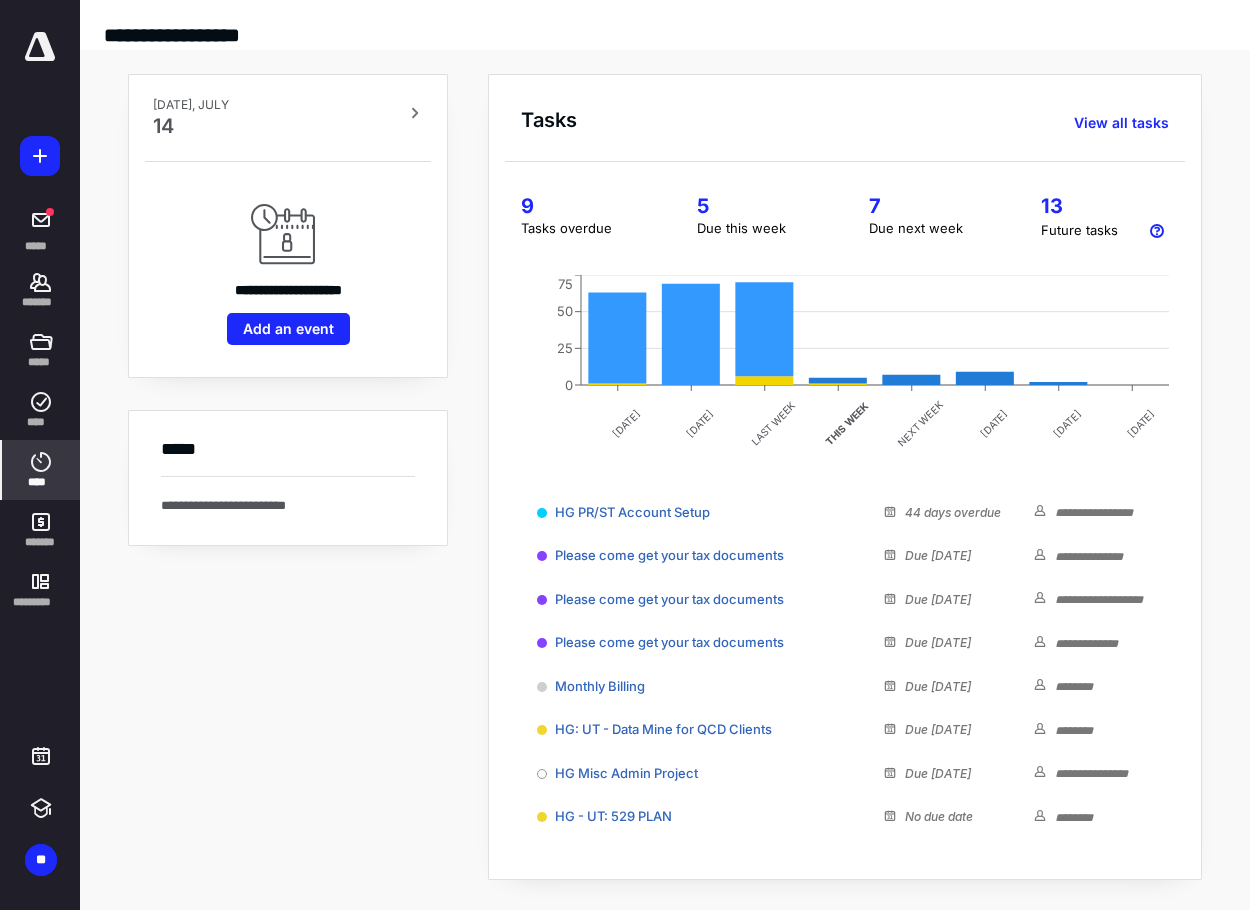 click on "****" at bounding box center (41, 482) 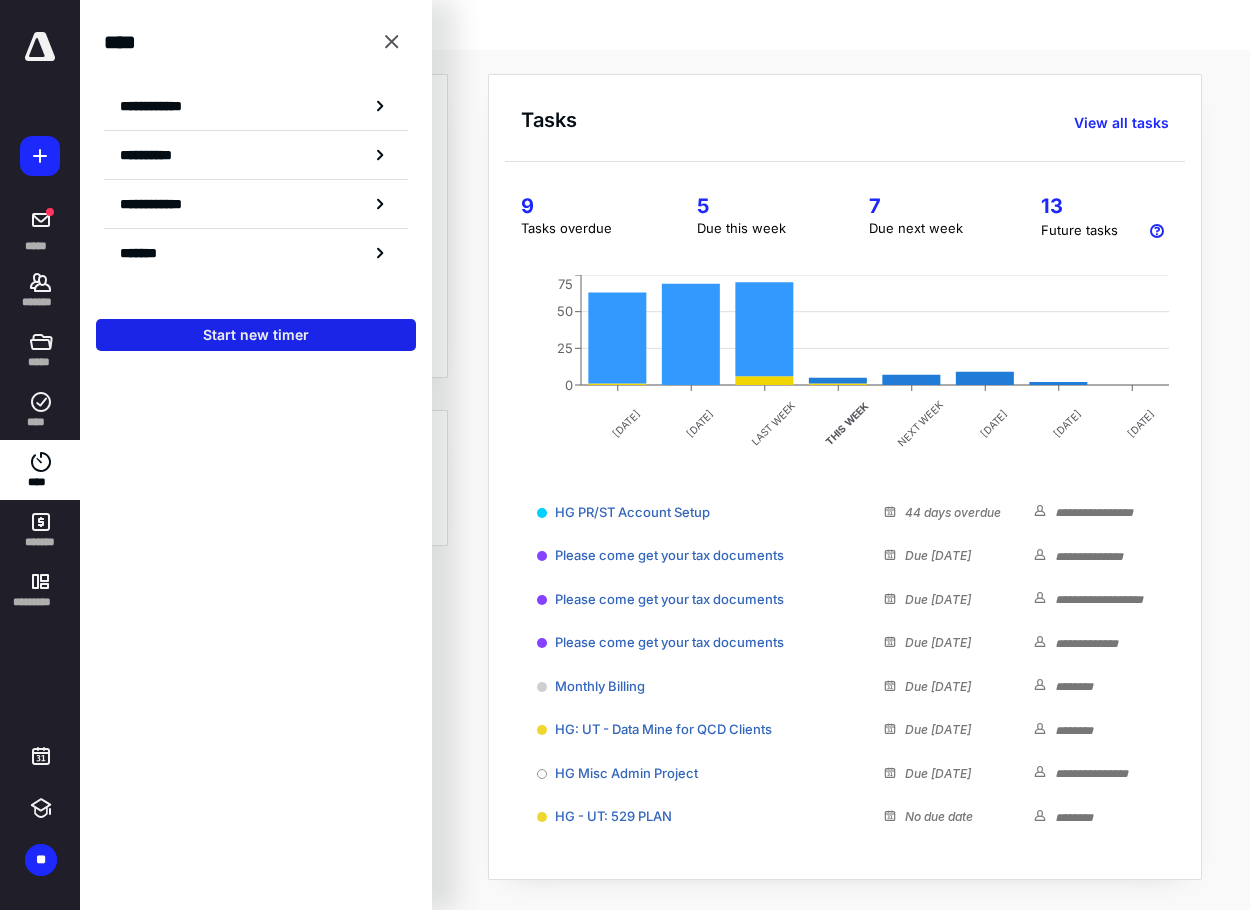 click on "Start new timer" at bounding box center [256, 335] 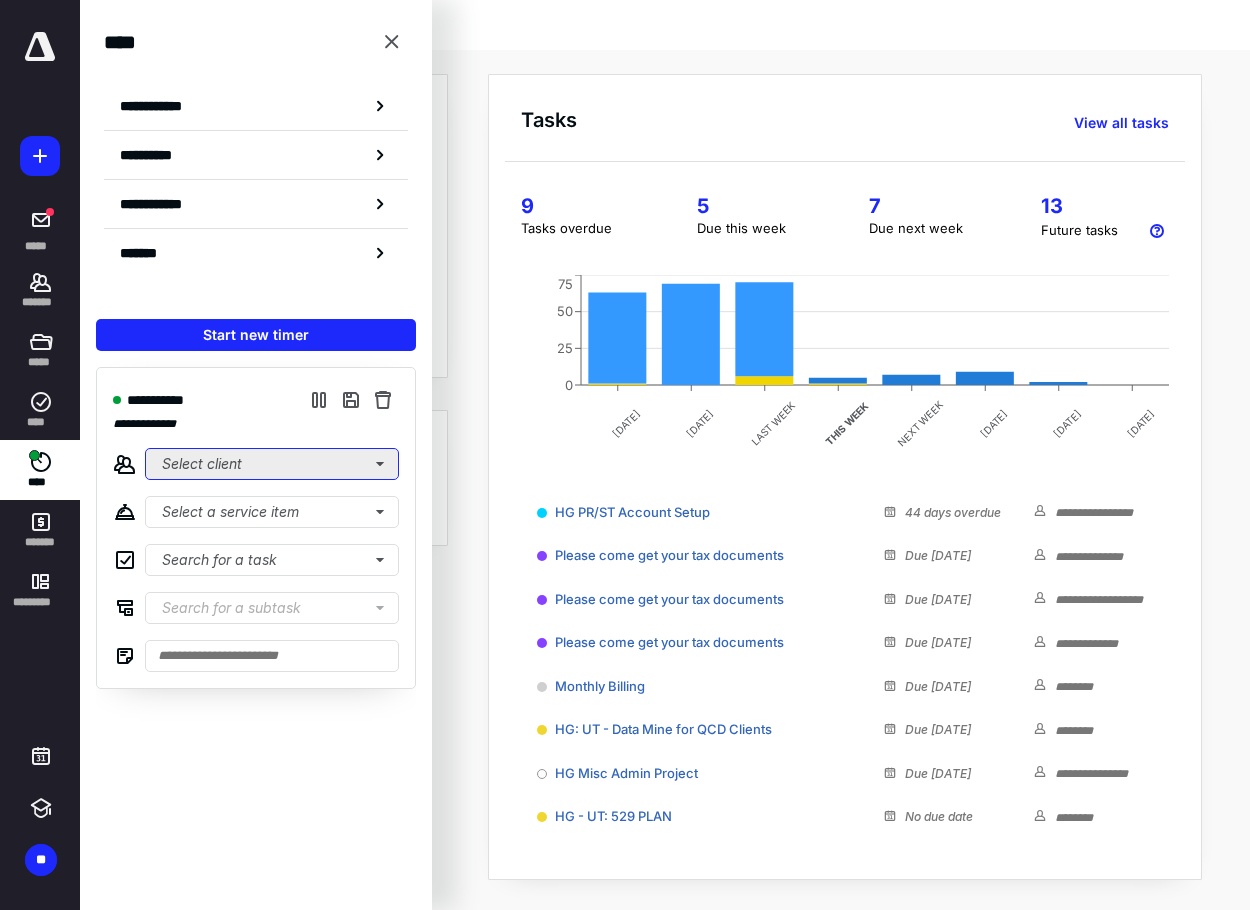 click on "Select client" at bounding box center (272, 464) 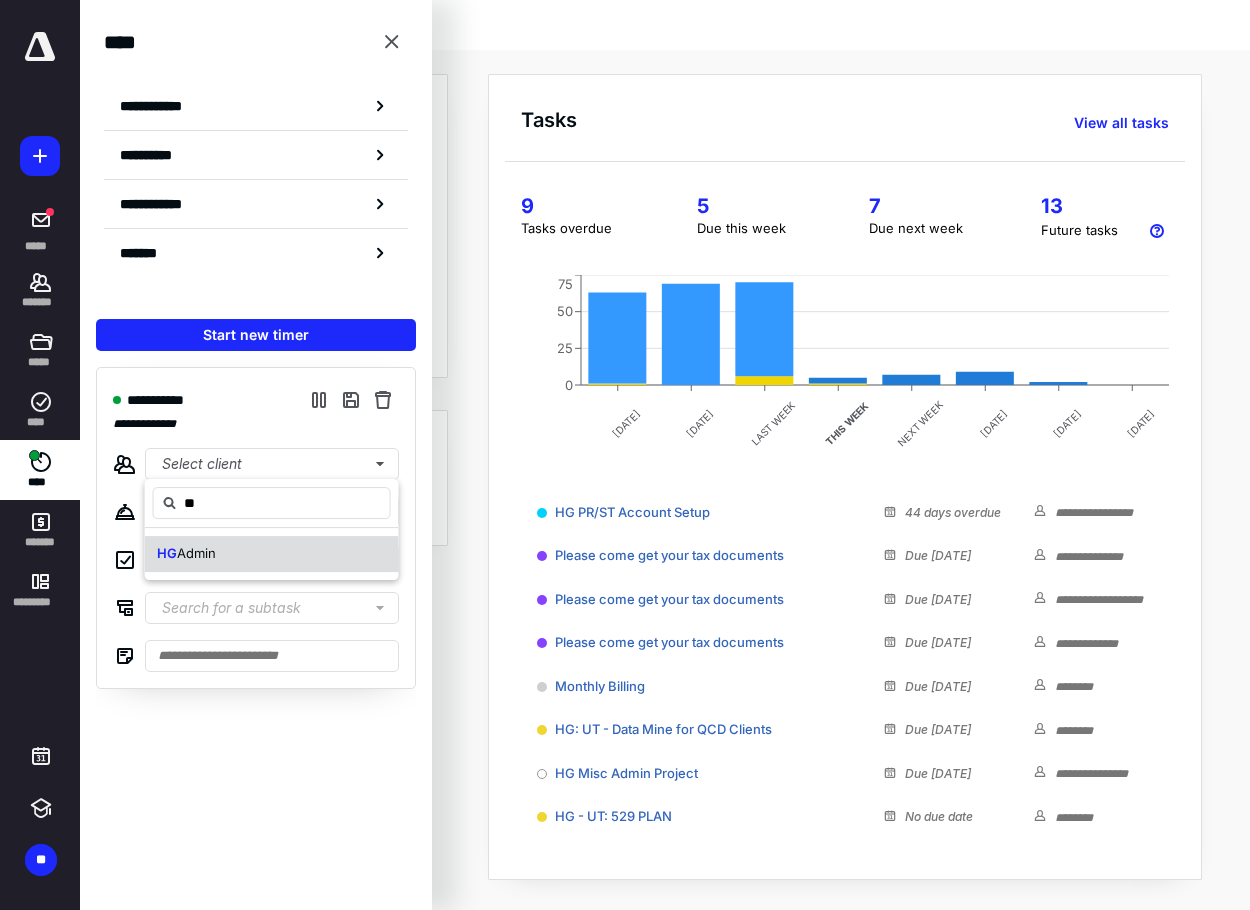click on "Admin" at bounding box center [196, 553] 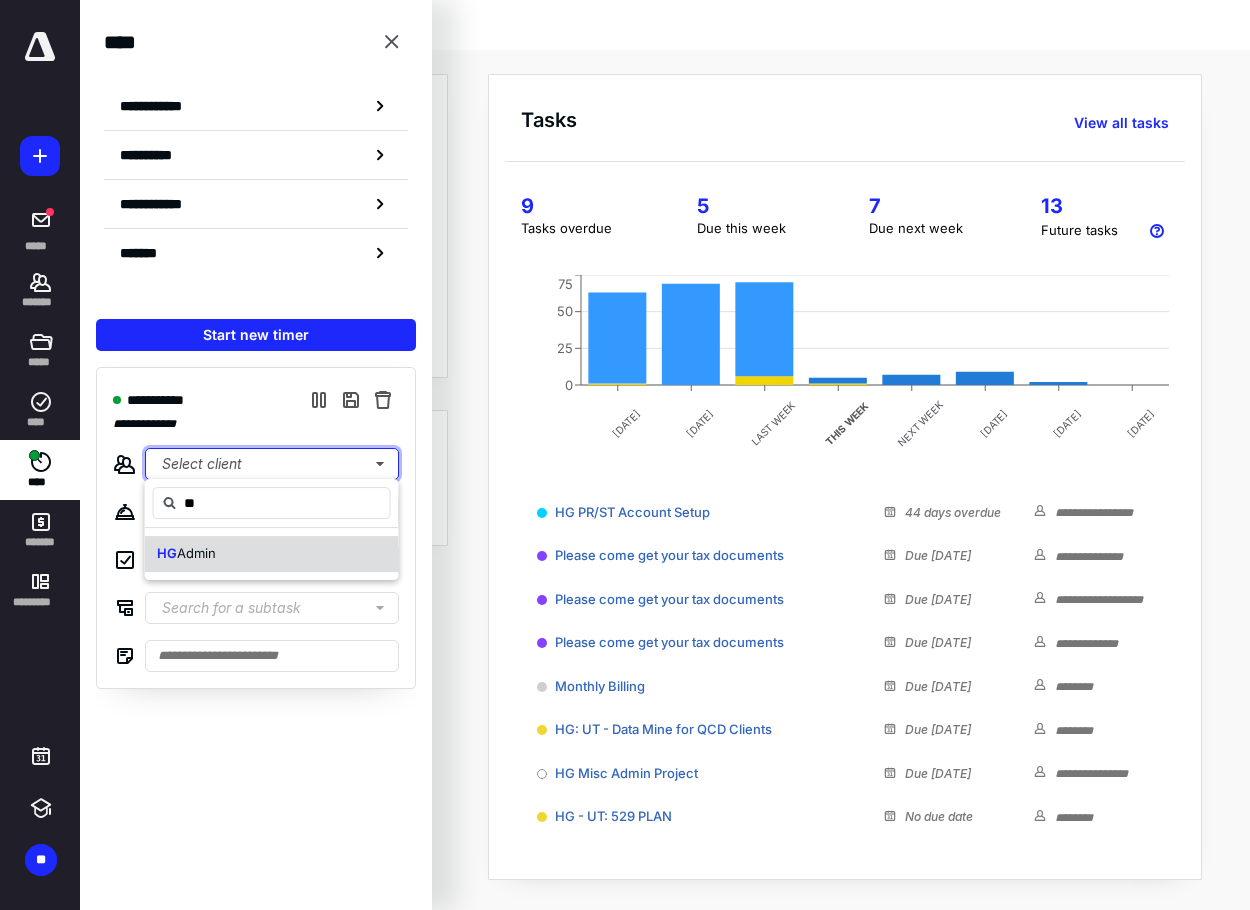 type 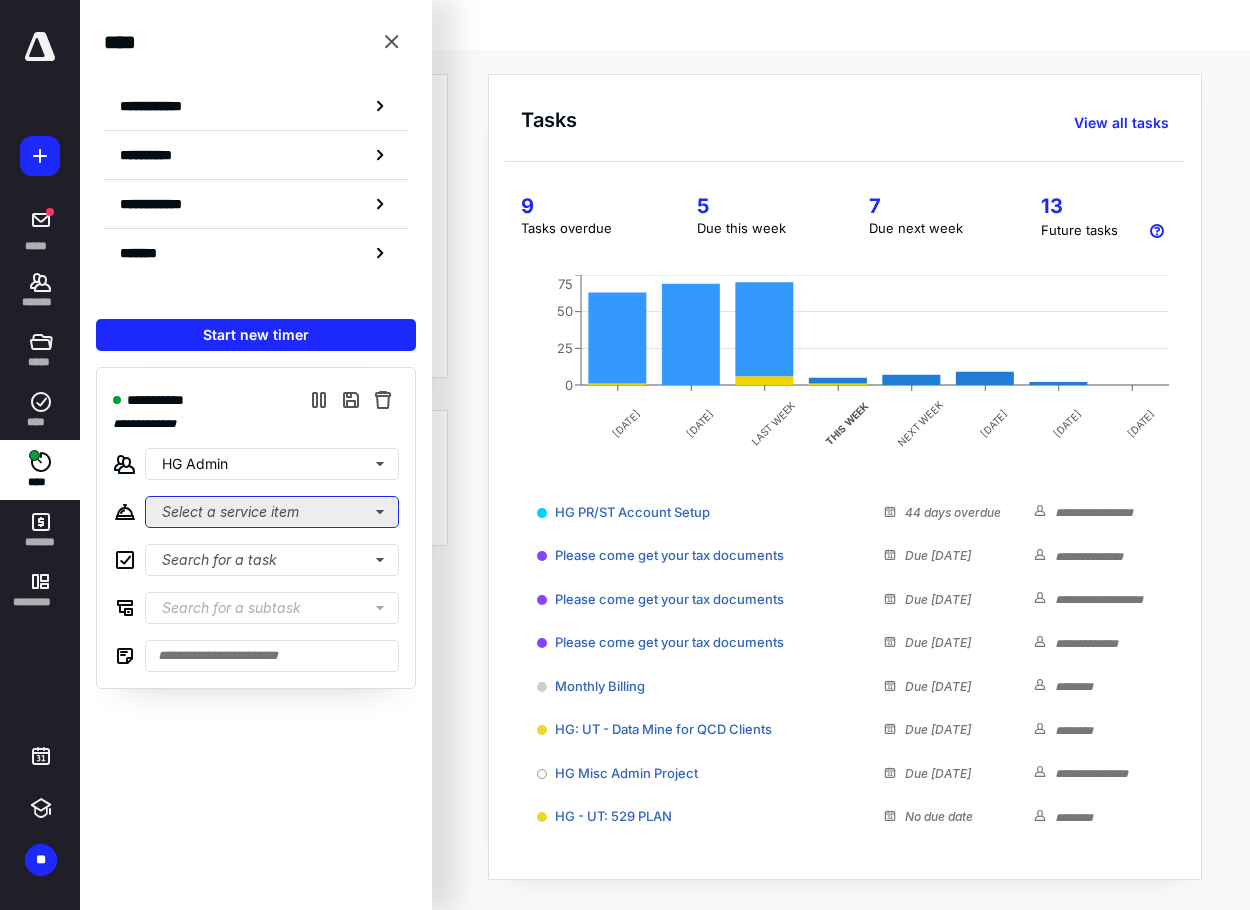 click on "Select a service item" at bounding box center [272, 512] 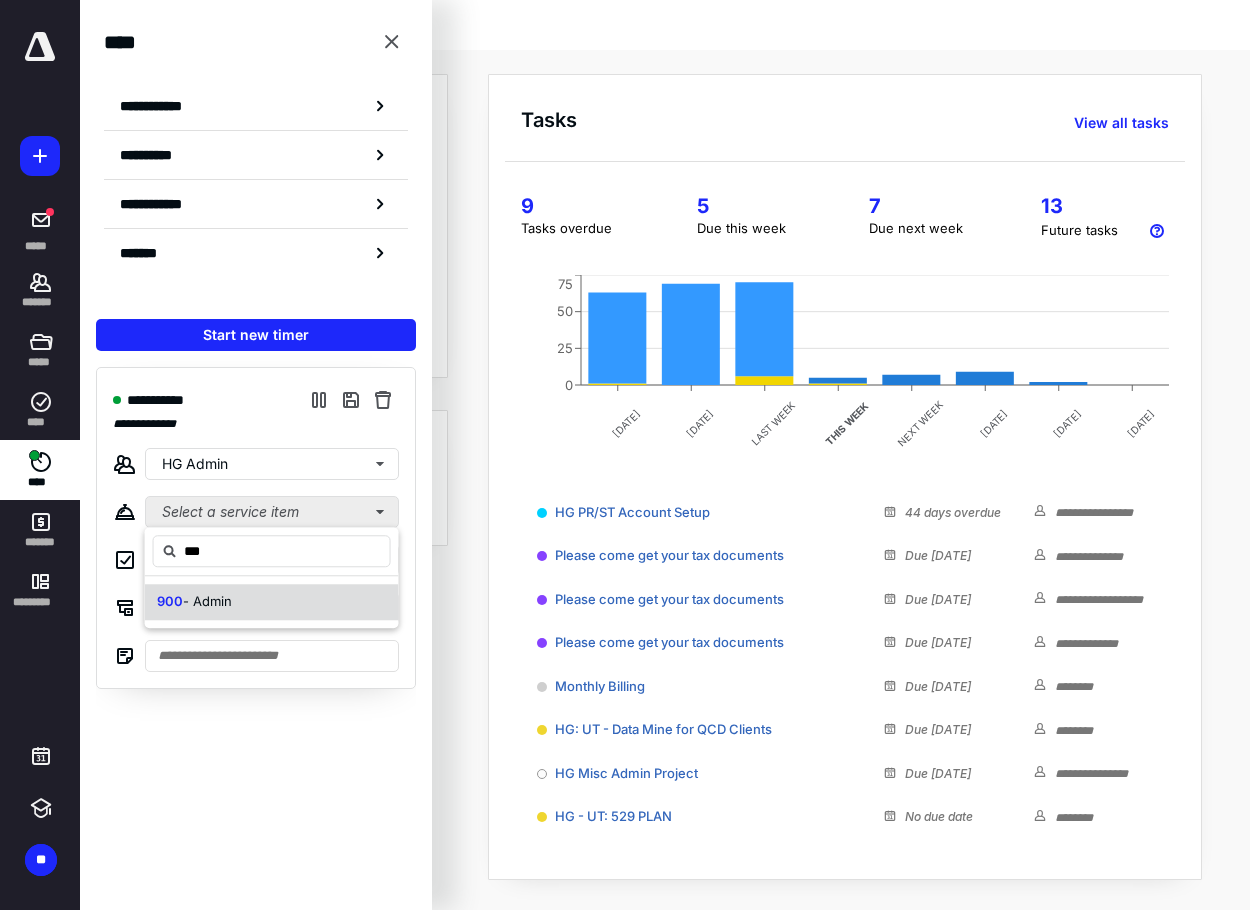 type on "***" 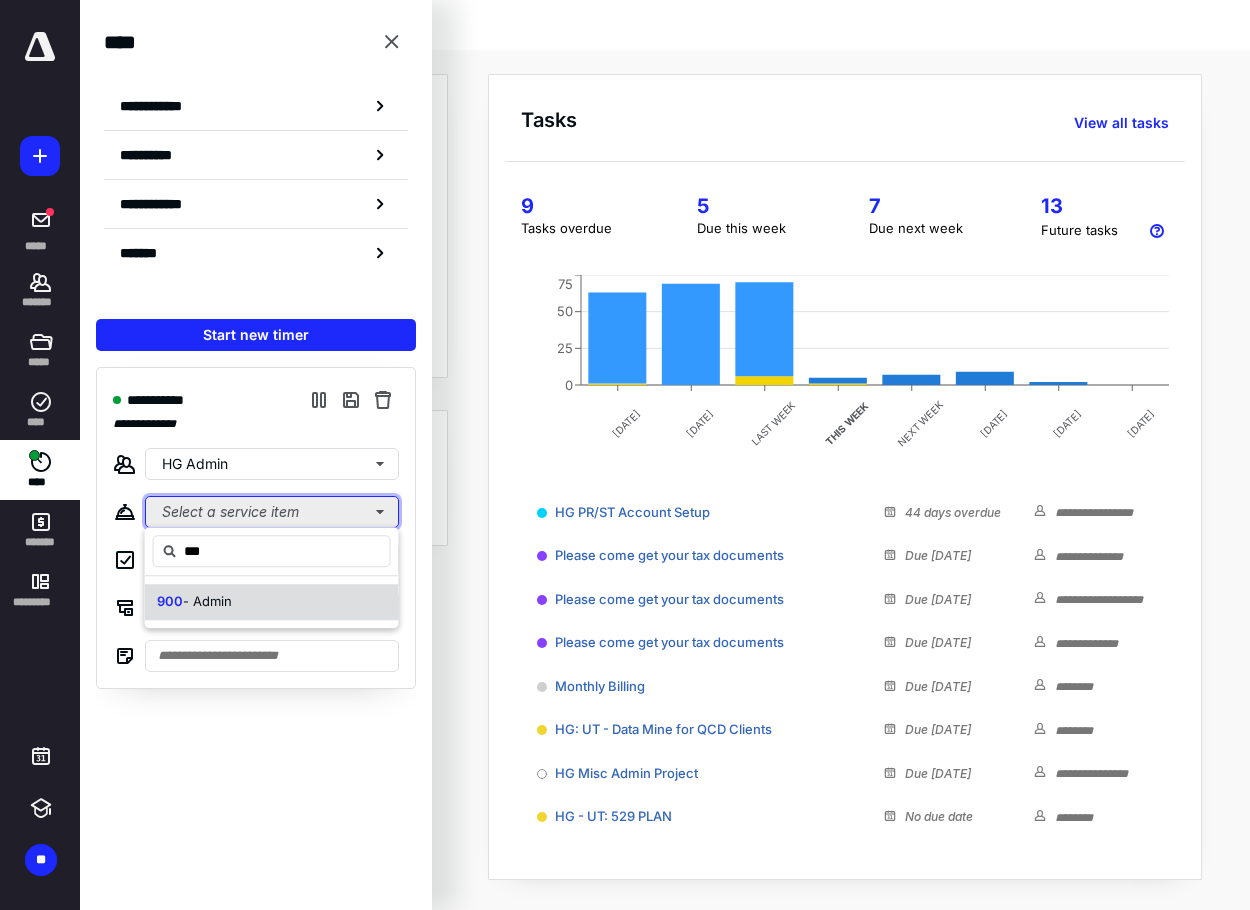 type 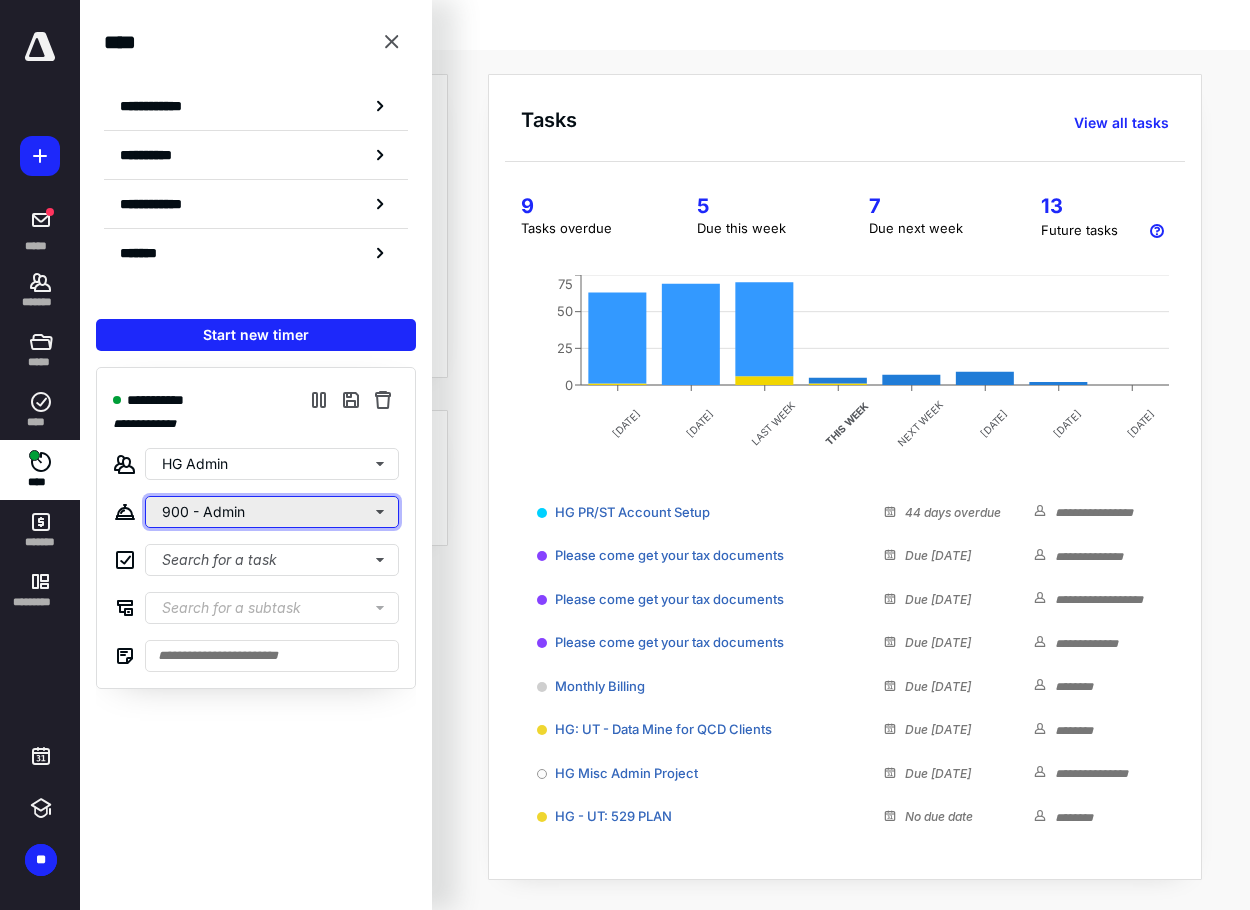 type 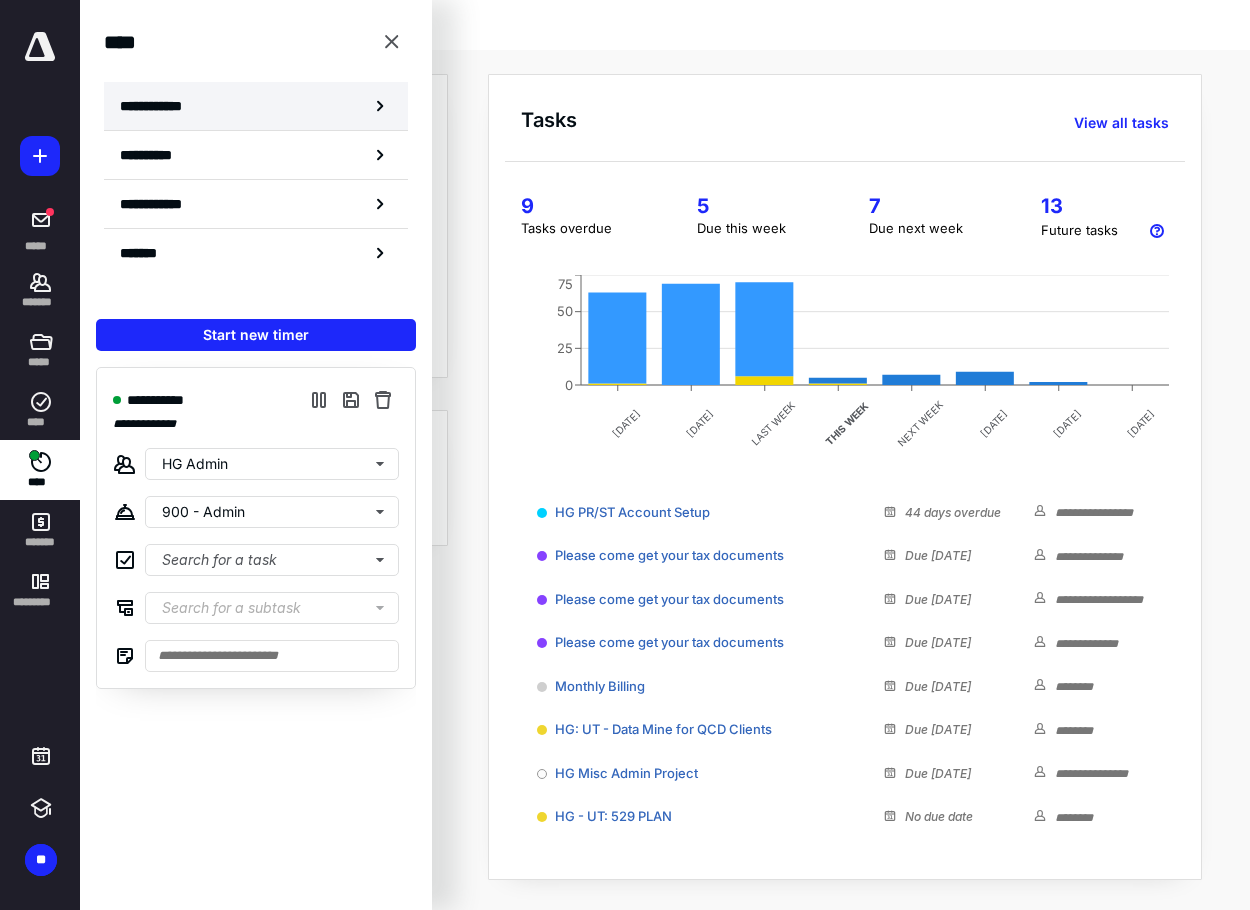 click on "**********" at bounding box center (256, 106) 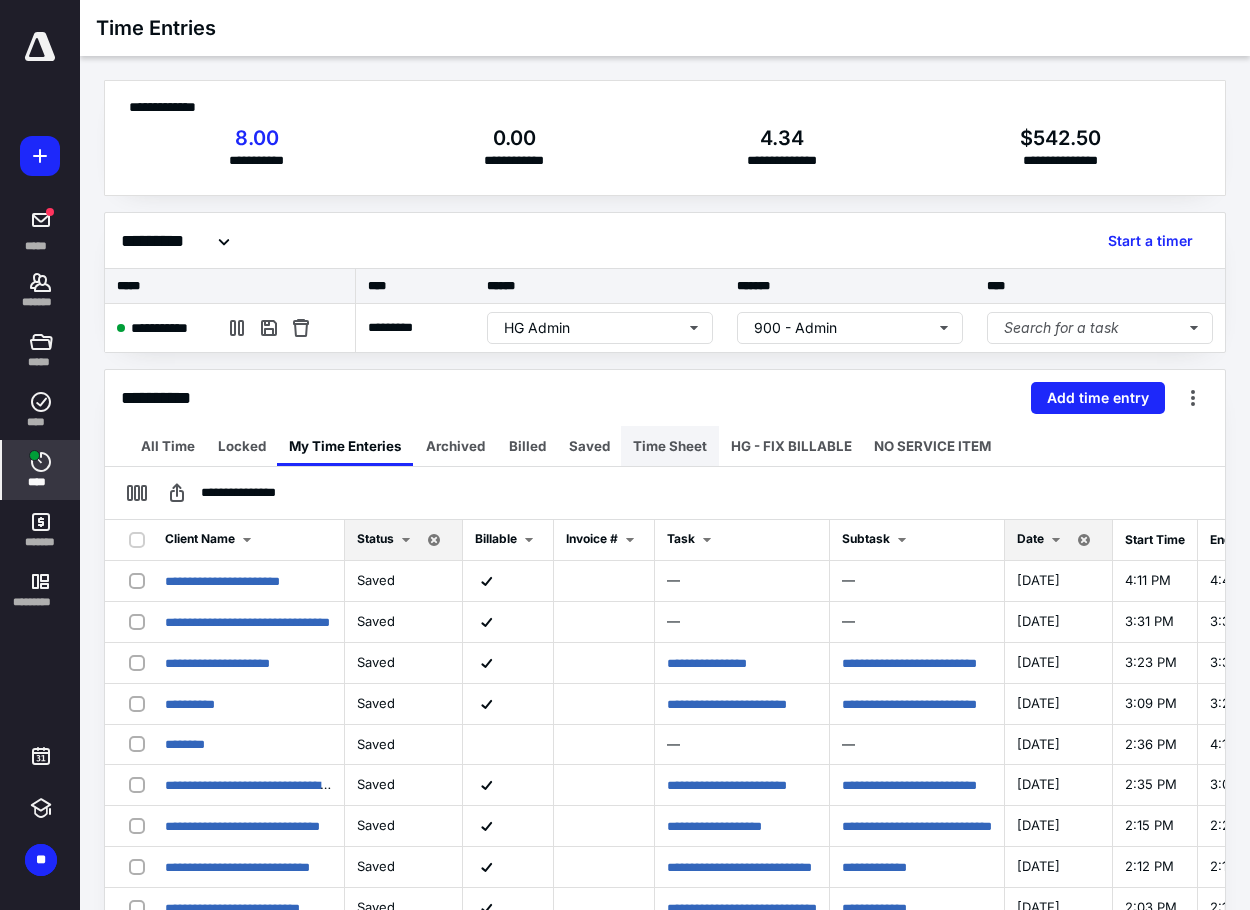 click on "Time Sheet" at bounding box center [670, 446] 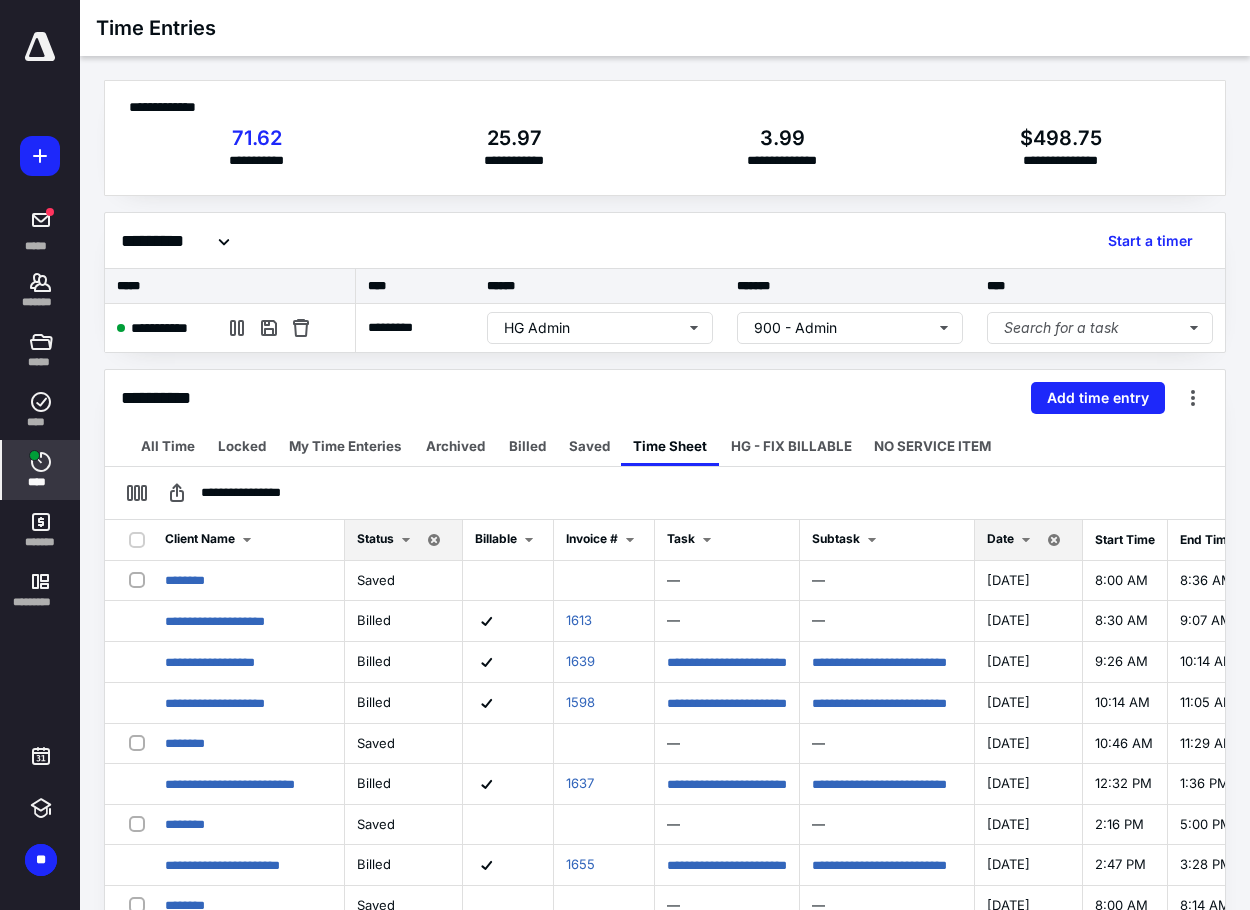 click on "Date" at bounding box center (1000, 538) 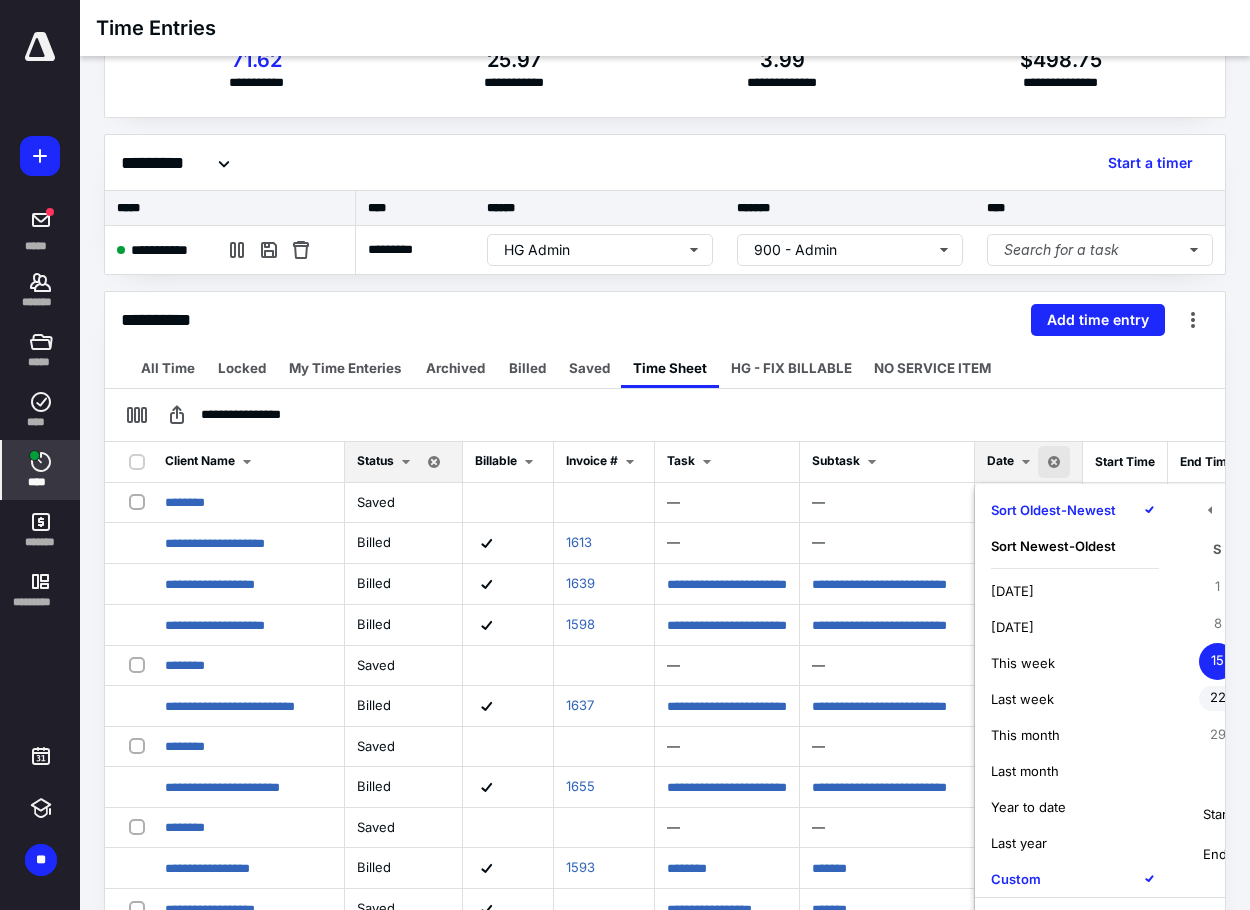 scroll, scrollTop: 200, scrollLeft: 0, axis: vertical 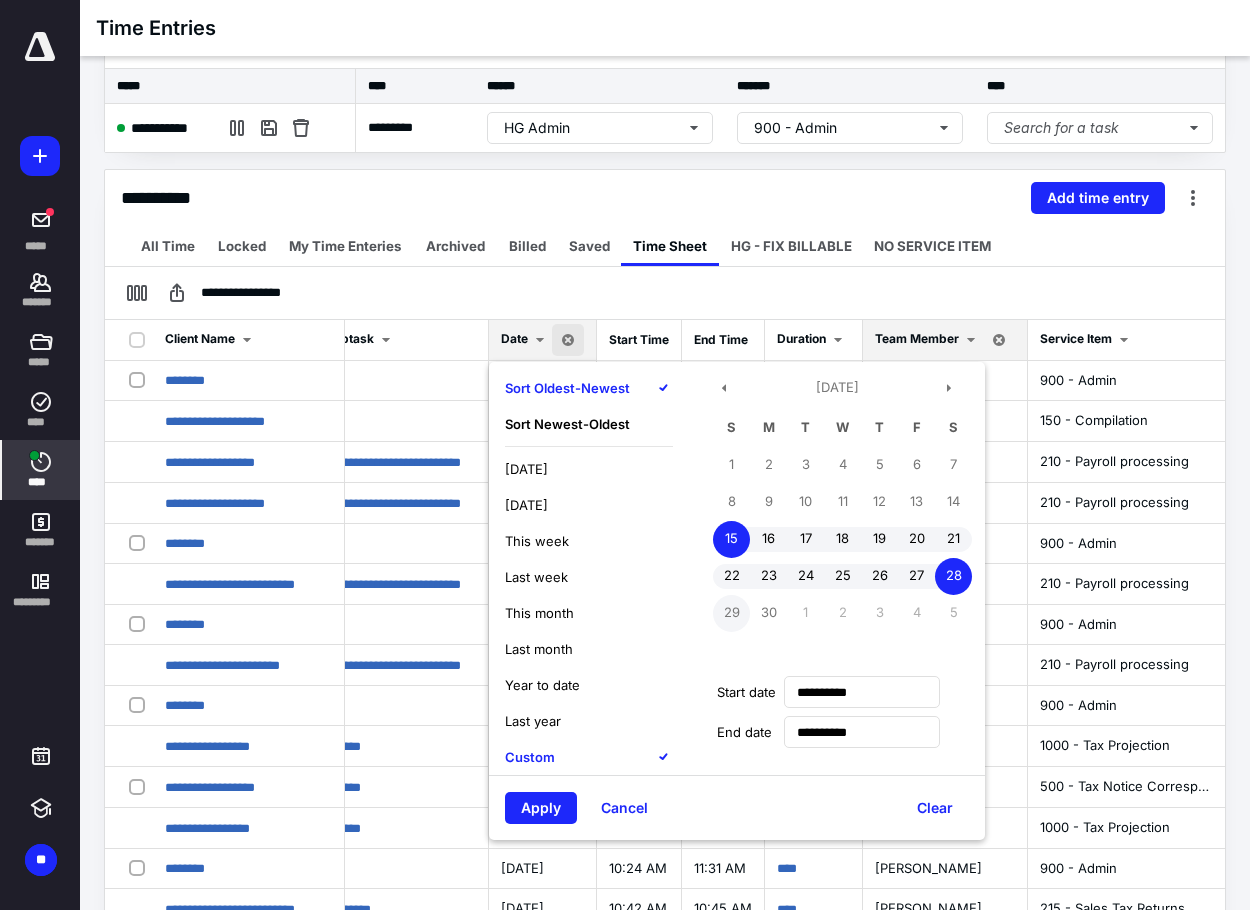 click on "29" at bounding box center (731, 613) 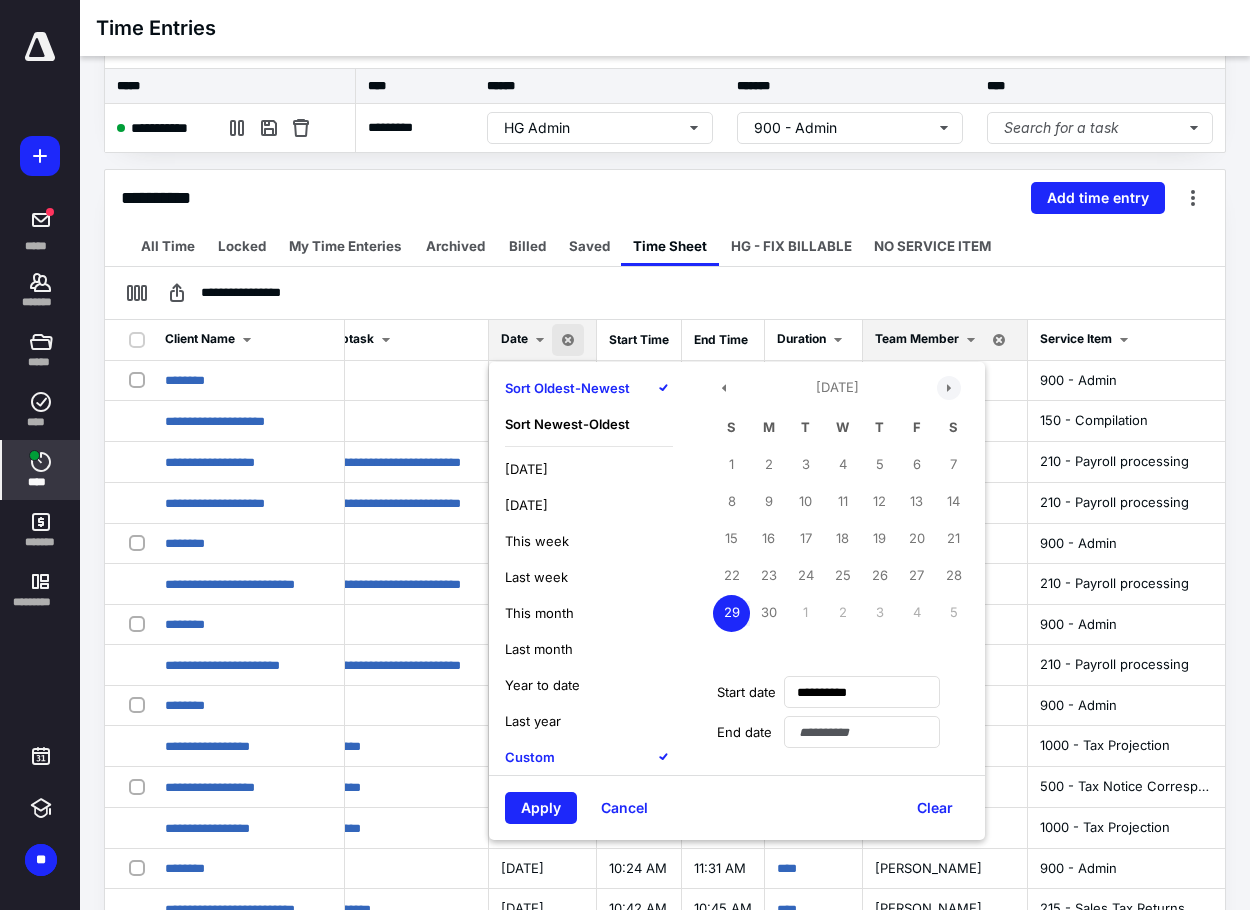 click at bounding box center [949, 388] 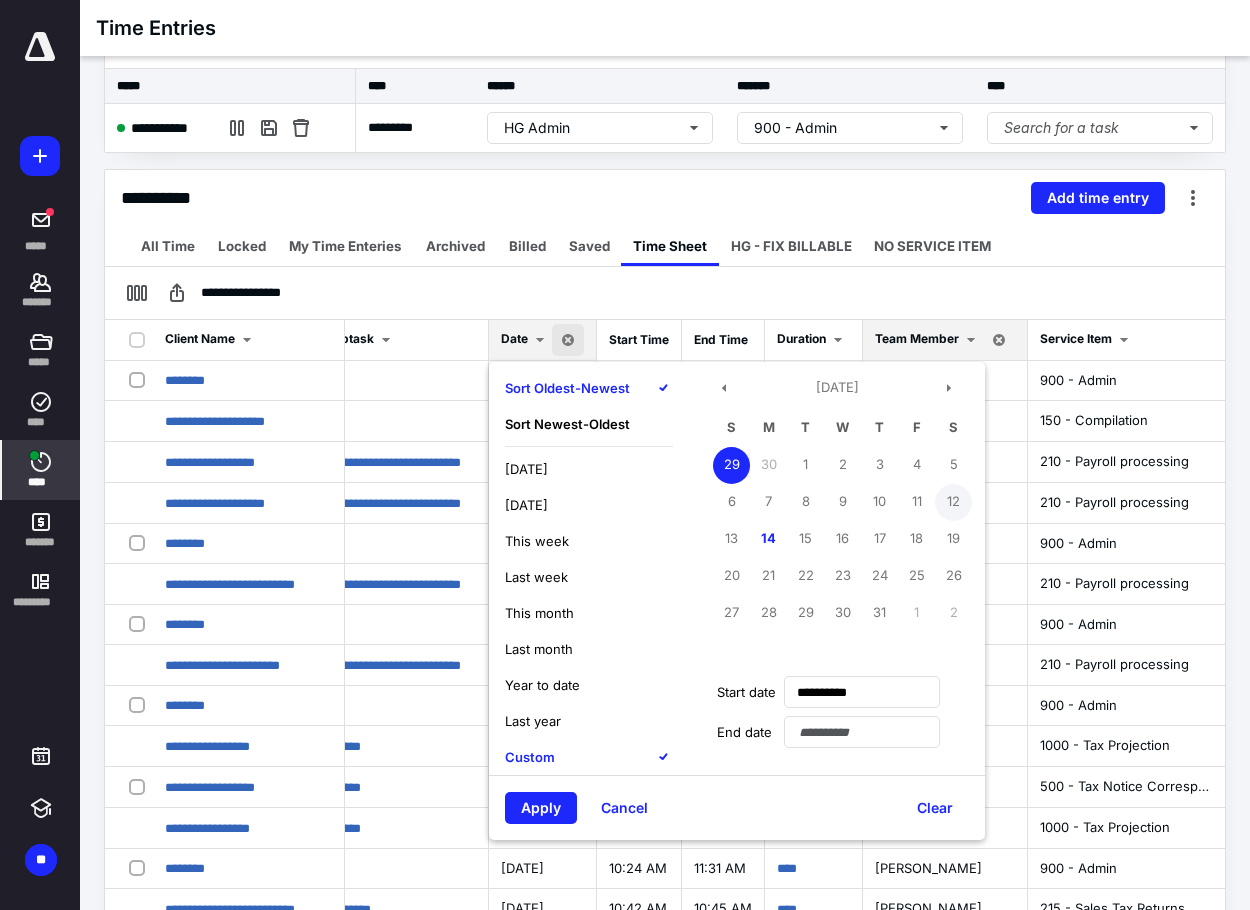 click on "12" at bounding box center (953, 502) 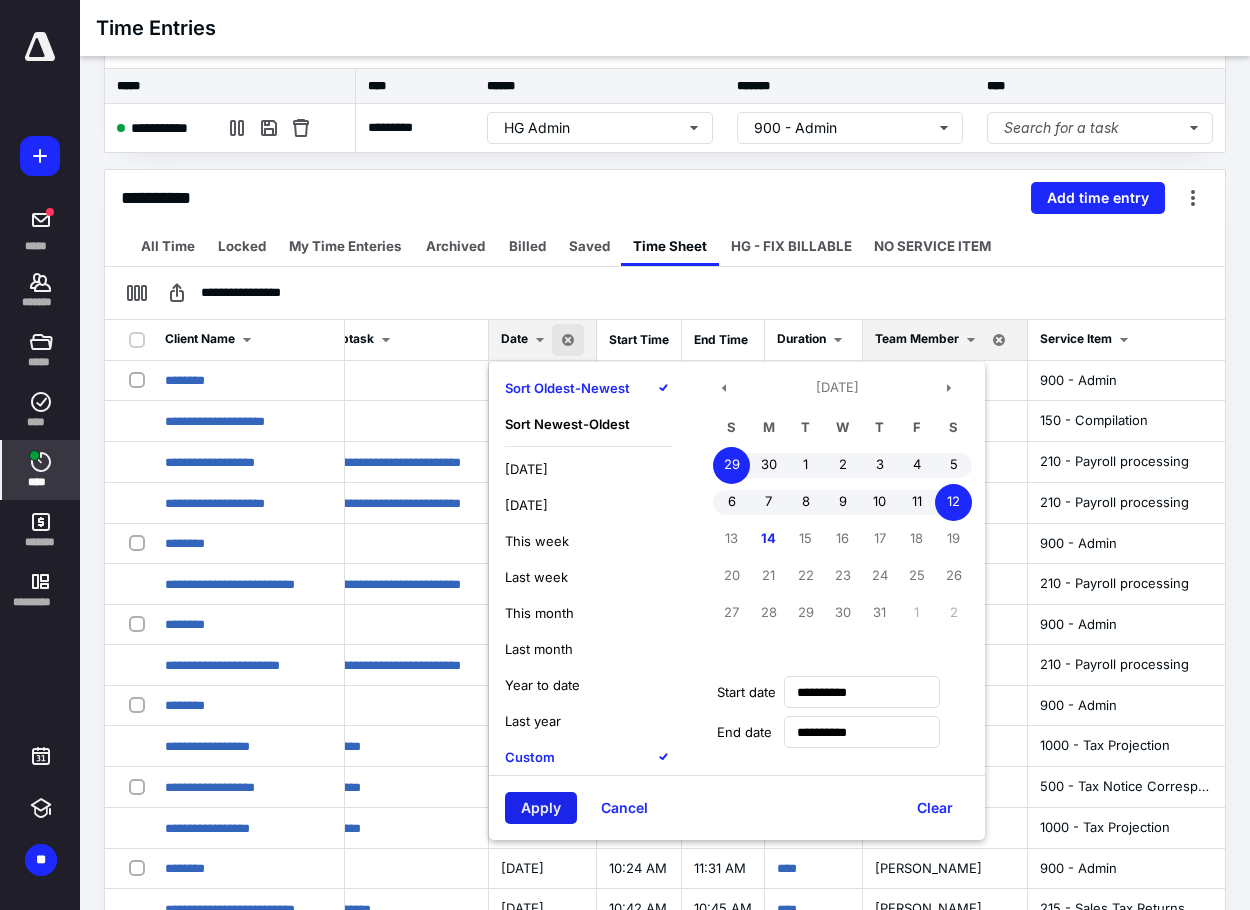 click on "Apply" at bounding box center [541, 808] 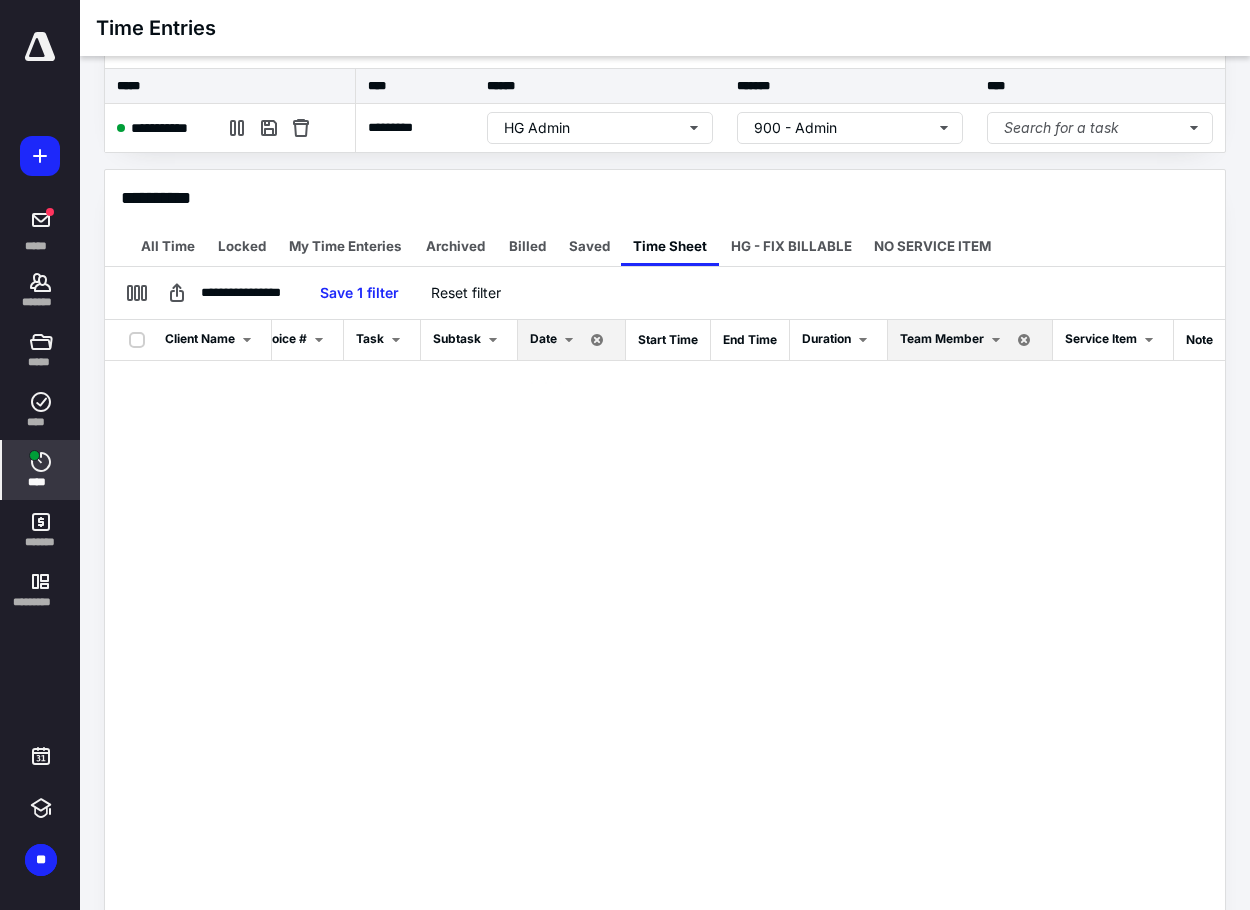 scroll, scrollTop: 0, scrollLeft: 245, axis: horizontal 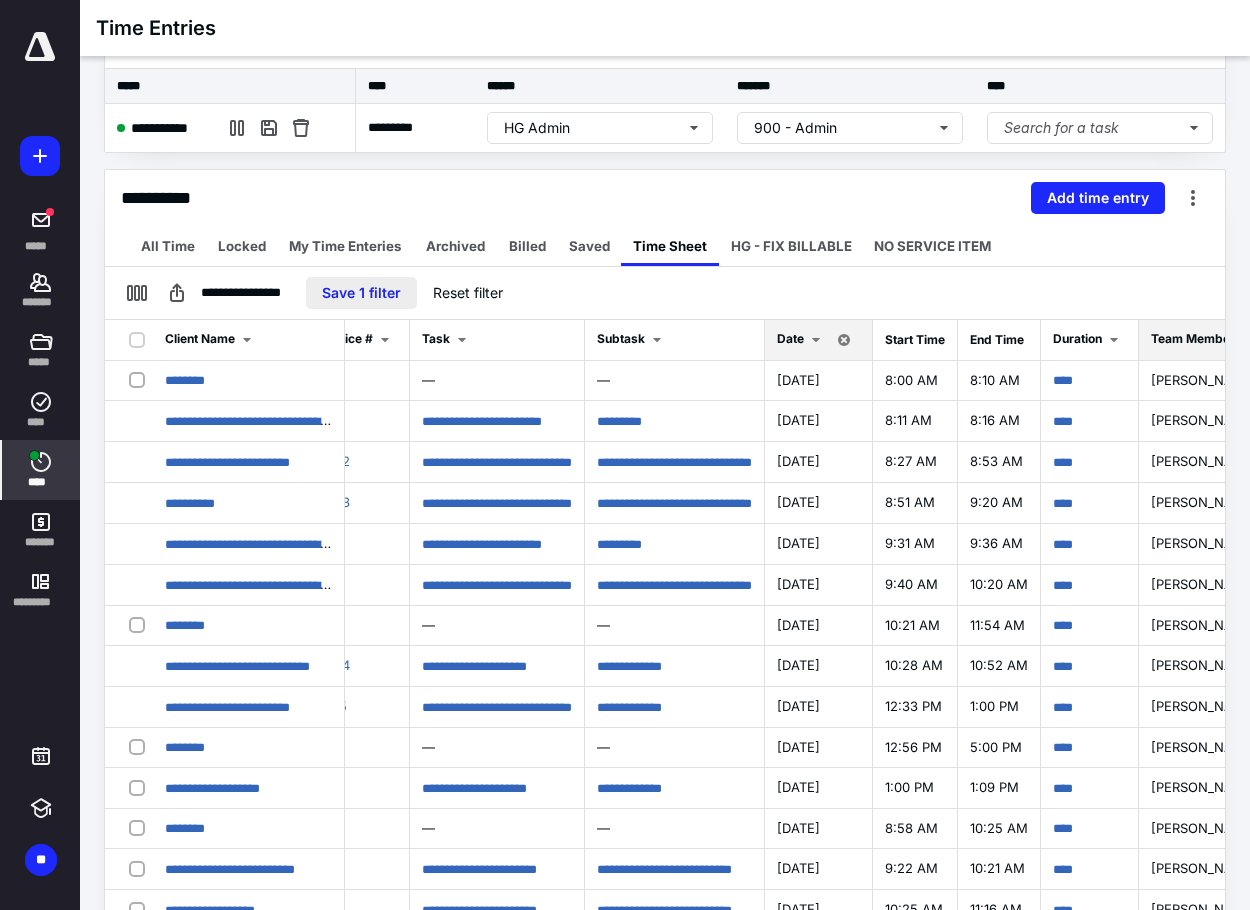 click on "Save 1 filter" at bounding box center (361, 293) 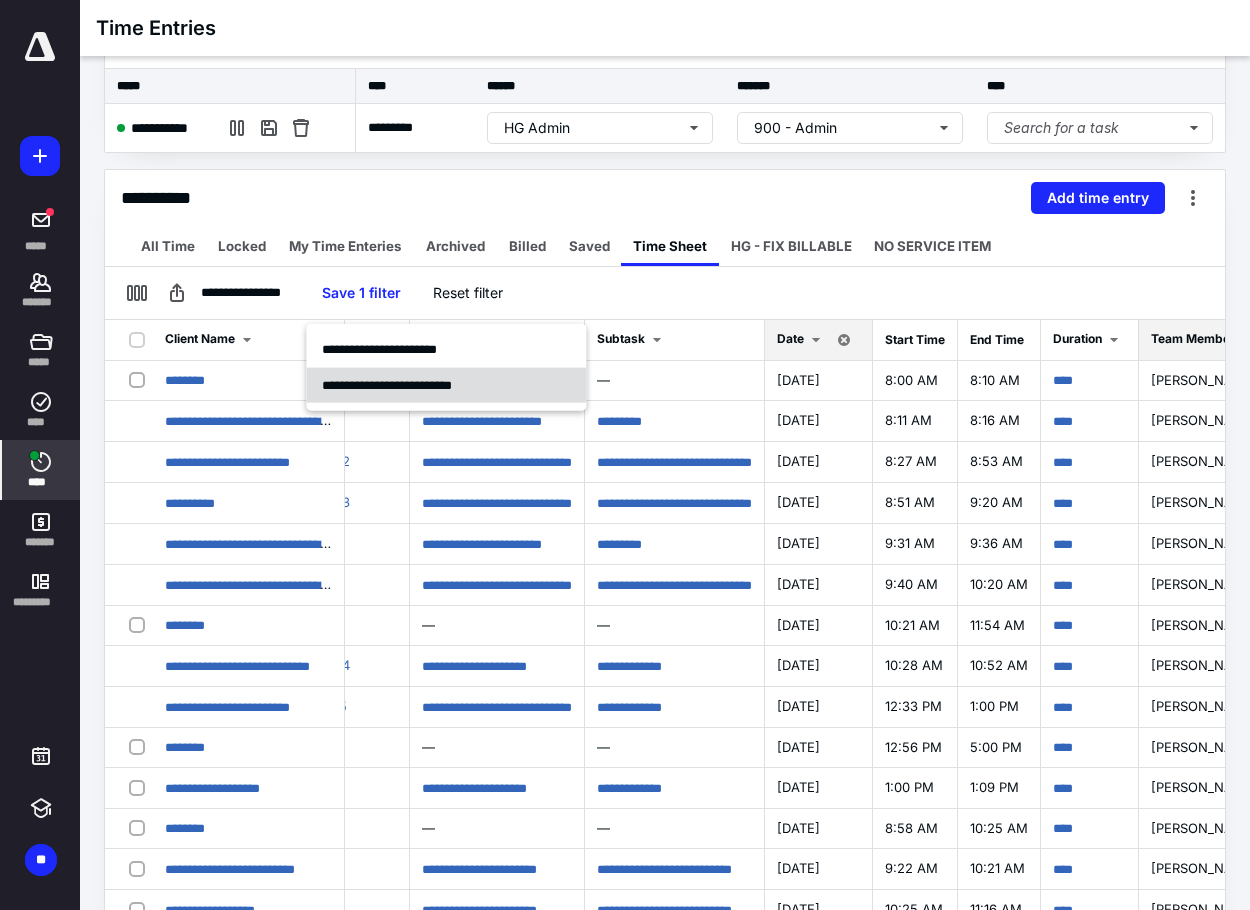 click on "**********" at bounding box center [387, 384] 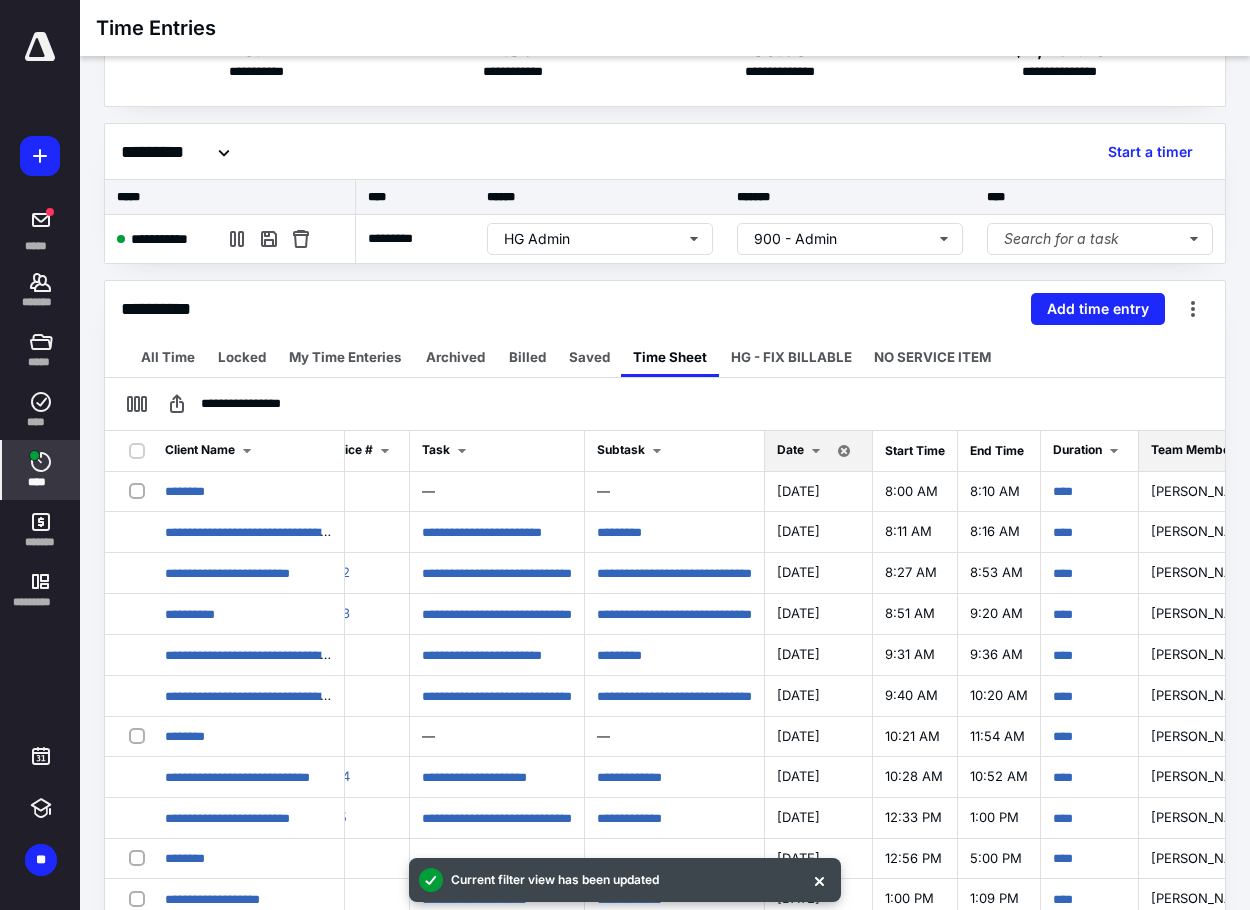 scroll, scrollTop: 0, scrollLeft: 0, axis: both 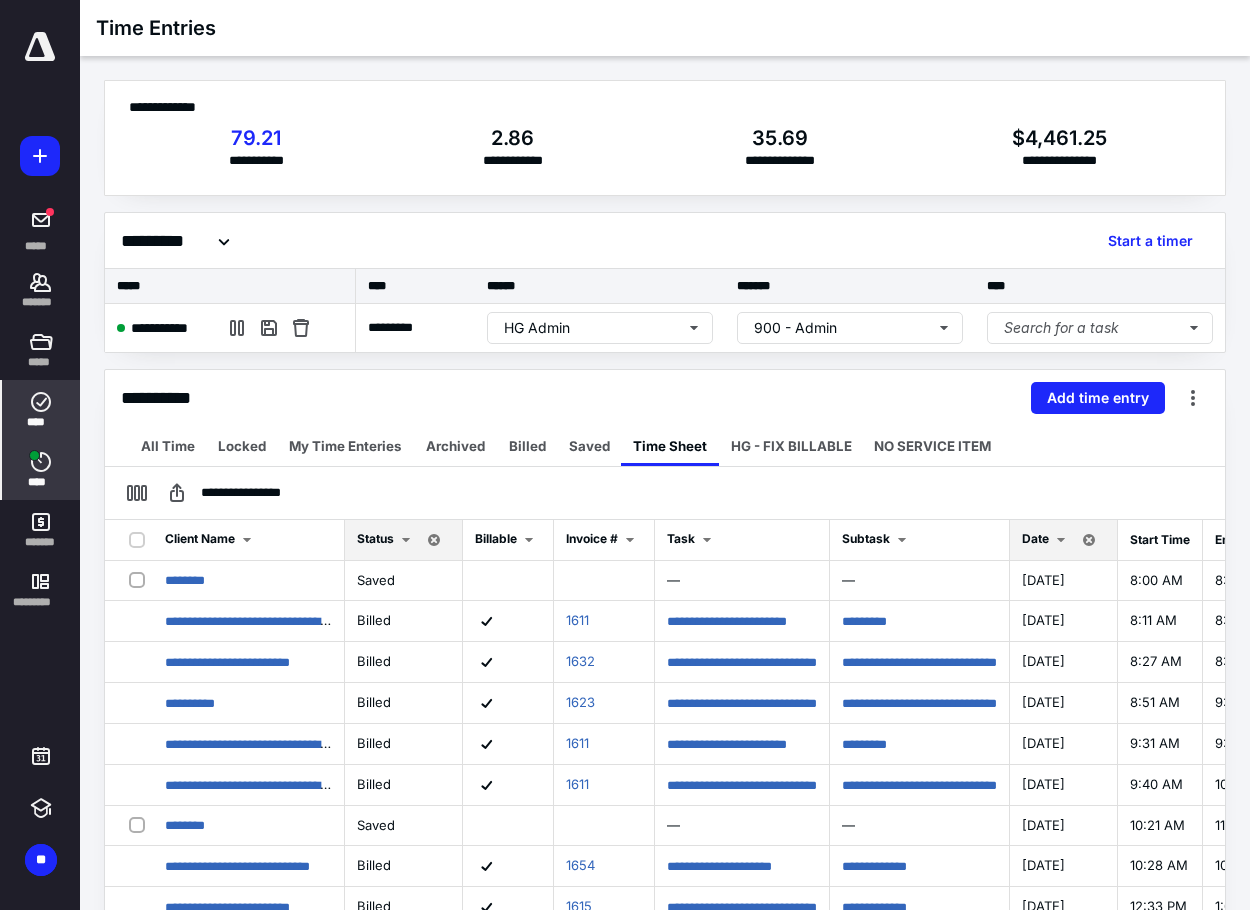 click on "****" at bounding box center (41, 410) 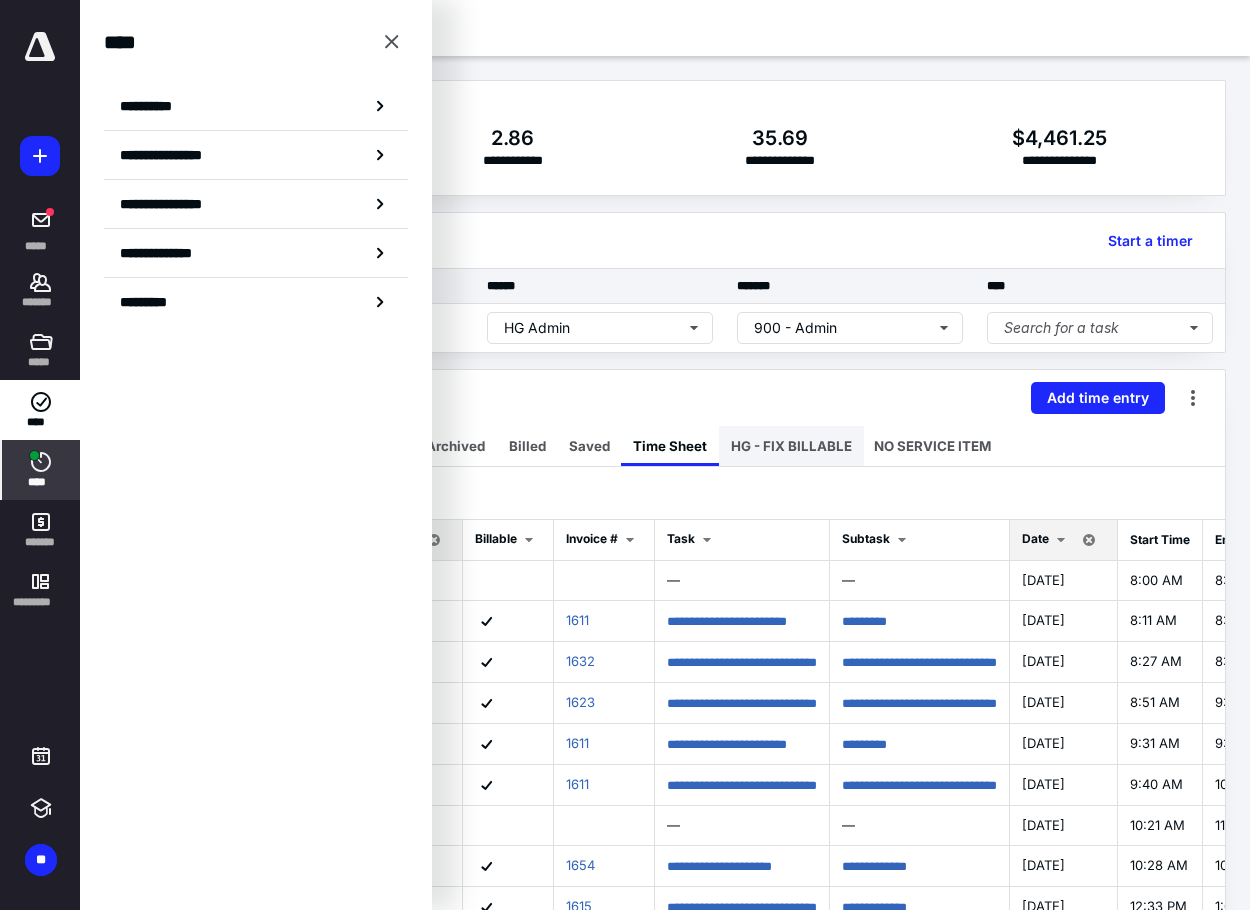 click on "HG - FIX BILLABLE" at bounding box center [791, 446] 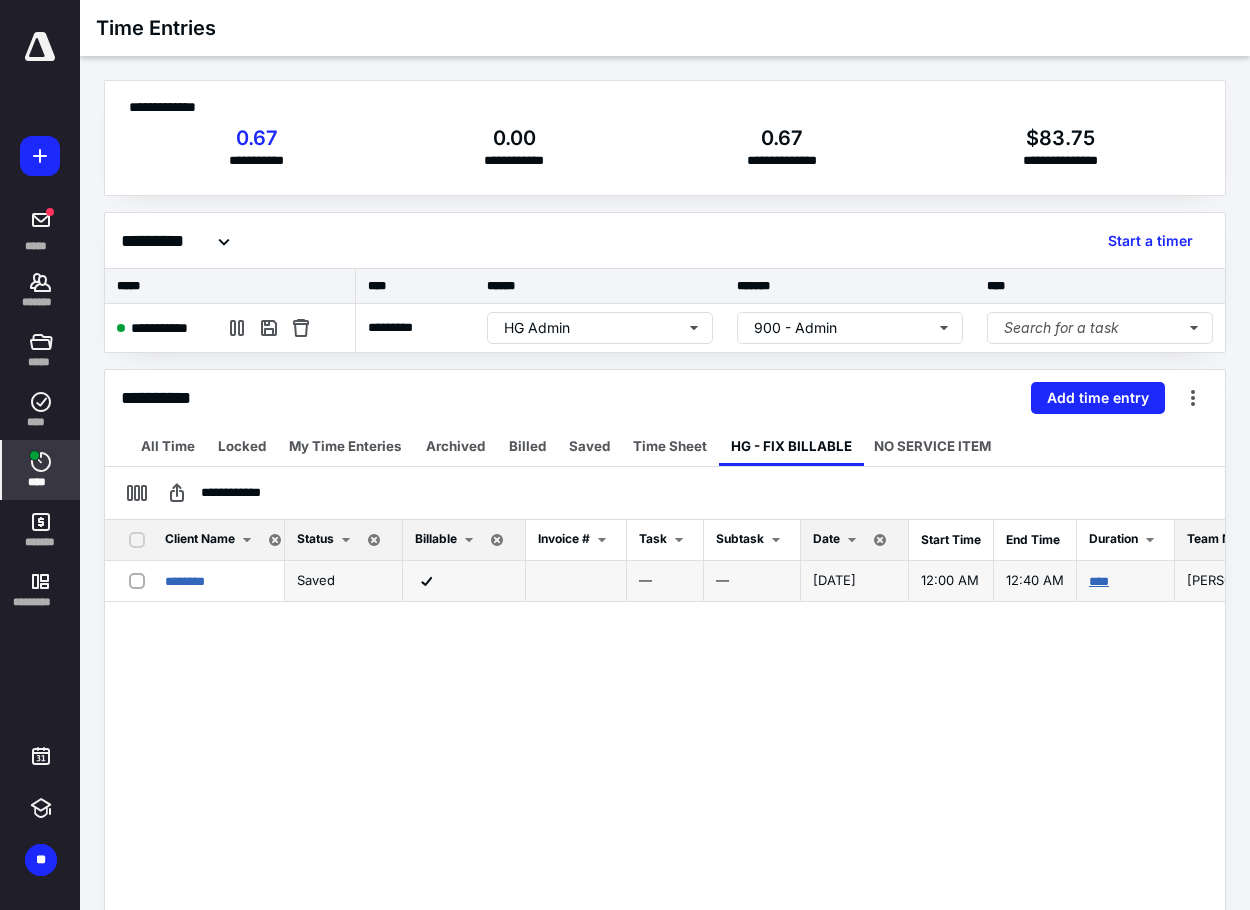 click on "****" at bounding box center (1099, 581) 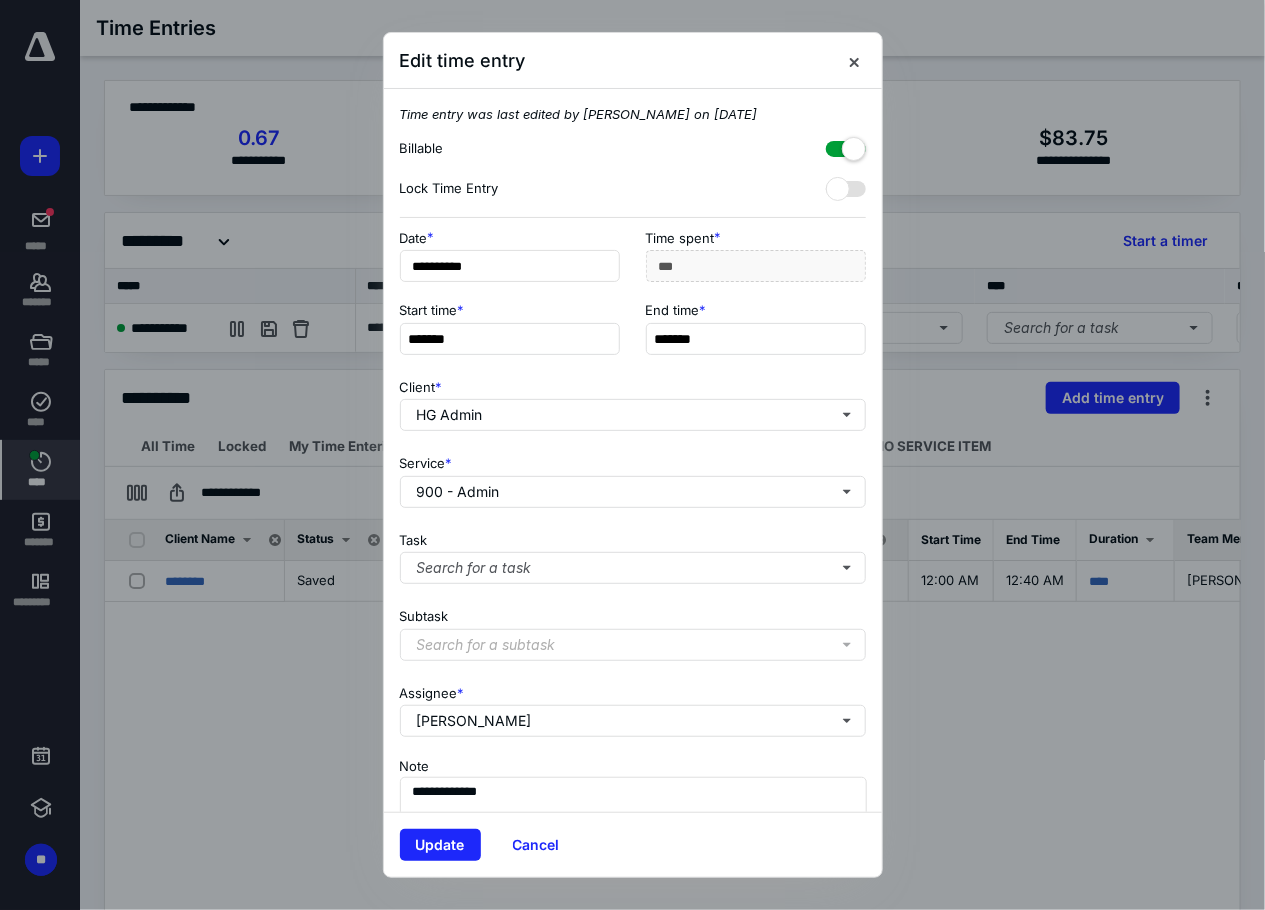 click at bounding box center (846, 145) 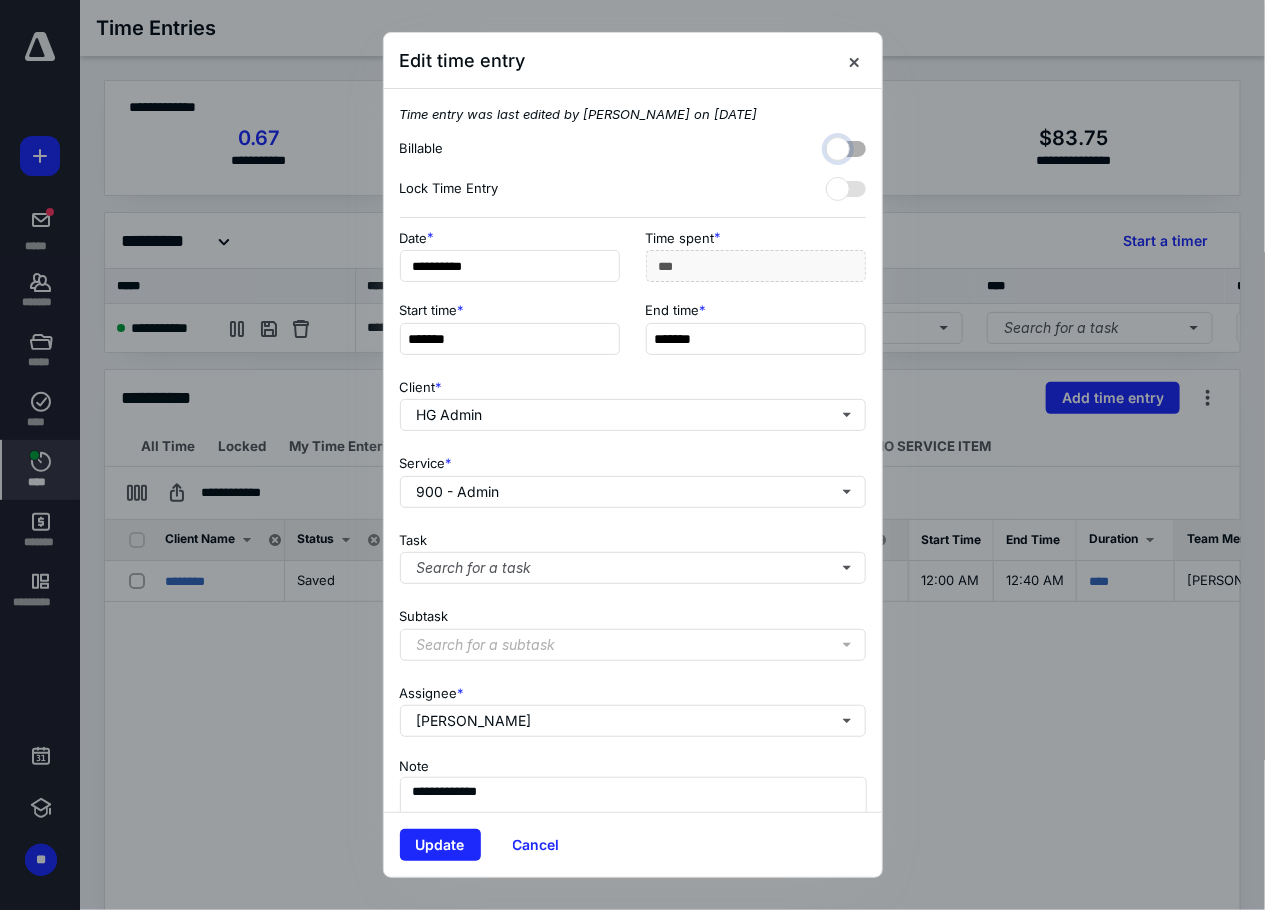 checkbox on "false" 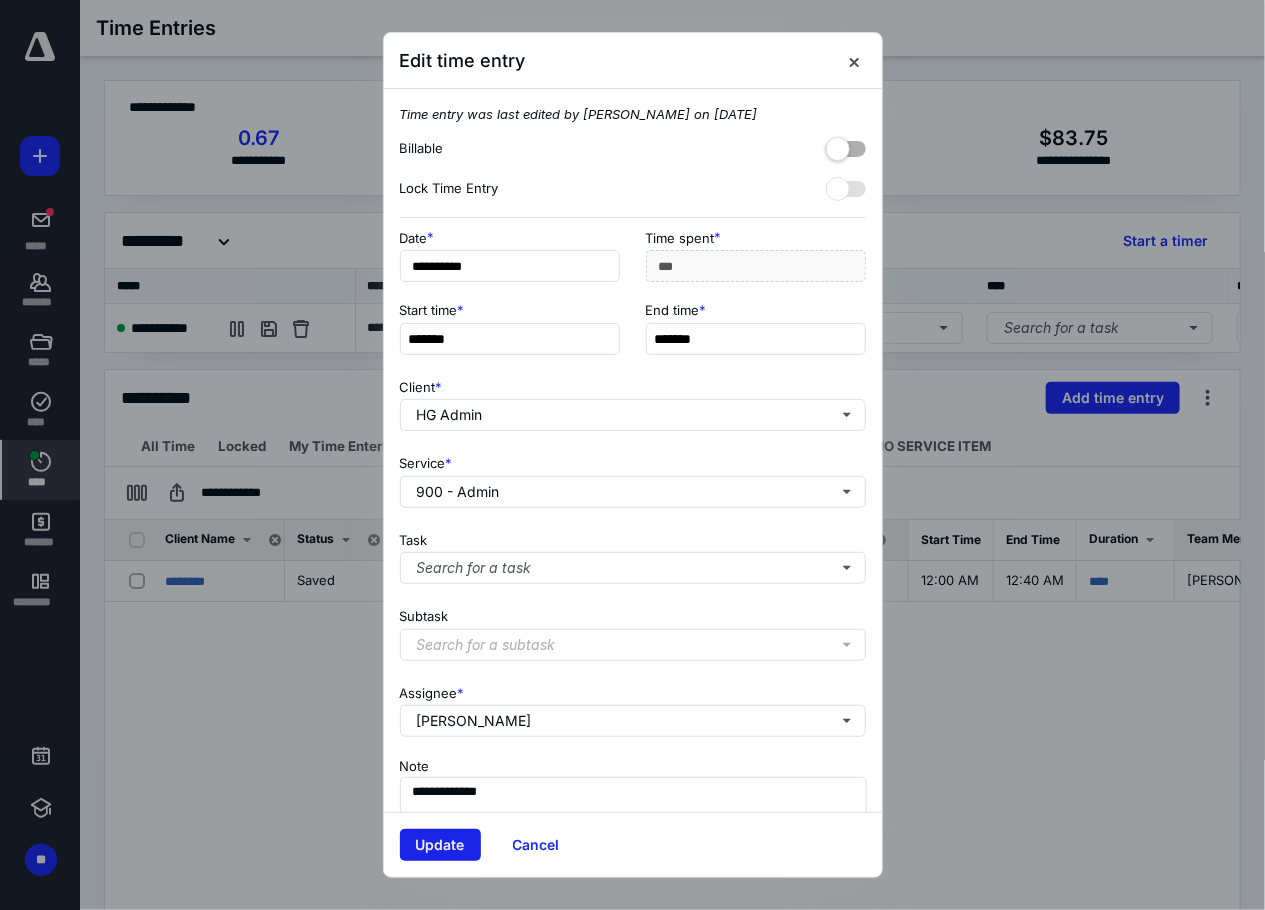 click on "Update" at bounding box center [440, 845] 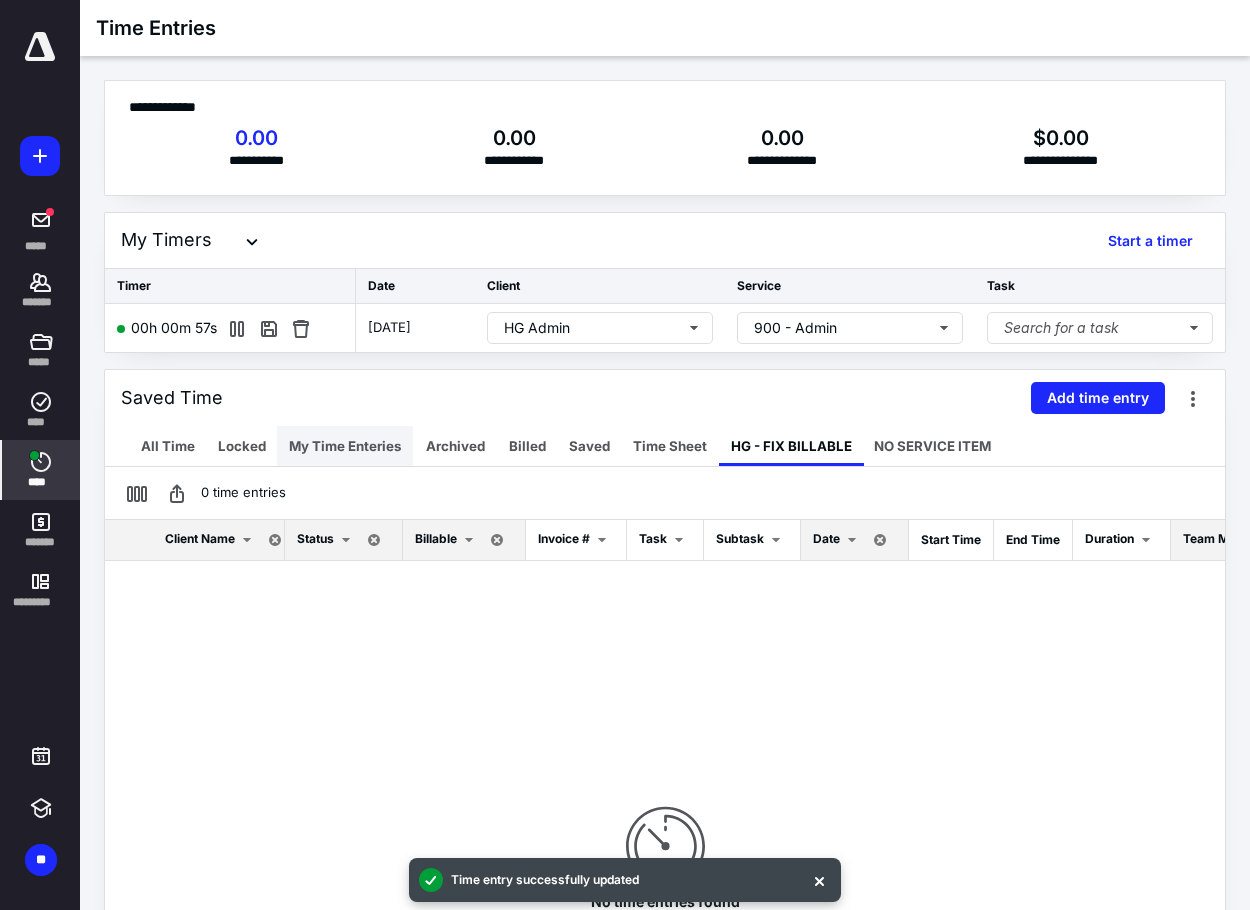 click on "My Time Enteries" at bounding box center [345, 446] 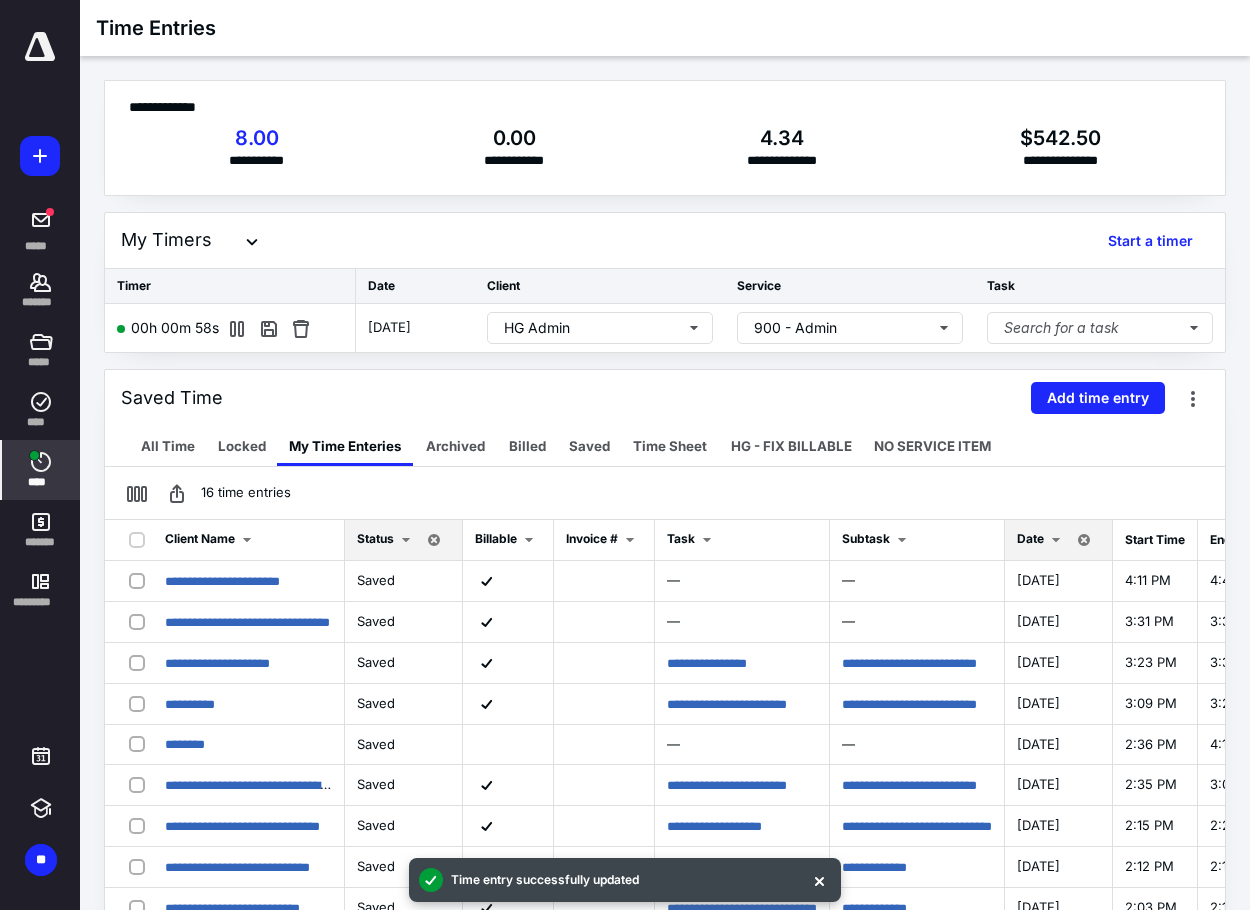 click on "Date" at bounding box center [1030, 538] 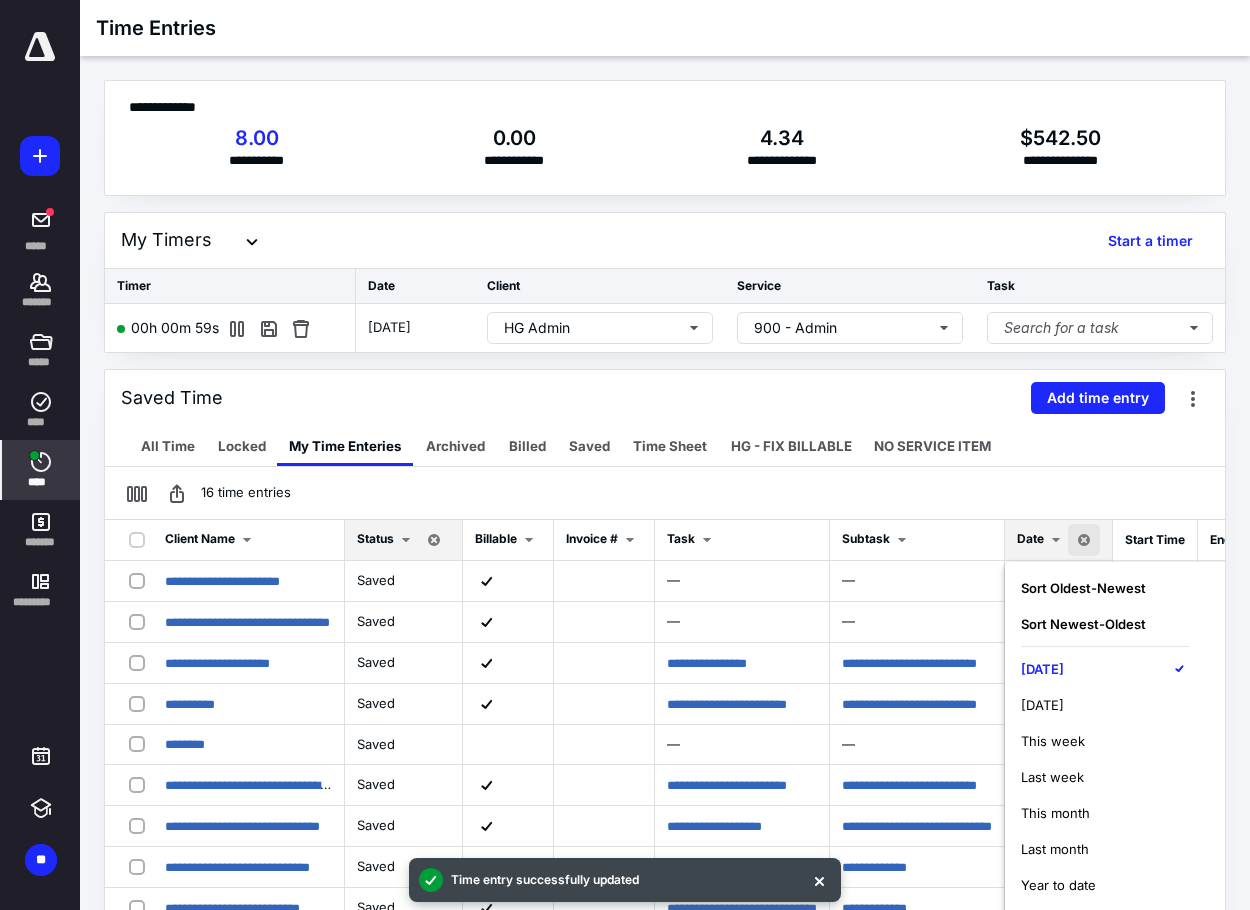 click on "[DATE]" at bounding box center (1042, 669) 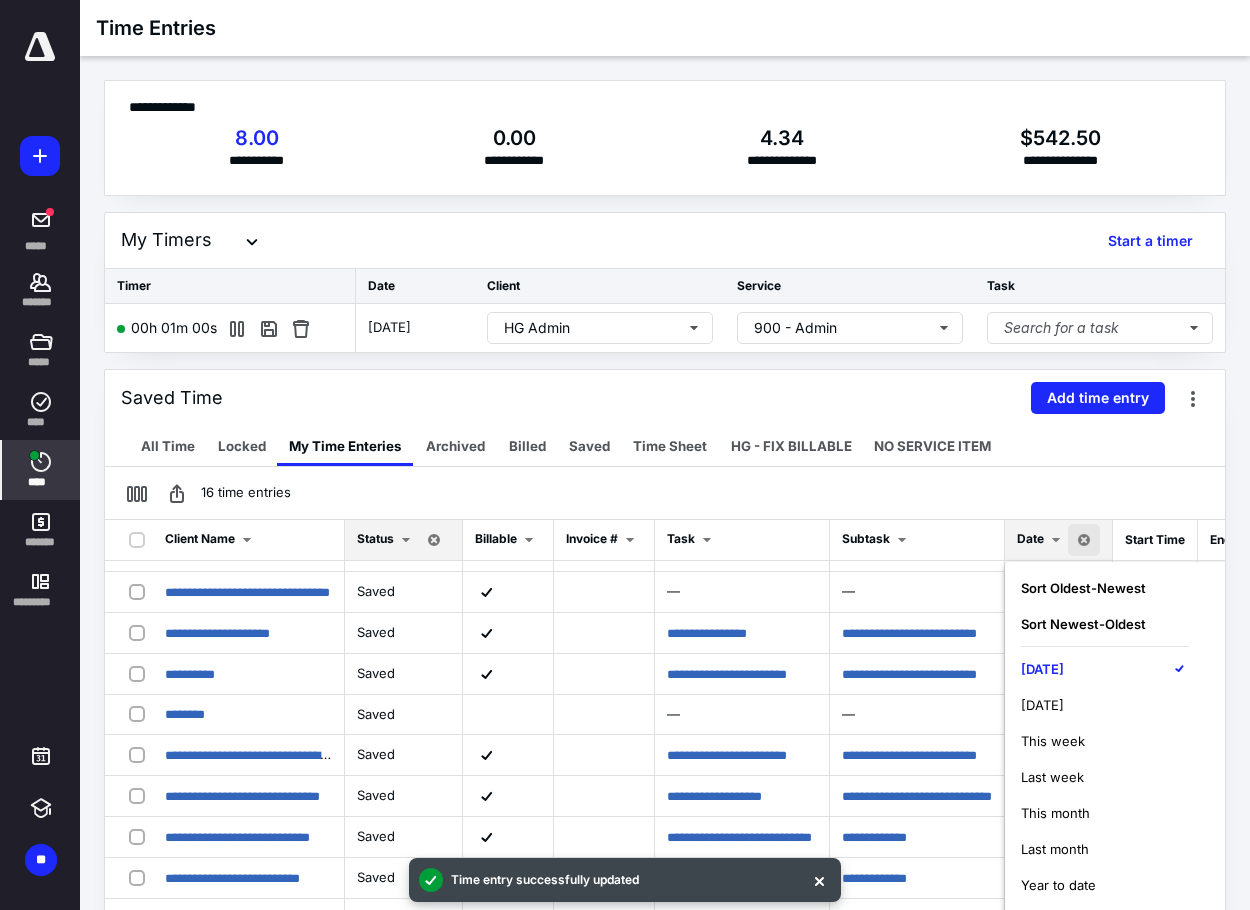 scroll, scrollTop: 47, scrollLeft: 0, axis: vertical 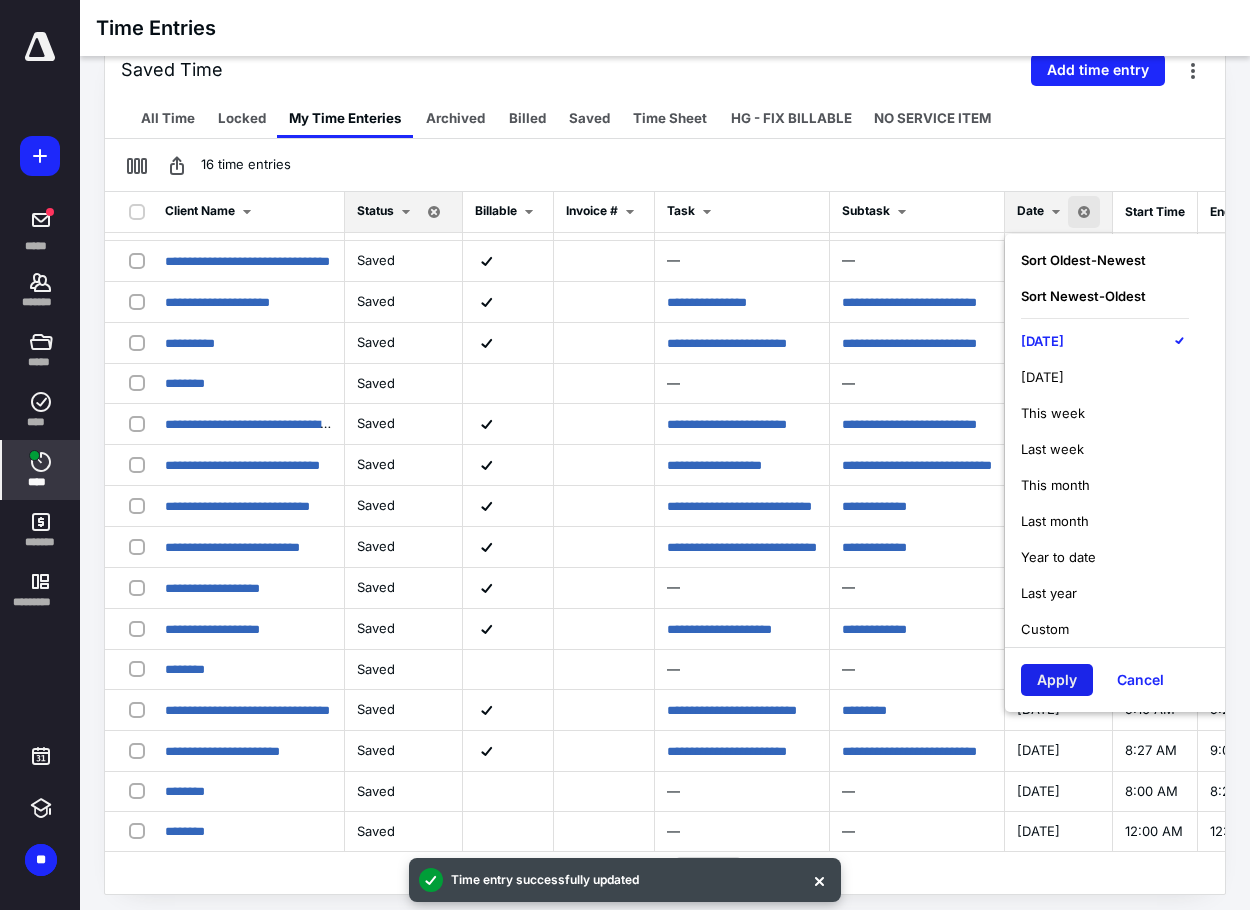 click on "Apply" at bounding box center [1057, 680] 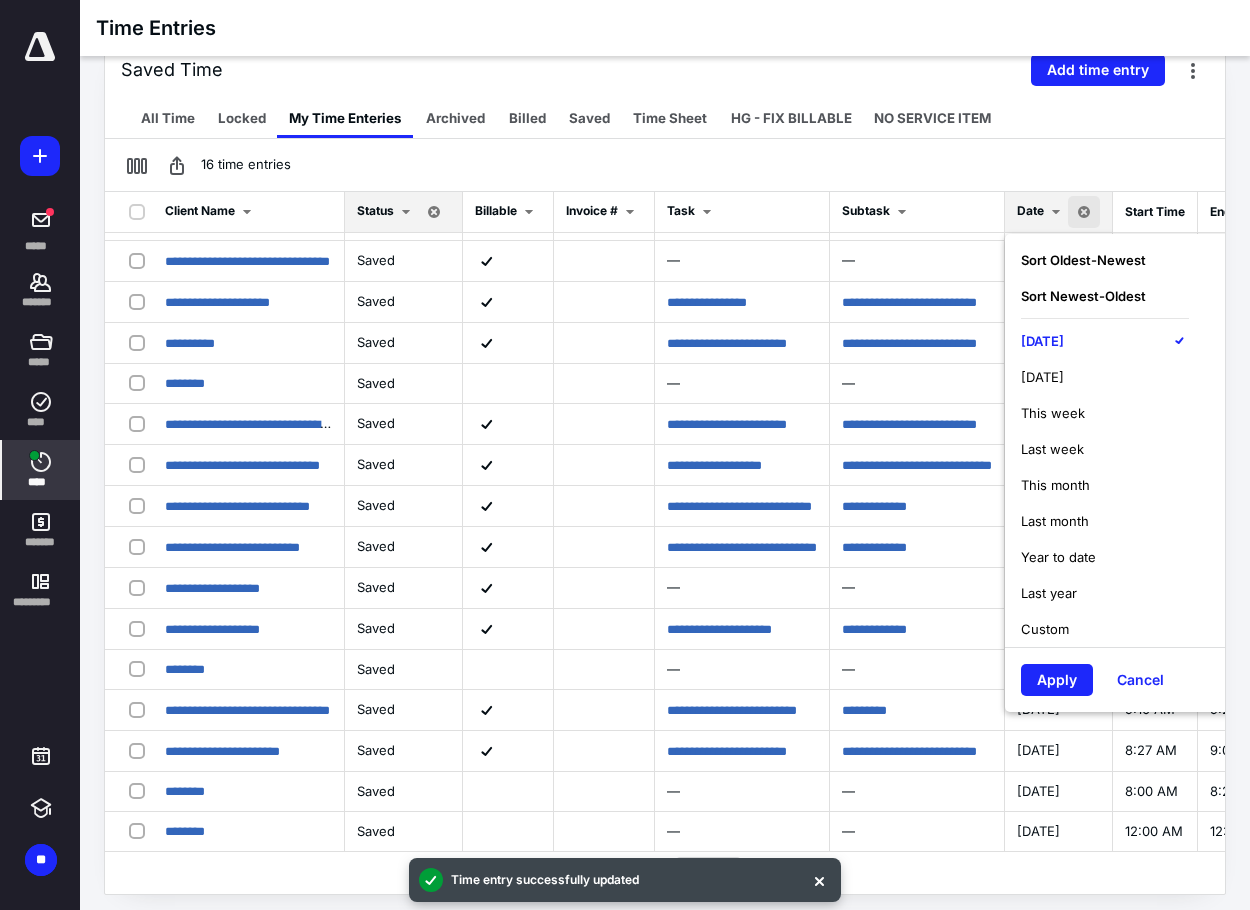 scroll, scrollTop: 0, scrollLeft: 0, axis: both 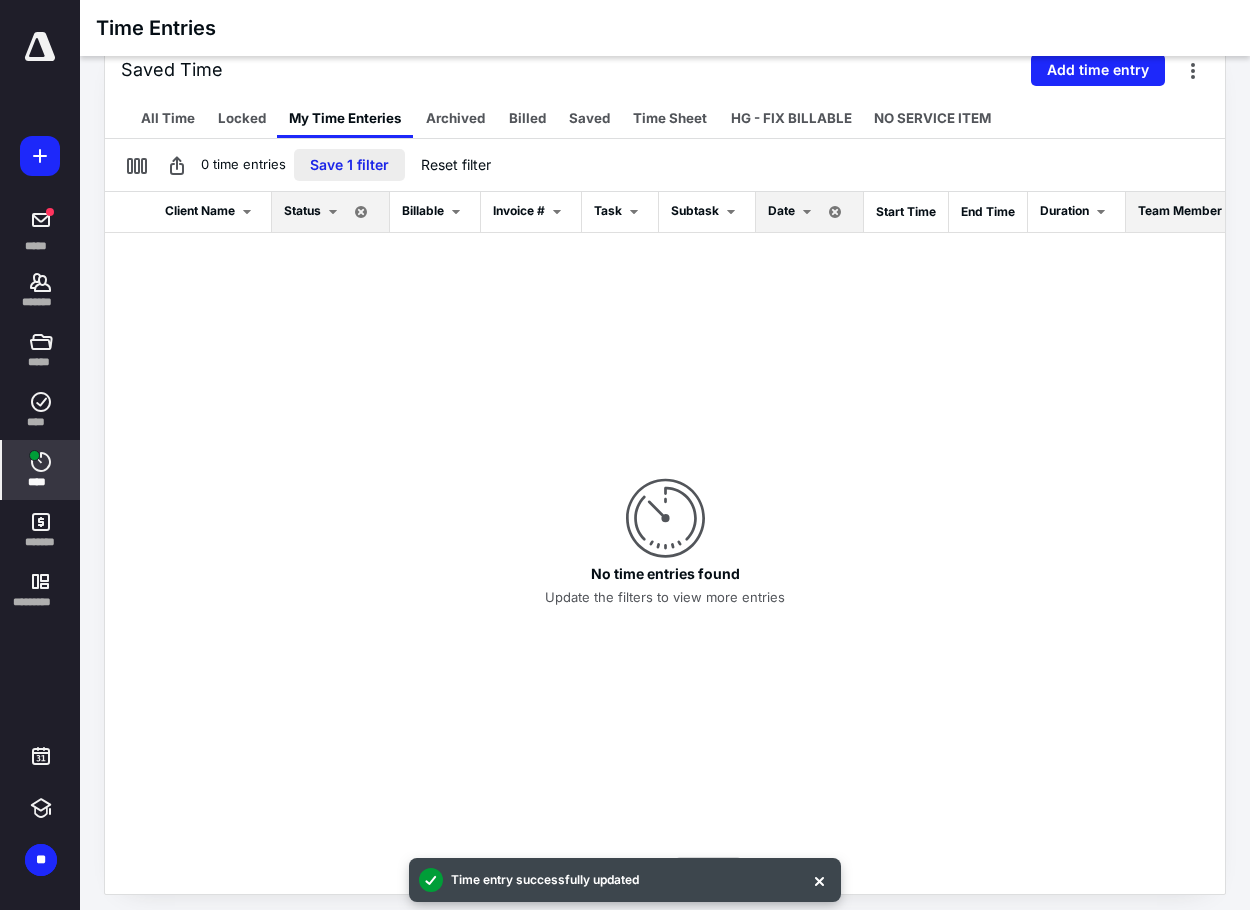 click on "Save 1 filter" at bounding box center (349, 165) 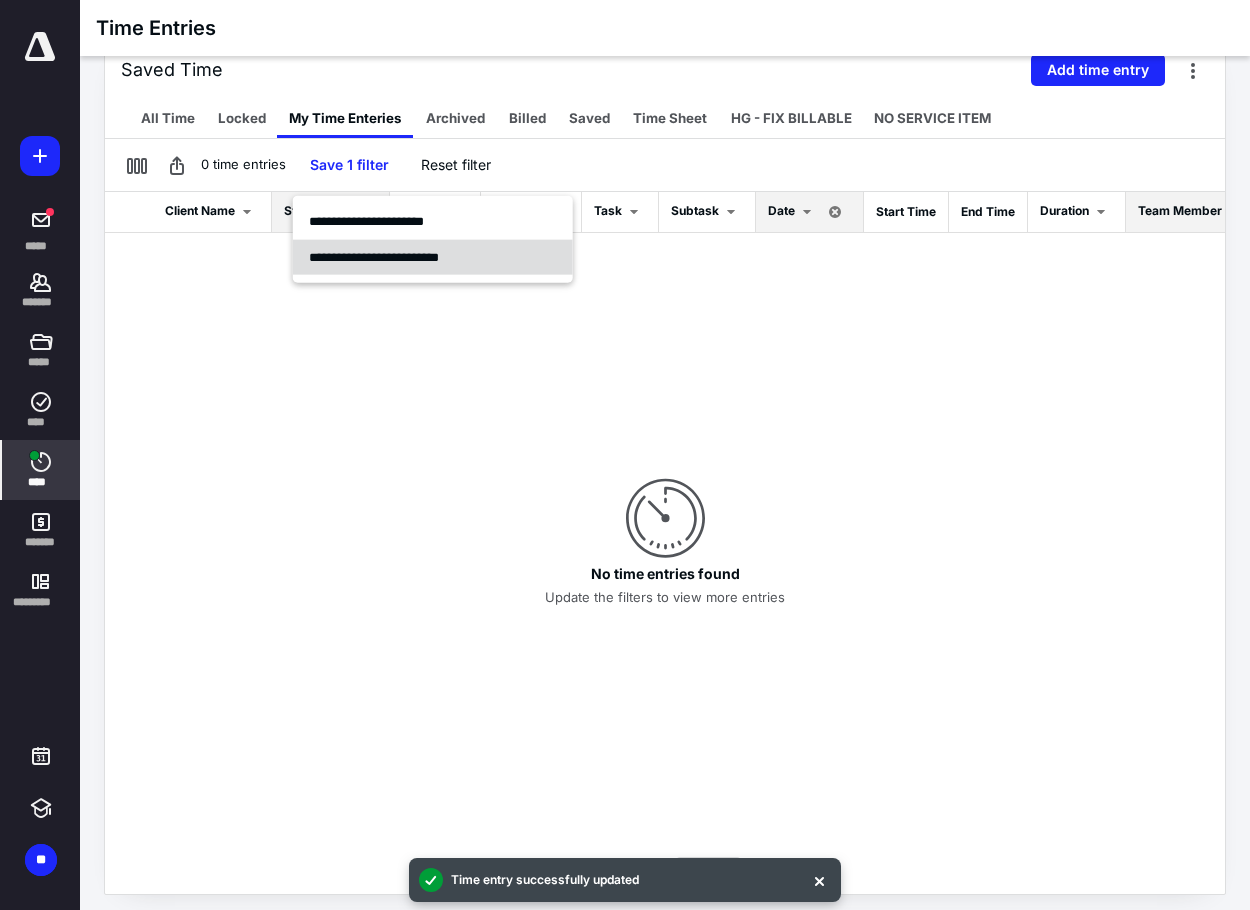 click on "**********" at bounding box center [374, 256] 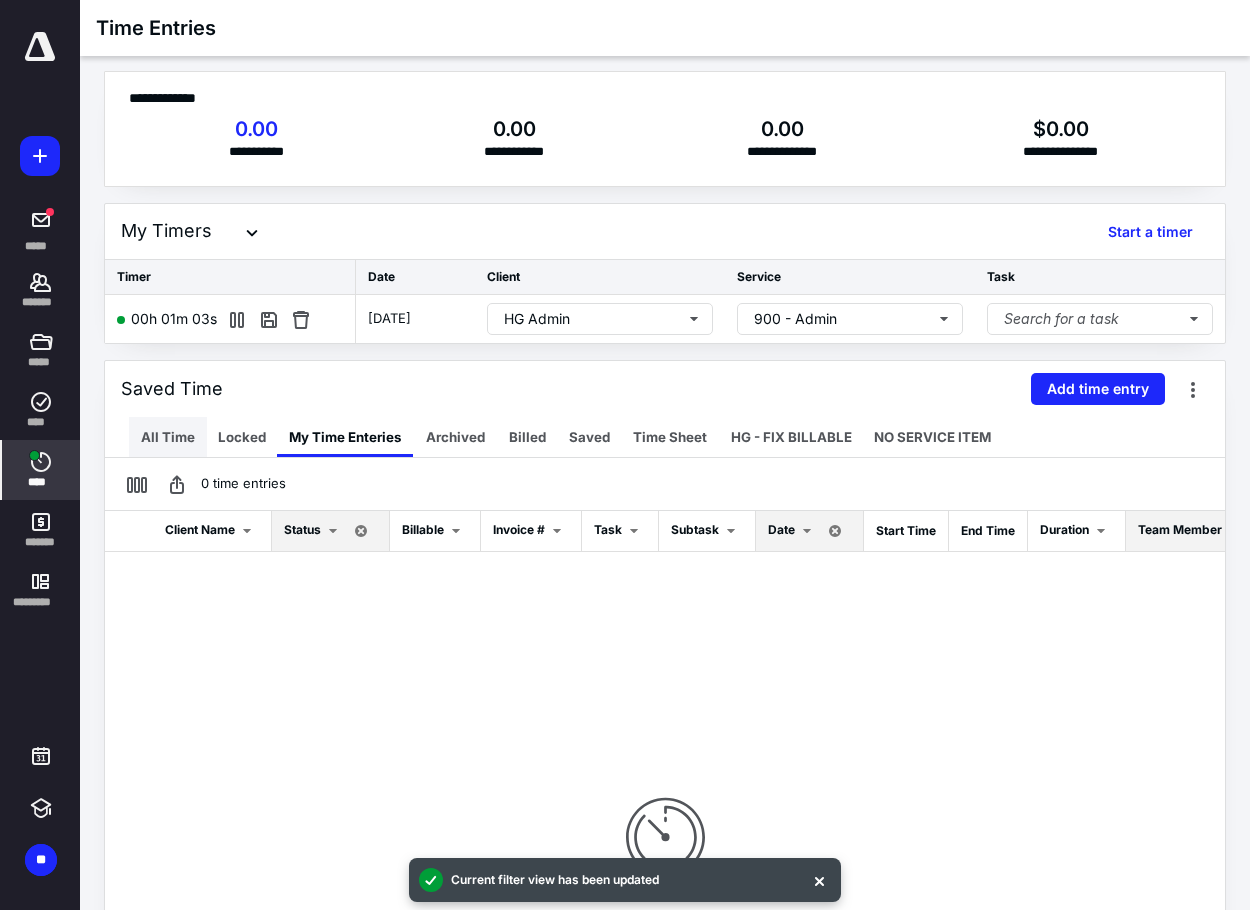 scroll, scrollTop: 0, scrollLeft: 0, axis: both 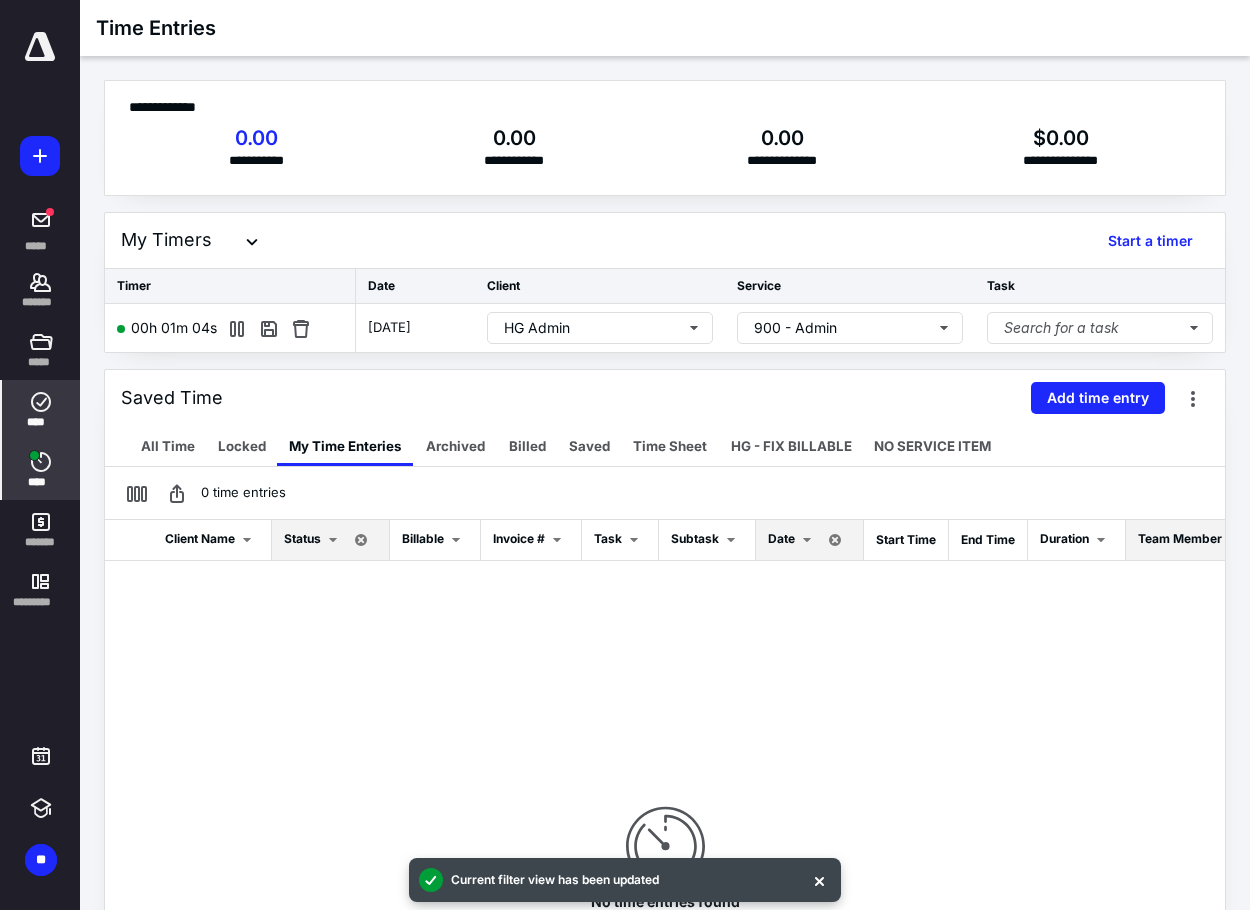 click on "****" at bounding box center (41, 410) 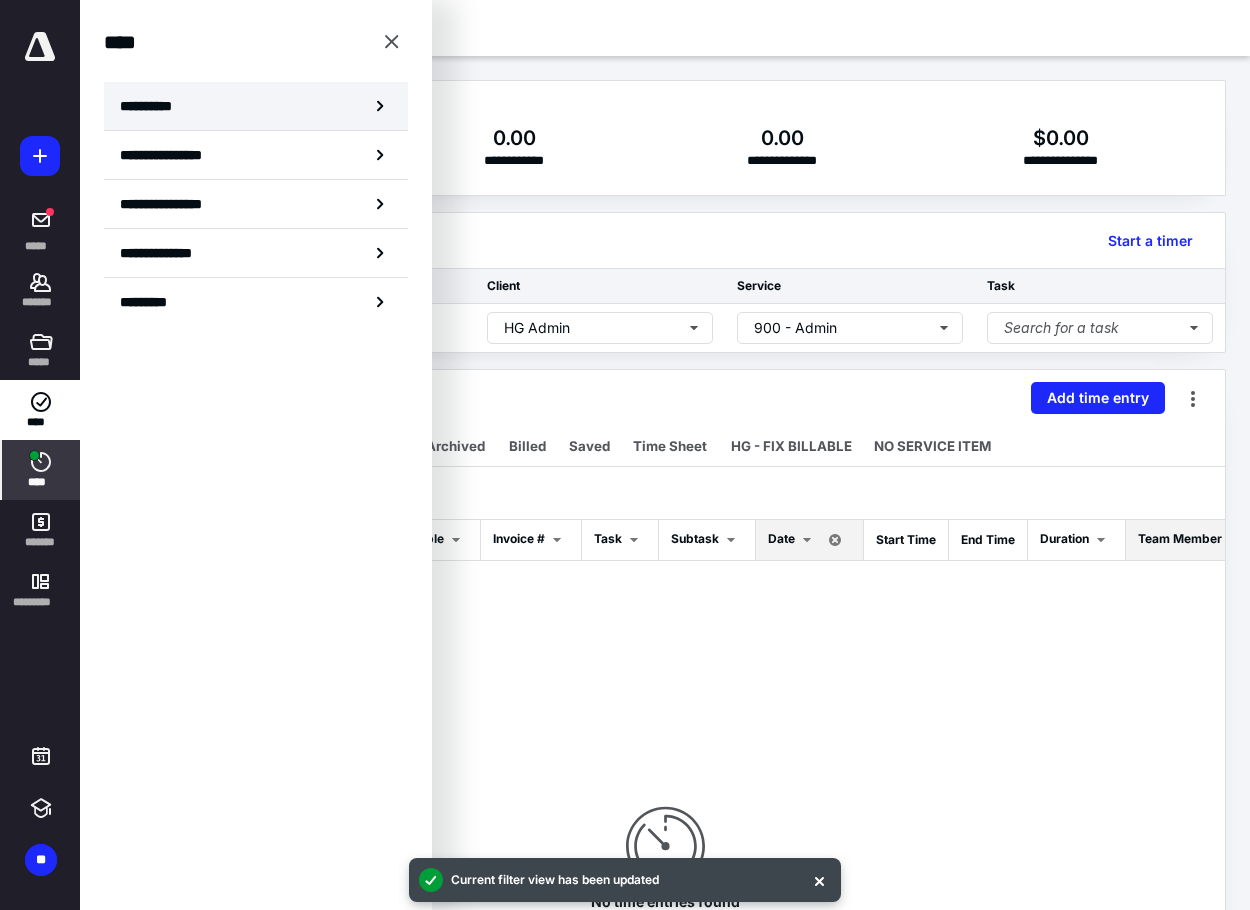 click on "**********" at bounding box center [256, 106] 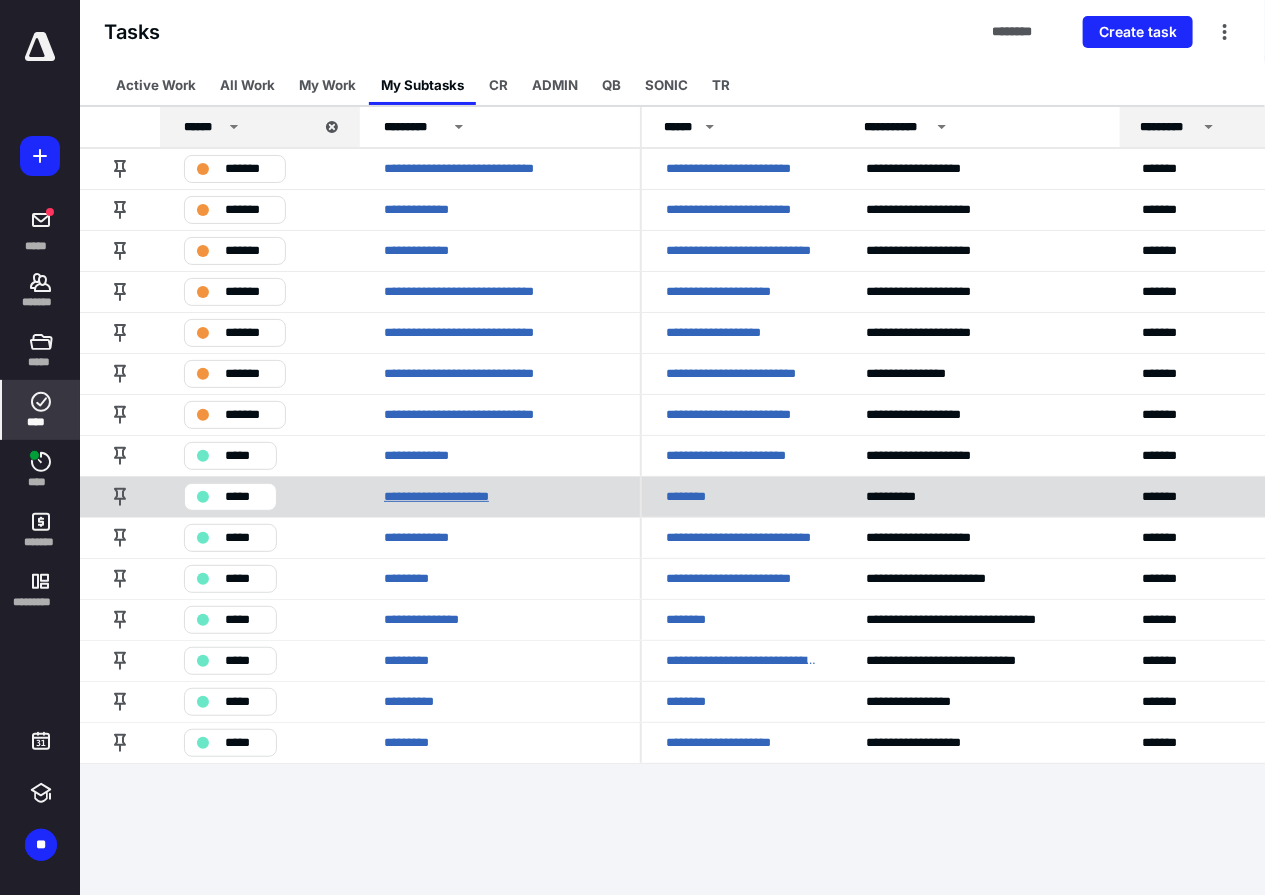 click on "**********" at bounding box center (456, 496) 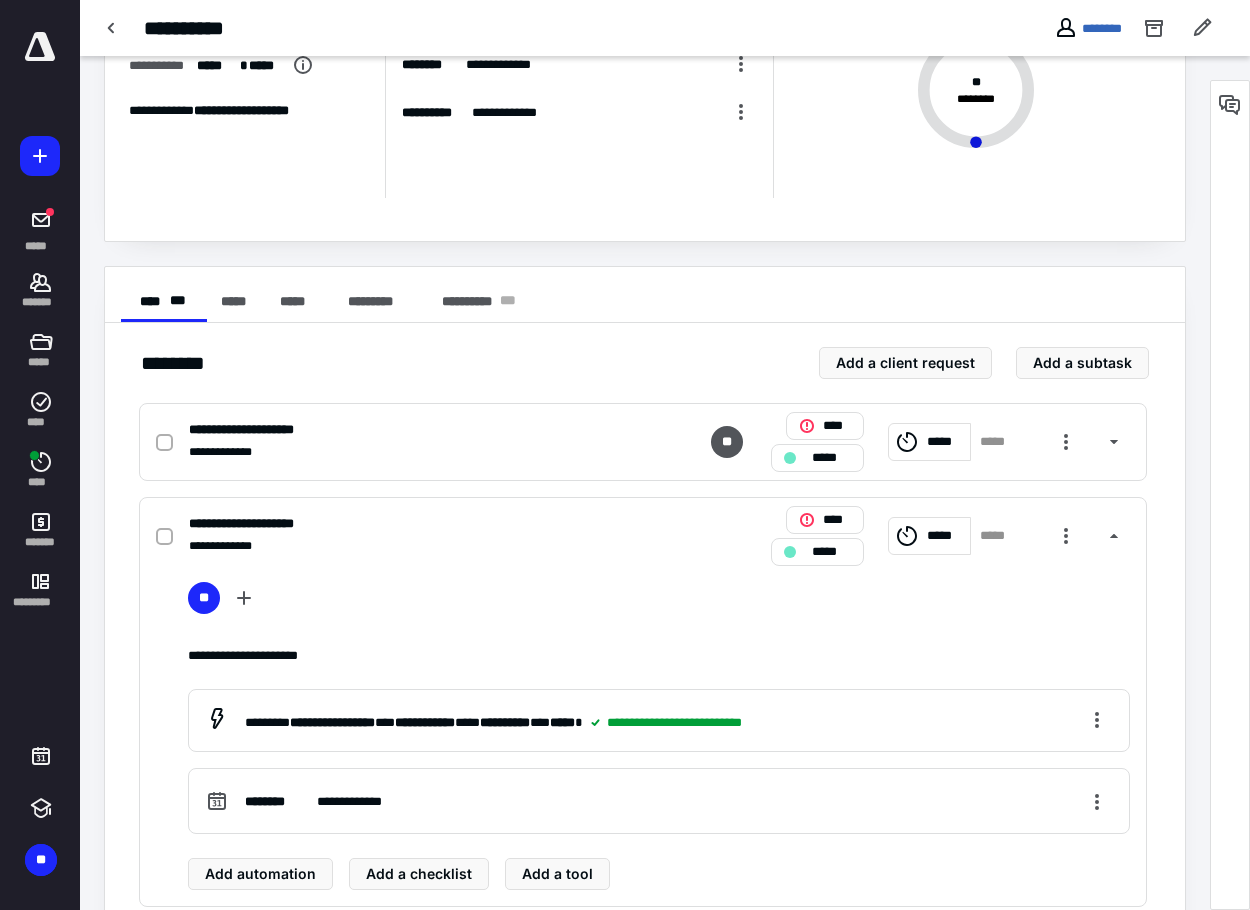 scroll, scrollTop: 200, scrollLeft: 0, axis: vertical 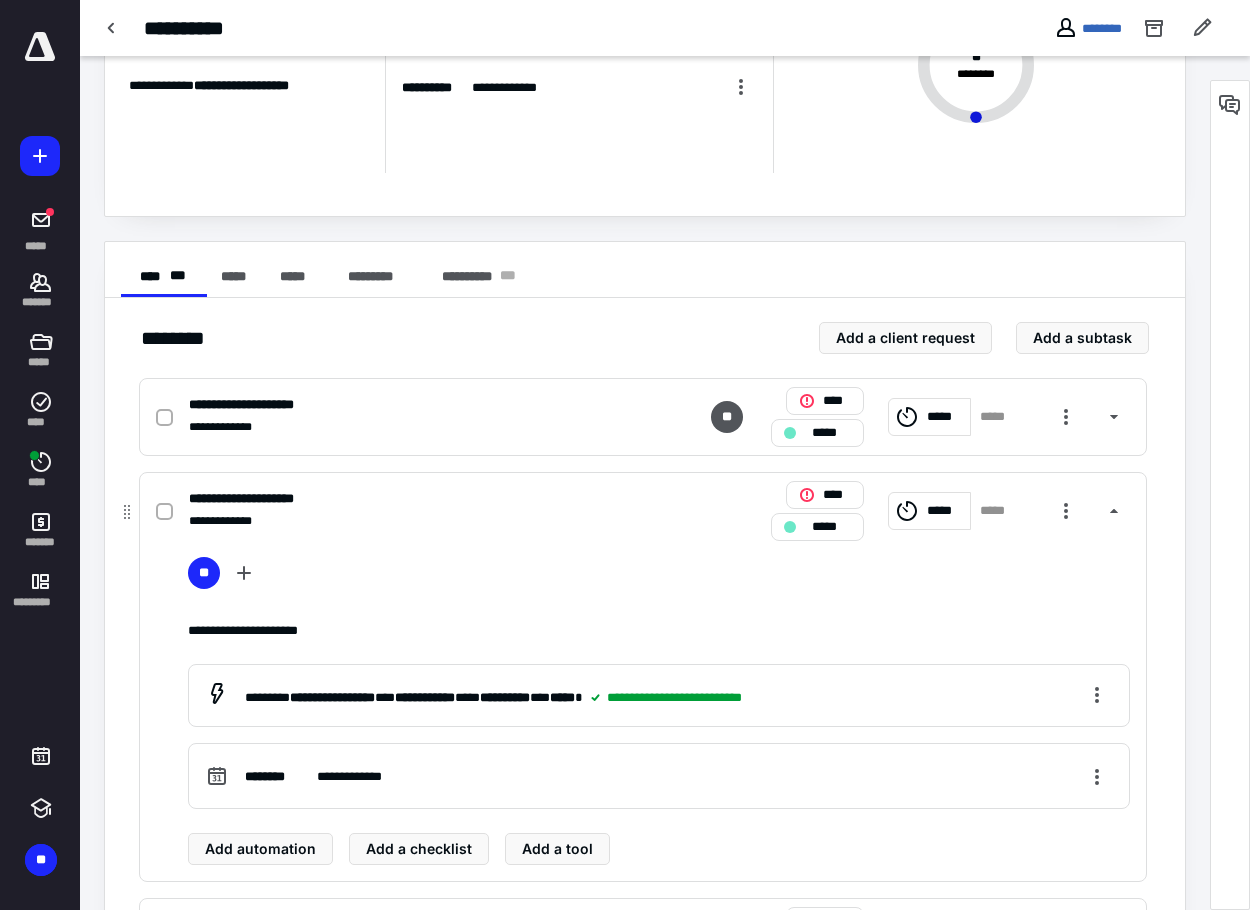 click 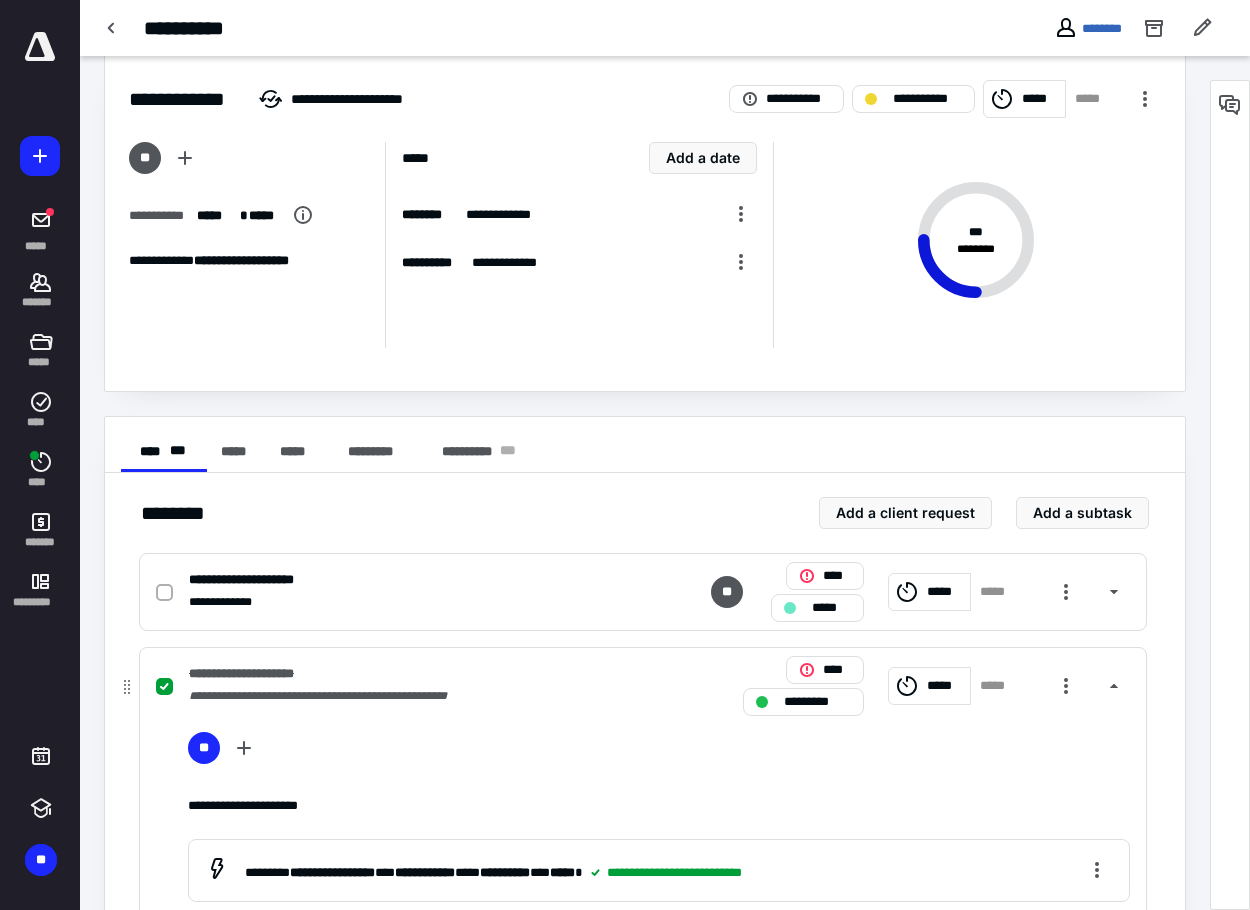 scroll, scrollTop: 8, scrollLeft: 0, axis: vertical 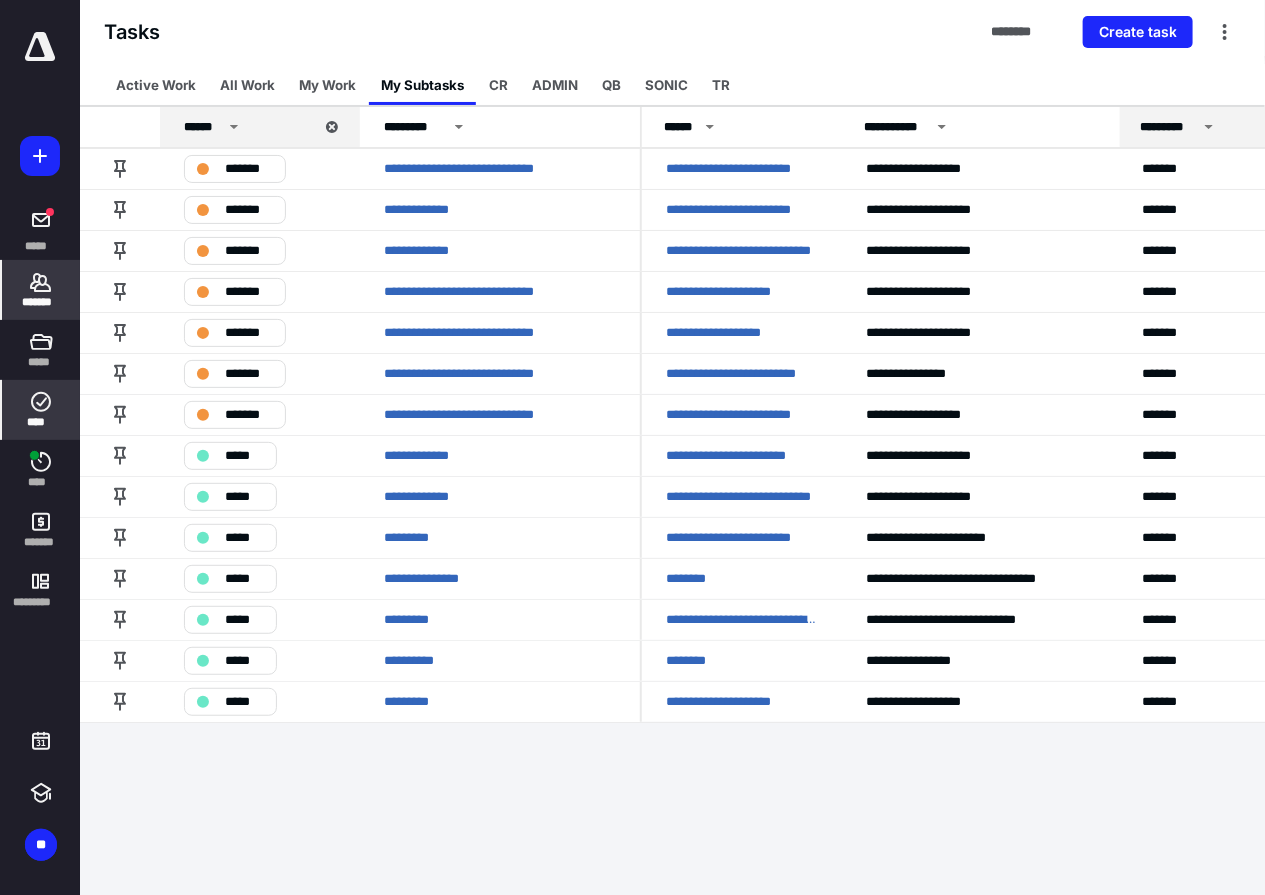 click on "*******" at bounding box center [41, 290] 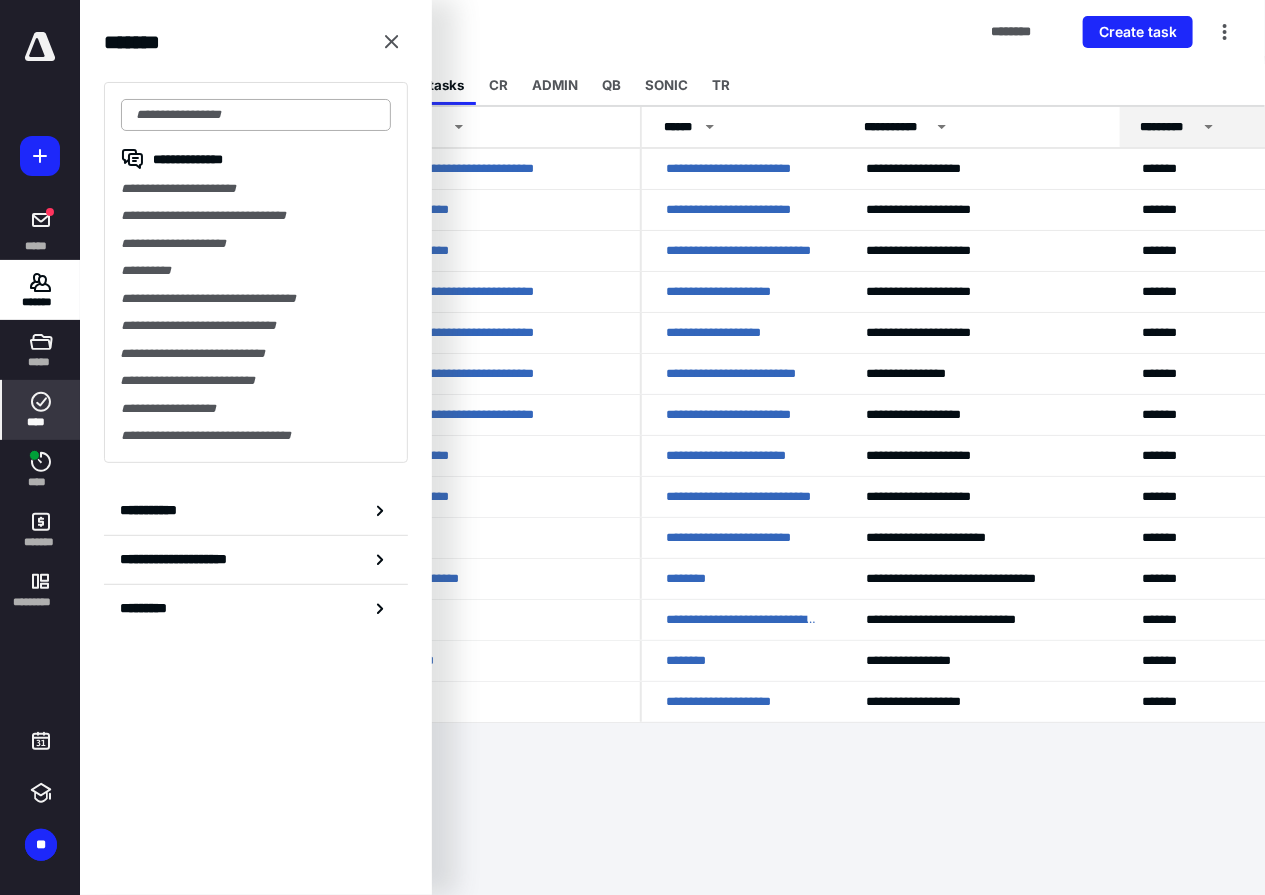 click at bounding box center [256, 115] 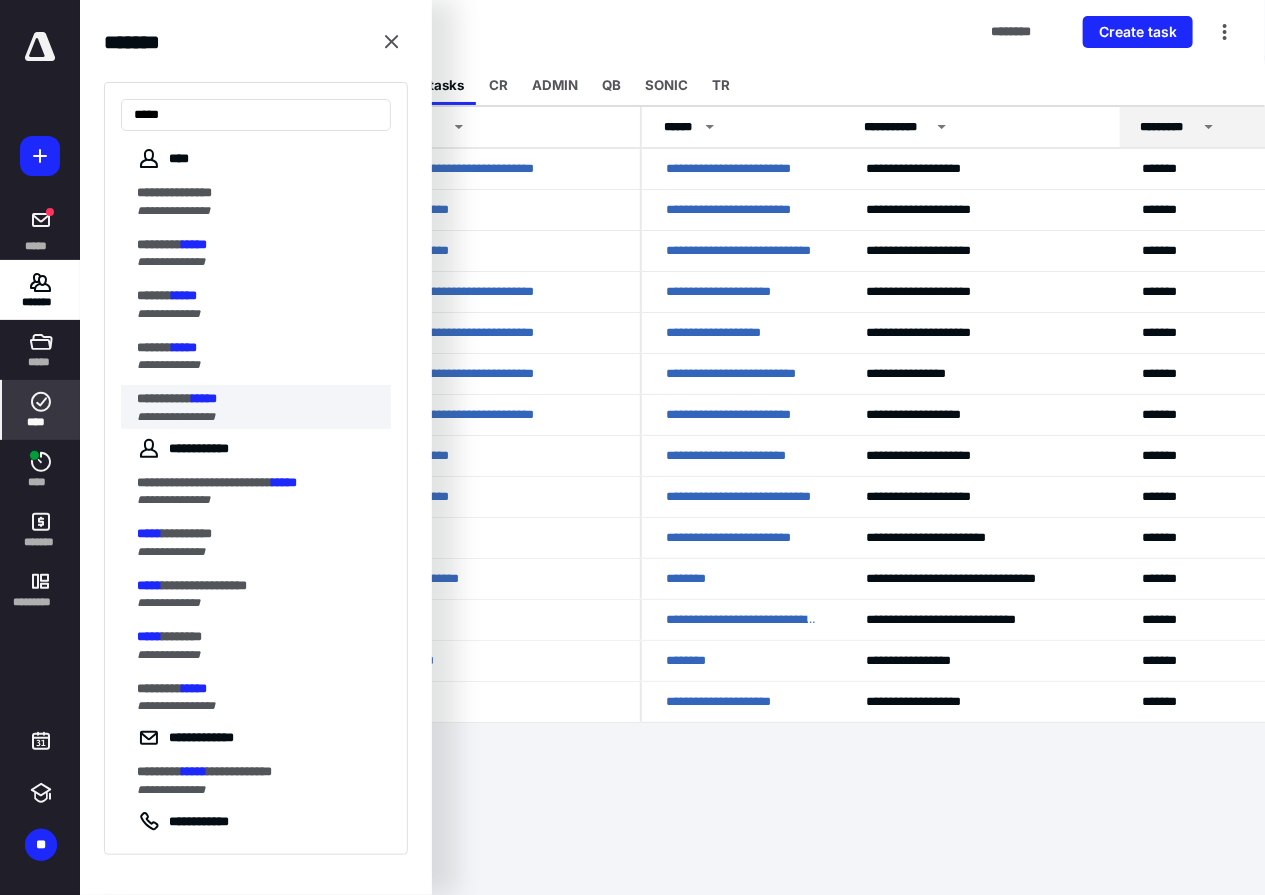 type on "*****" 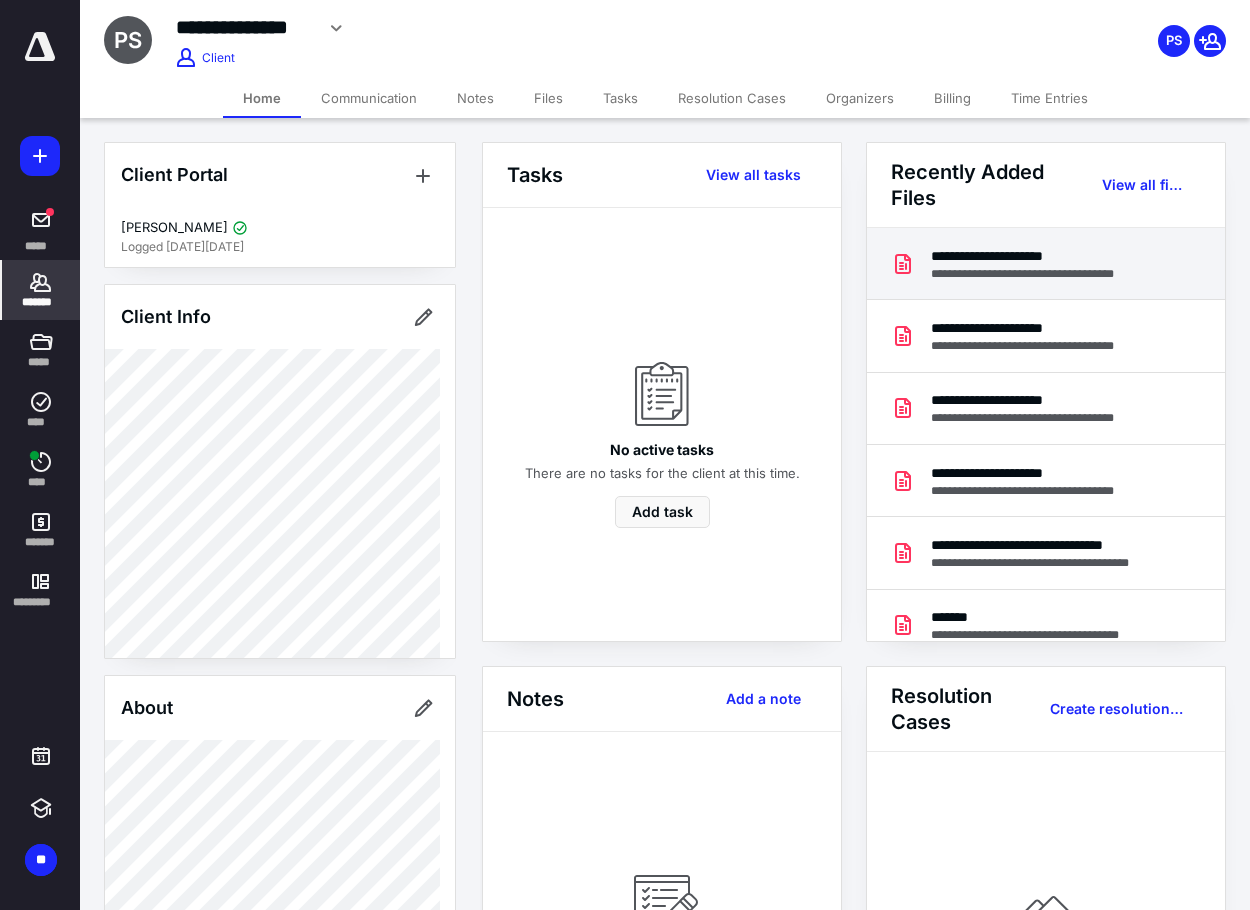 click on "**********" at bounding box center (1038, 256) 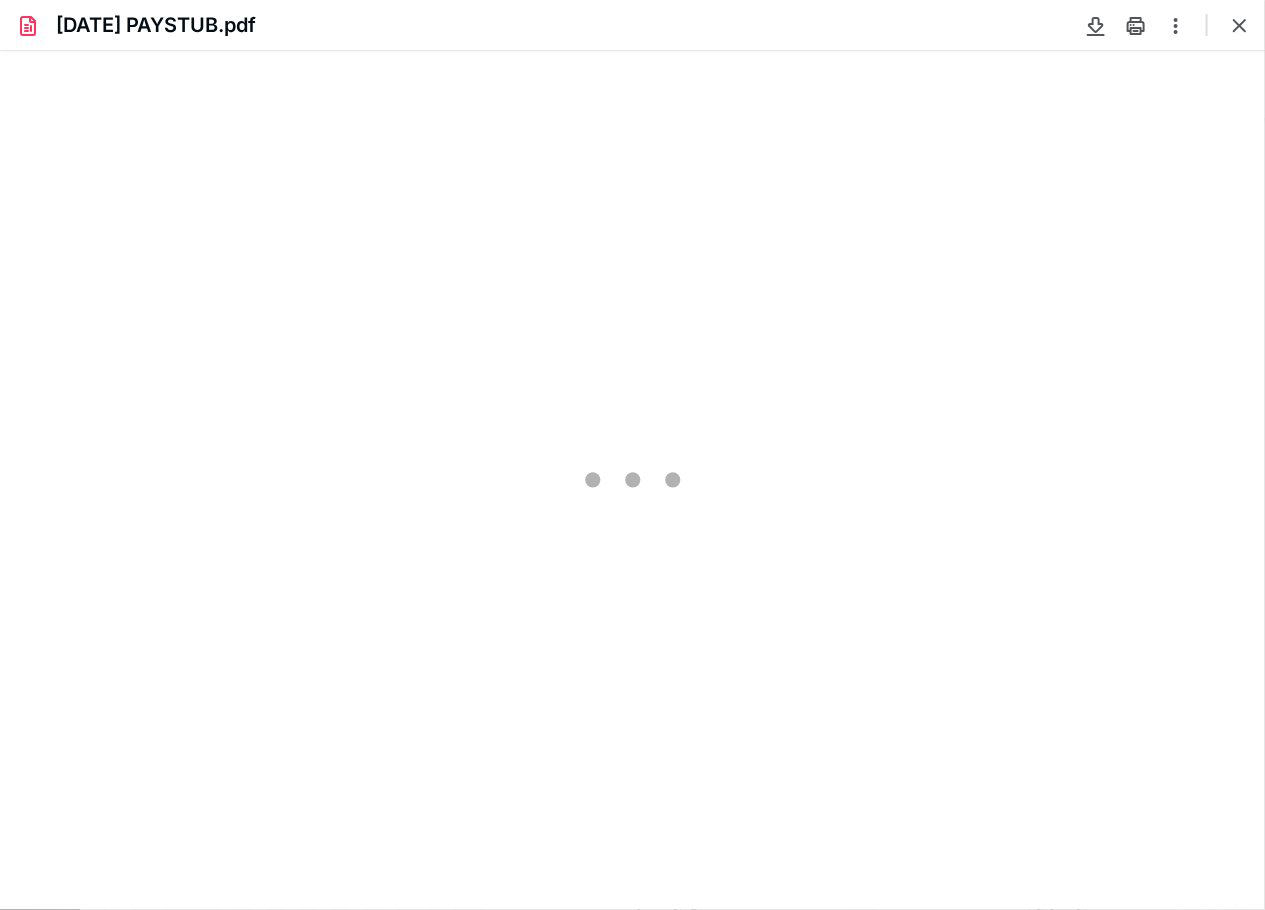 scroll, scrollTop: 0, scrollLeft: 0, axis: both 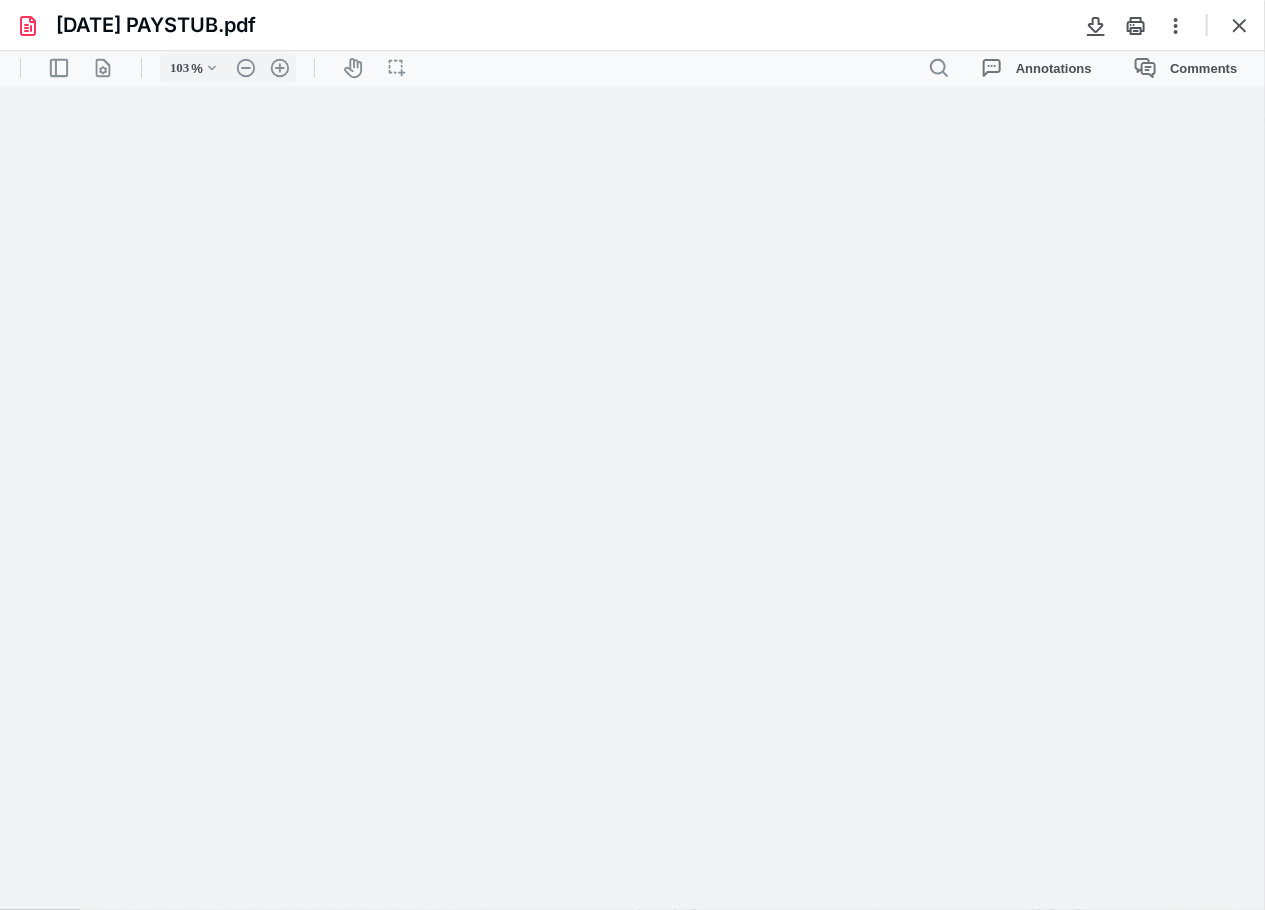 type on "204" 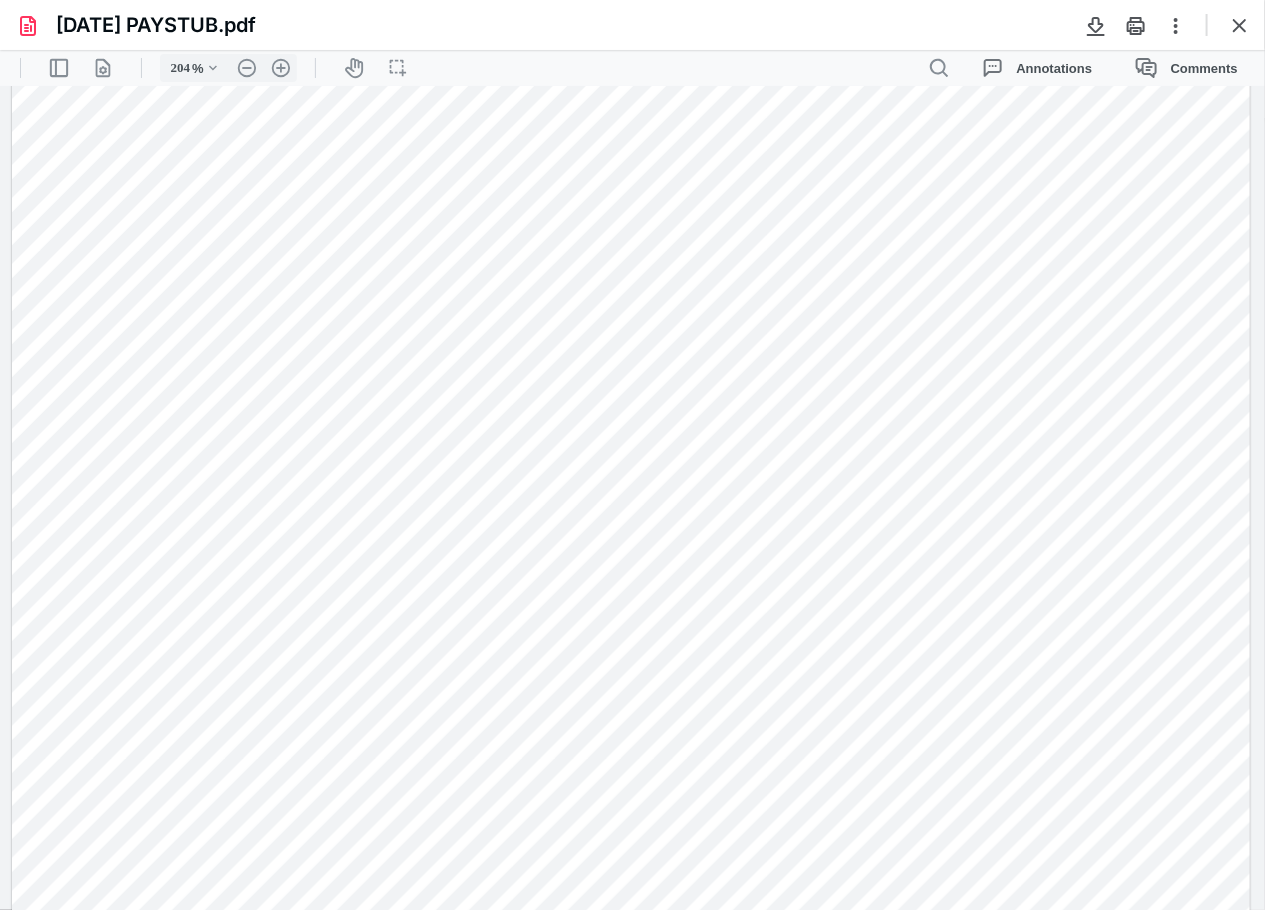 scroll, scrollTop: 0, scrollLeft: 0, axis: both 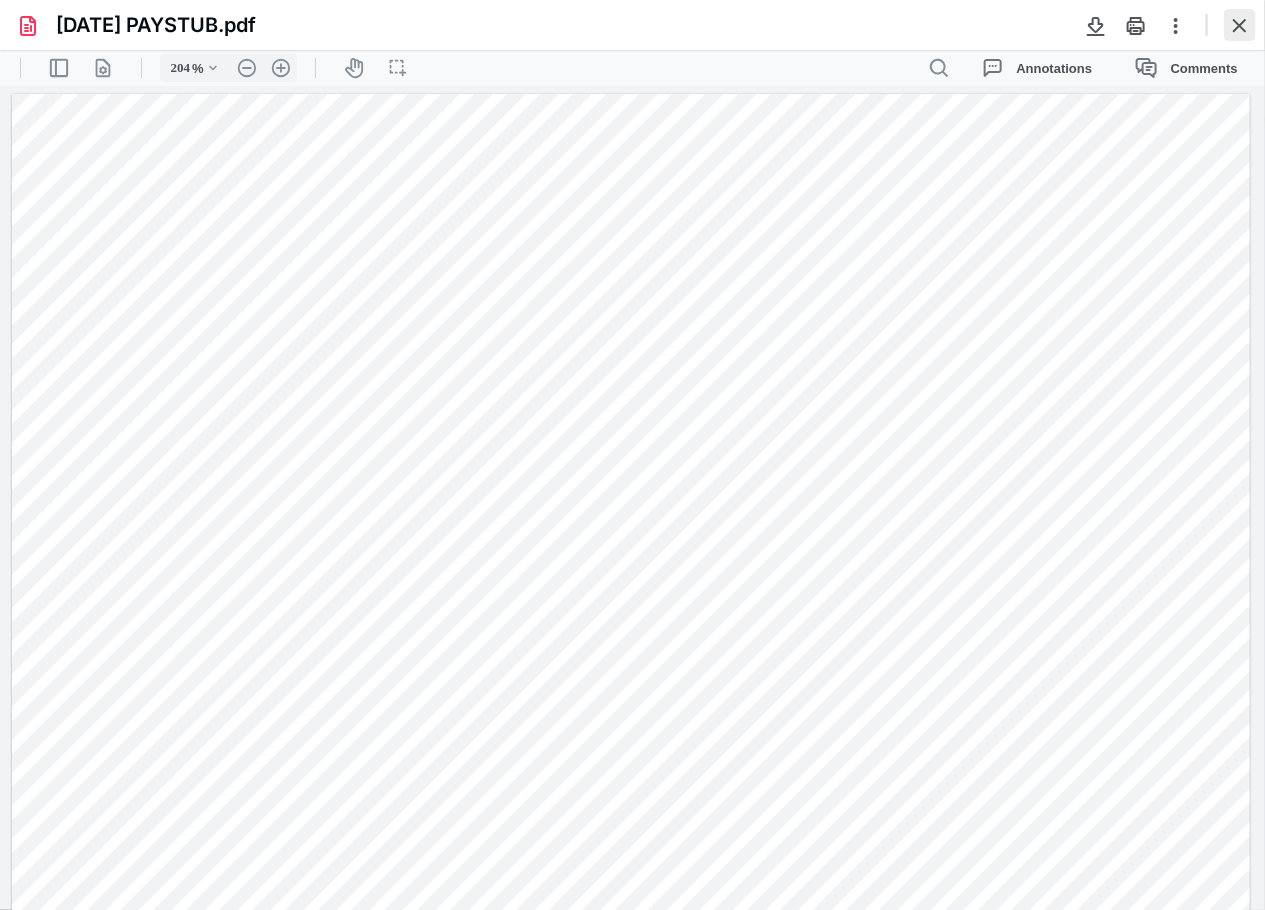 click at bounding box center [1240, 25] 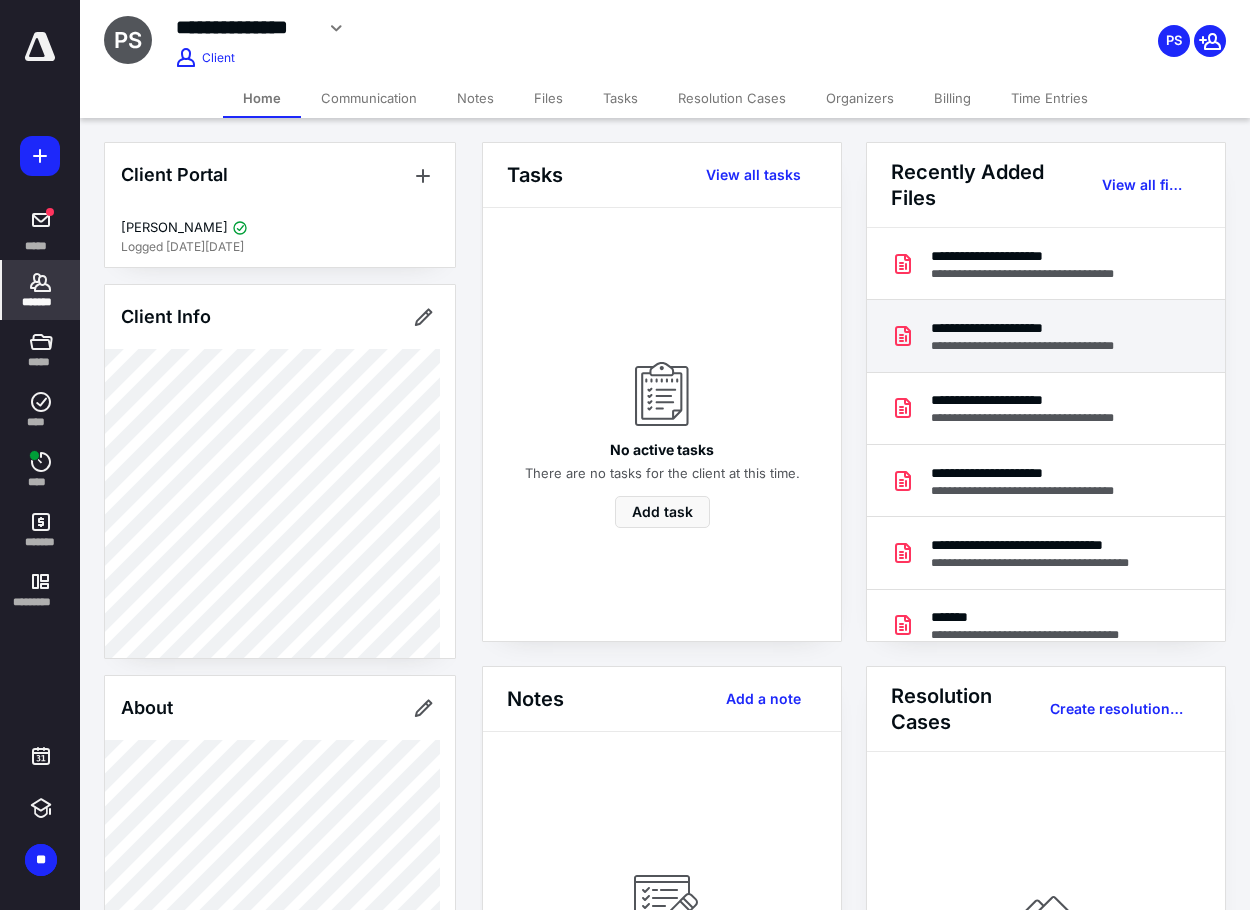 click on "**********" at bounding box center [1039, 328] 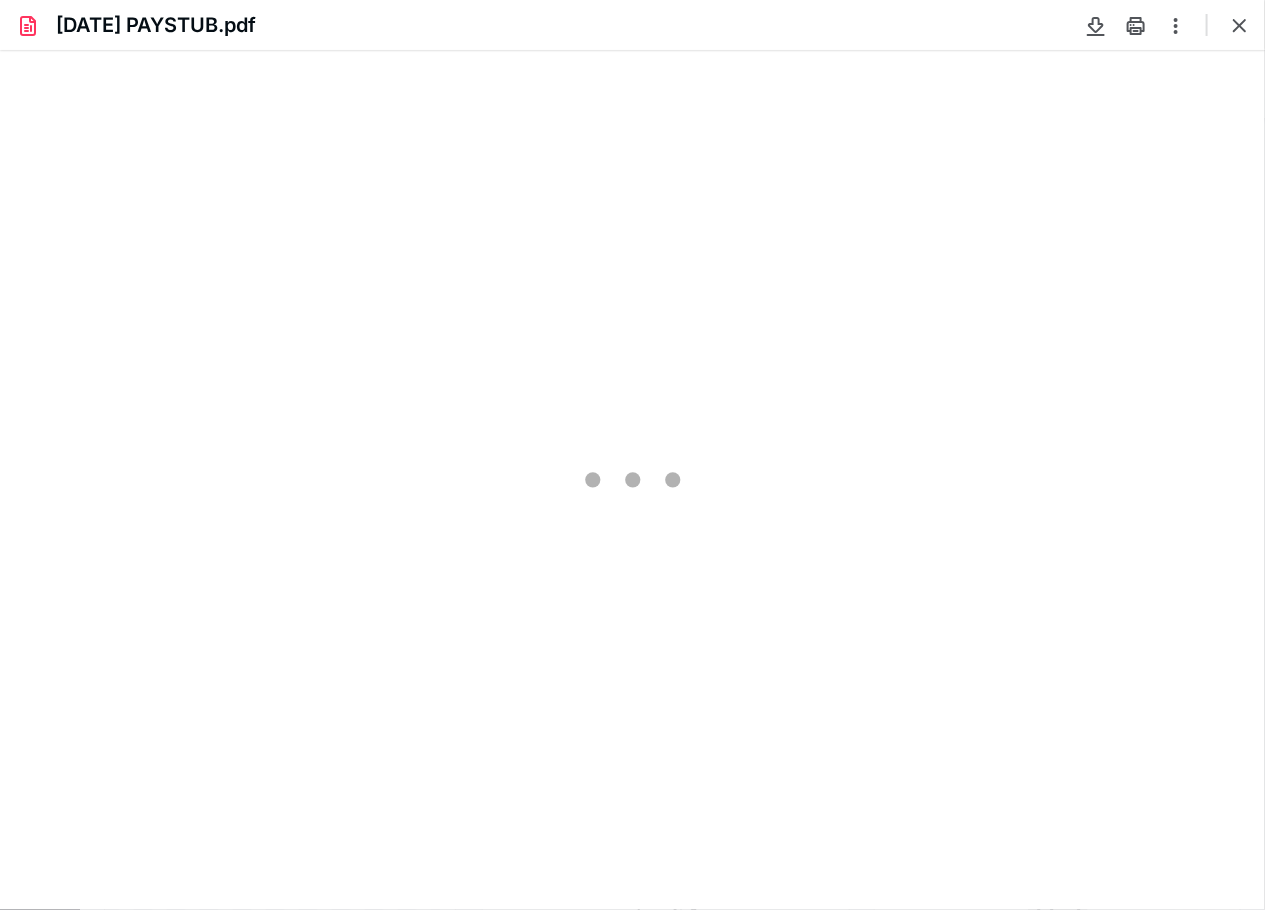 scroll, scrollTop: 0, scrollLeft: 0, axis: both 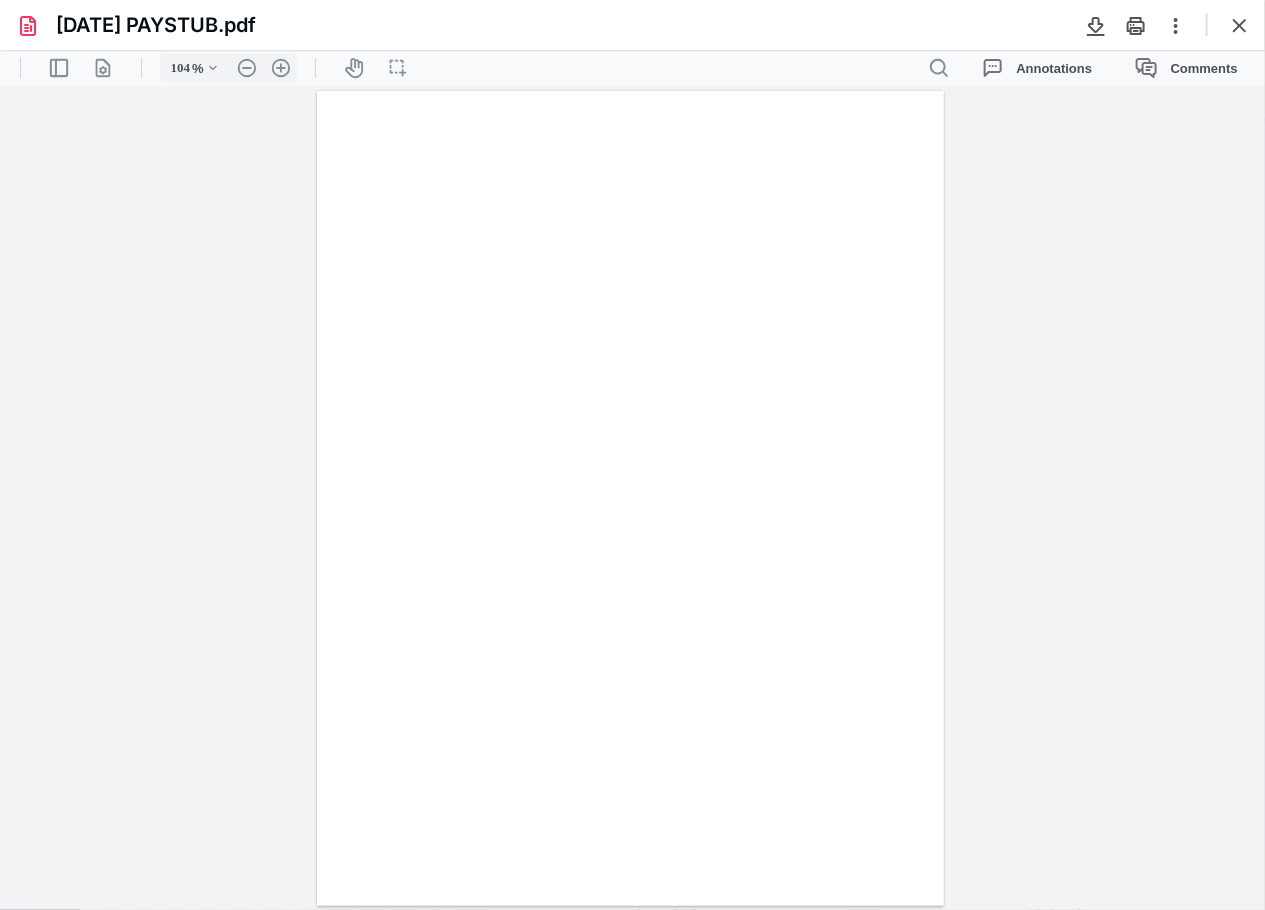 type on "205" 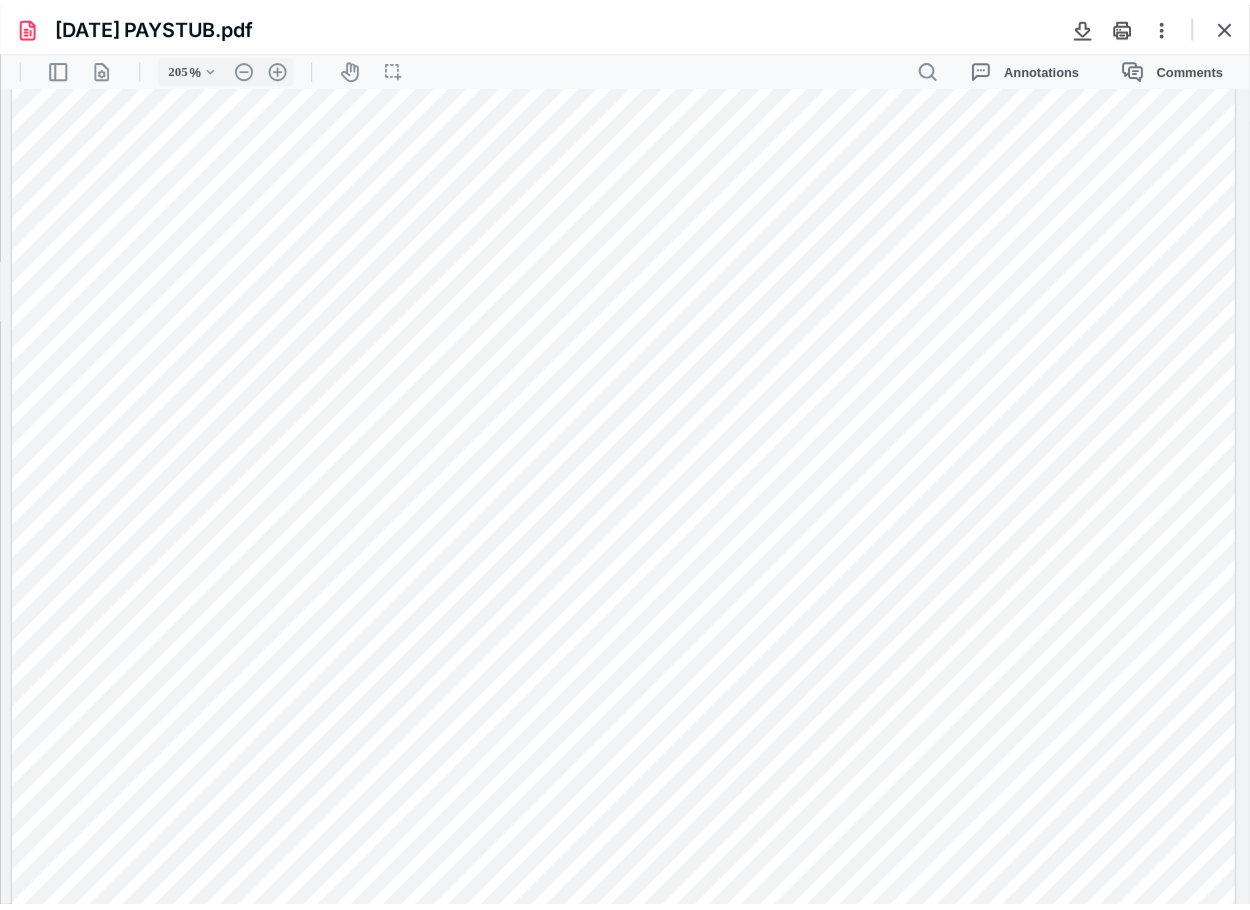 scroll, scrollTop: 801, scrollLeft: 0, axis: vertical 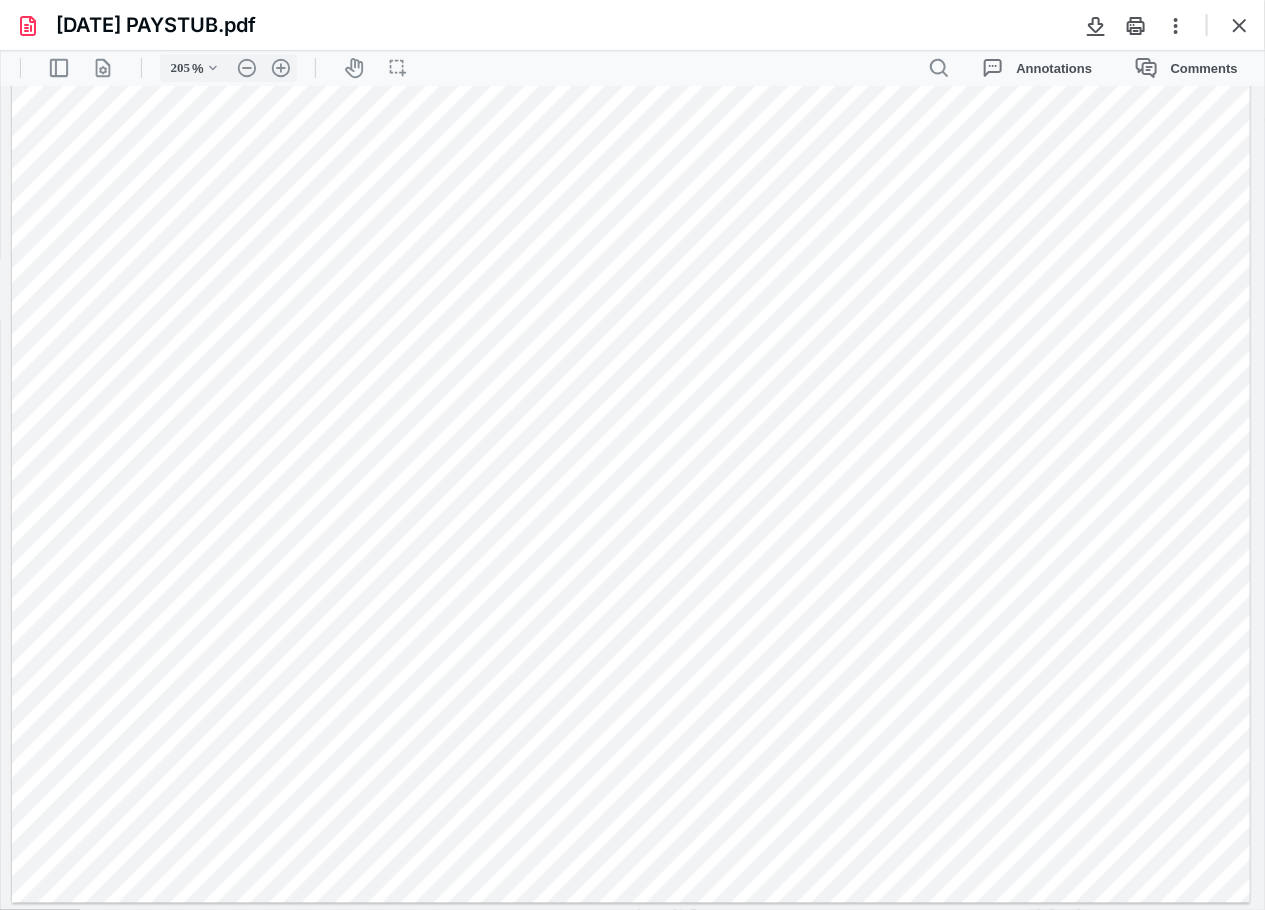 drag, startPoint x: 753, startPoint y: 594, endPoint x: 764, endPoint y: 602, distance: 13.601471 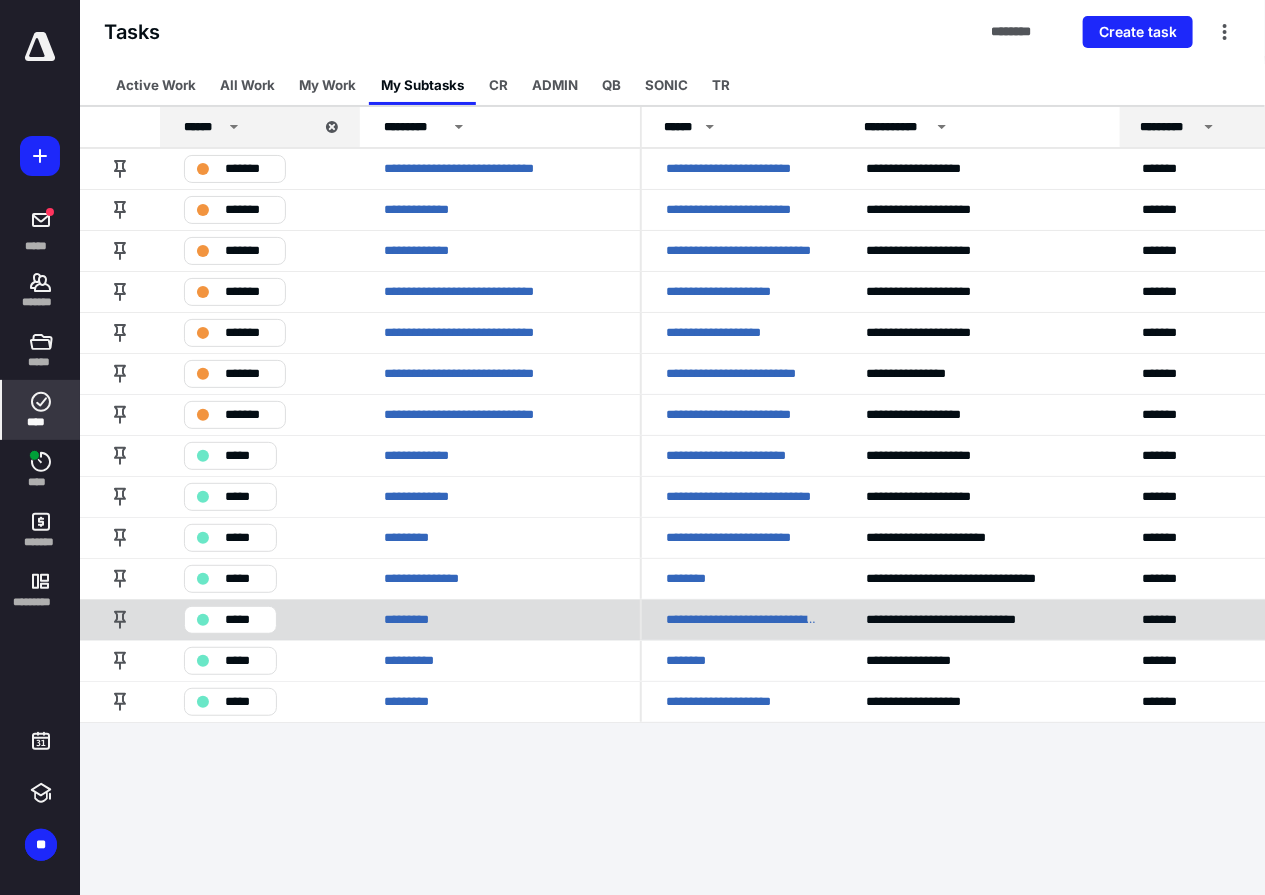 click on "**********" at bounding box center (742, 619) 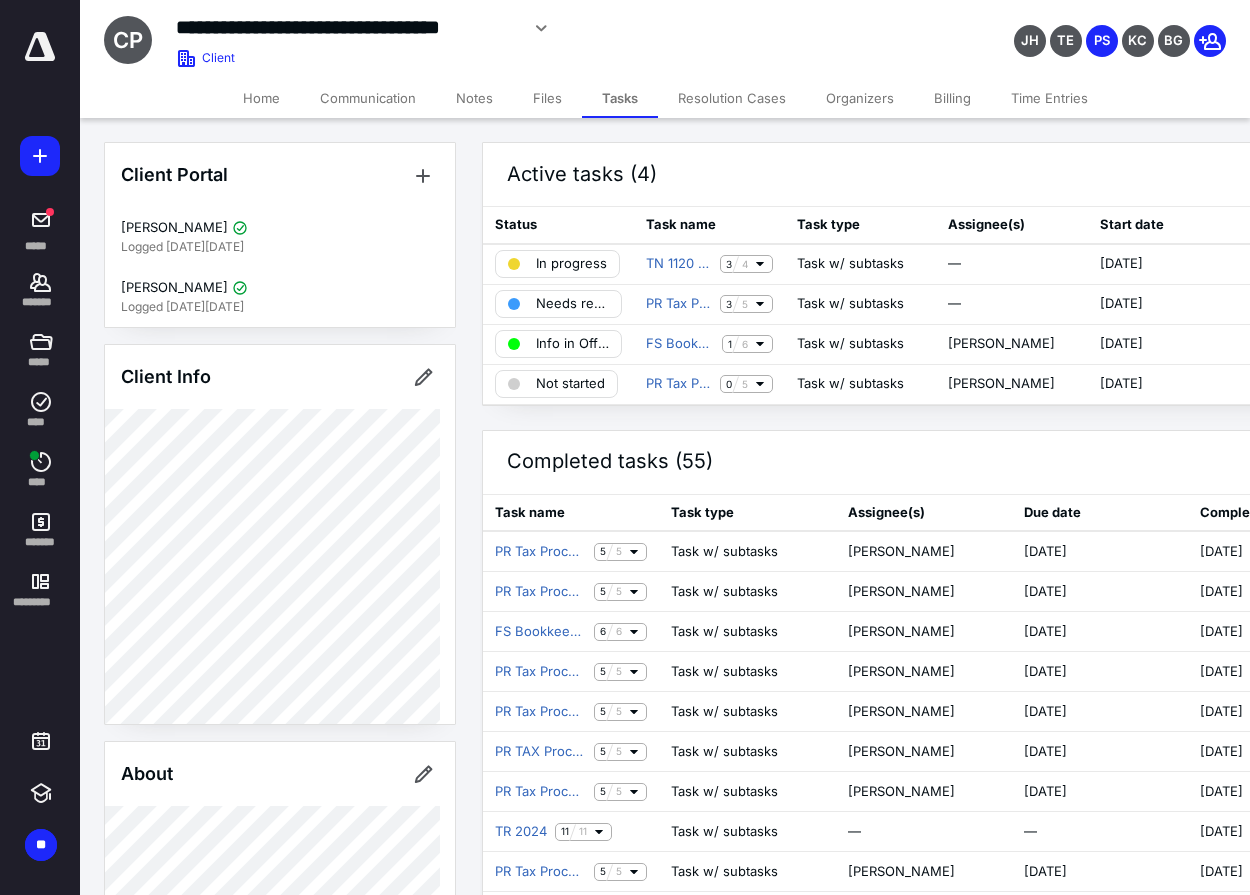 click on "Home" at bounding box center [261, 98] 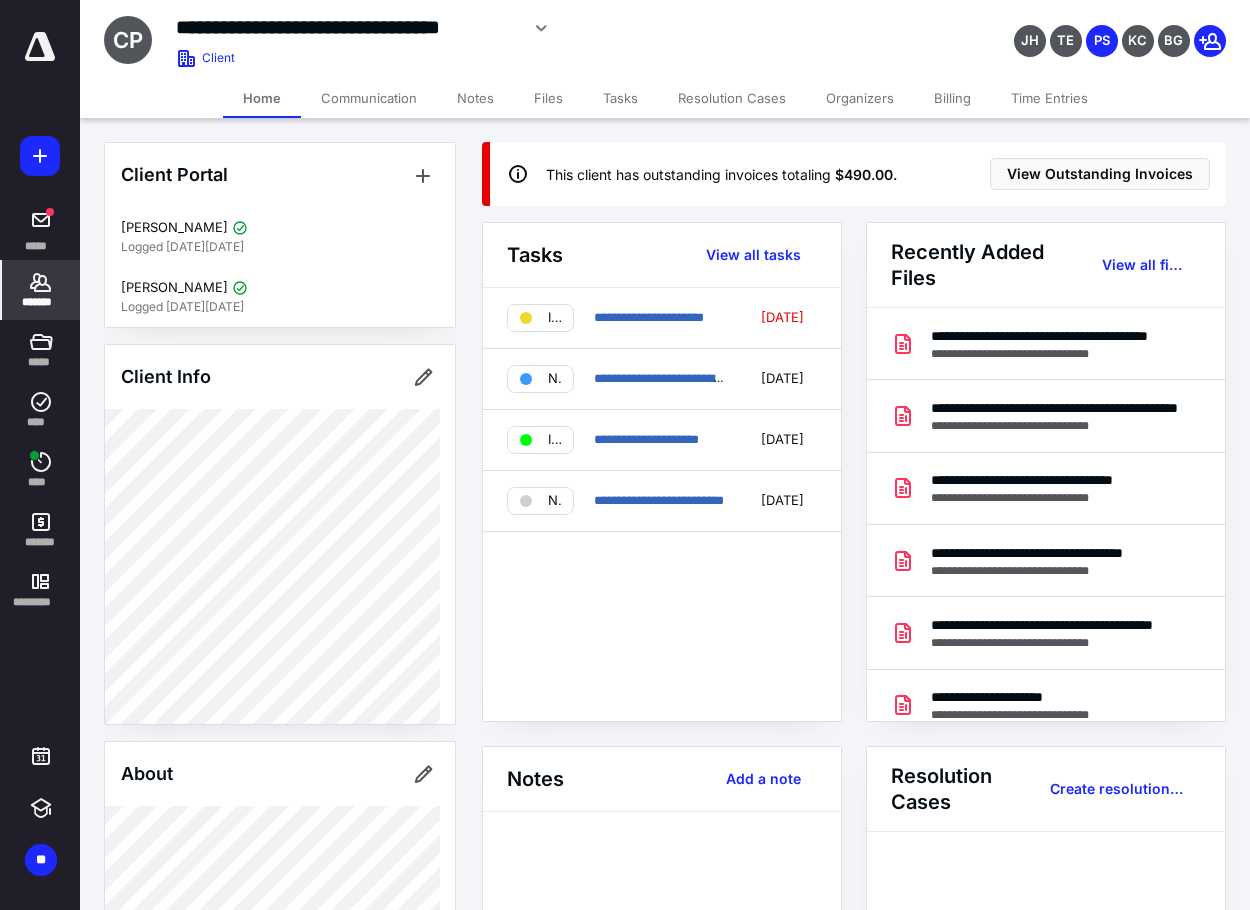 click on "Files" at bounding box center [548, 98] 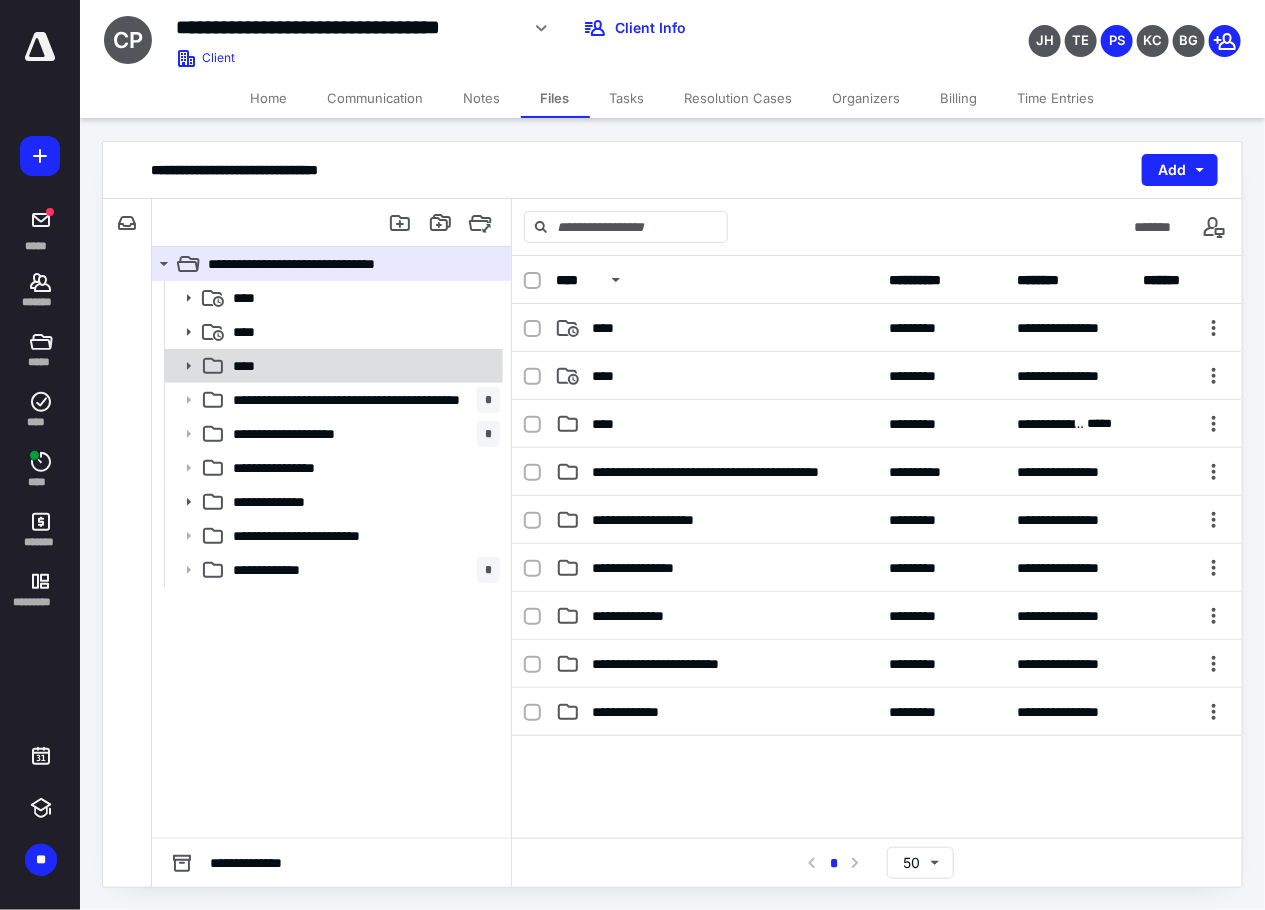 click 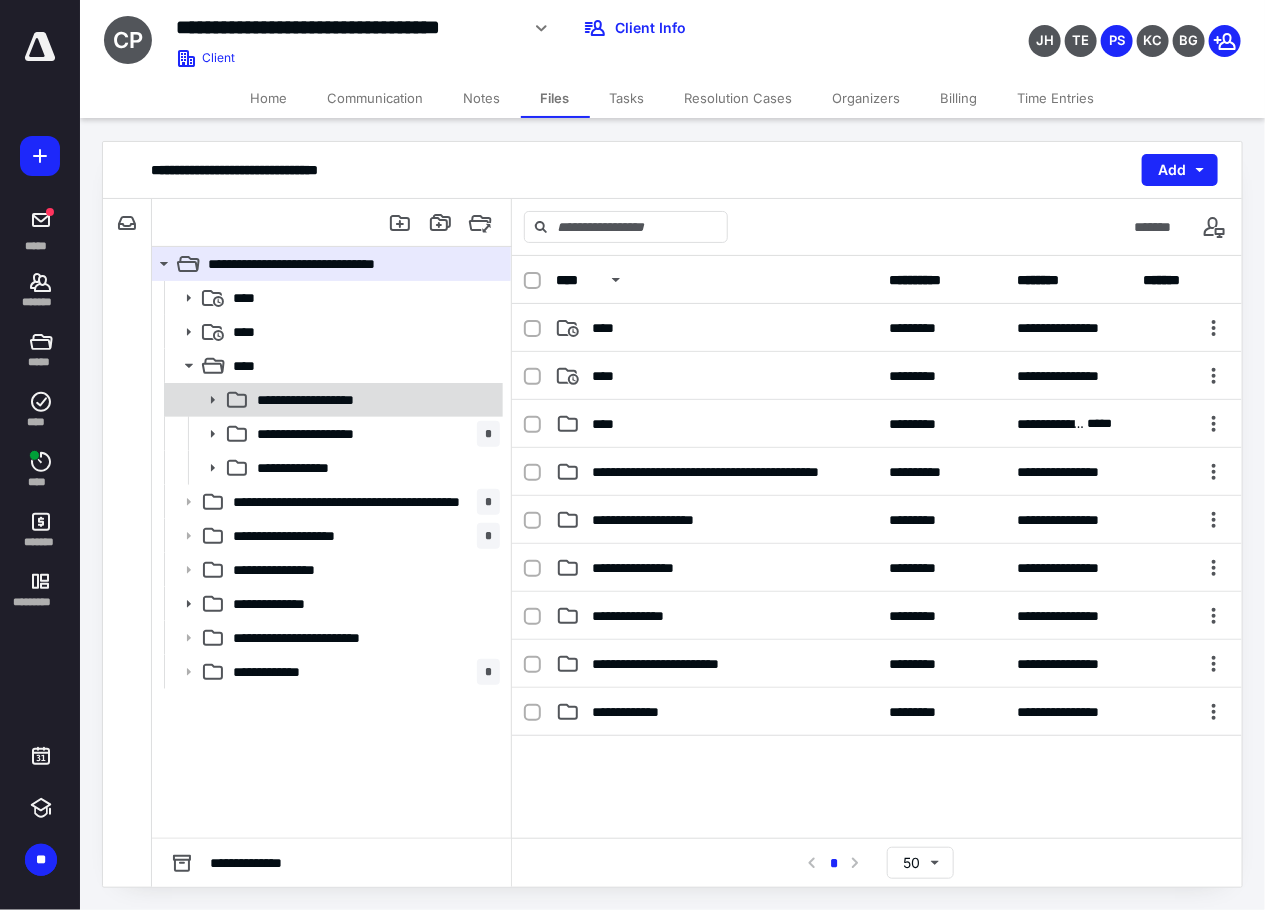 click 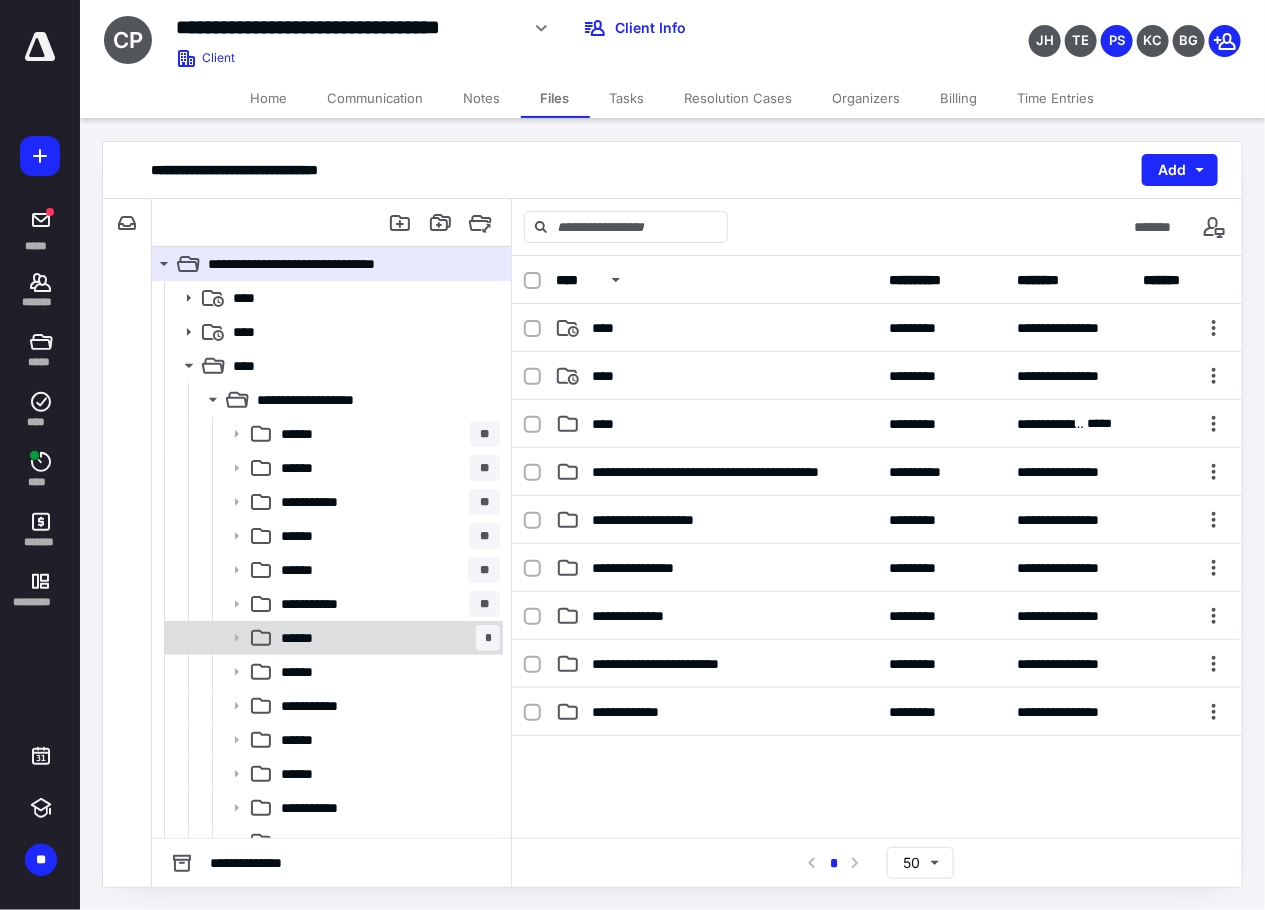 click on "****** *" at bounding box center [386, 638] 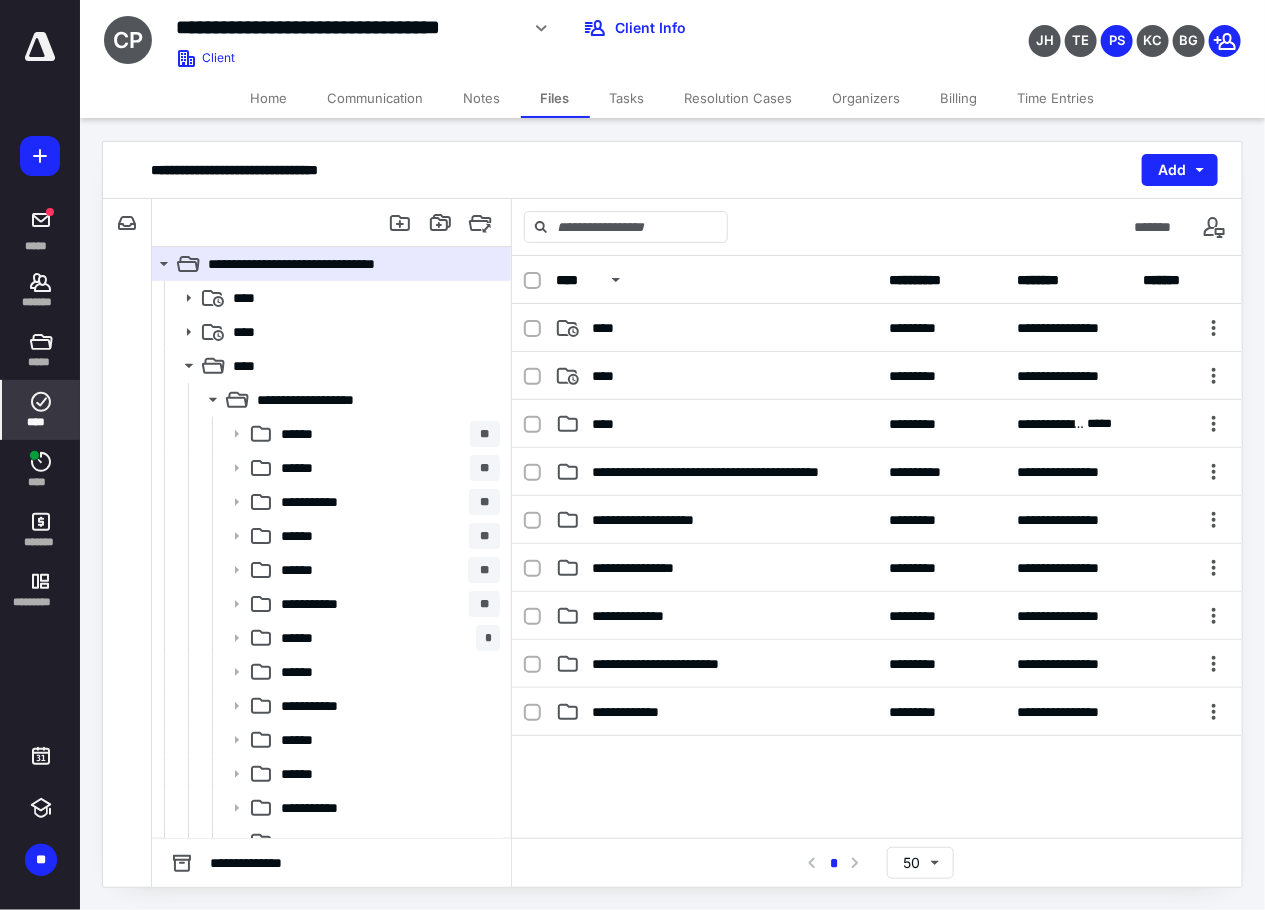 click on "****" at bounding box center (41, 422) 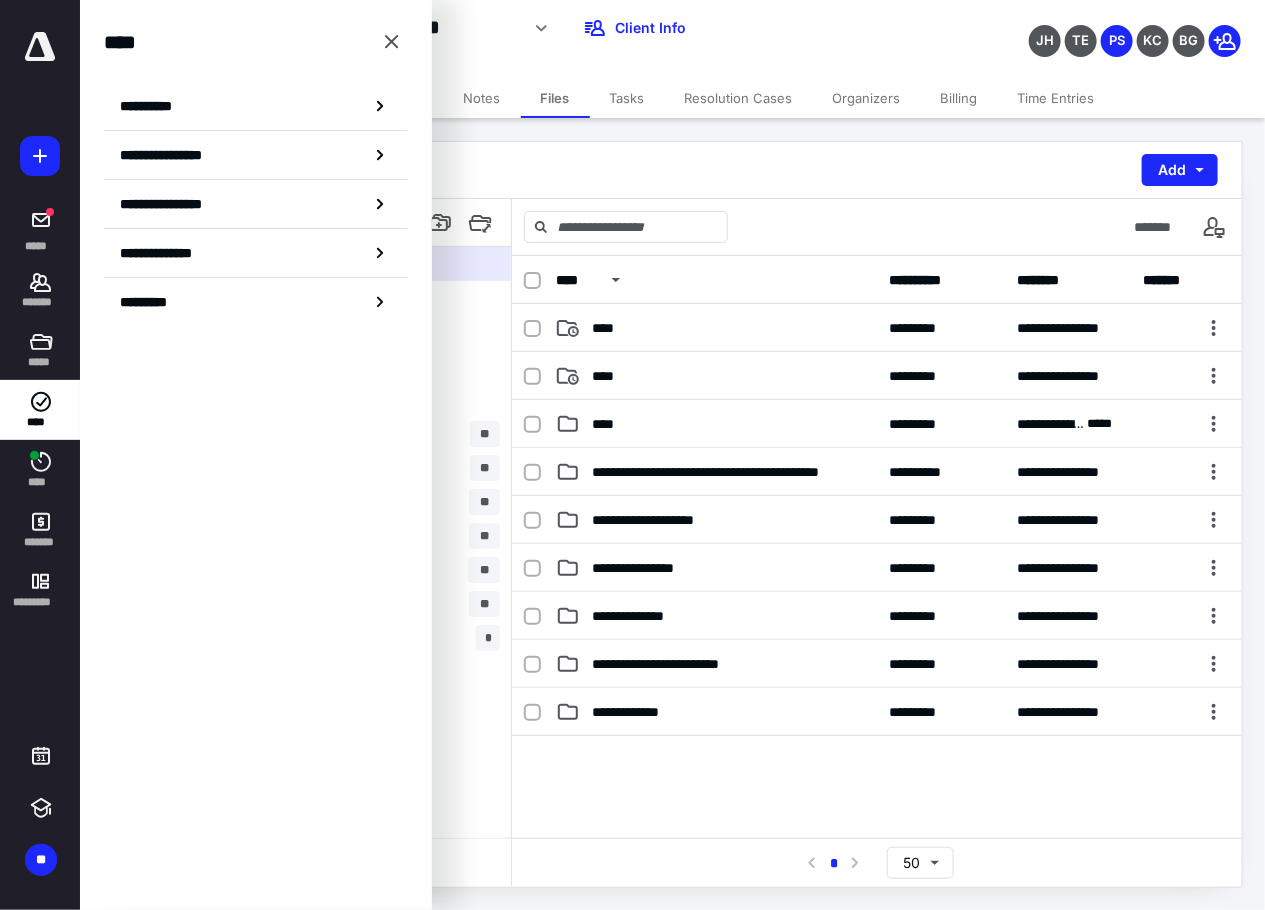 click on "**********" at bounding box center [256, 106] 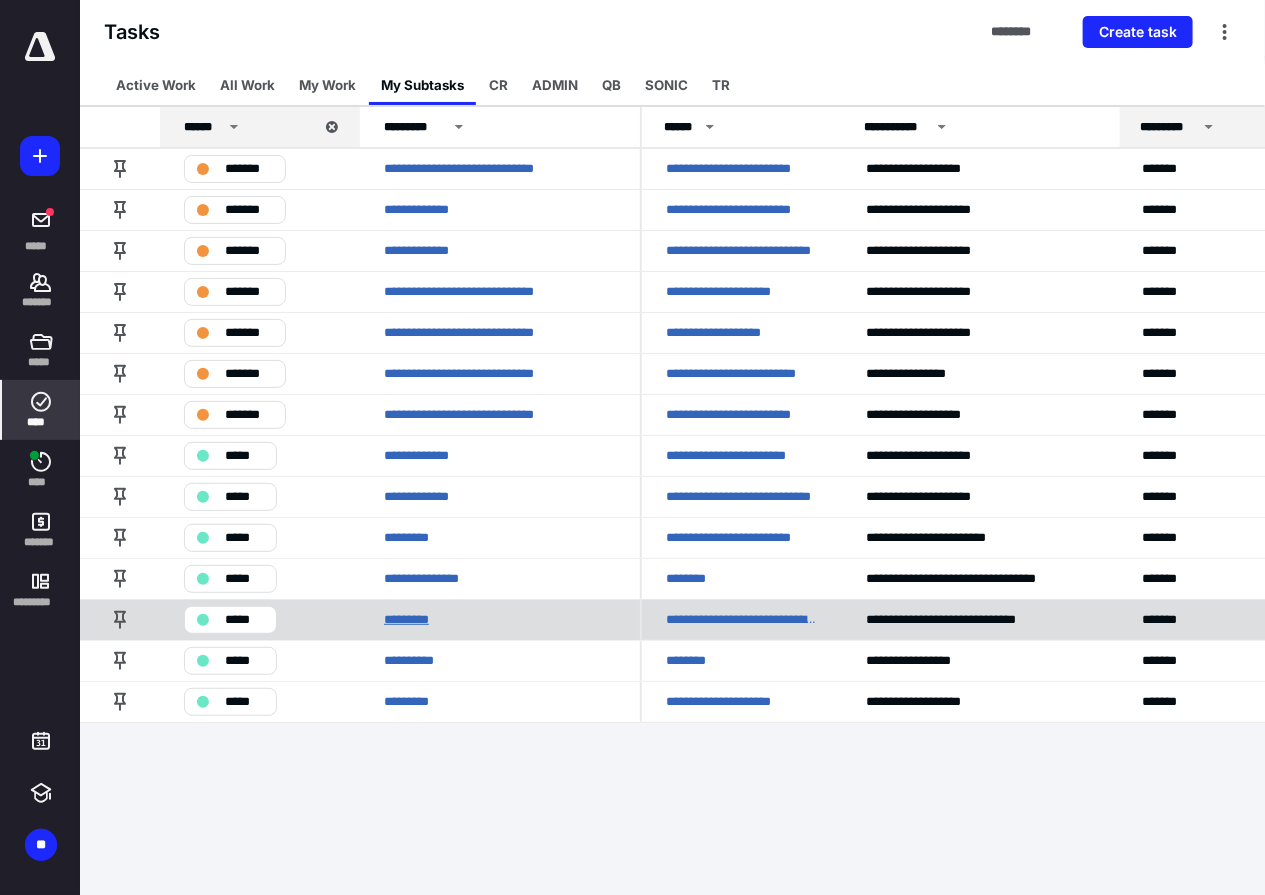 click on "*********" at bounding box center [416, 619] 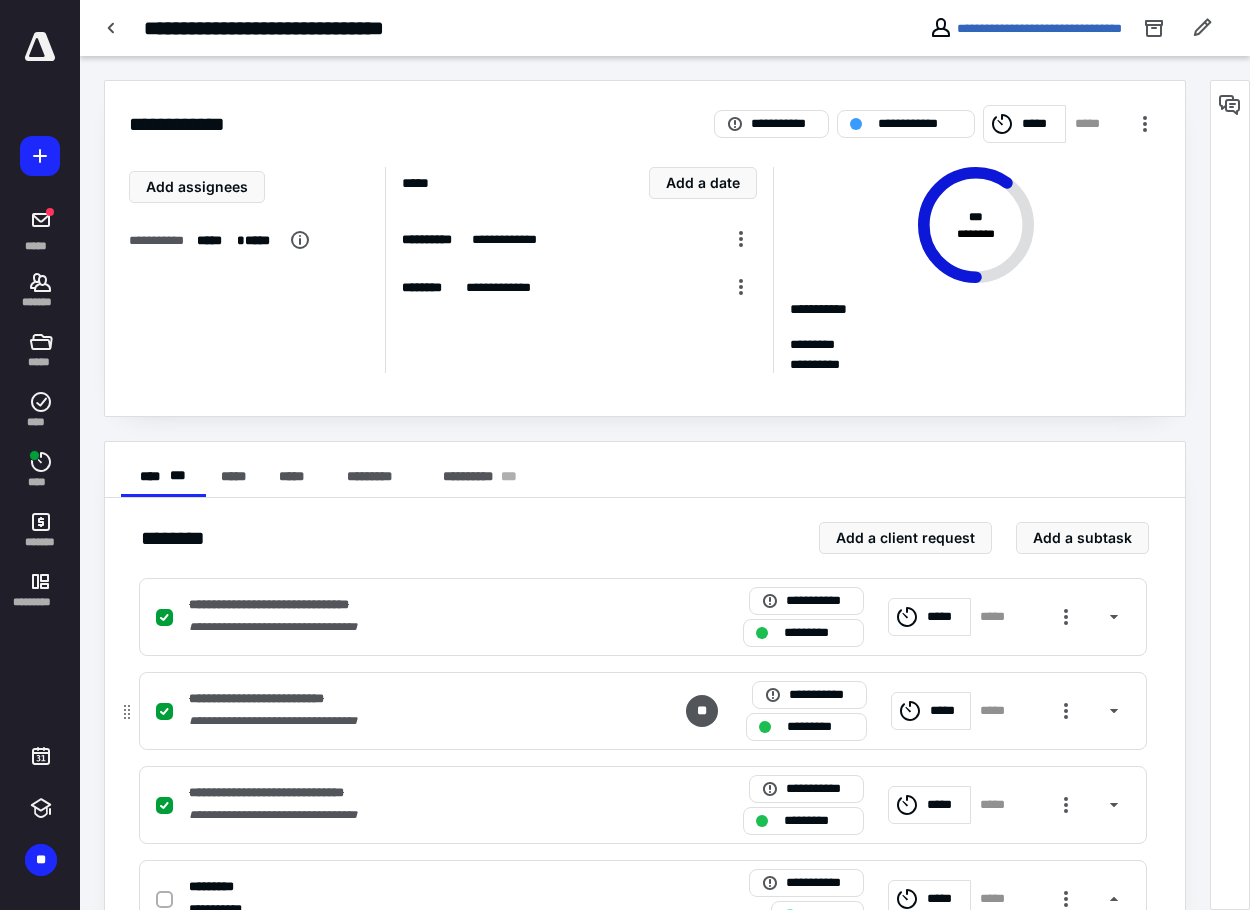 scroll, scrollTop: 333, scrollLeft: 0, axis: vertical 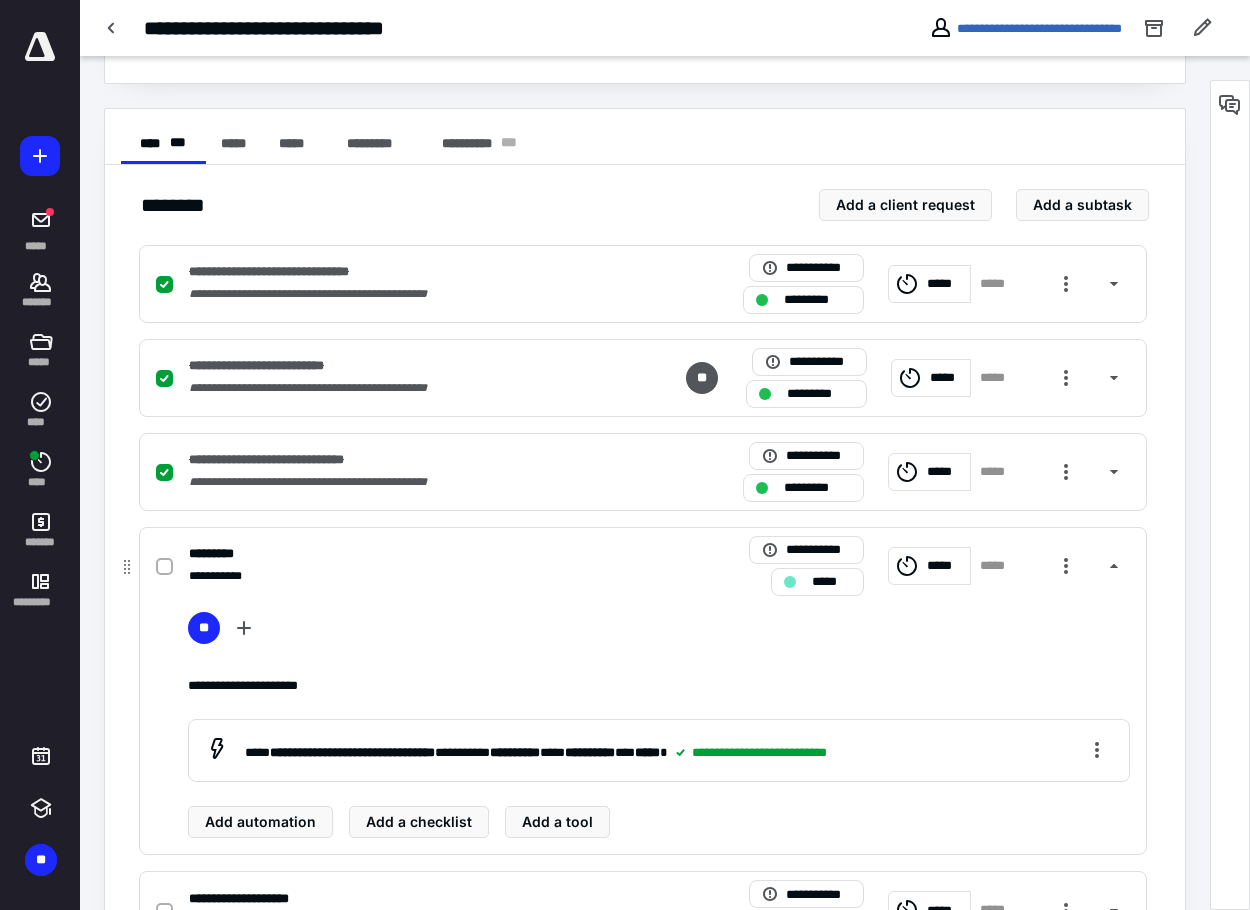 click at bounding box center [168, 566] 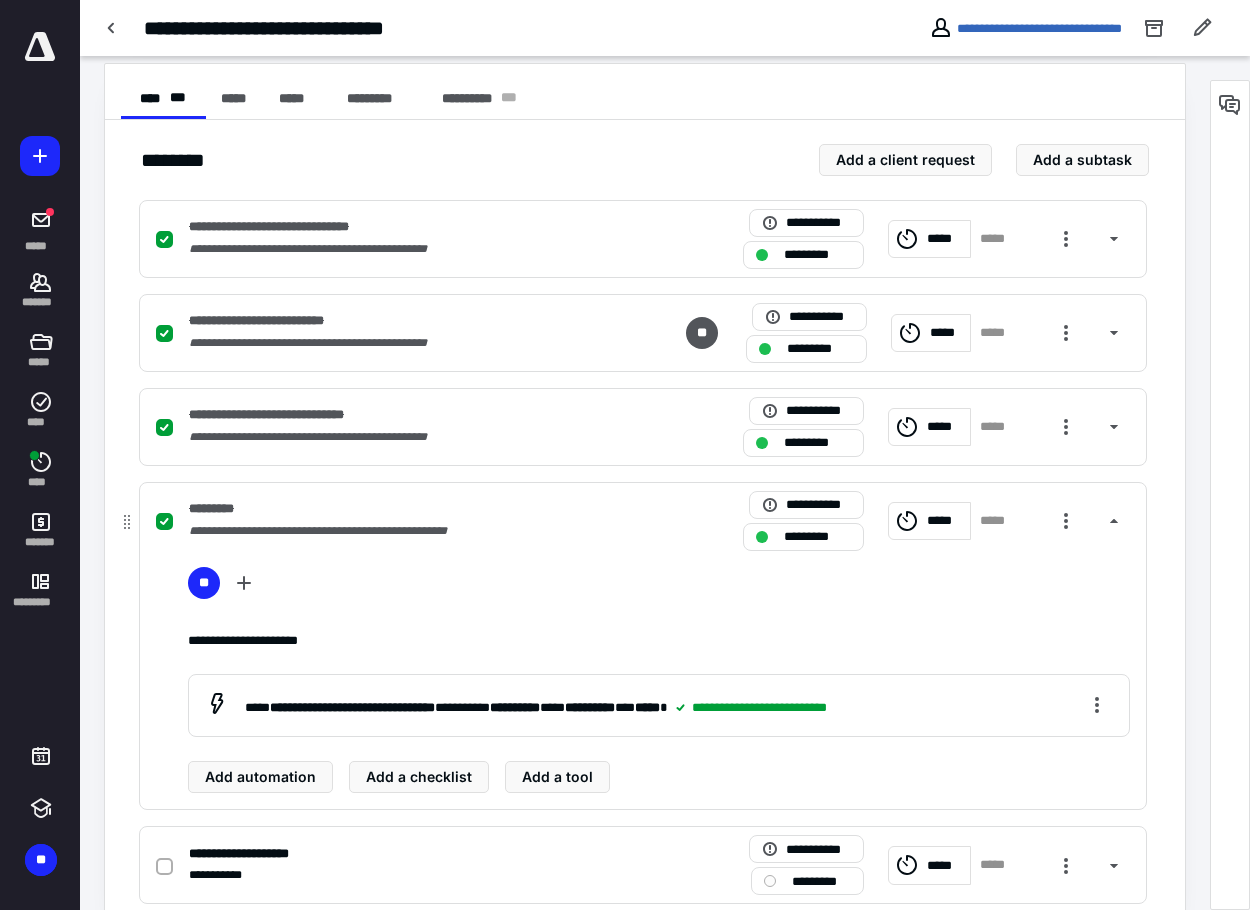 scroll, scrollTop: 420, scrollLeft: 0, axis: vertical 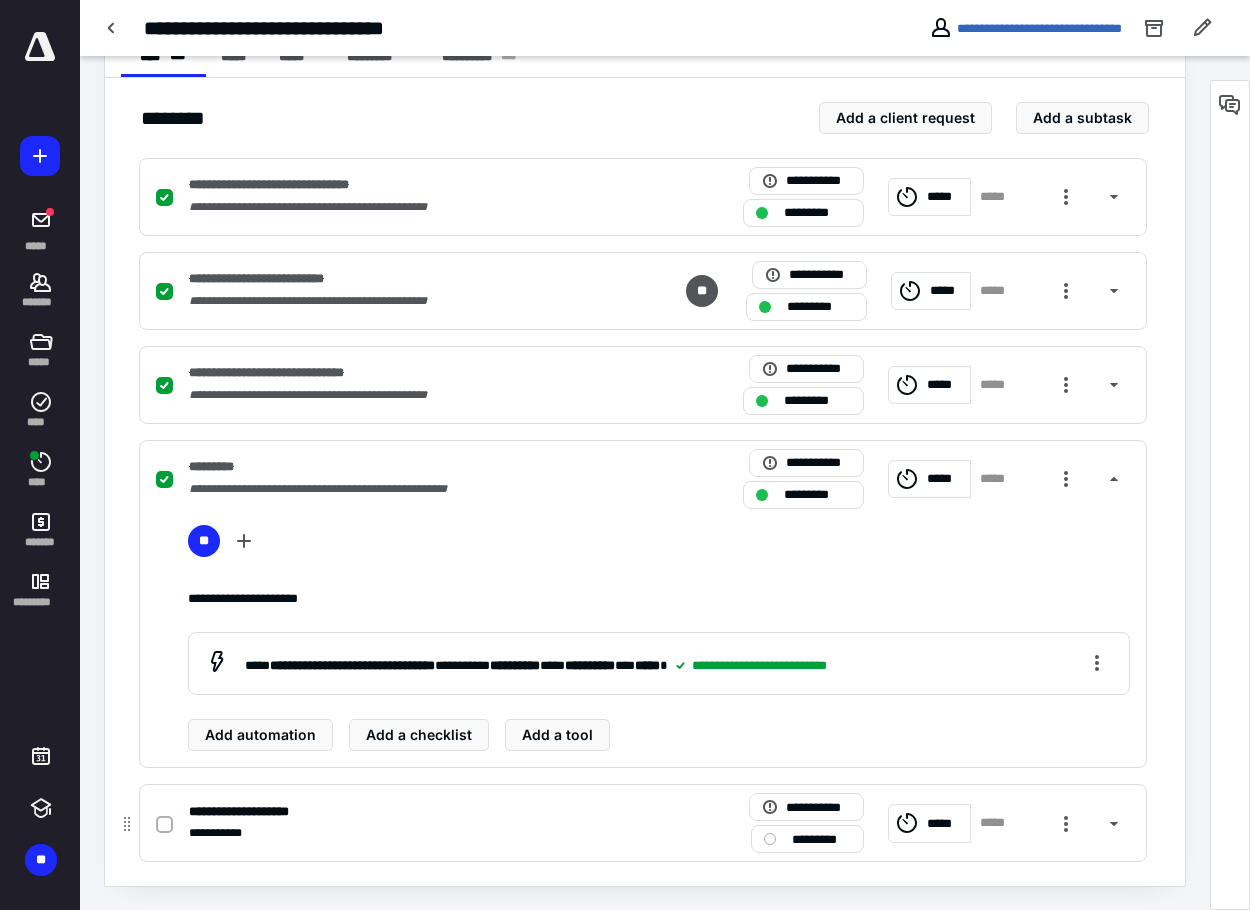 click 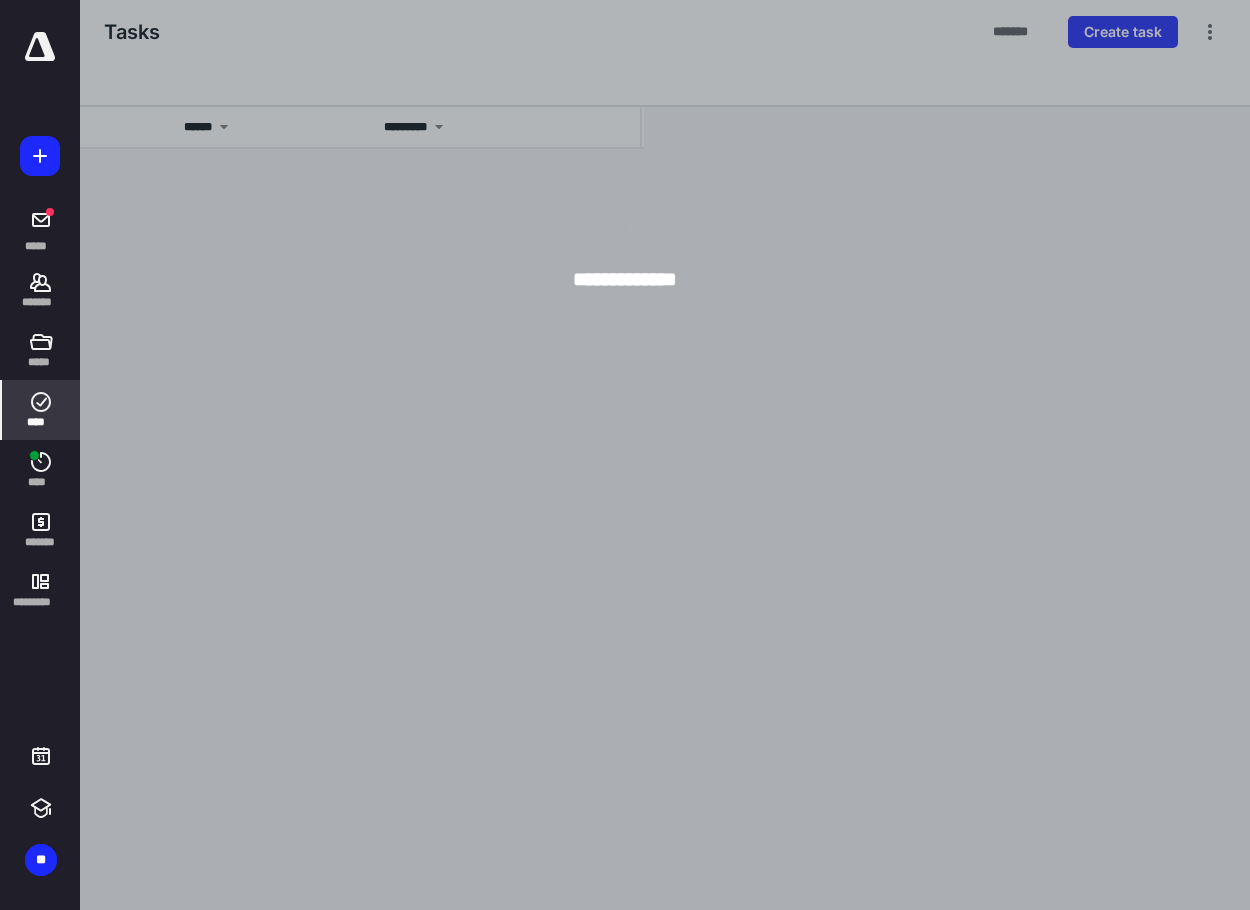 scroll, scrollTop: 0, scrollLeft: 0, axis: both 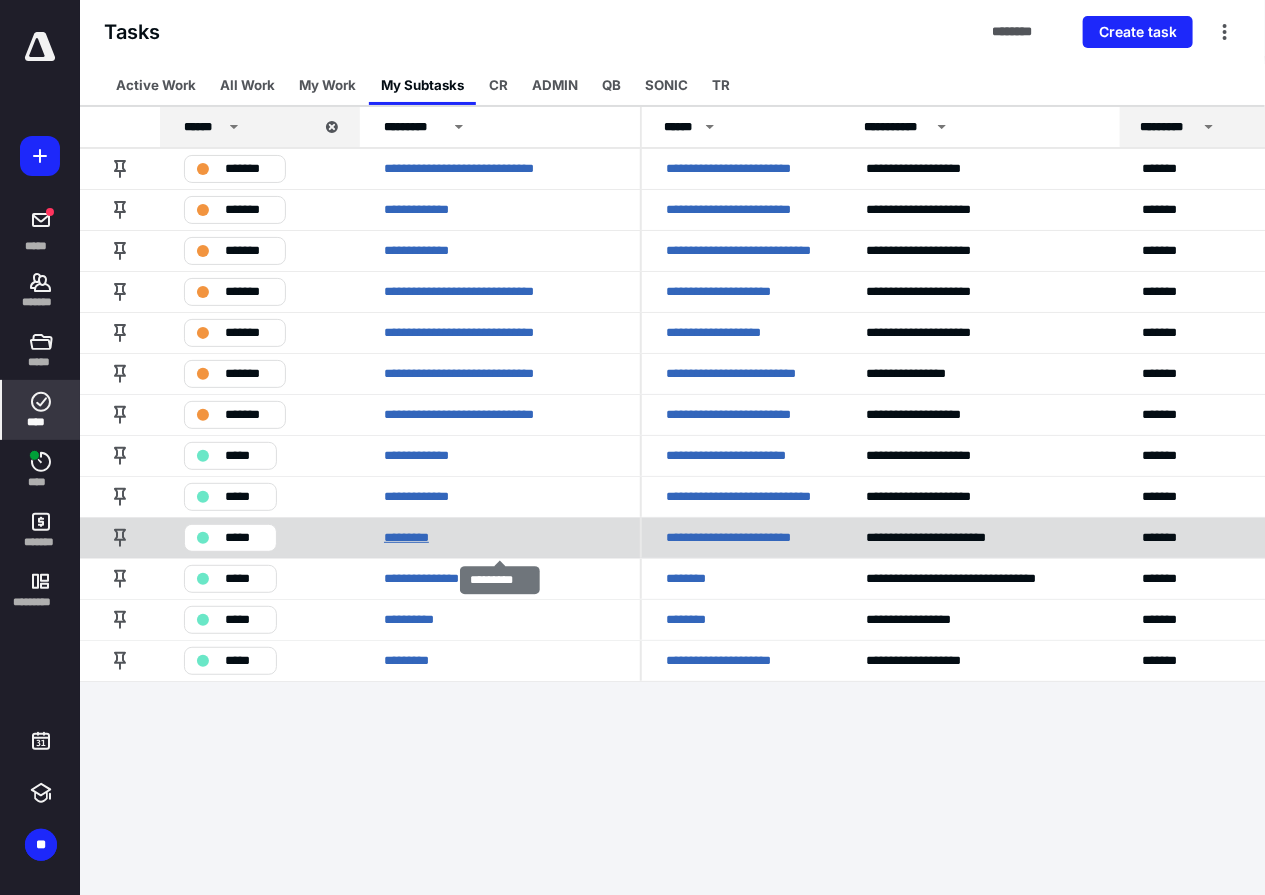 click on "*********" at bounding box center [416, 537] 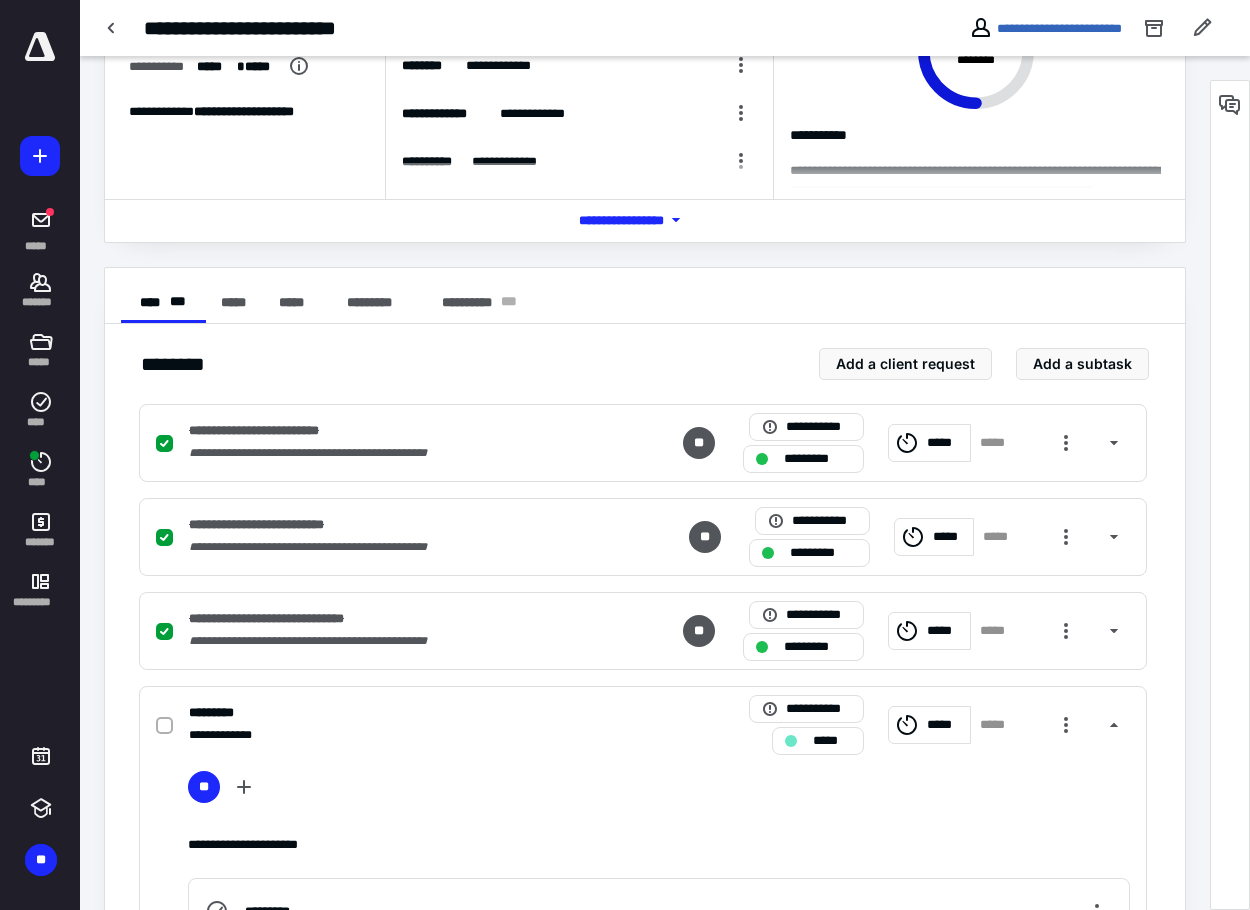 scroll, scrollTop: 300, scrollLeft: 0, axis: vertical 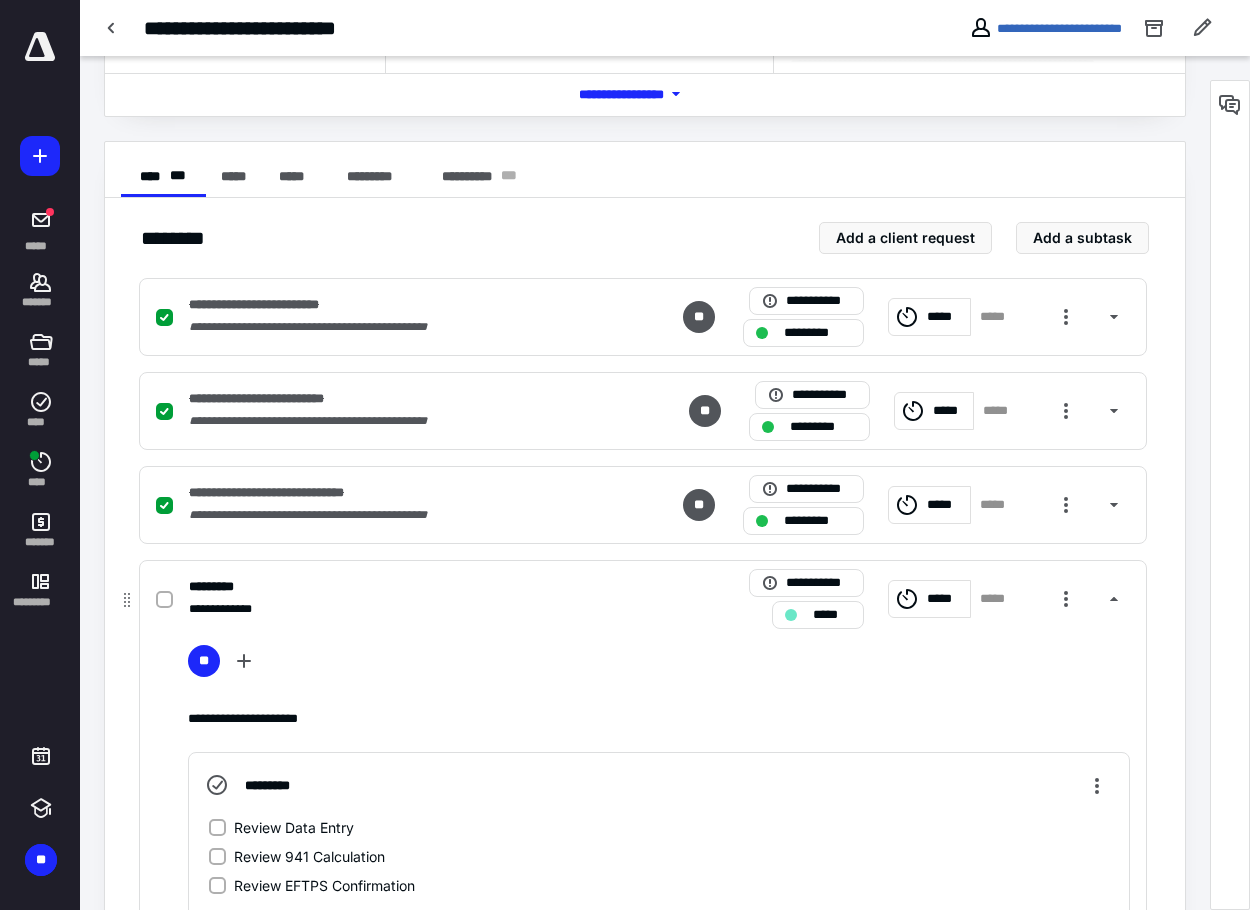 click on "*****" at bounding box center [929, 599] 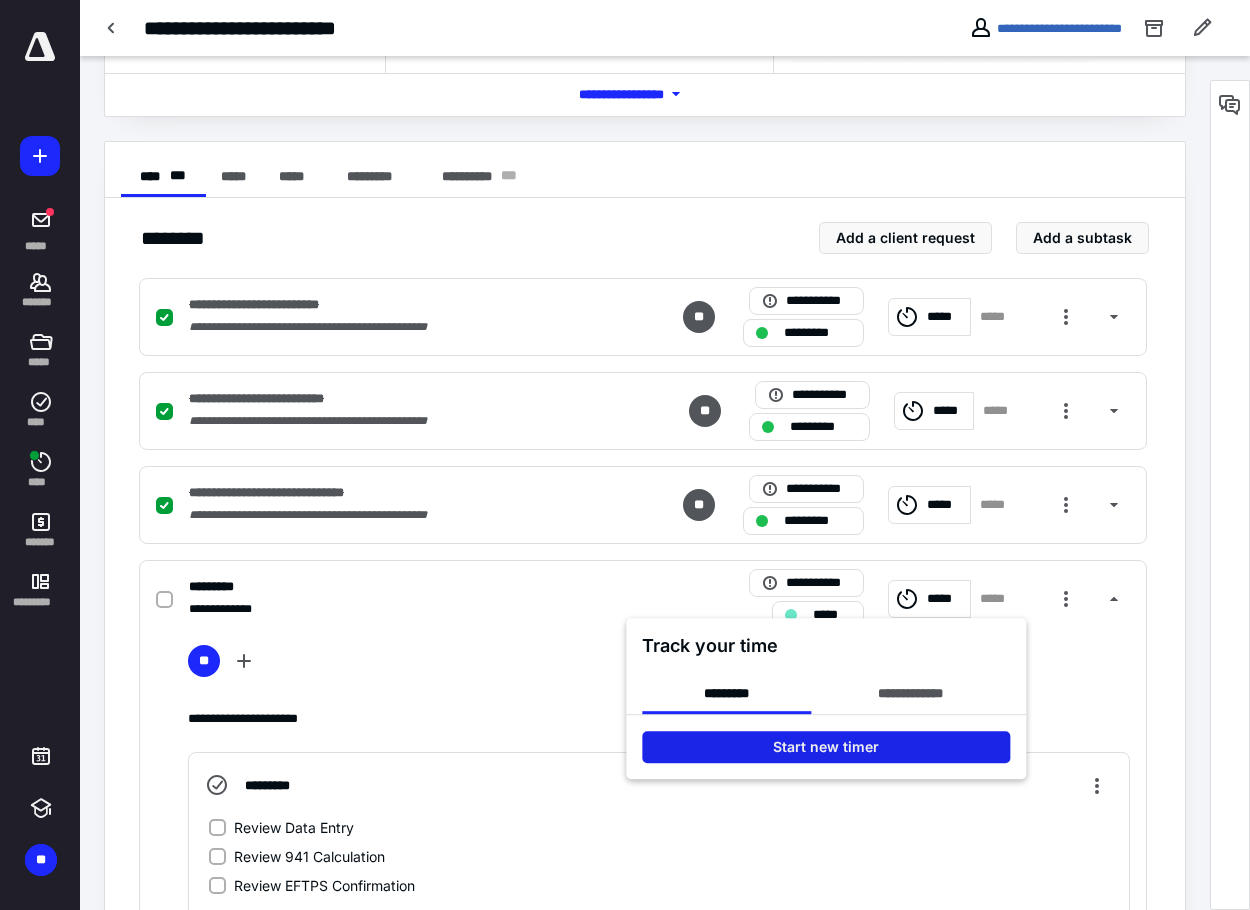 click on "Start new timer" at bounding box center [826, 747] 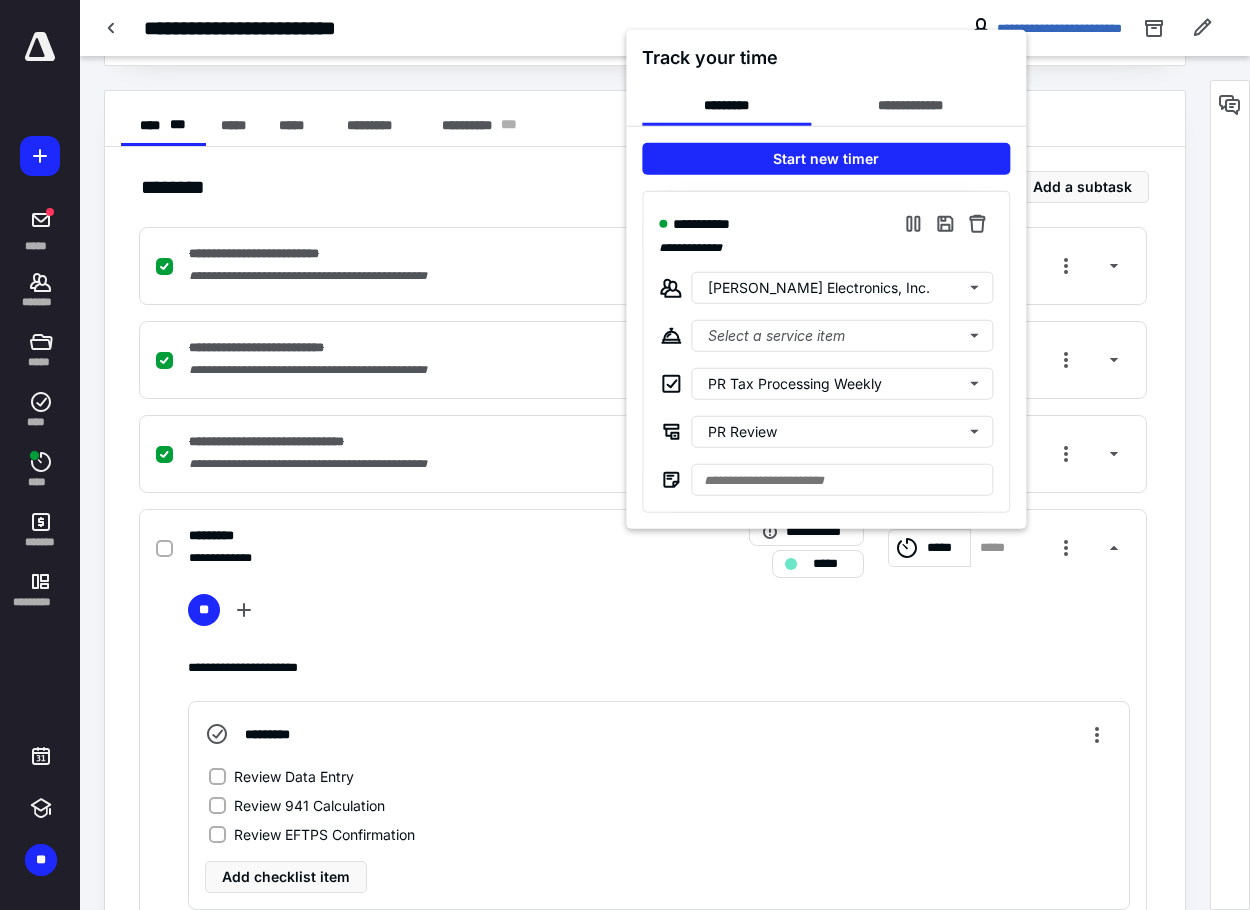 scroll, scrollTop: 400, scrollLeft: 0, axis: vertical 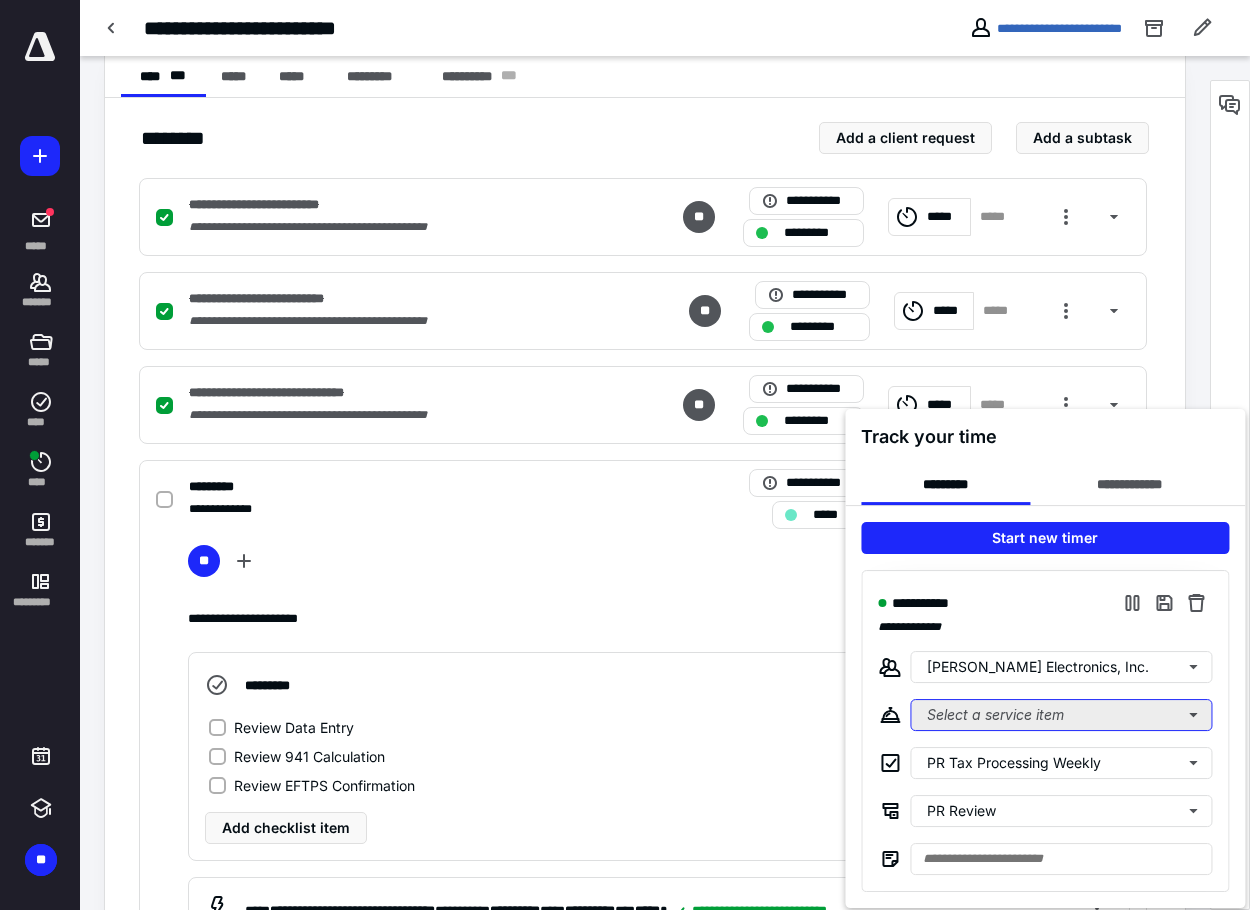 click on "Select a service item" at bounding box center [1061, 715] 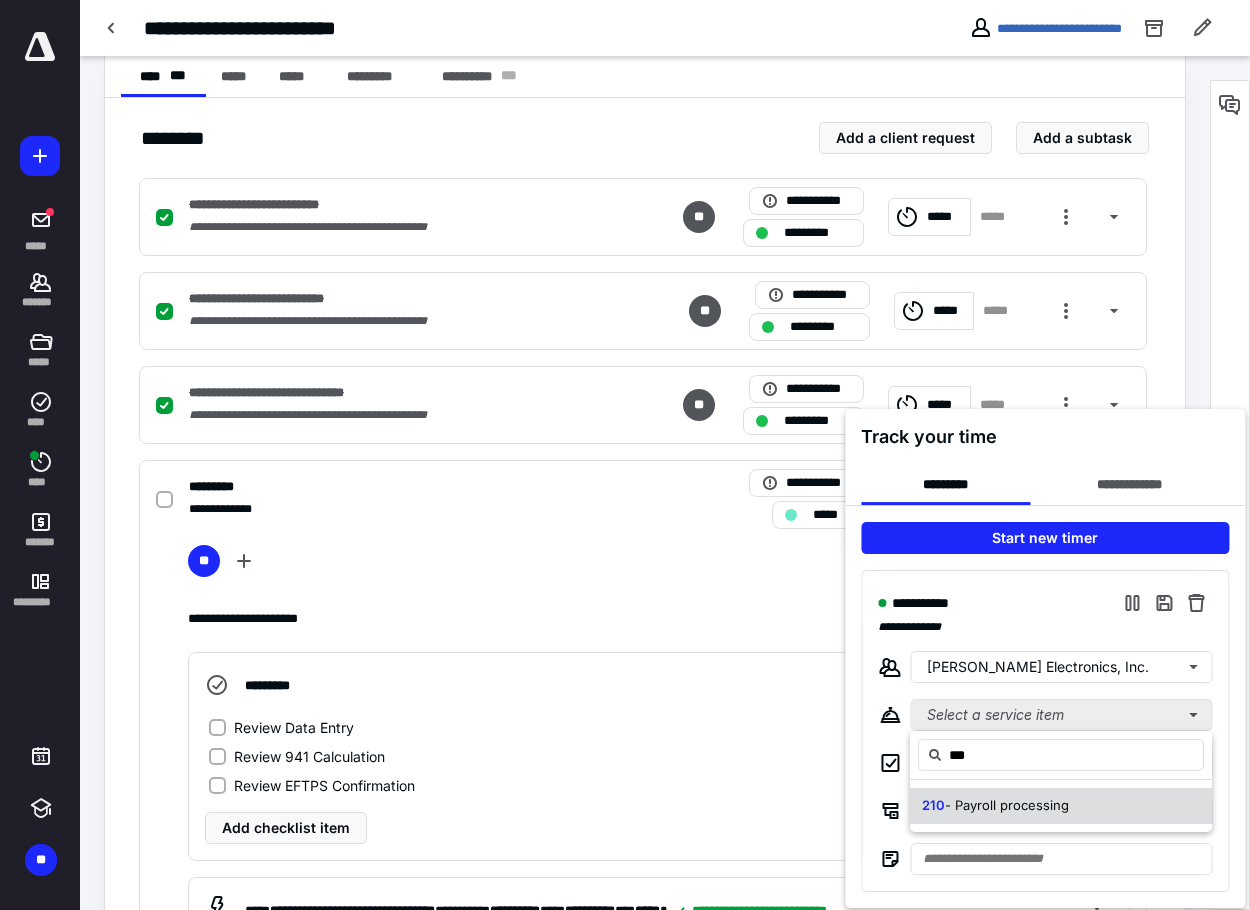 type on "***" 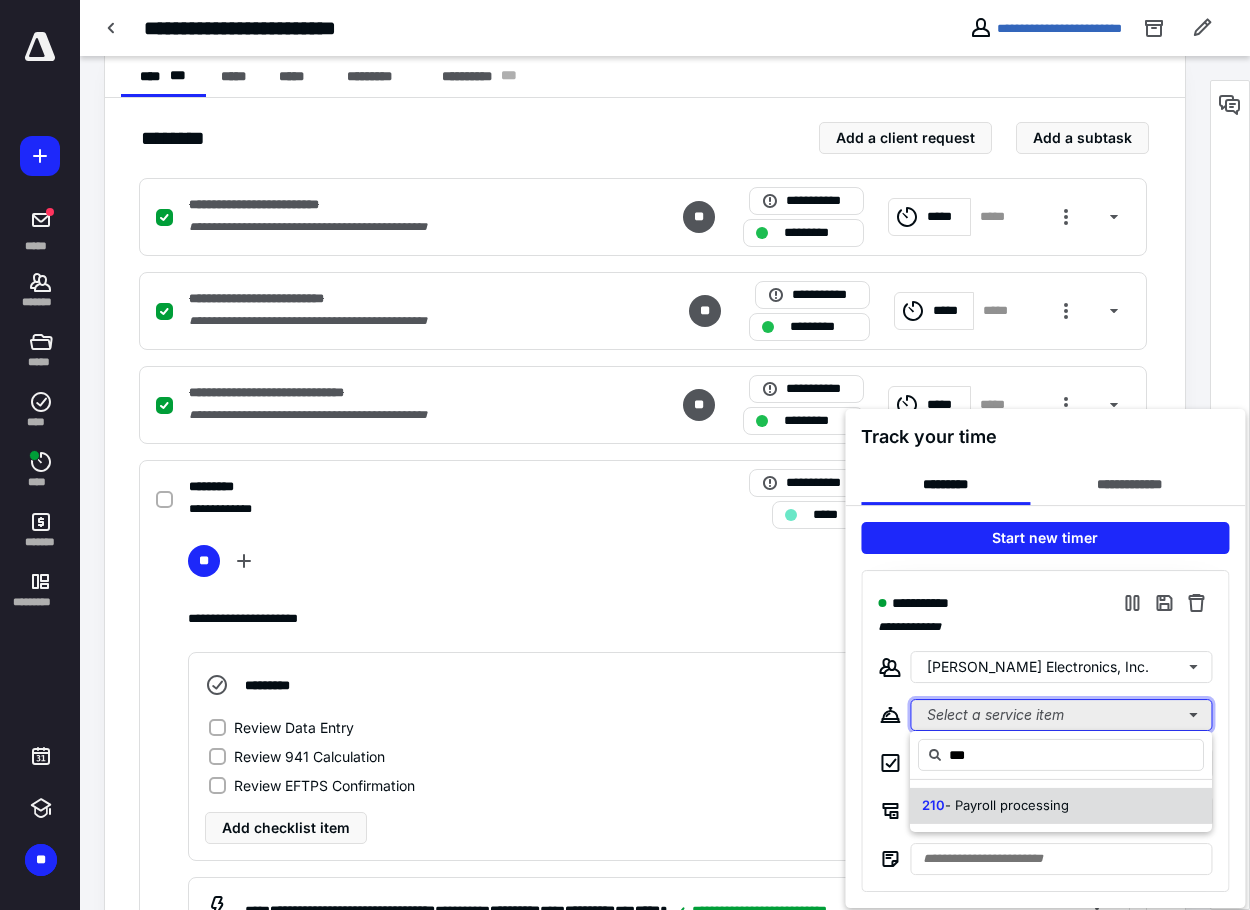 type 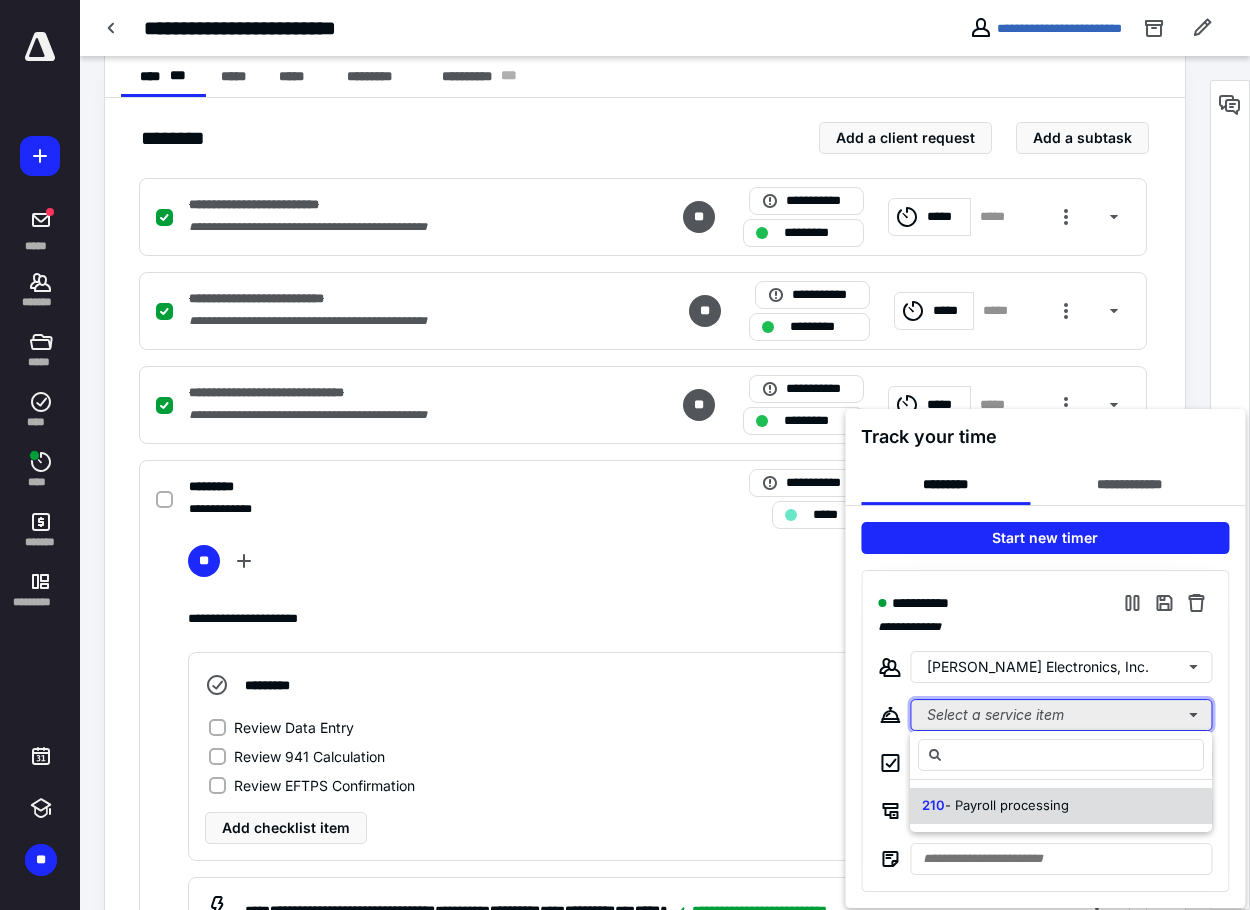 type 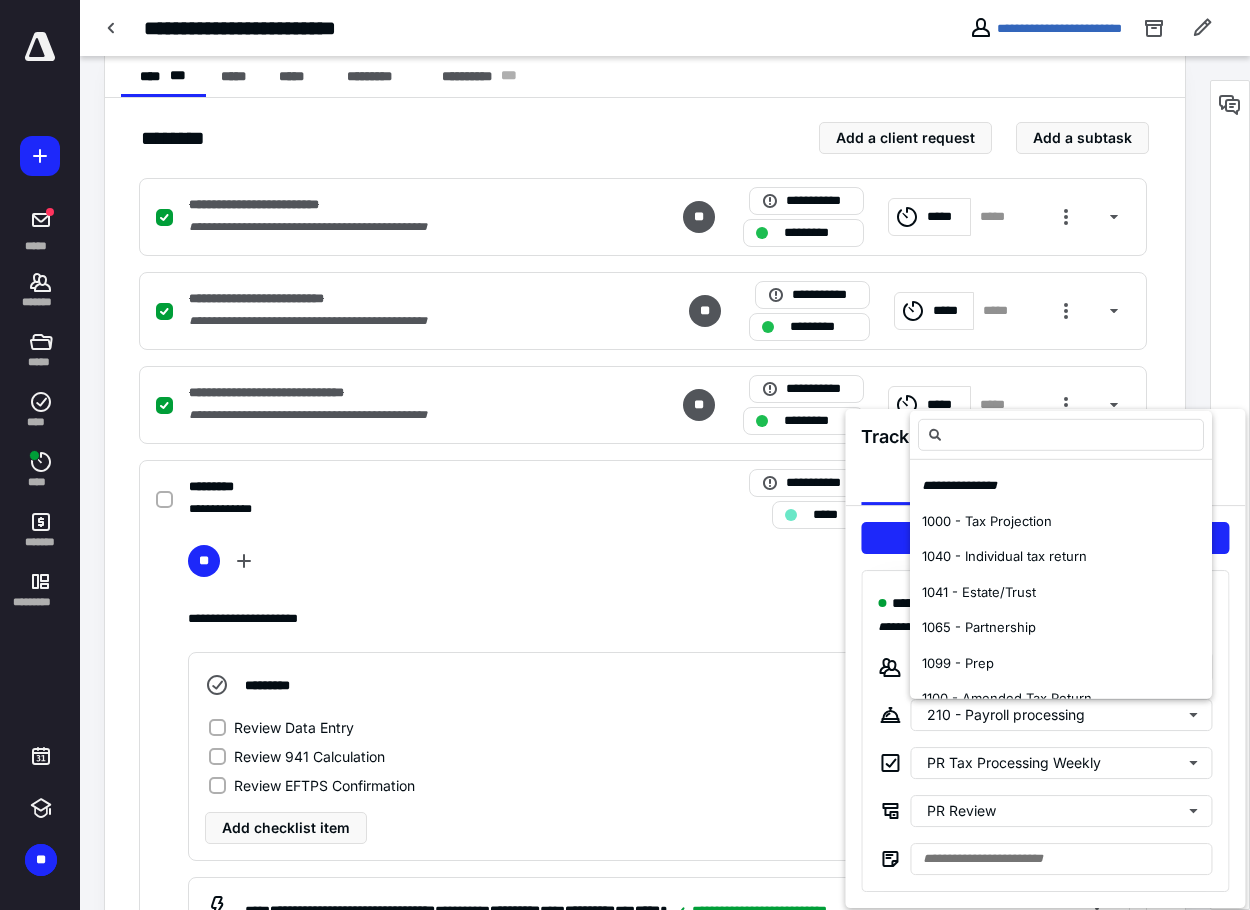 click at bounding box center (625, 455) 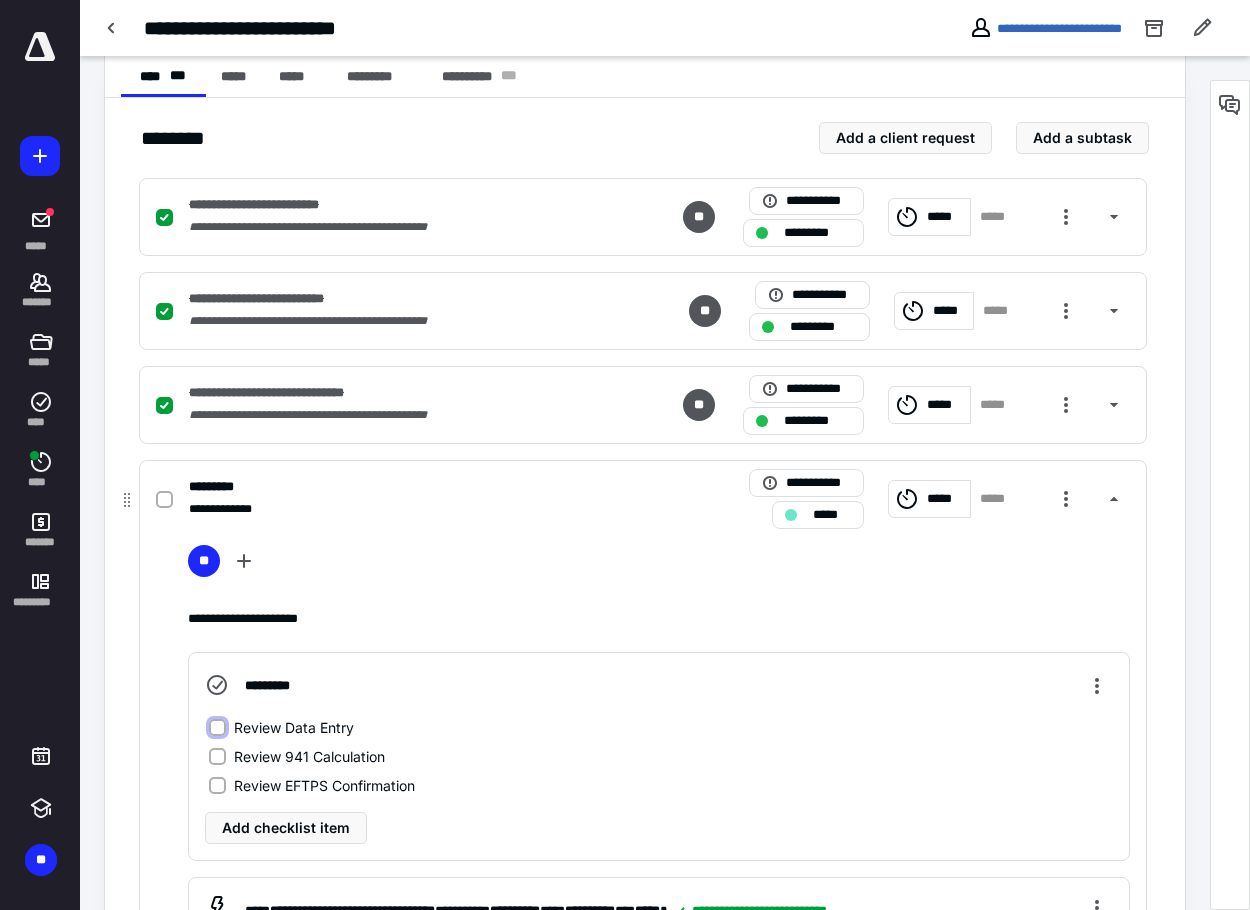 click on "Review Data Entry" at bounding box center (217, 727) 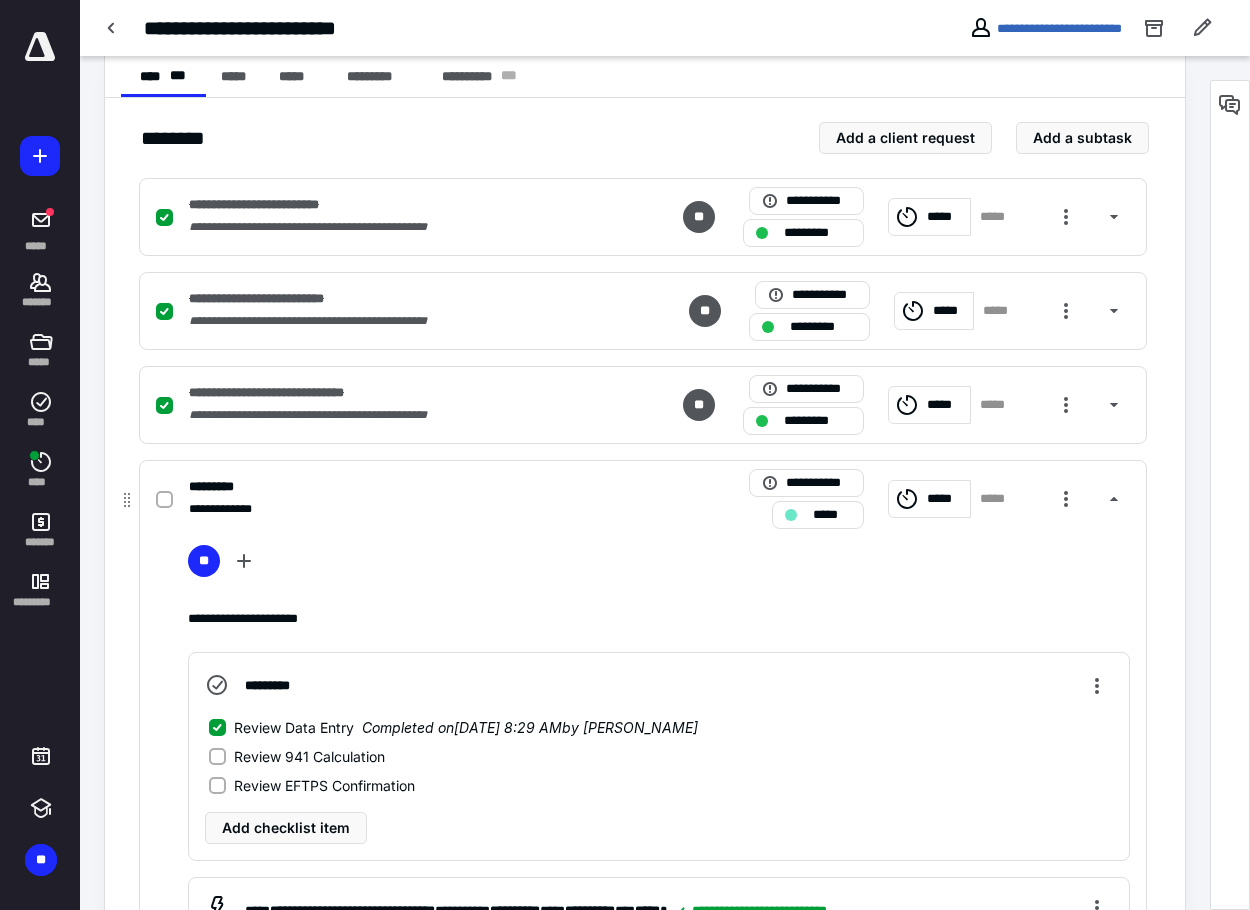 click 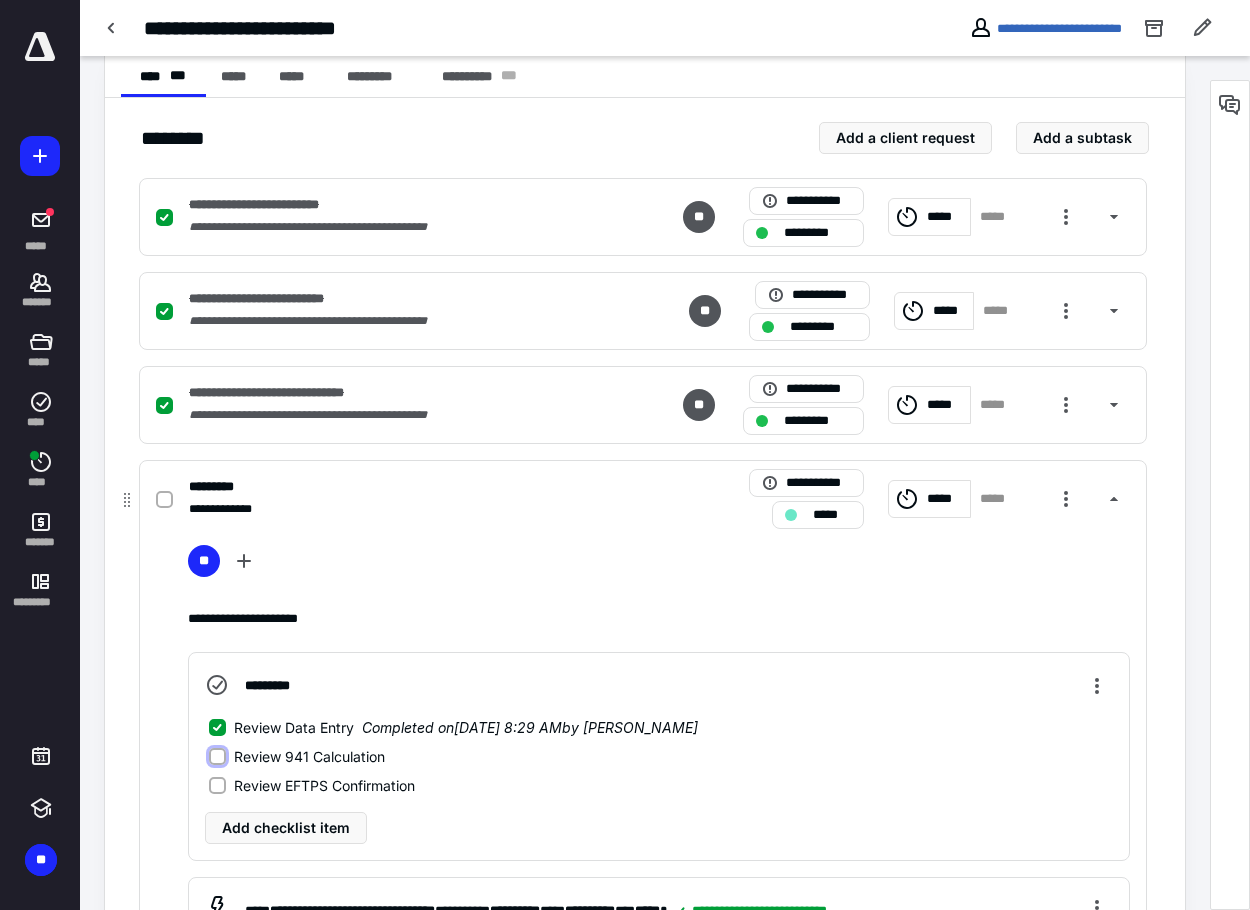 click on "Review 941 Calculation" at bounding box center [217, 756] 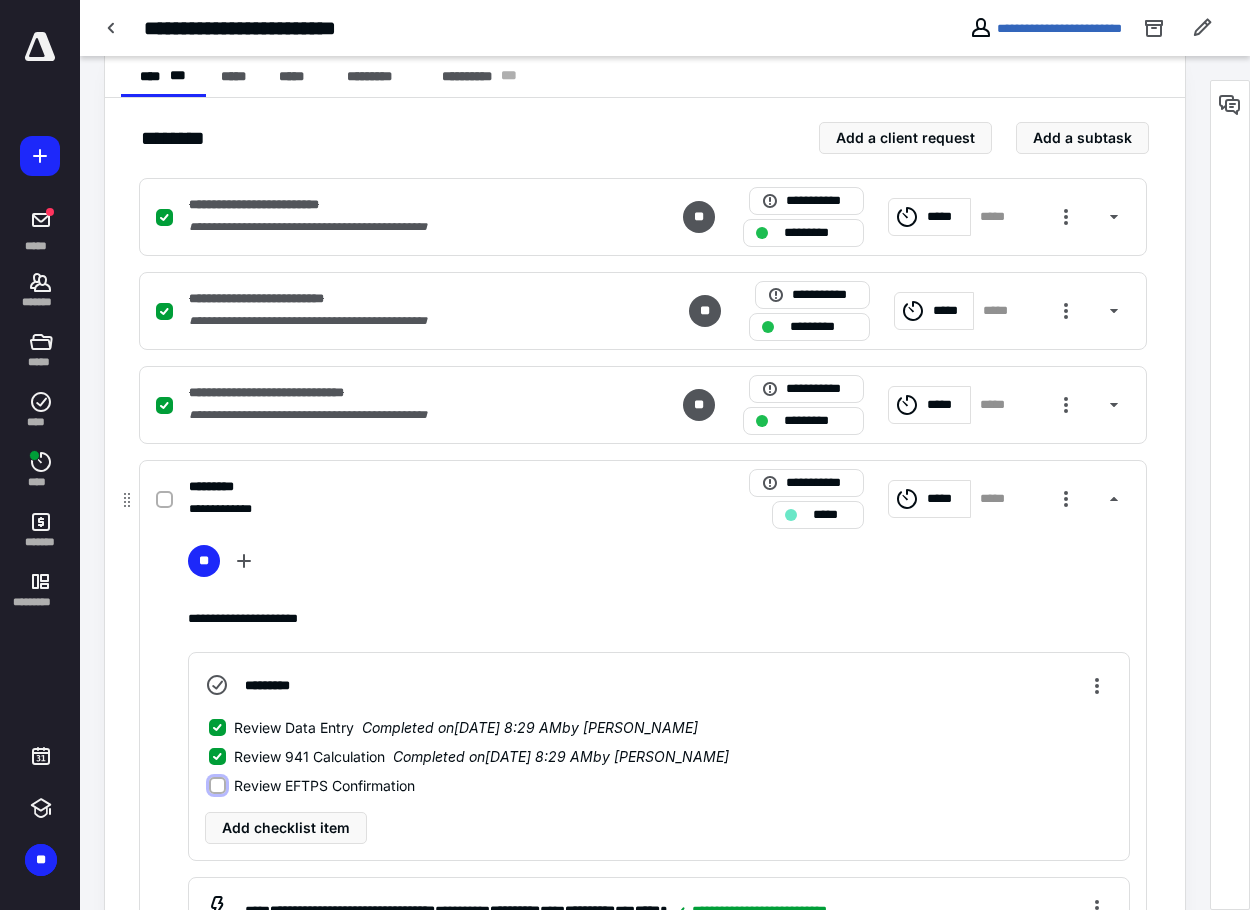 click on "Review EFTPS Confirmation" at bounding box center (217, 785) 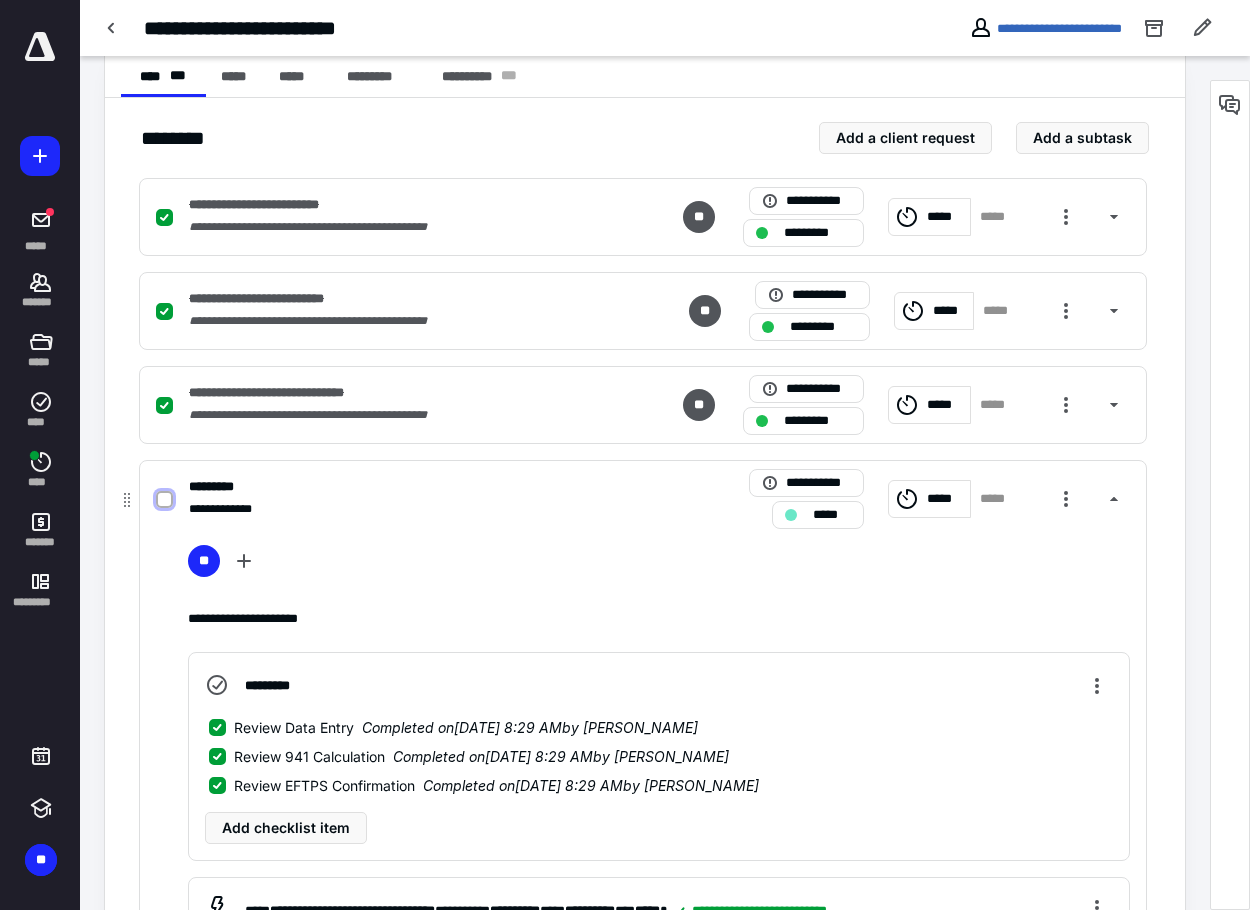 click at bounding box center (164, 500) 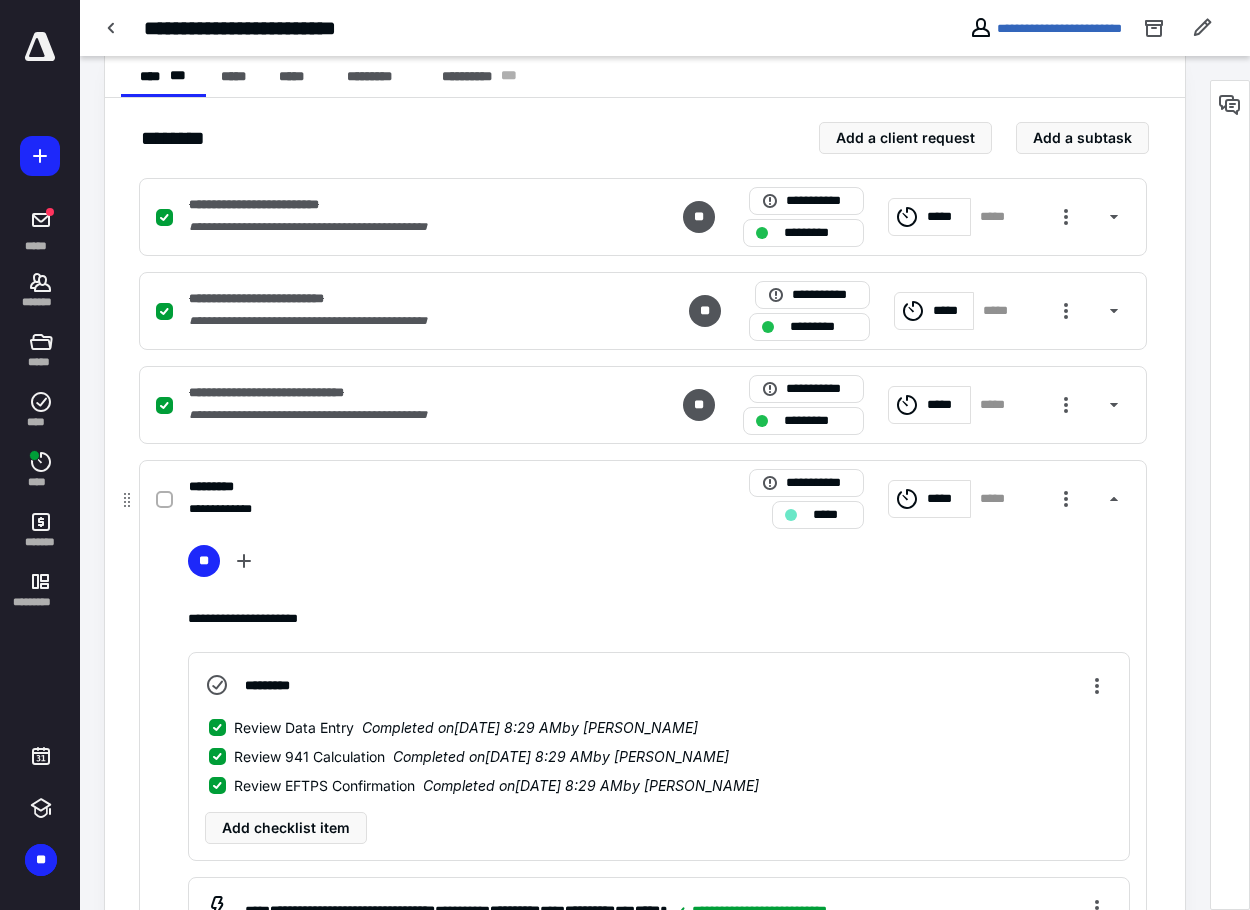 checkbox on "true" 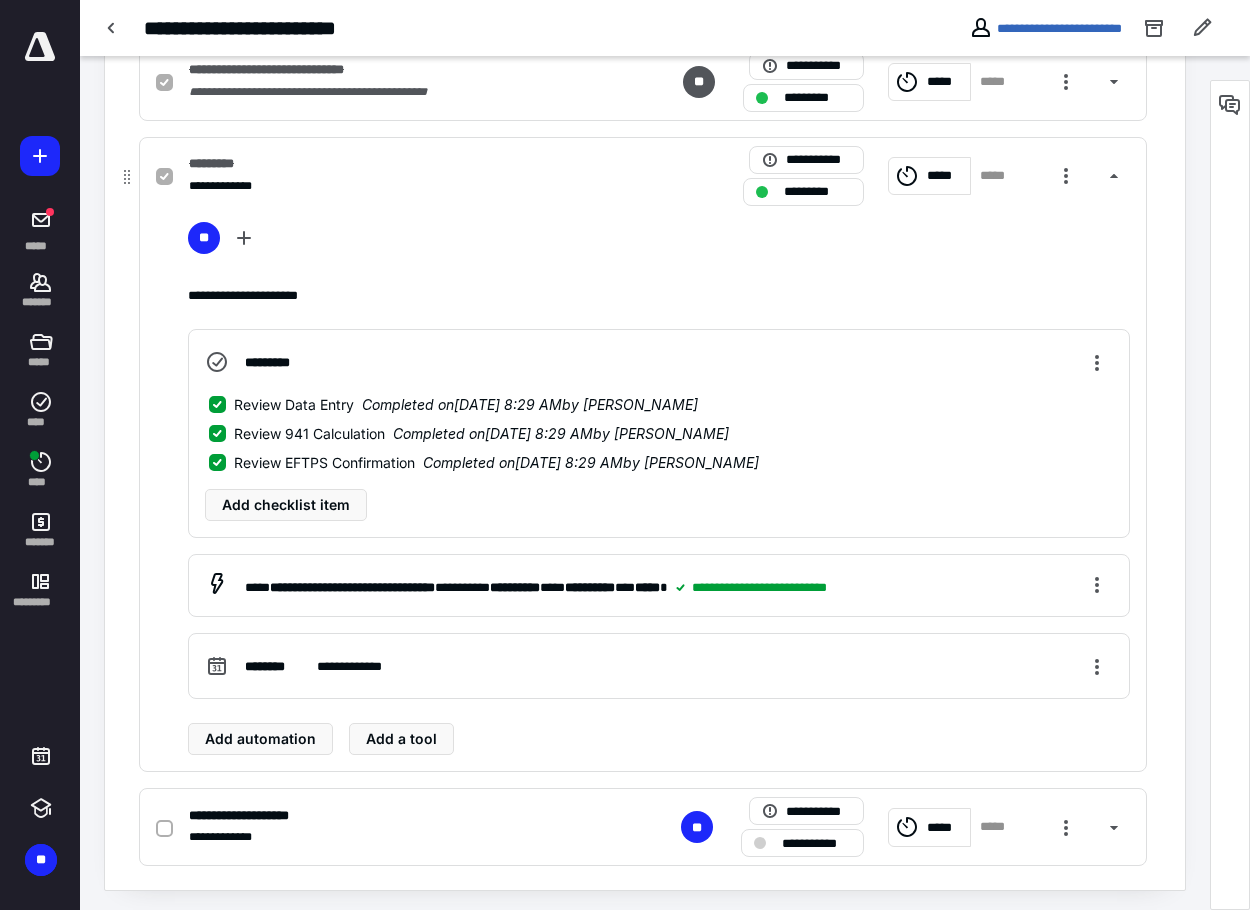 scroll, scrollTop: 727, scrollLeft: 0, axis: vertical 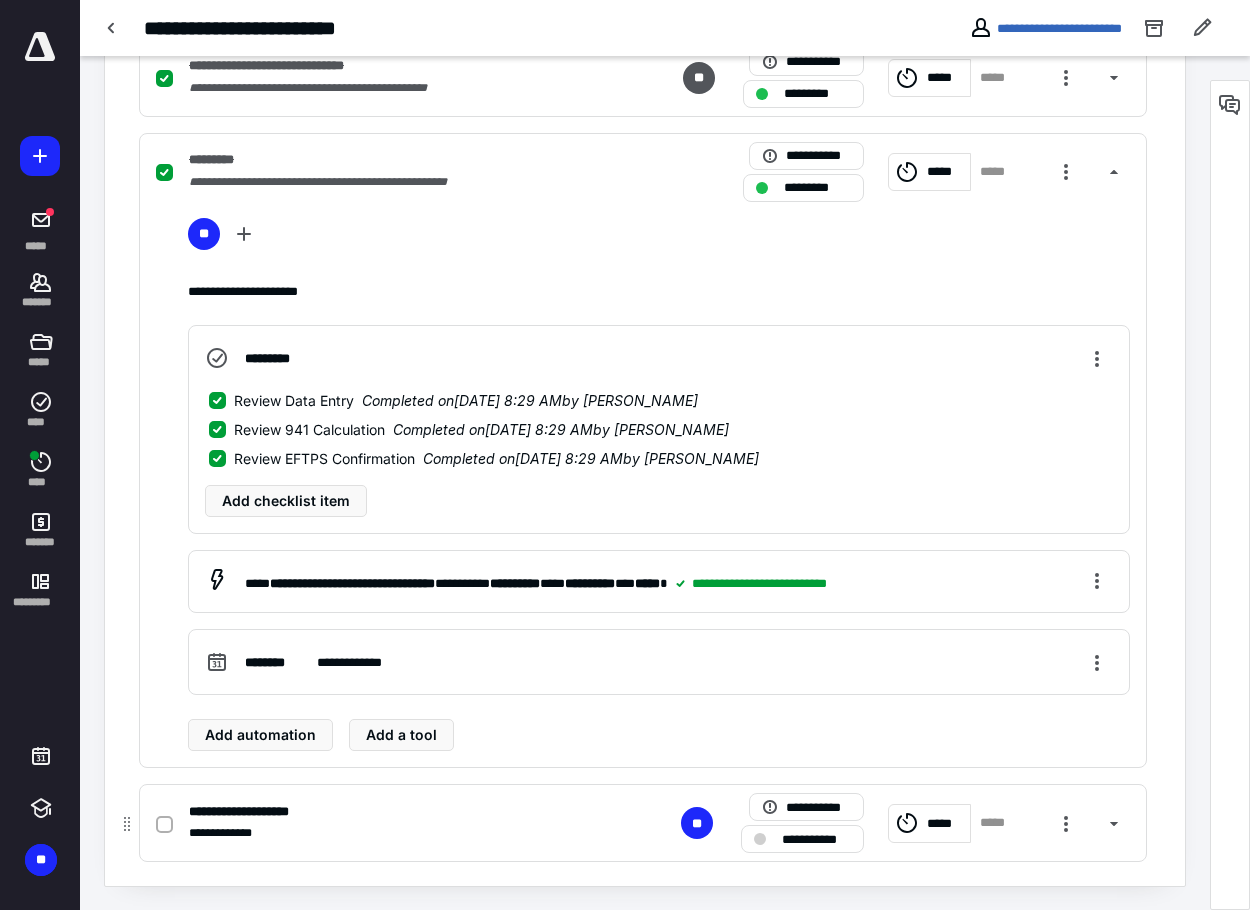 click 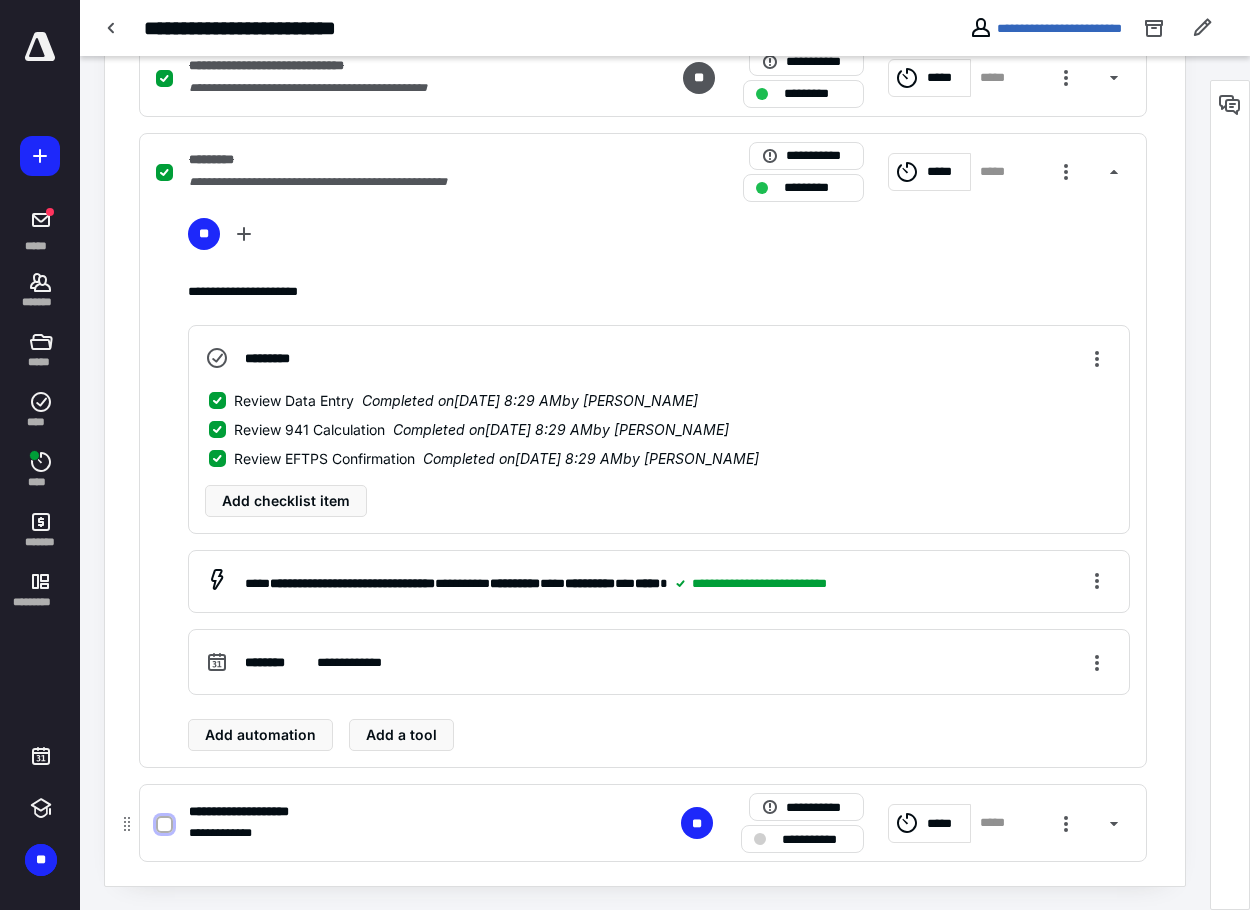 click at bounding box center (164, 824) 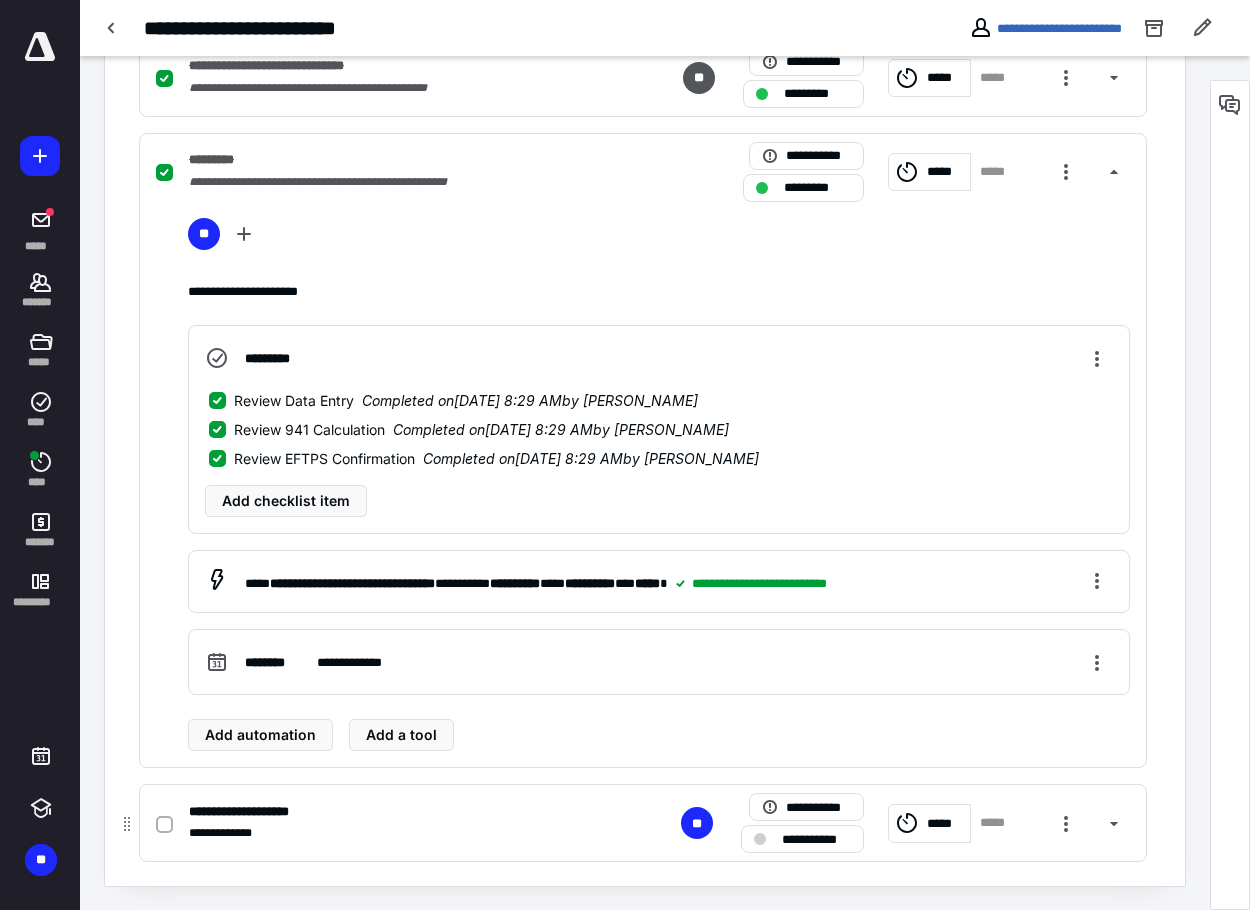 checkbox on "true" 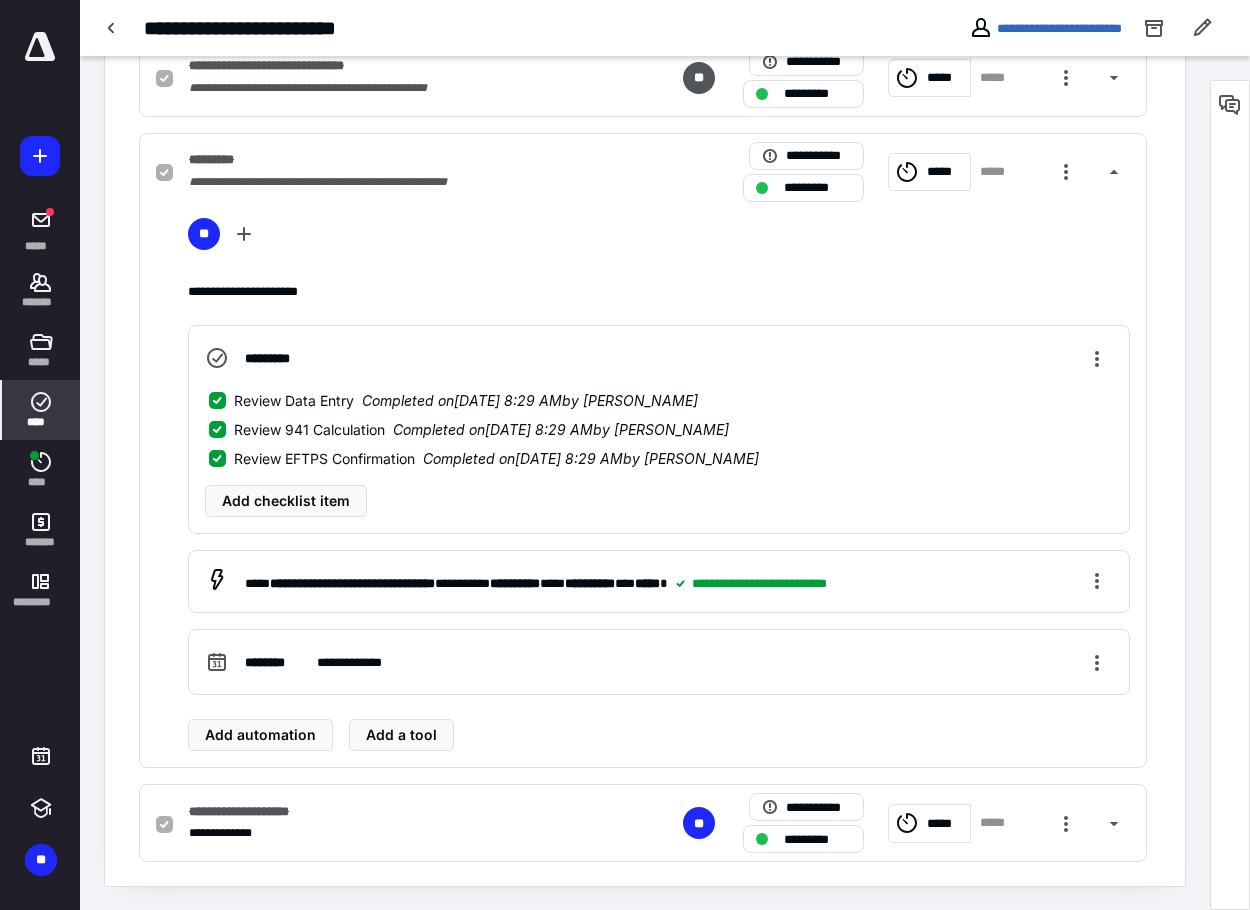 click on "****" at bounding box center [41, 422] 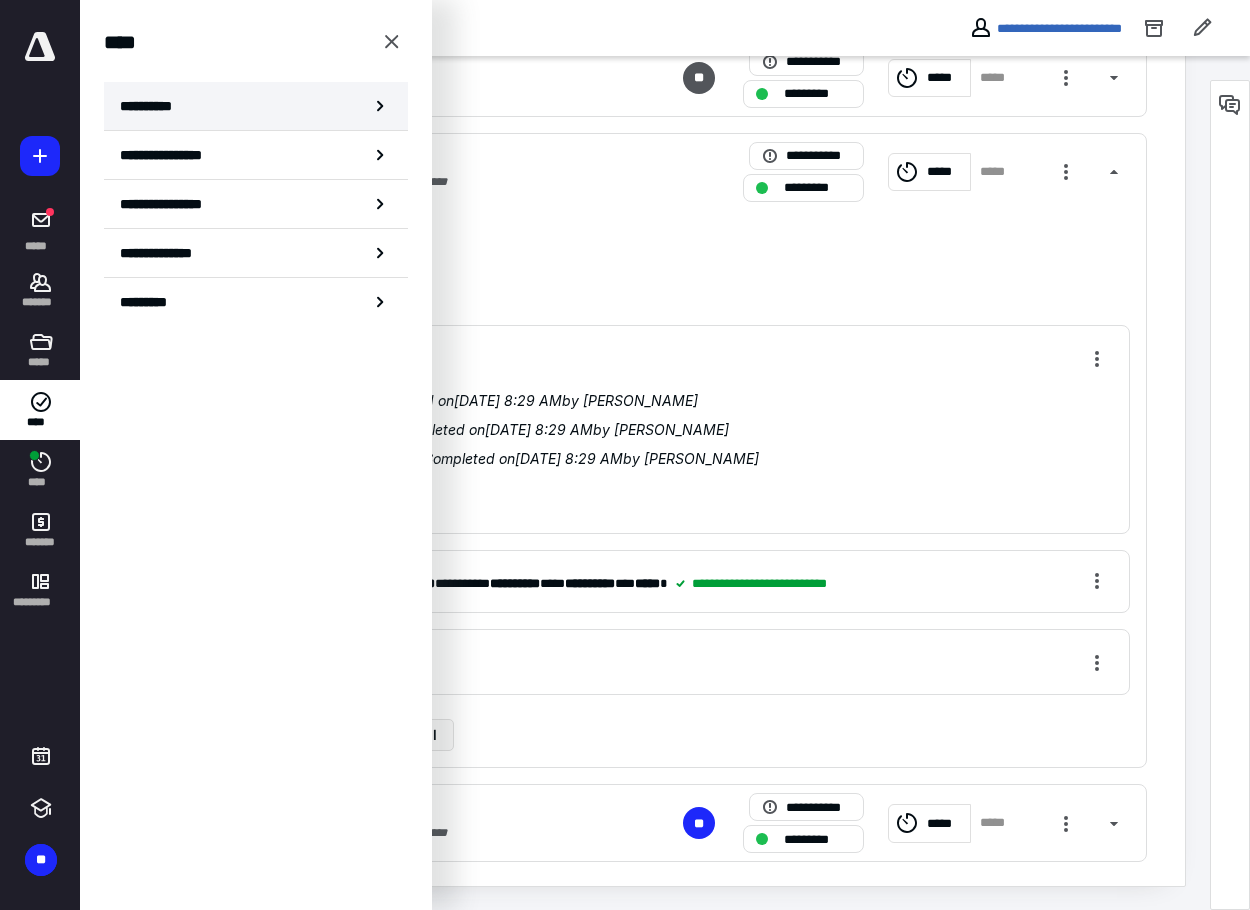 click on "**********" at bounding box center [256, 106] 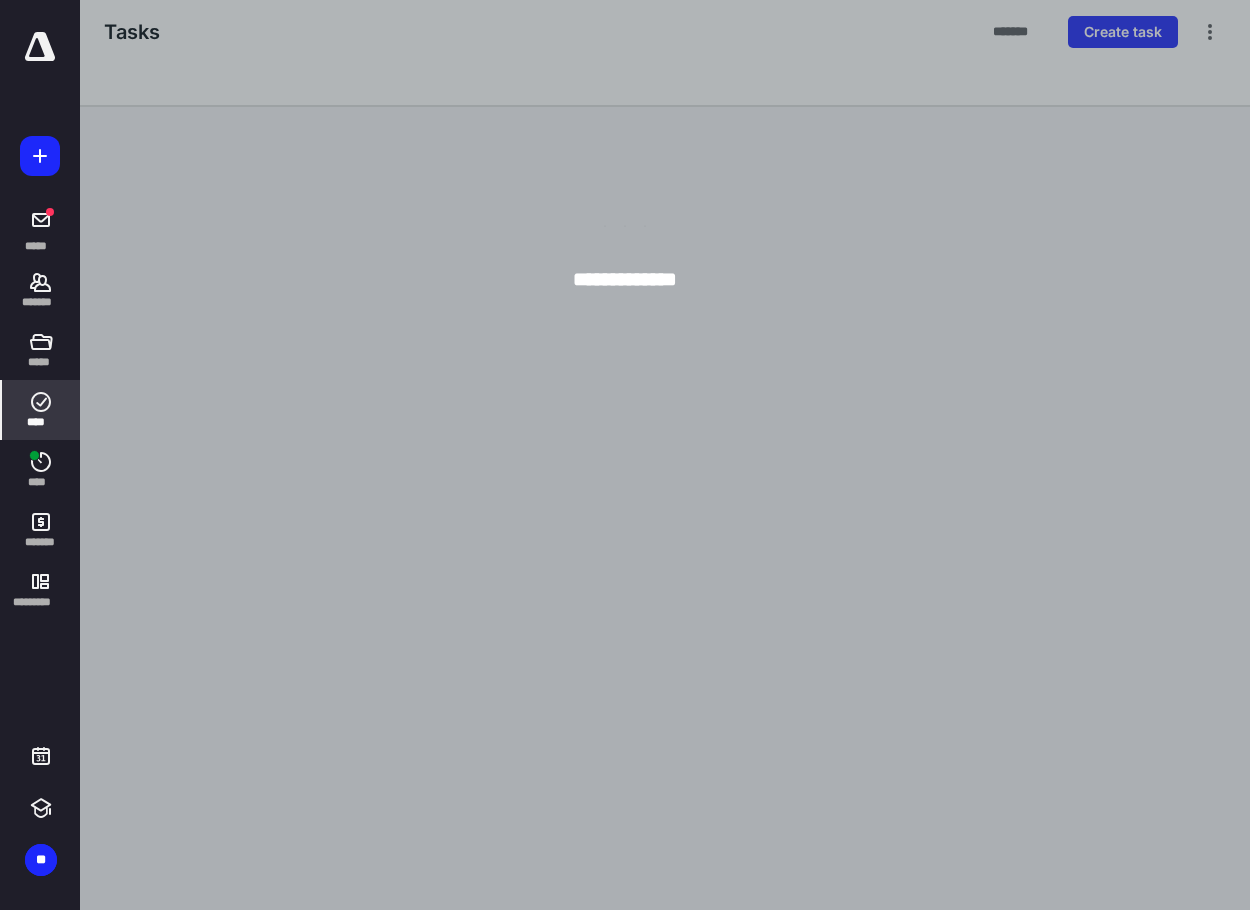 scroll, scrollTop: 0, scrollLeft: 0, axis: both 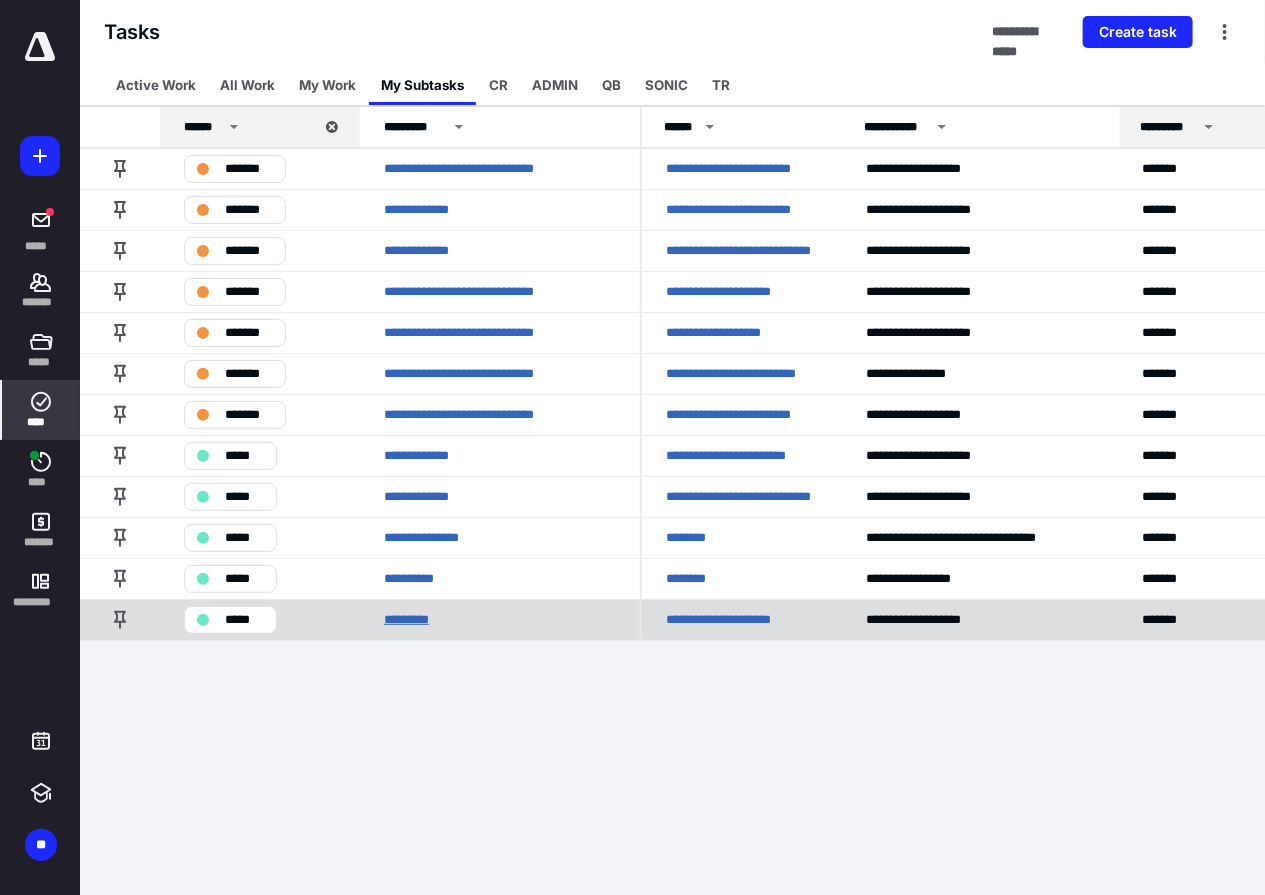 click on "*********" at bounding box center [416, 619] 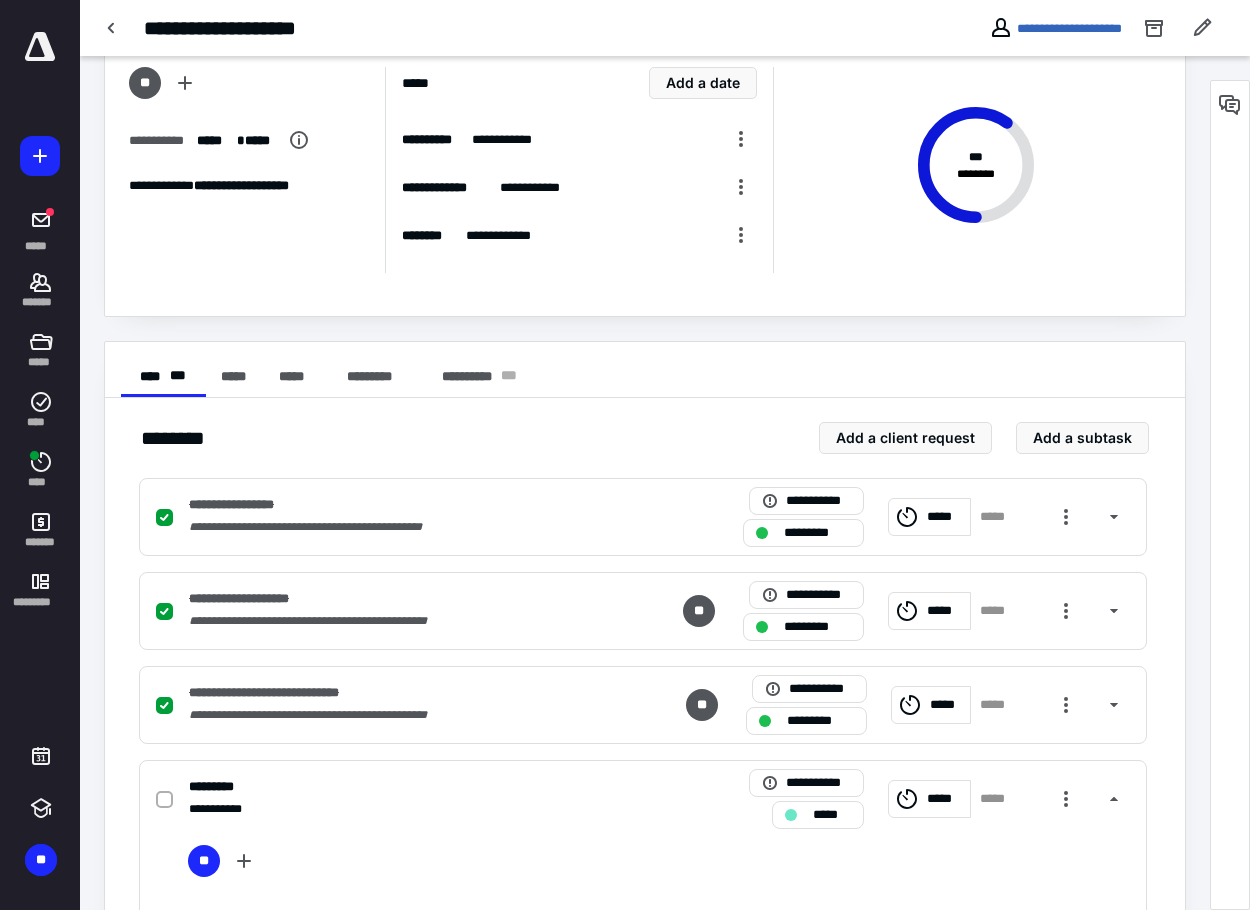 scroll, scrollTop: 200, scrollLeft: 0, axis: vertical 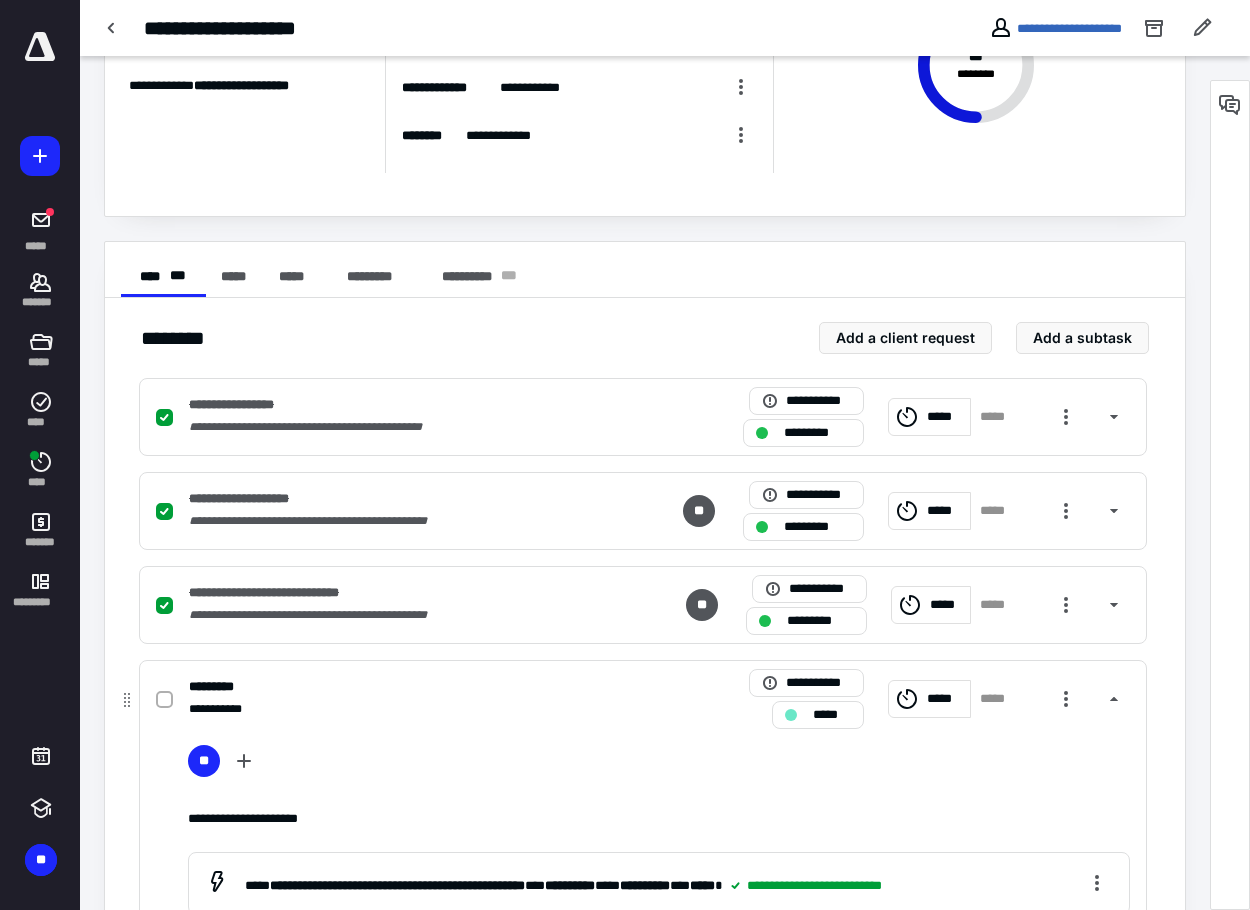 click on "*****" at bounding box center (929, 699) 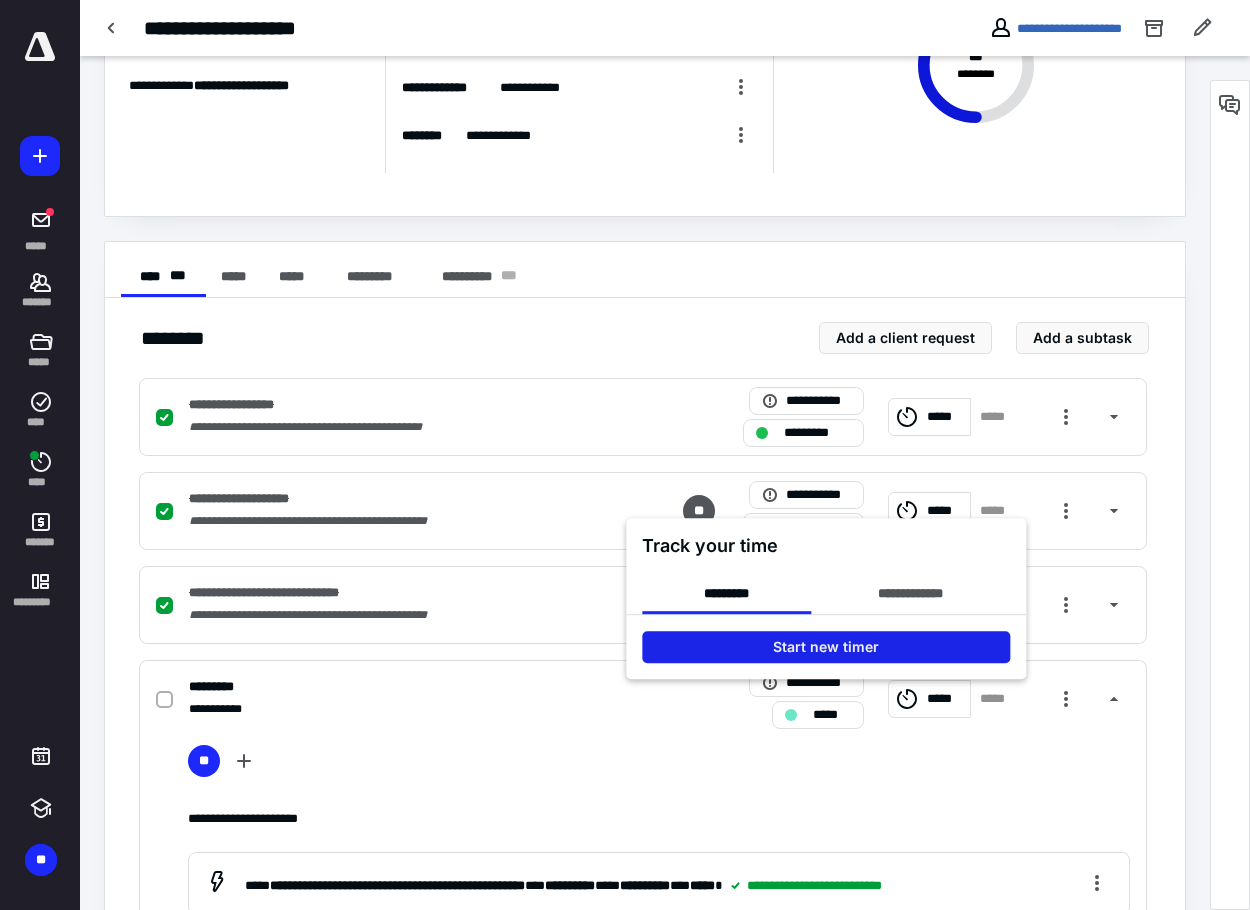 click on "Start new timer" at bounding box center [826, 647] 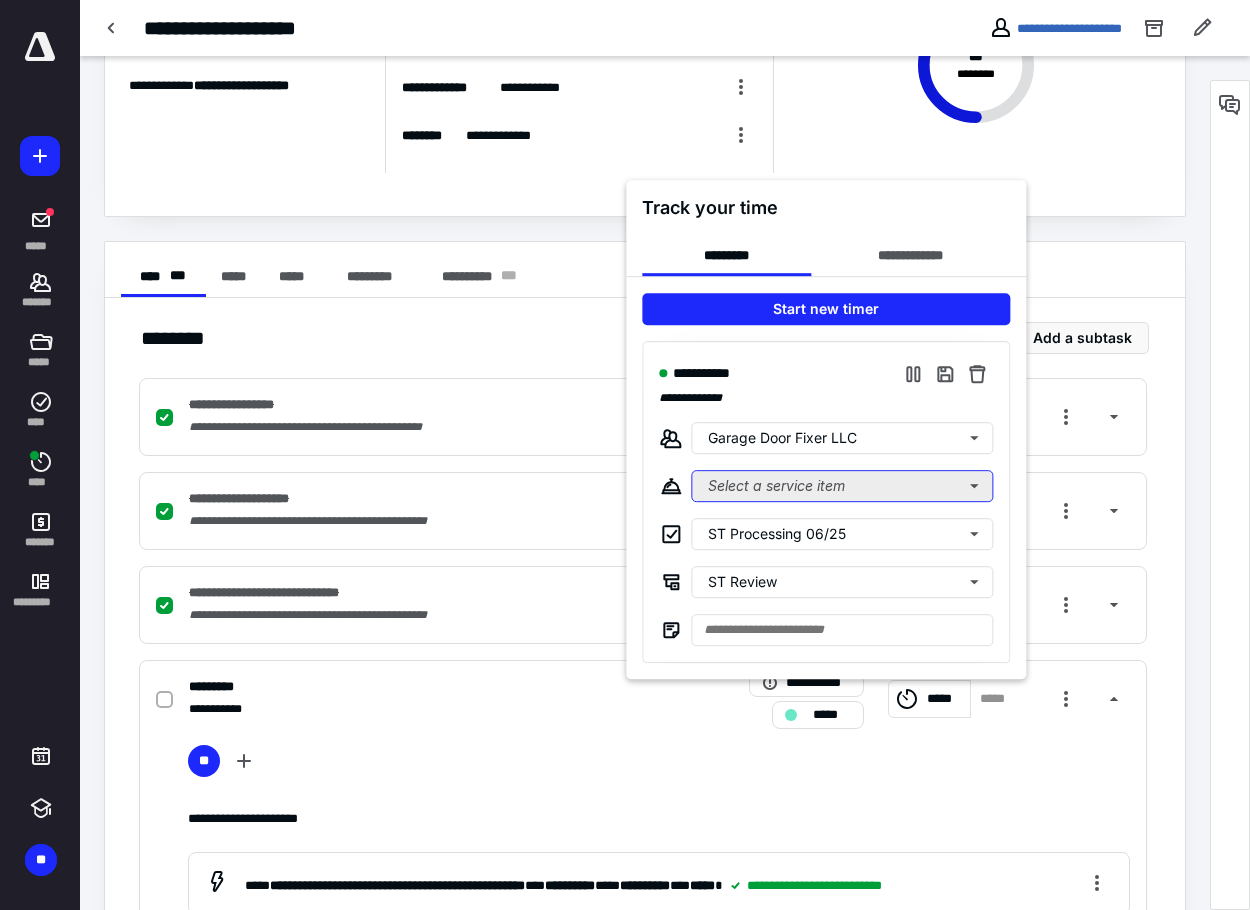 click on "Select a service item" at bounding box center [842, 486] 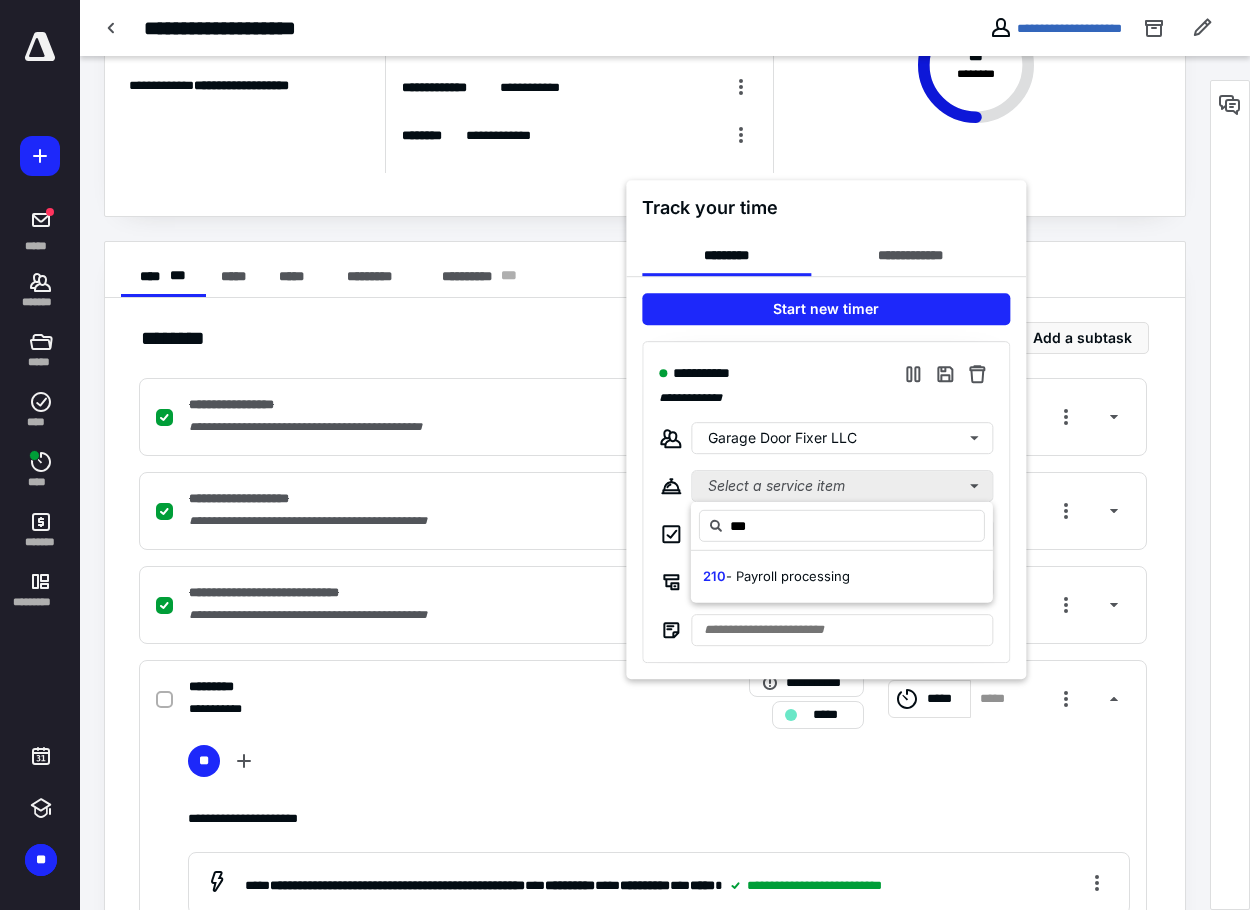 type on "***" 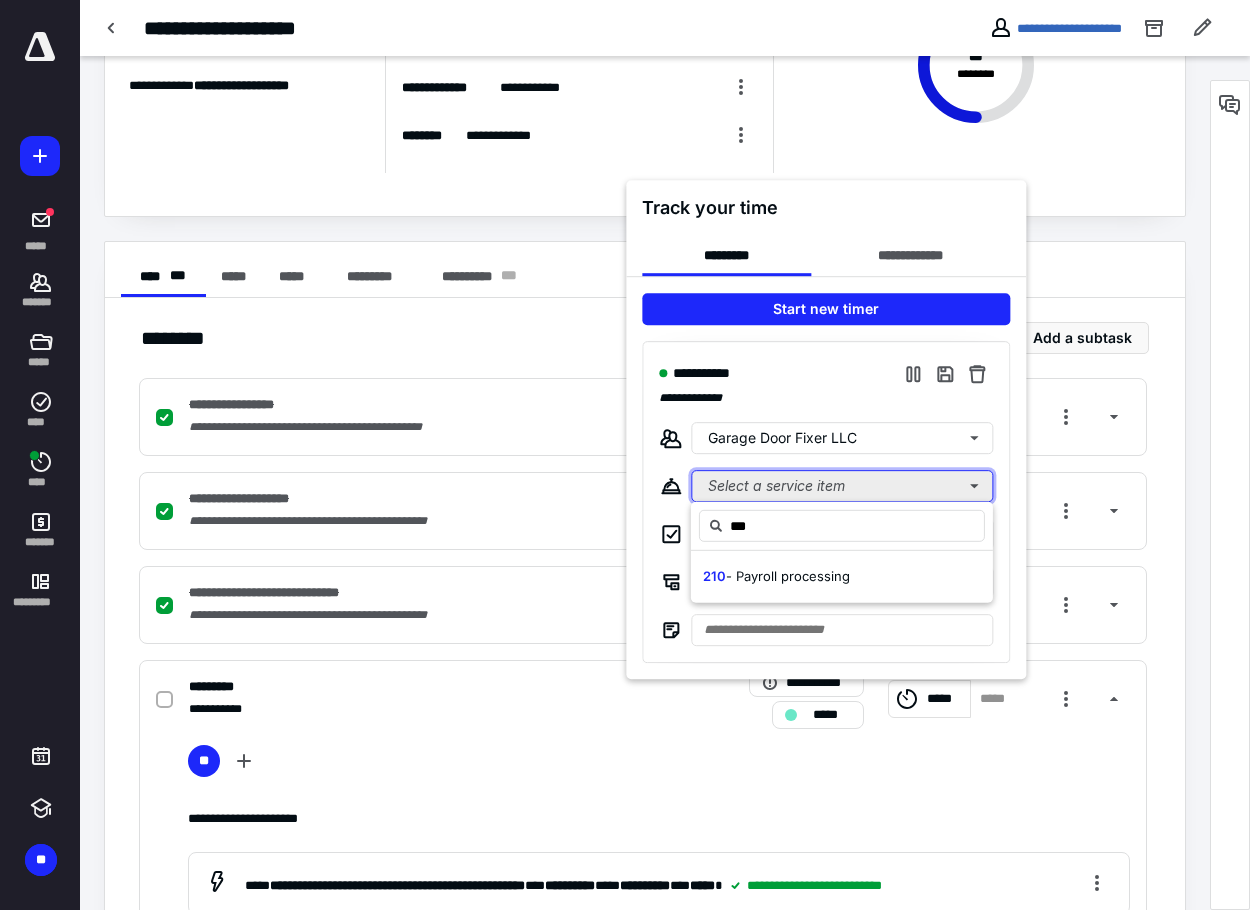 type 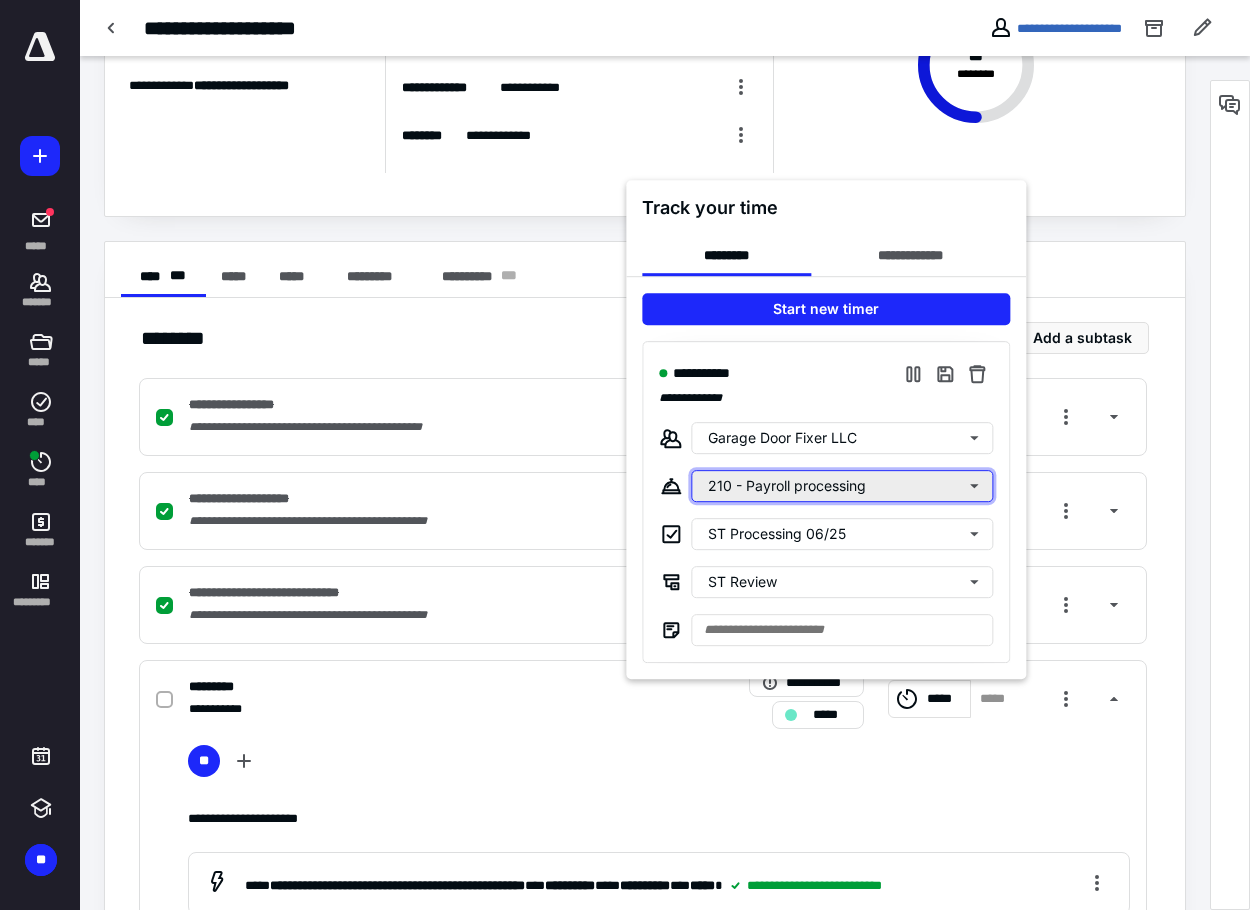 type 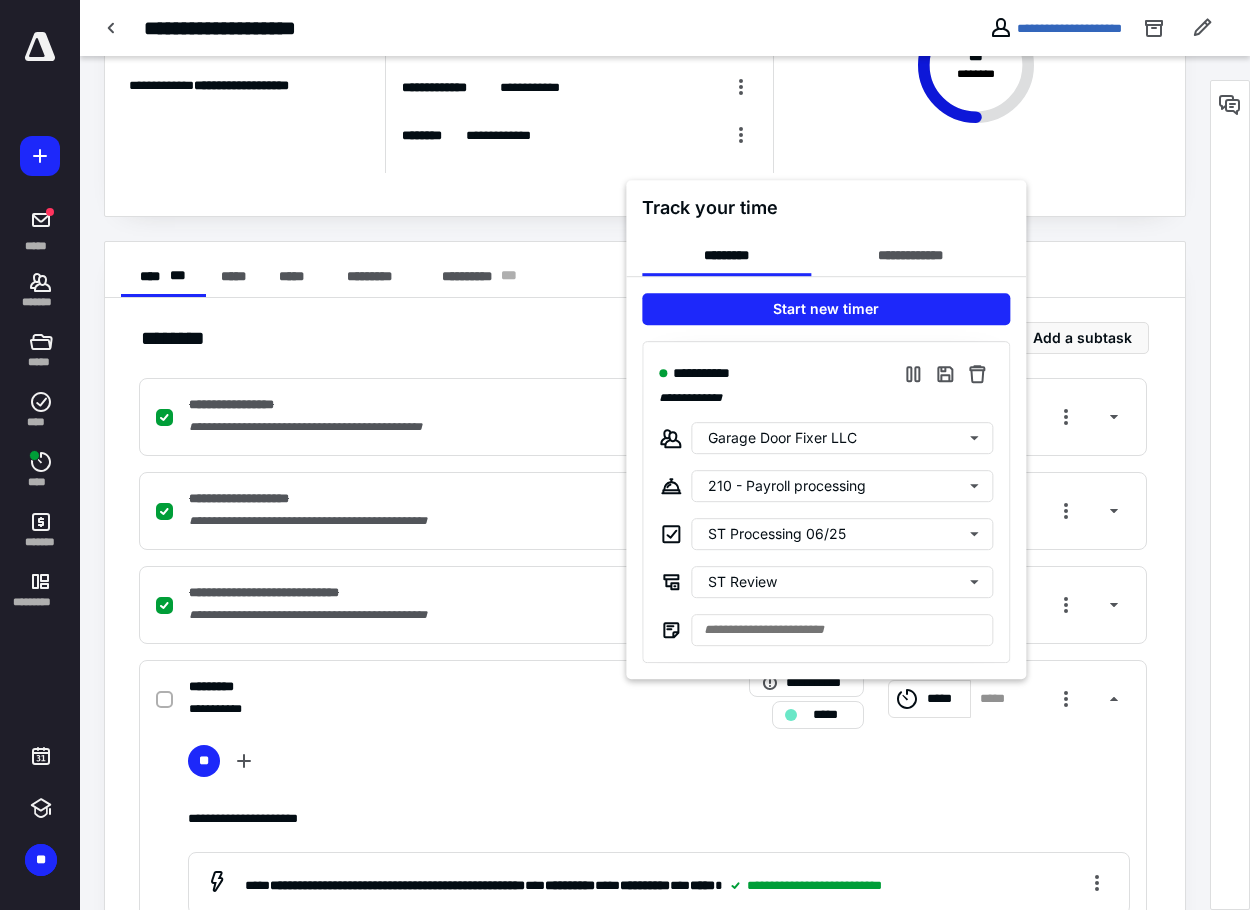 click at bounding box center [625, 455] 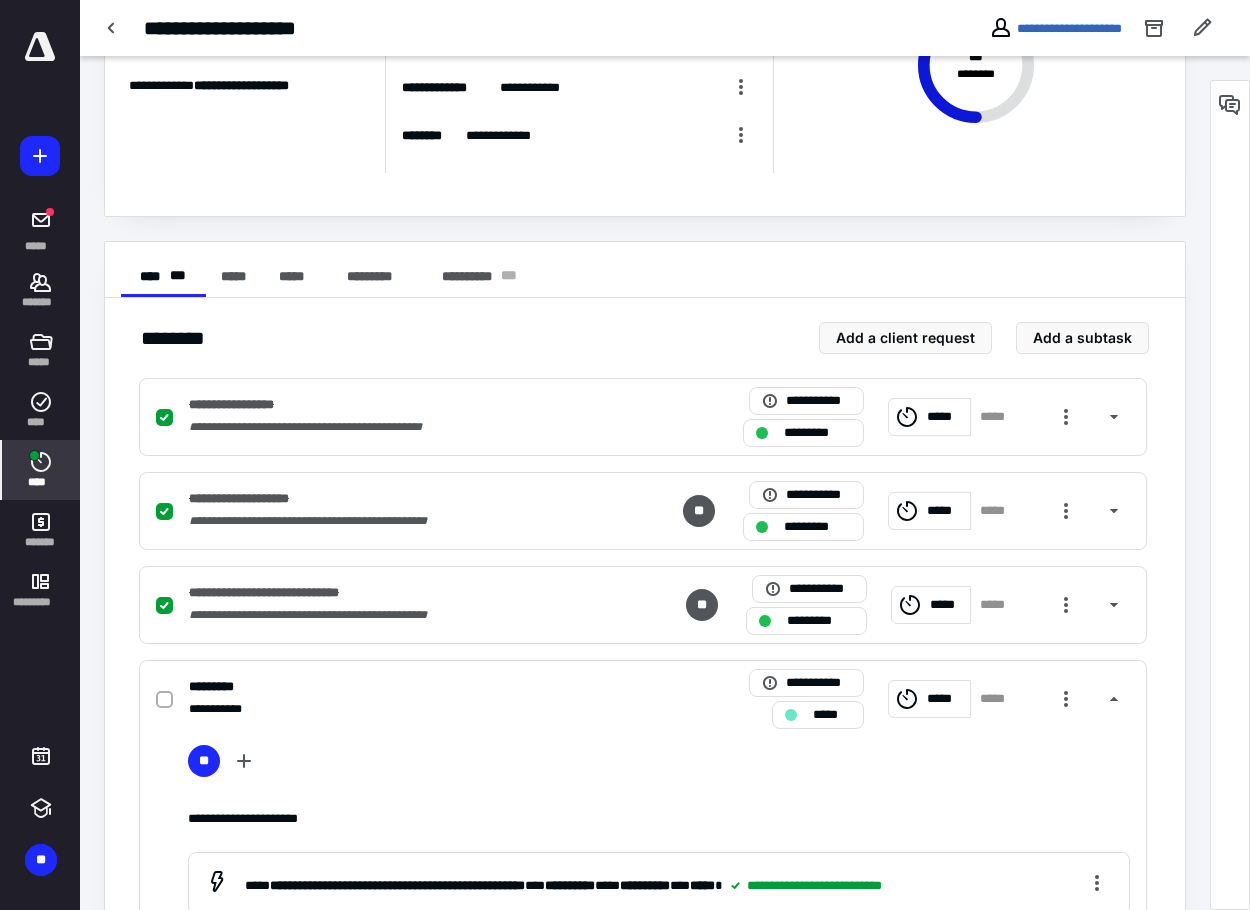 click on "****" at bounding box center (41, 470) 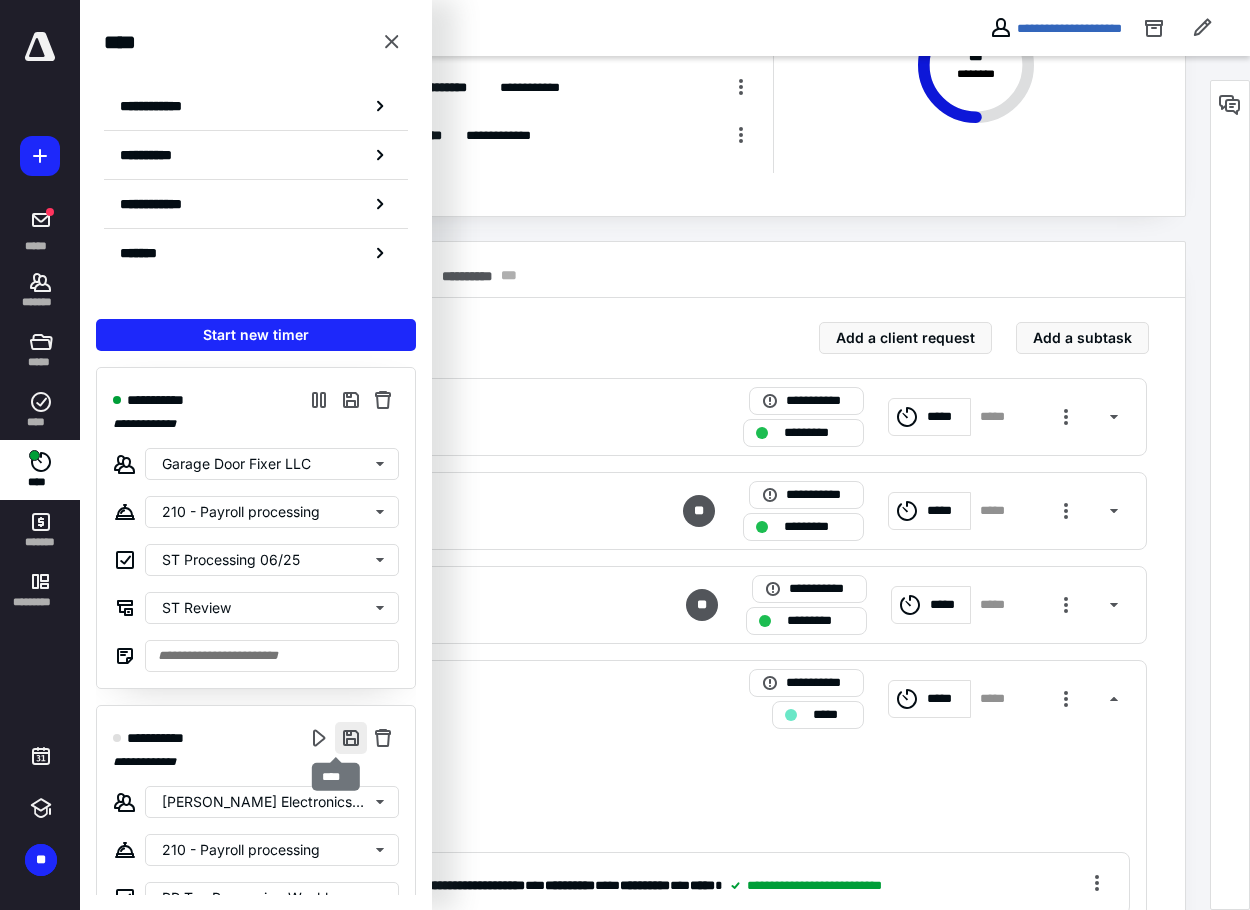 click at bounding box center [351, 738] 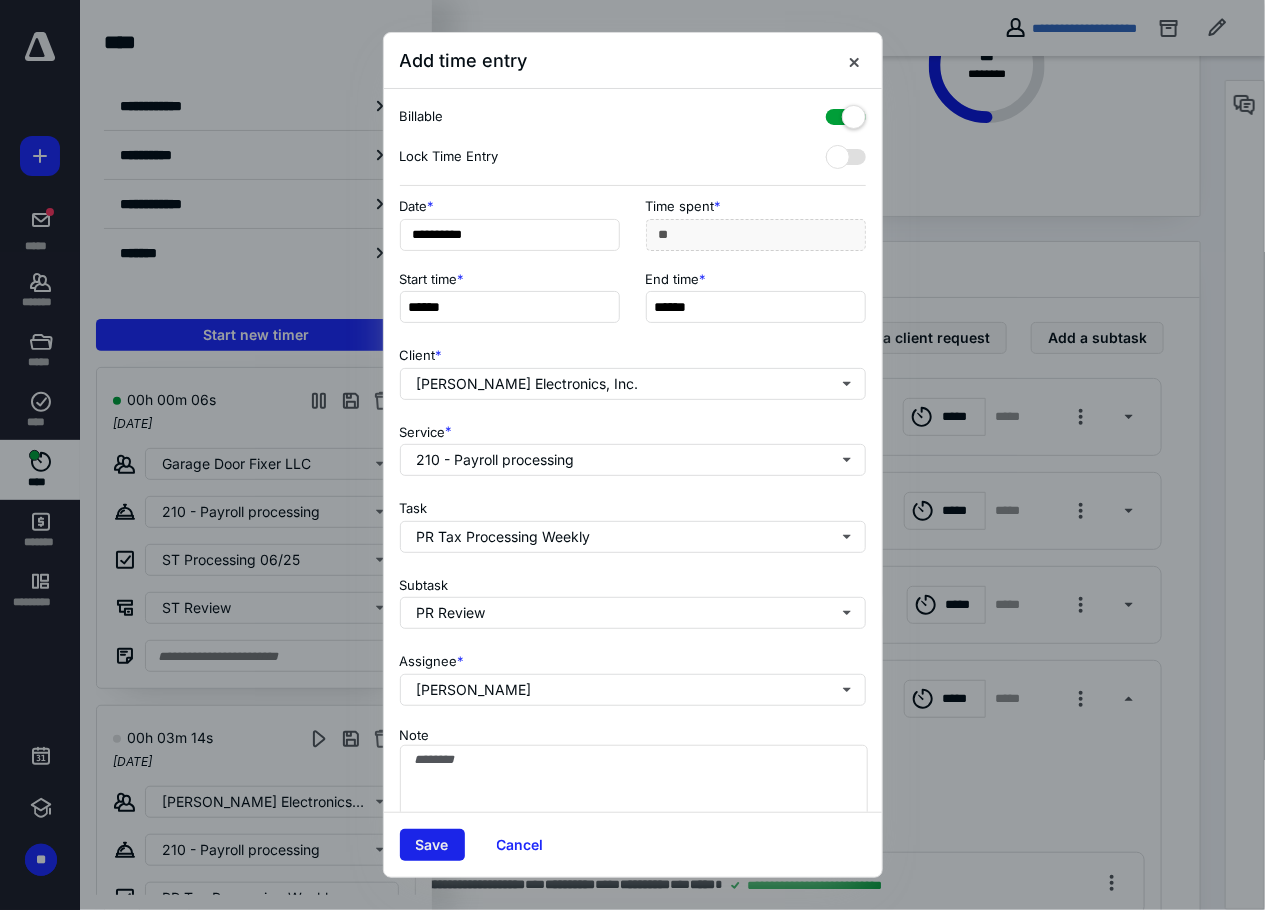 click on "Save" at bounding box center [432, 845] 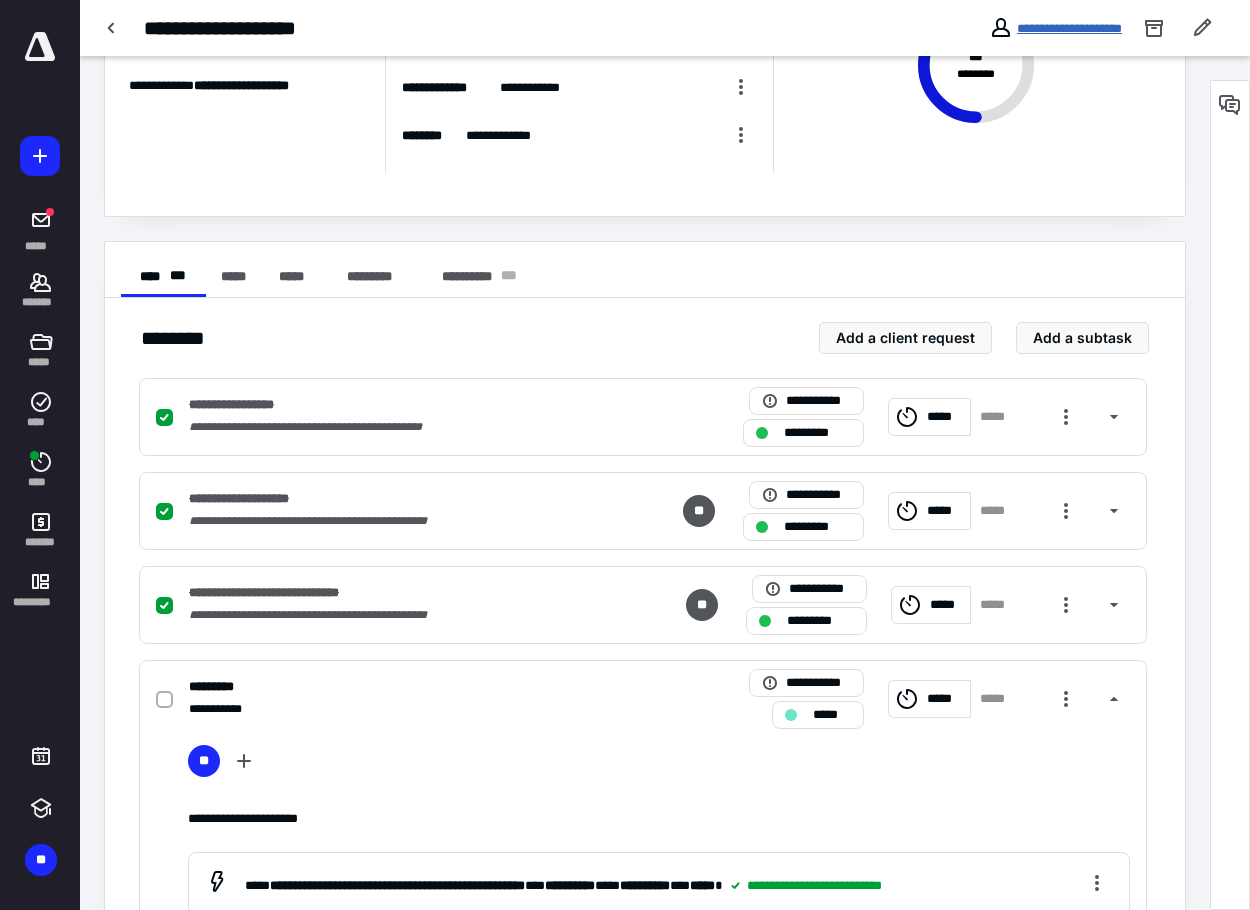drag, startPoint x: 1048, startPoint y: 41, endPoint x: 1051, endPoint y: 26, distance: 15.297058 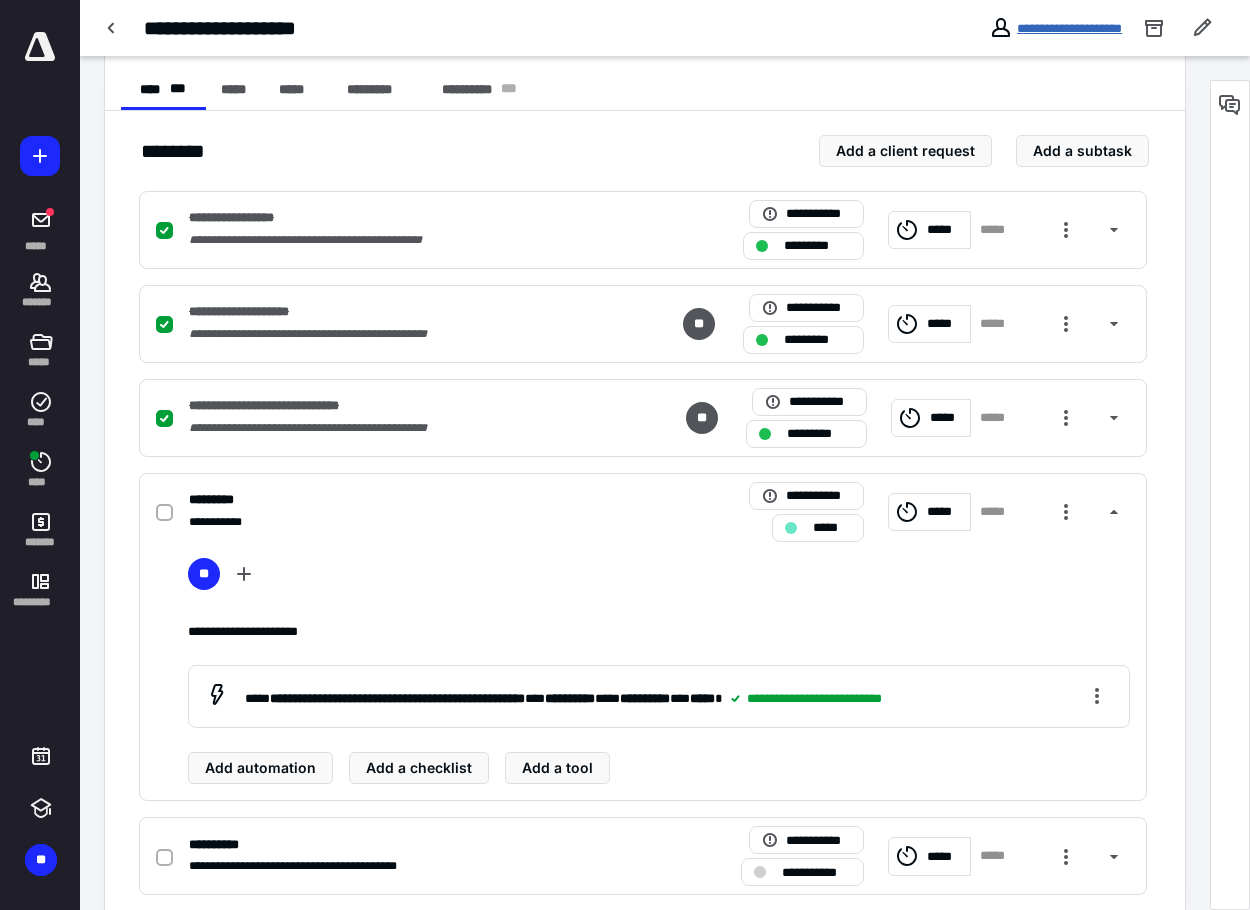 scroll, scrollTop: 420, scrollLeft: 0, axis: vertical 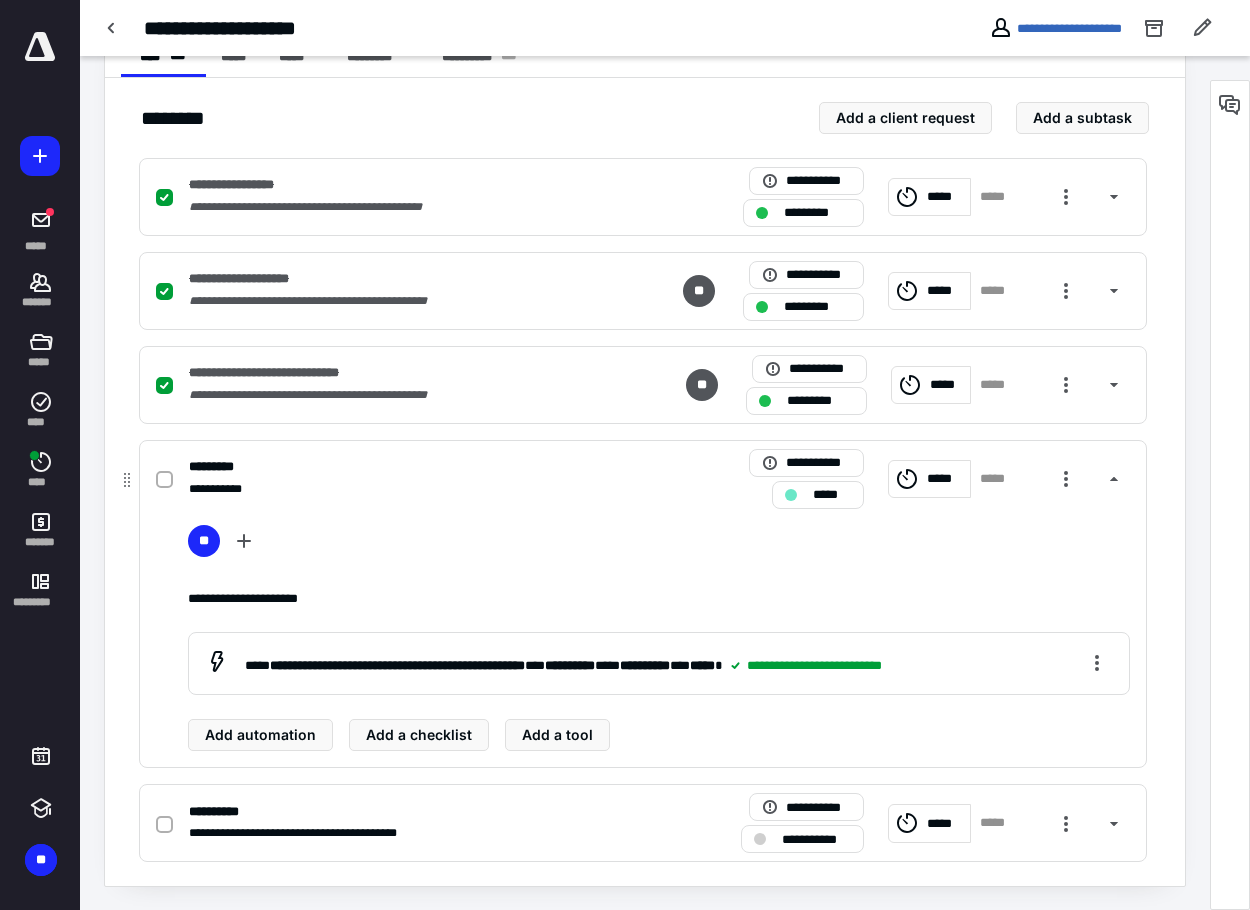 click 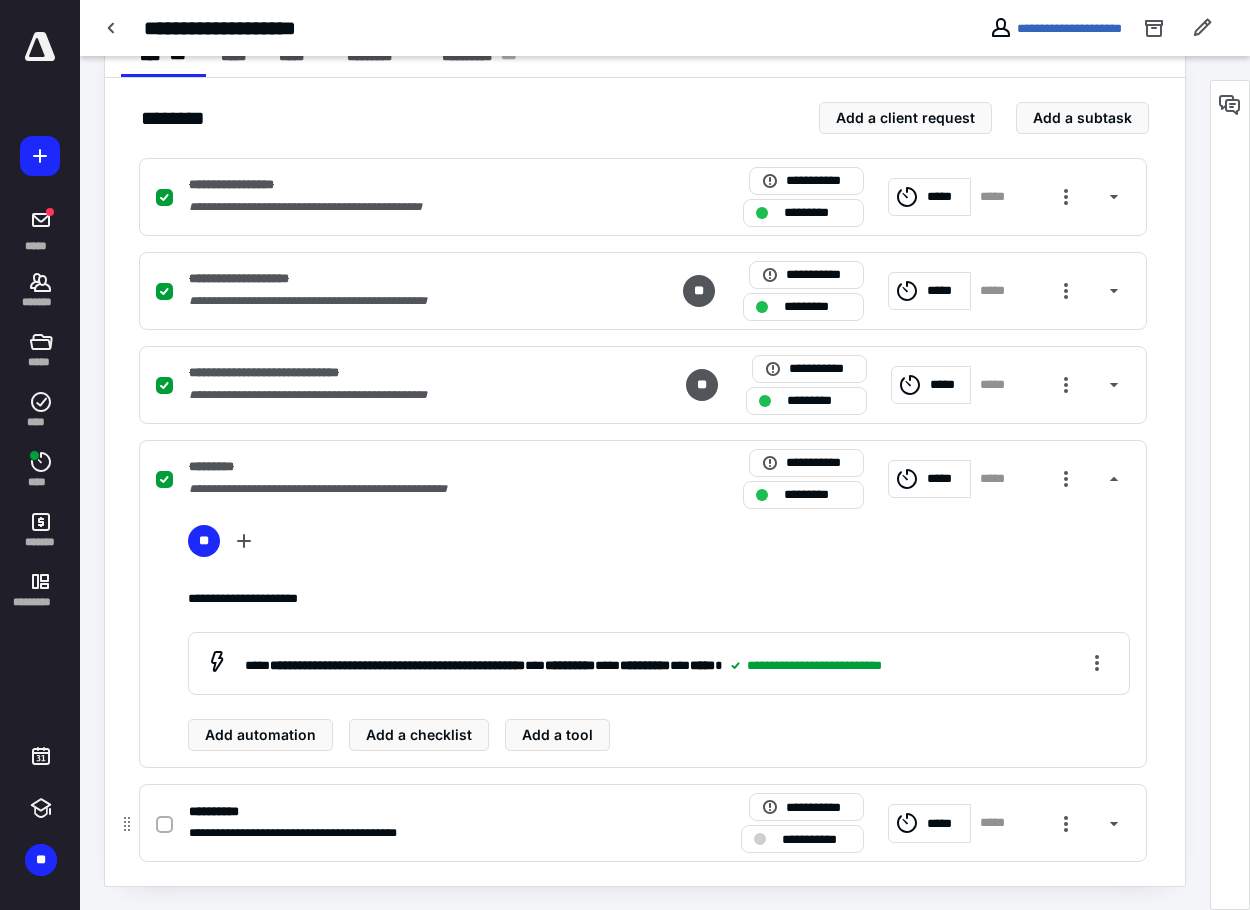 click 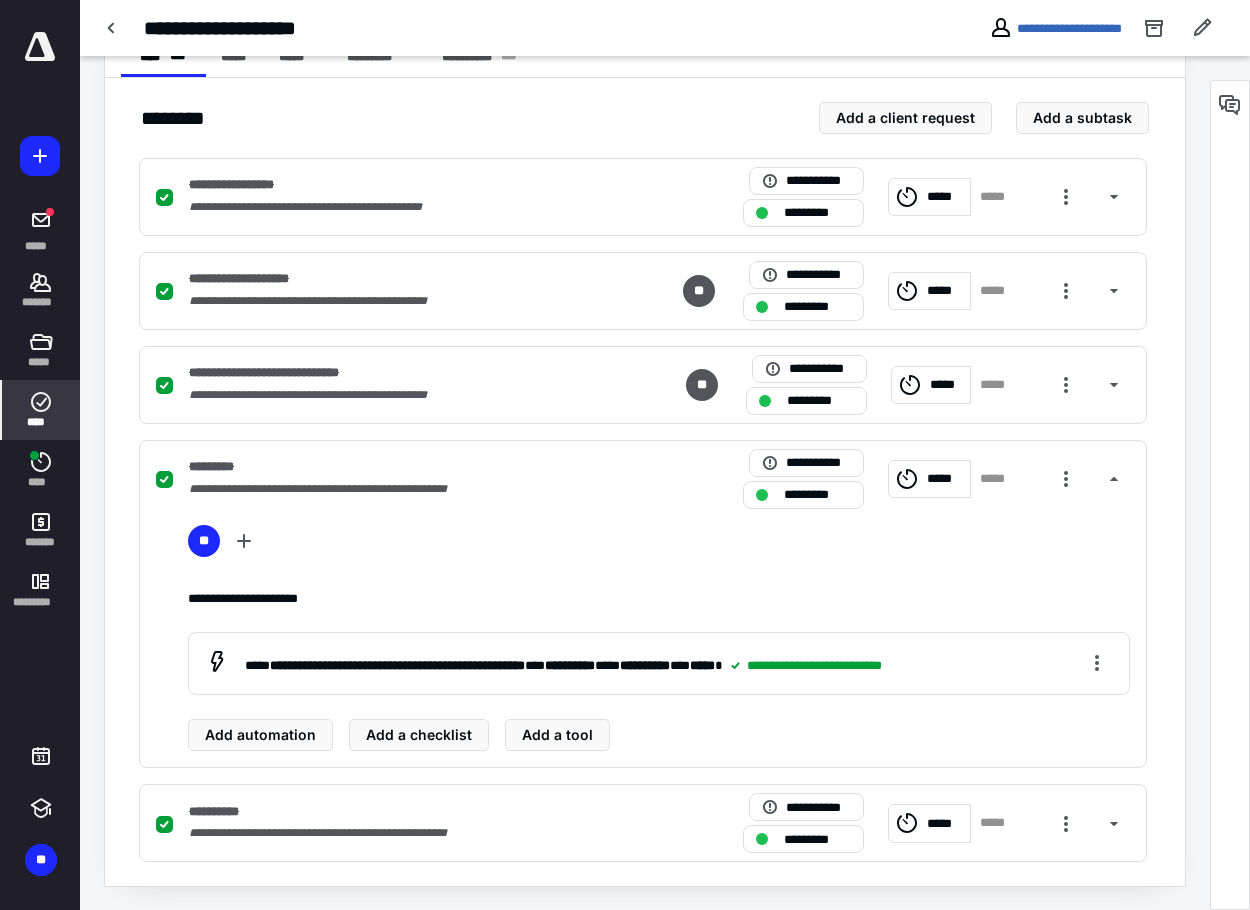 click 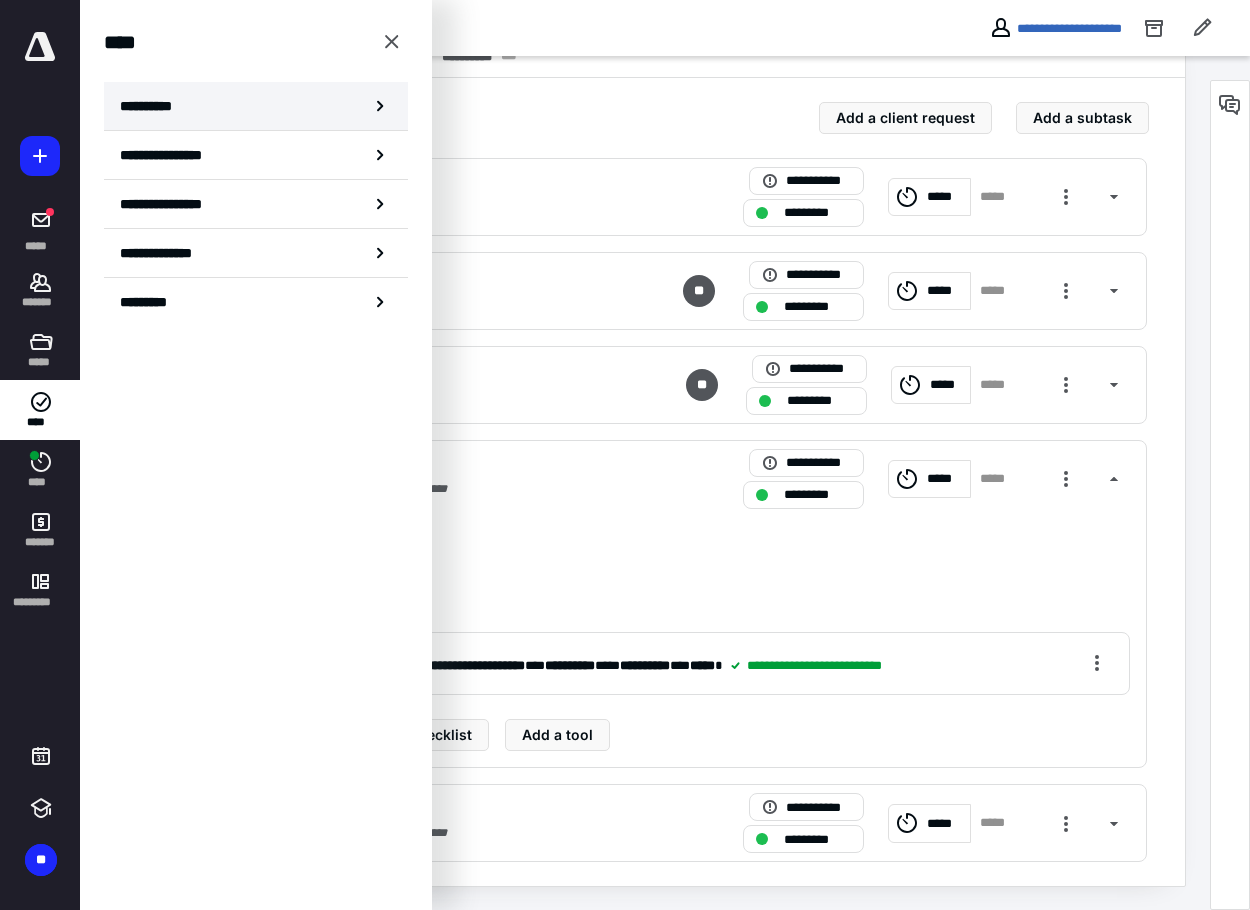click on "**********" at bounding box center [256, 106] 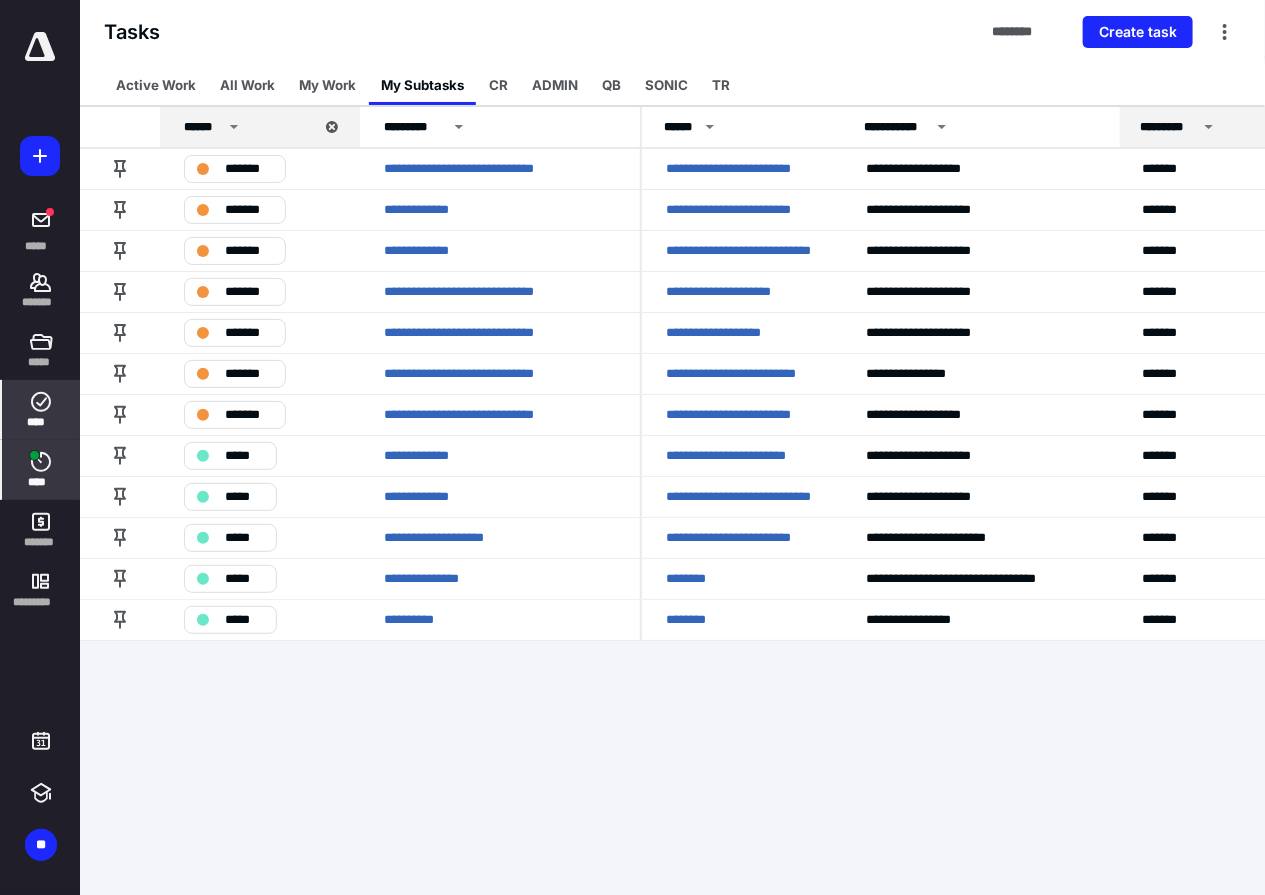 click 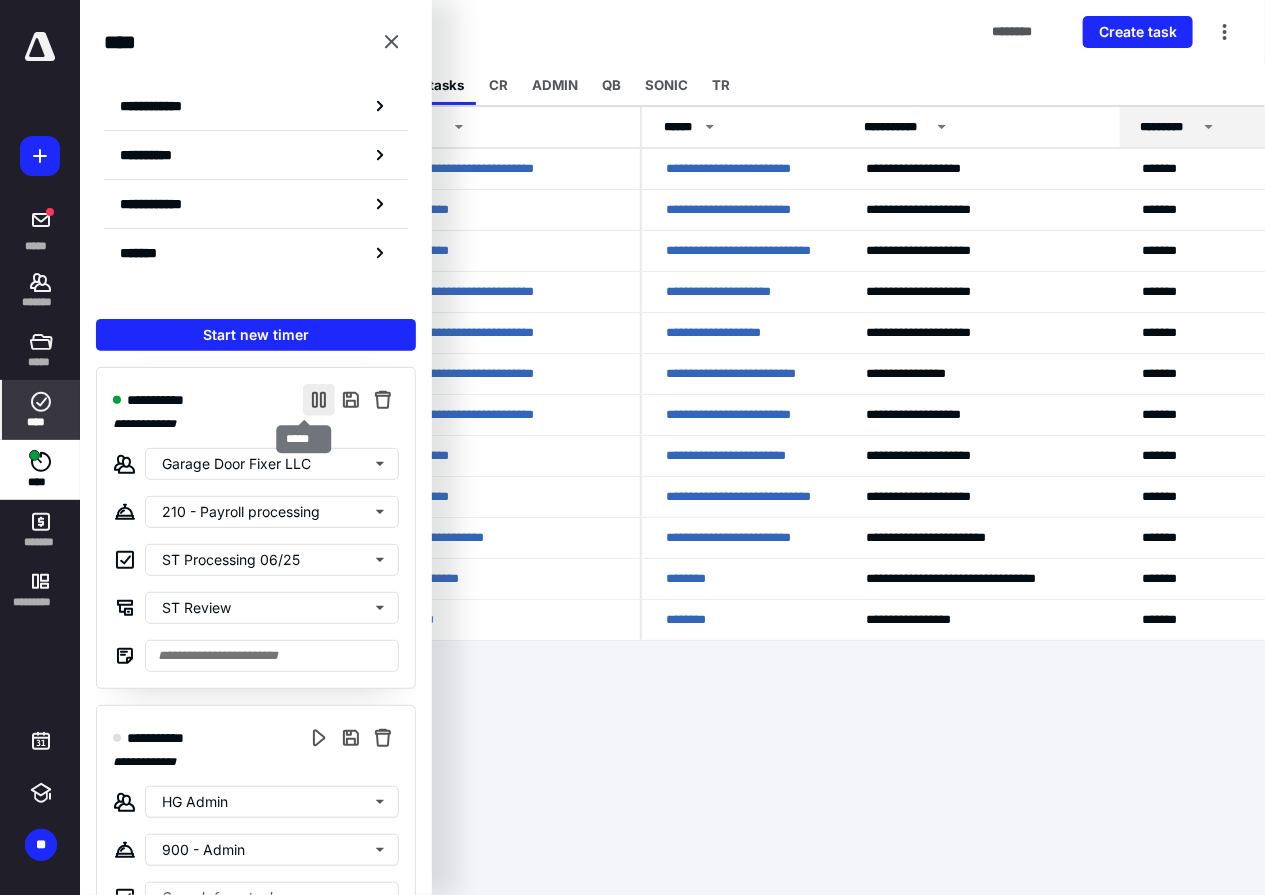 click at bounding box center [319, 400] 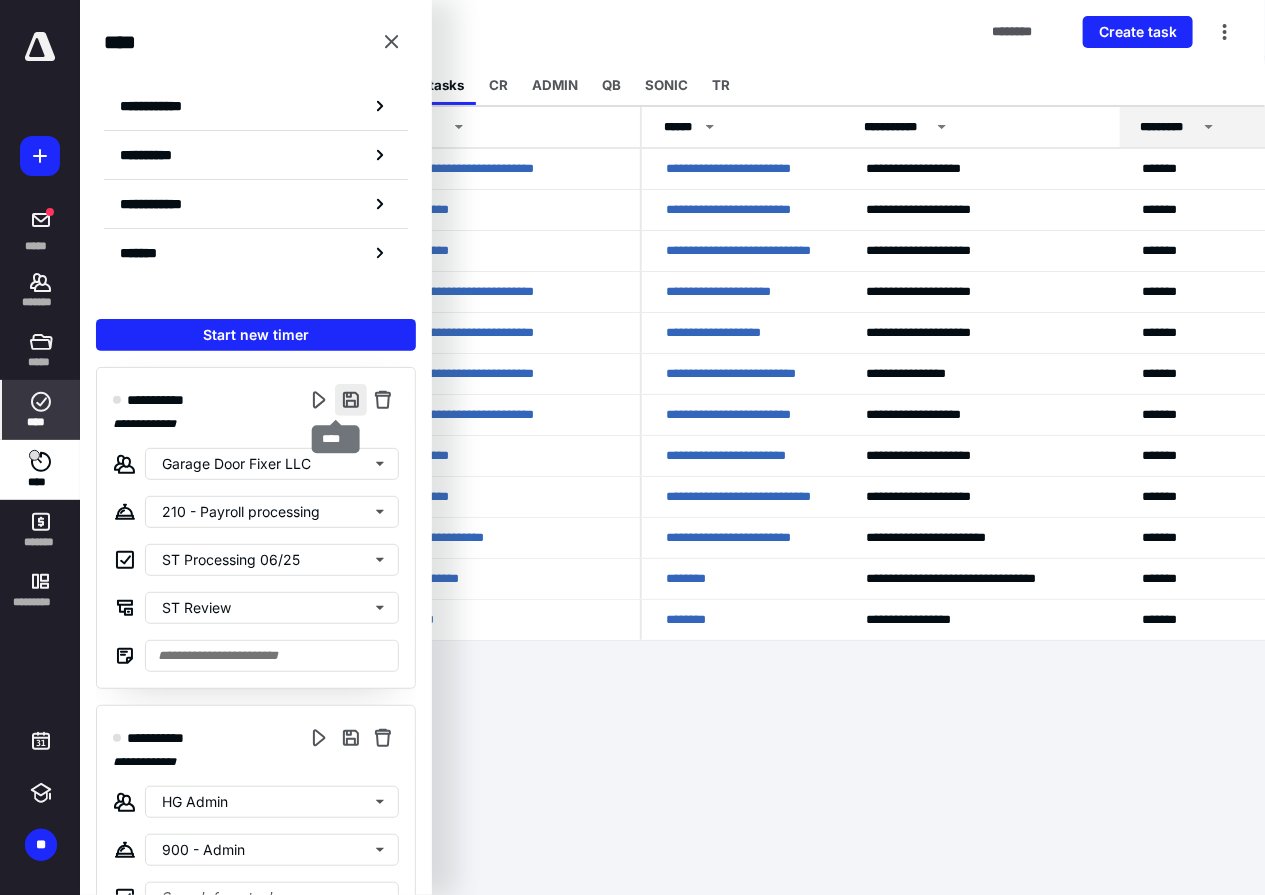 click at bounding box center (351, 400) 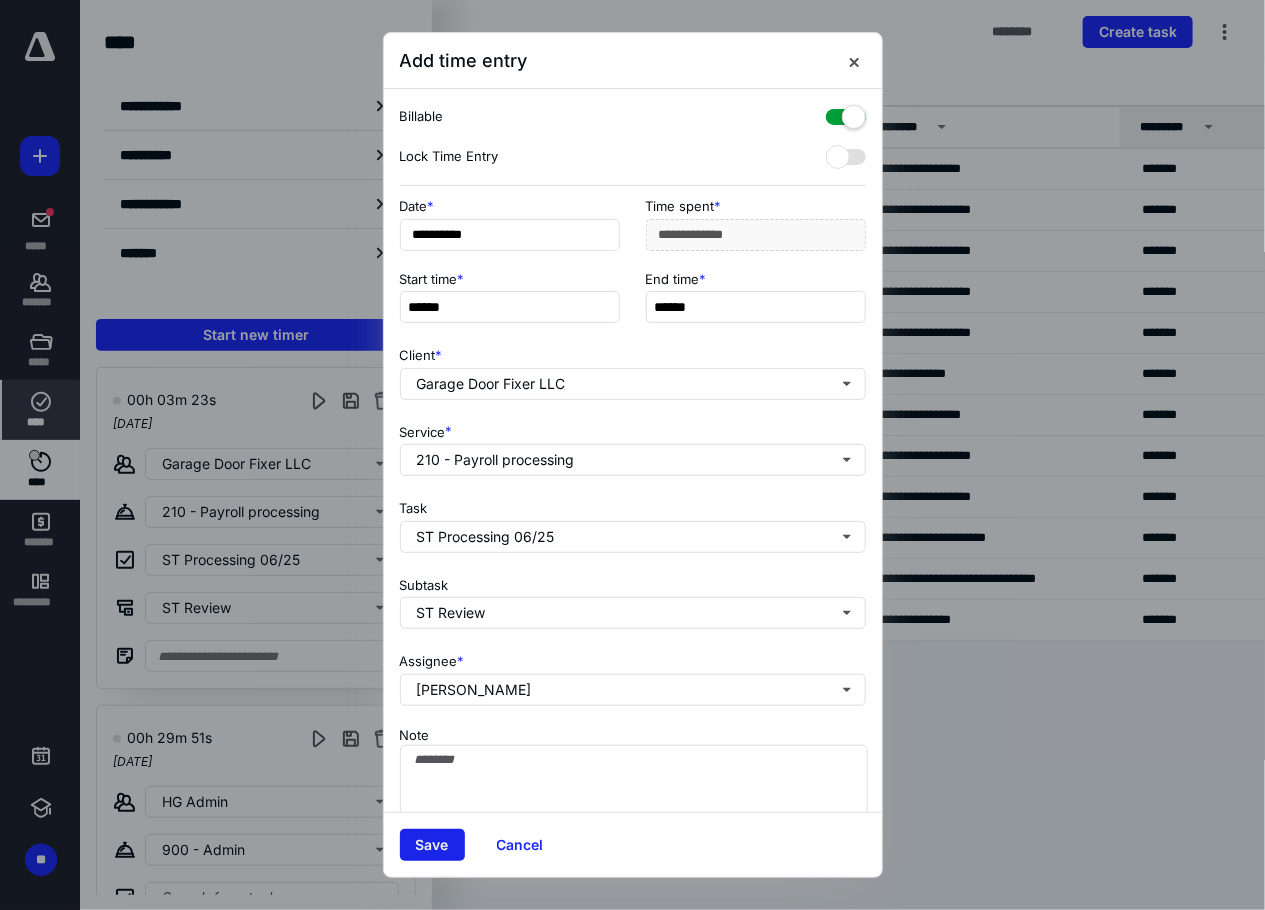 click on "Save" at bounding box center [432, 845] 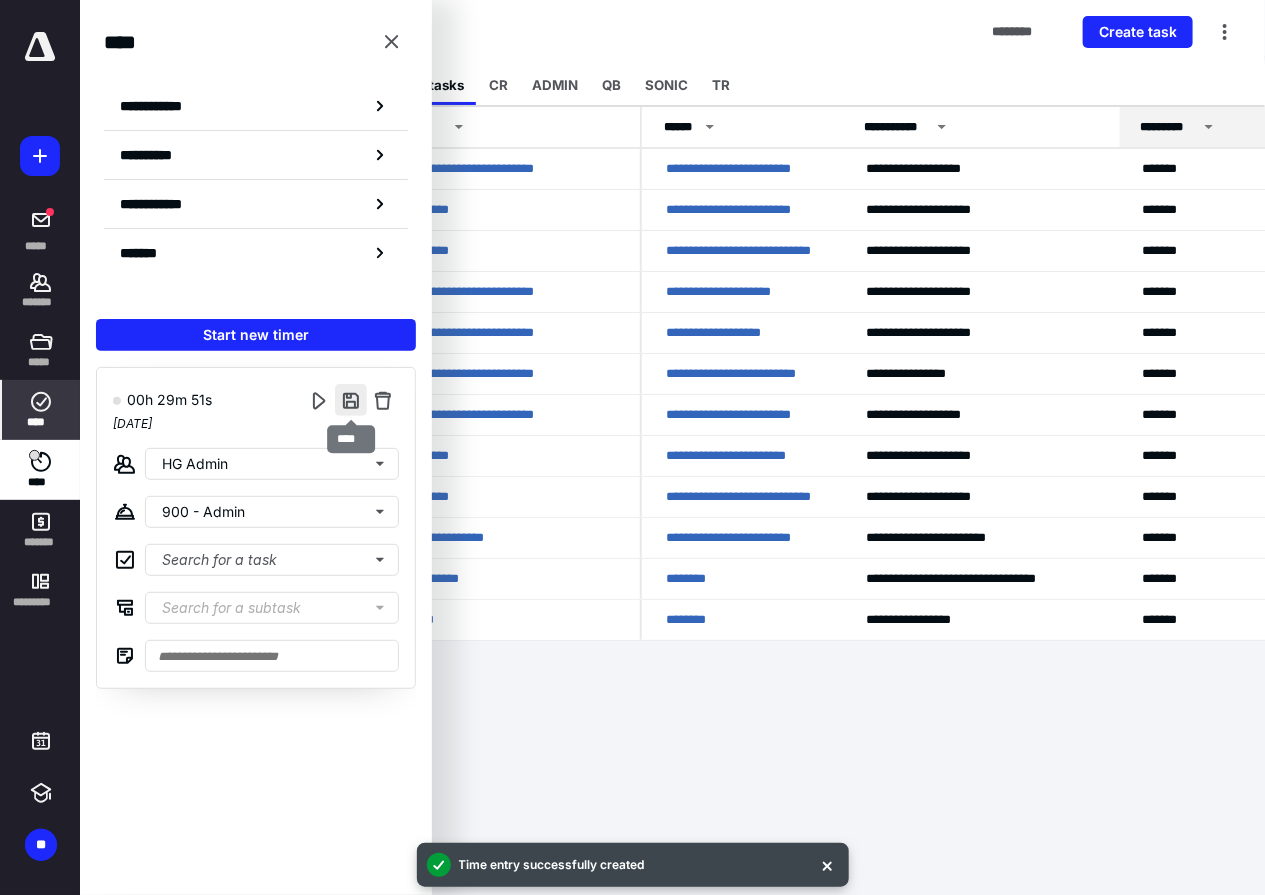 click at bounding box center (351, 400) 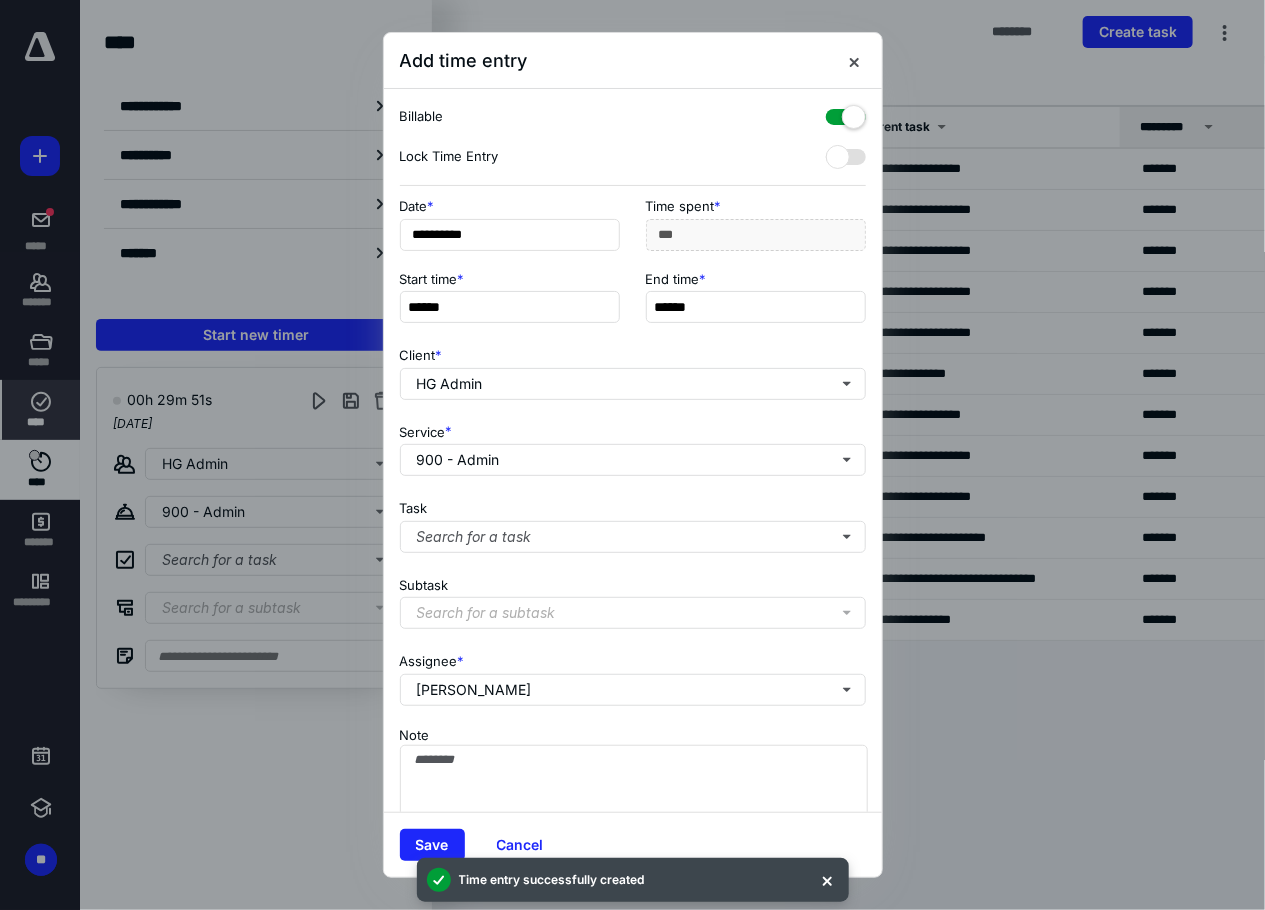 click at bounding box center (846, 113) 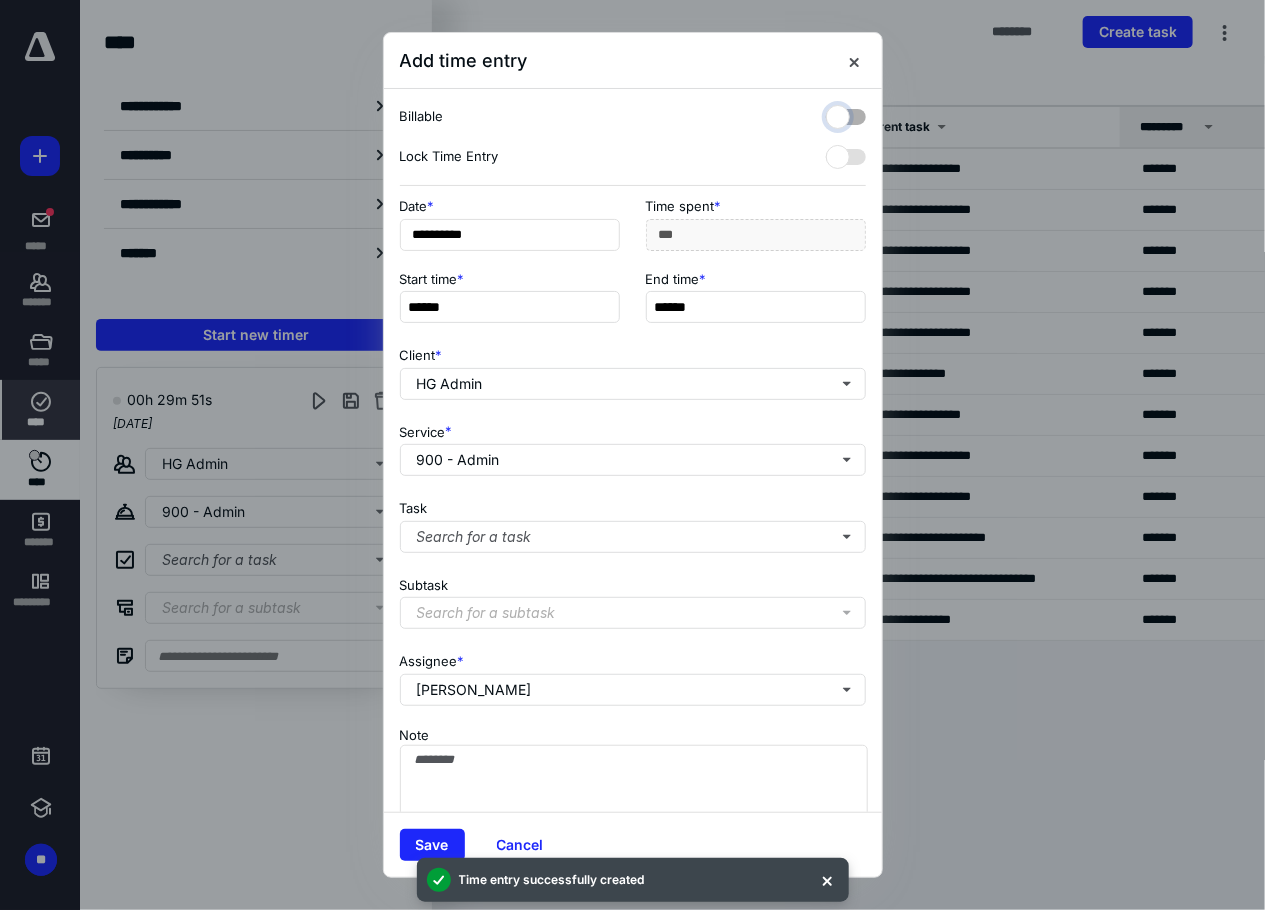 checkbox on "false" 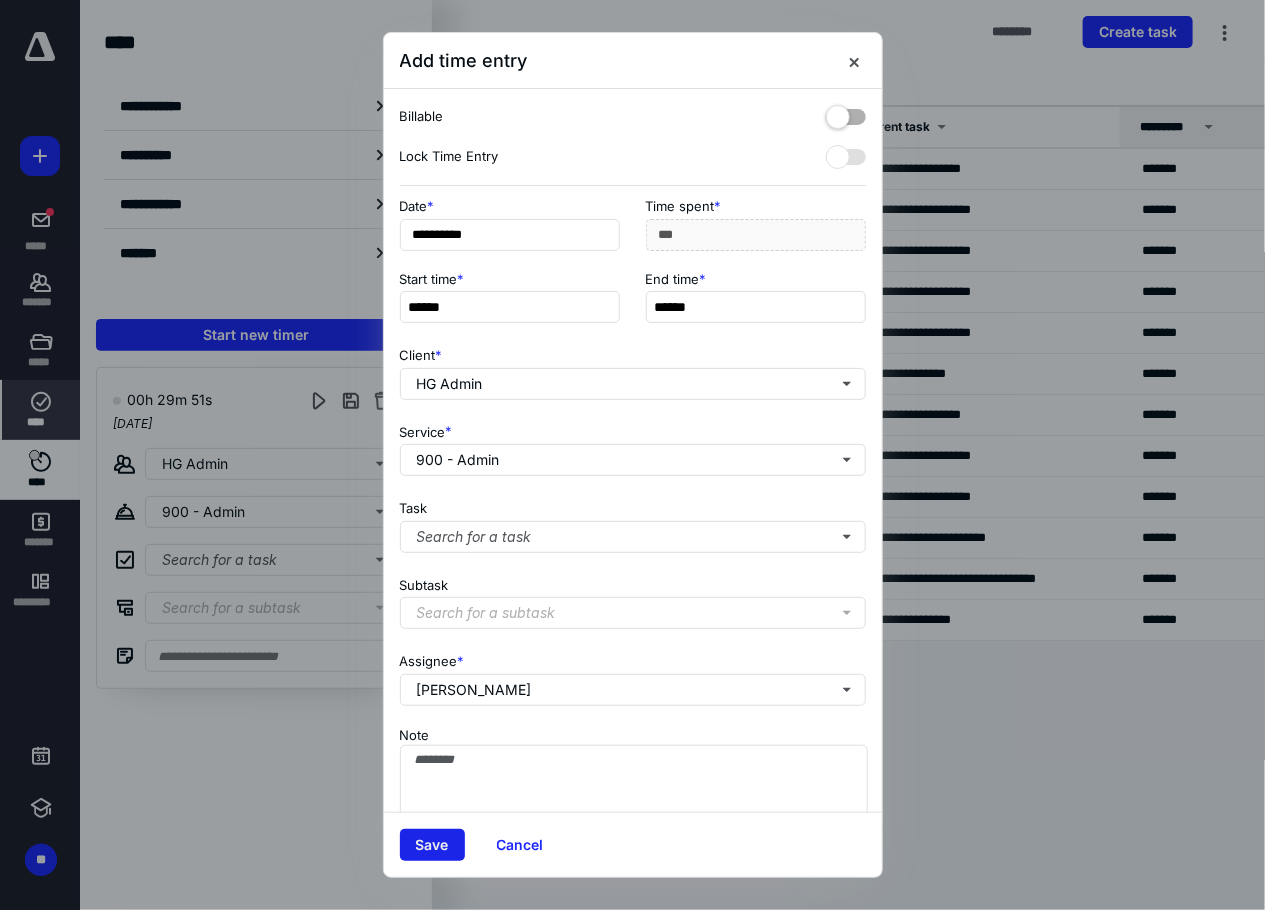 click on "Save" at bounding box center (432, 845) 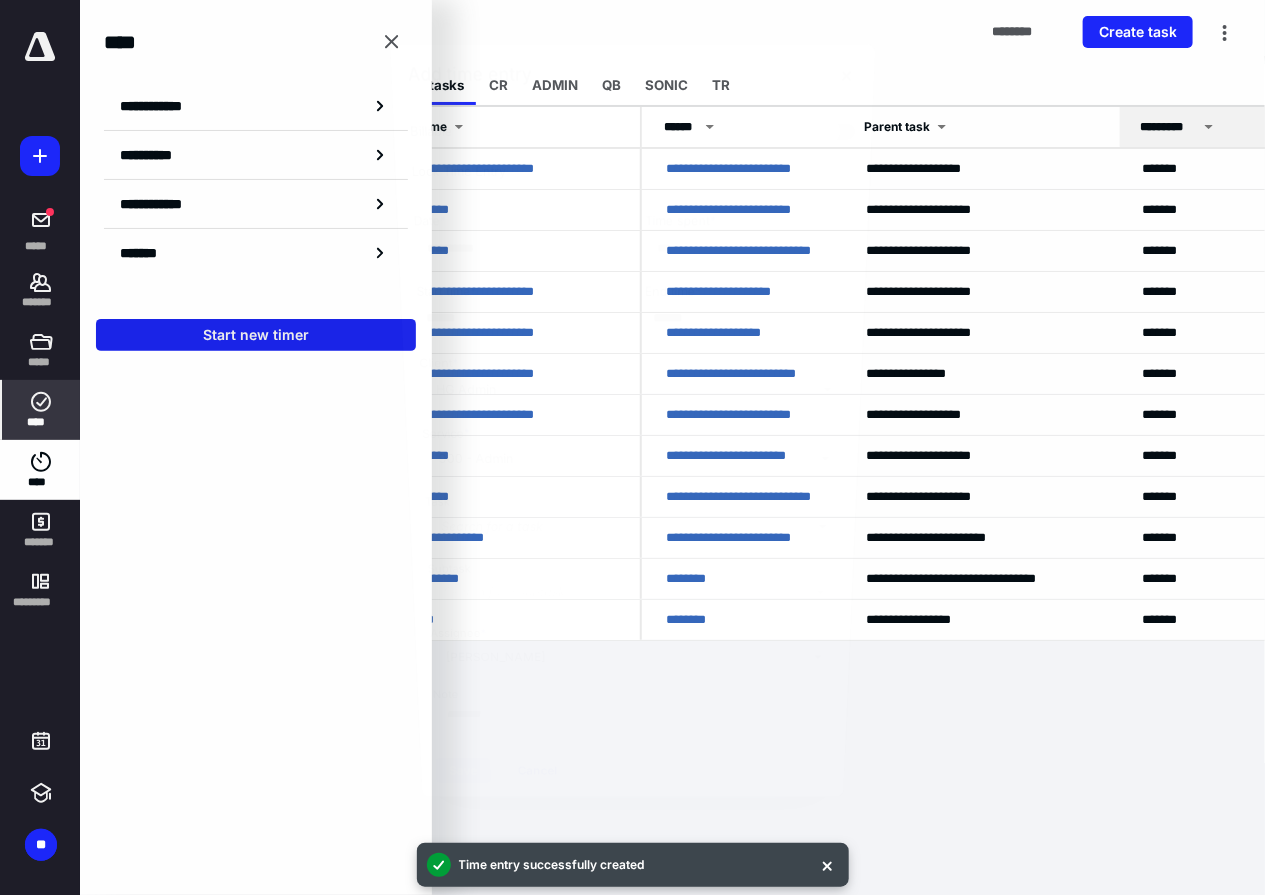 click on "Start new timer" at bounding box center (256, 335) 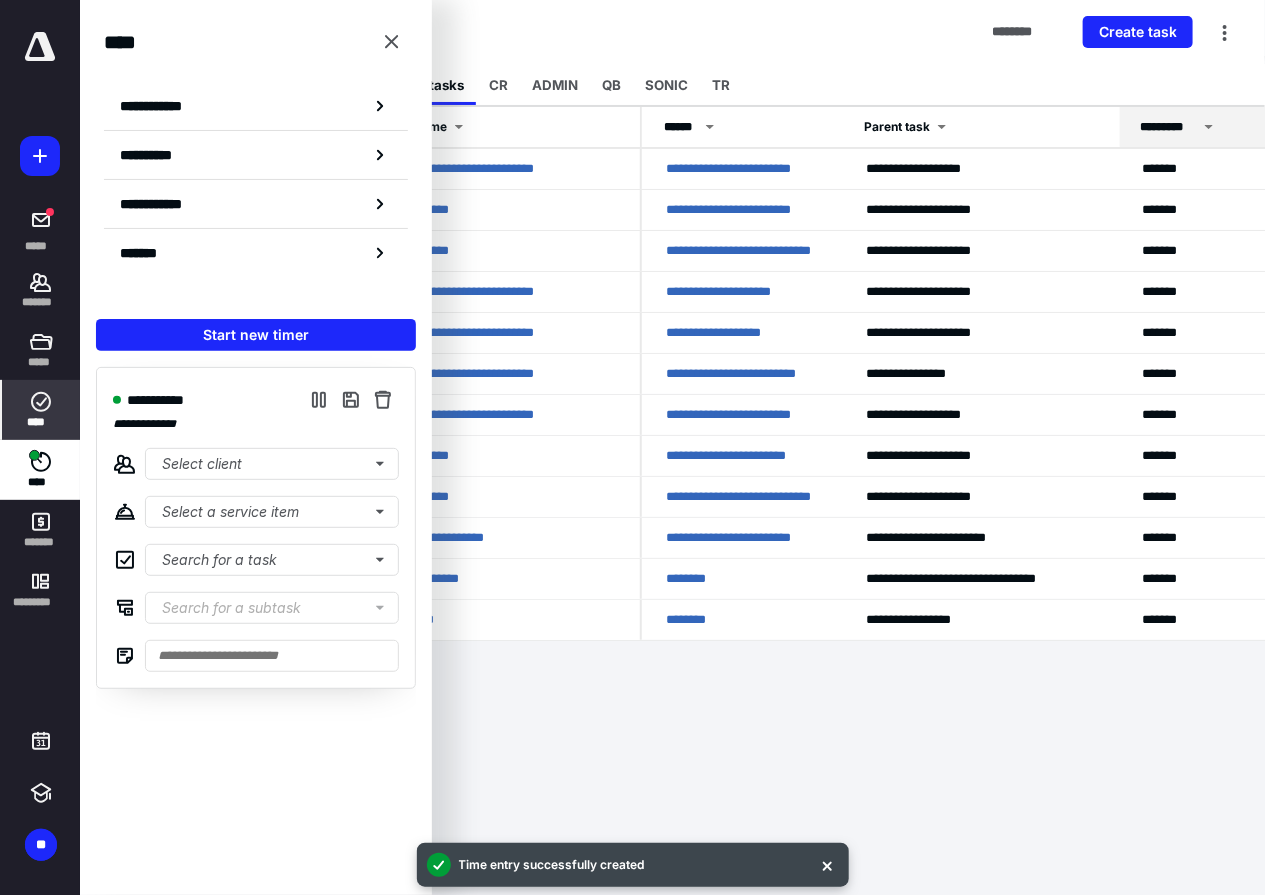 click on "**********" at bounding box center (256, 528) 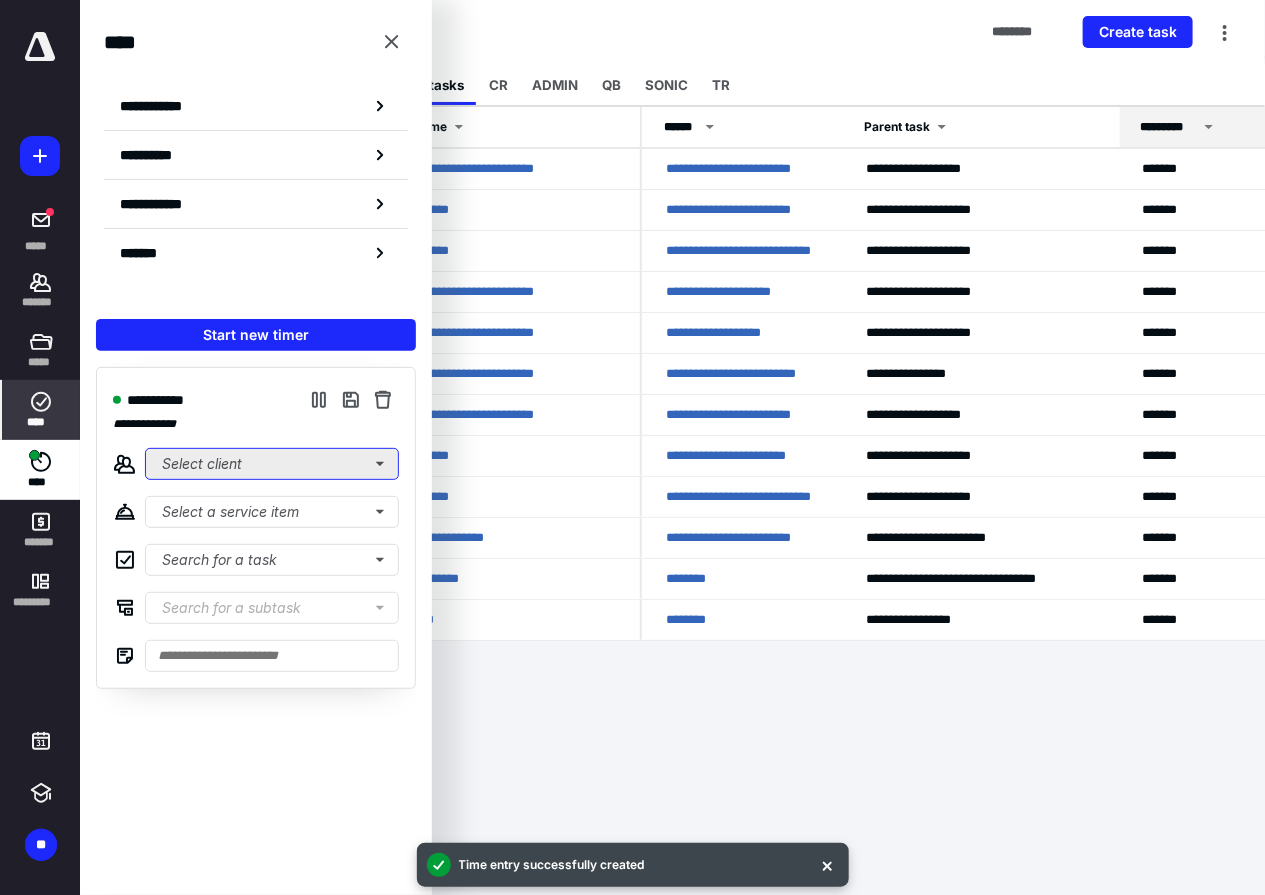 click on "Select client" at bounding box center [272, 464] 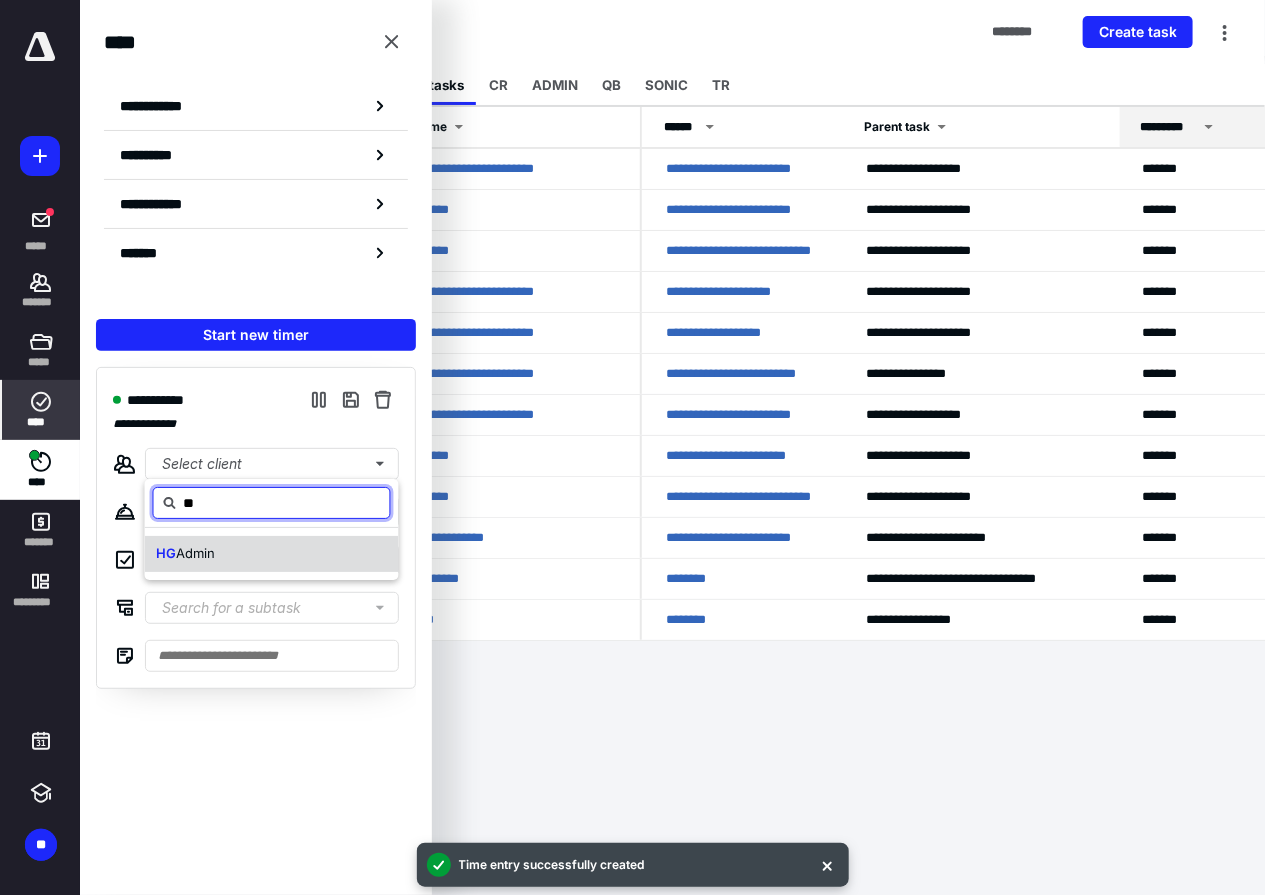 click on "HG  Admin" at bounding box center (272, 554) 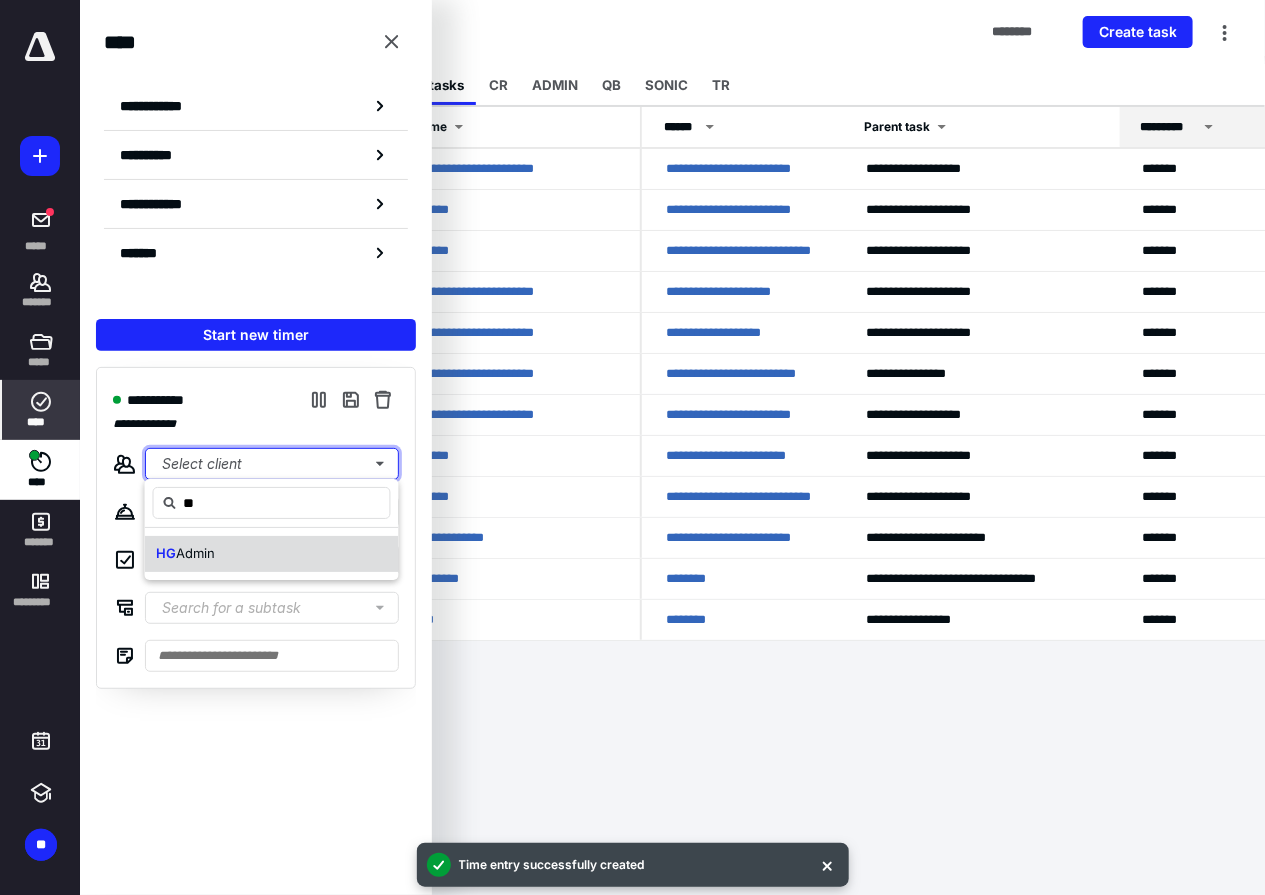 type 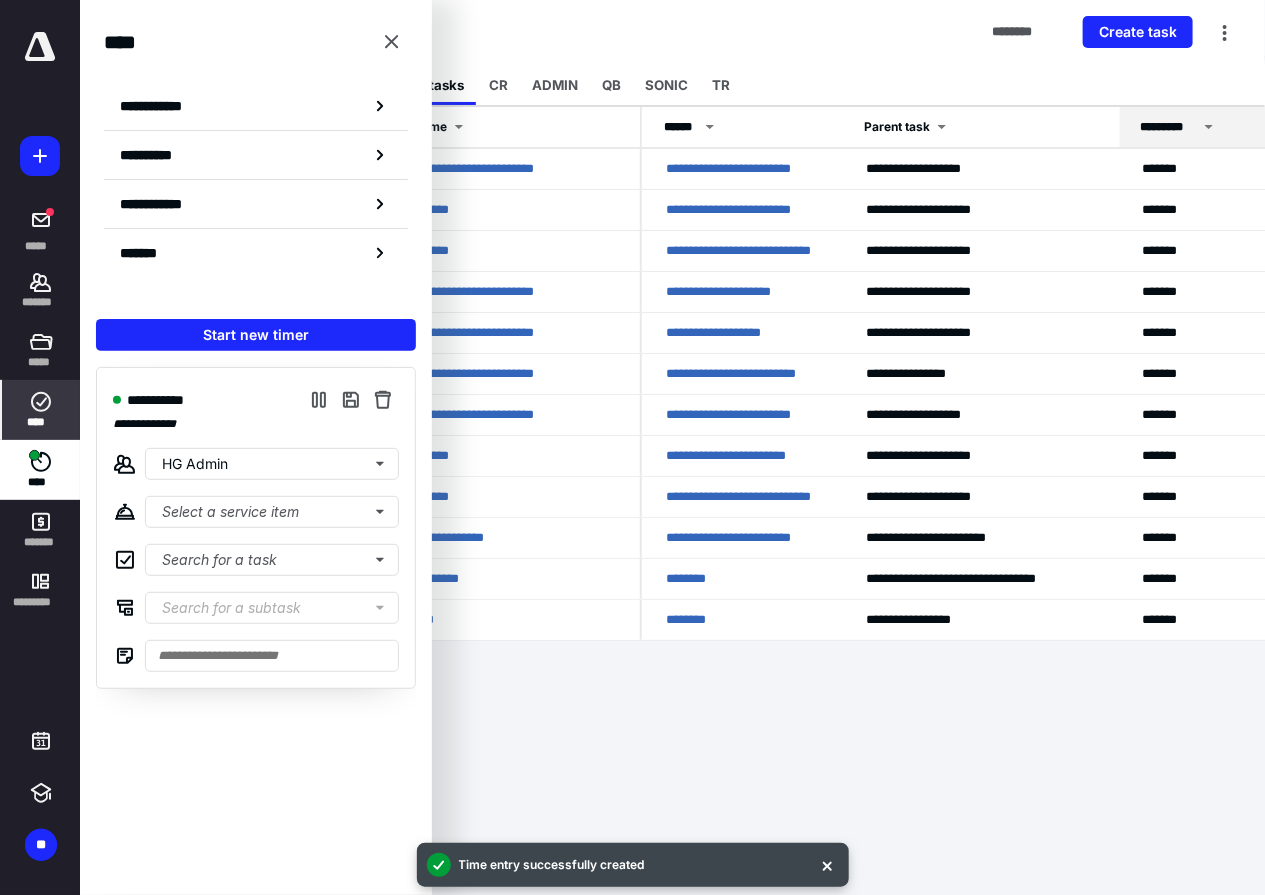 click on "**********" at bounding box center [632, 447] 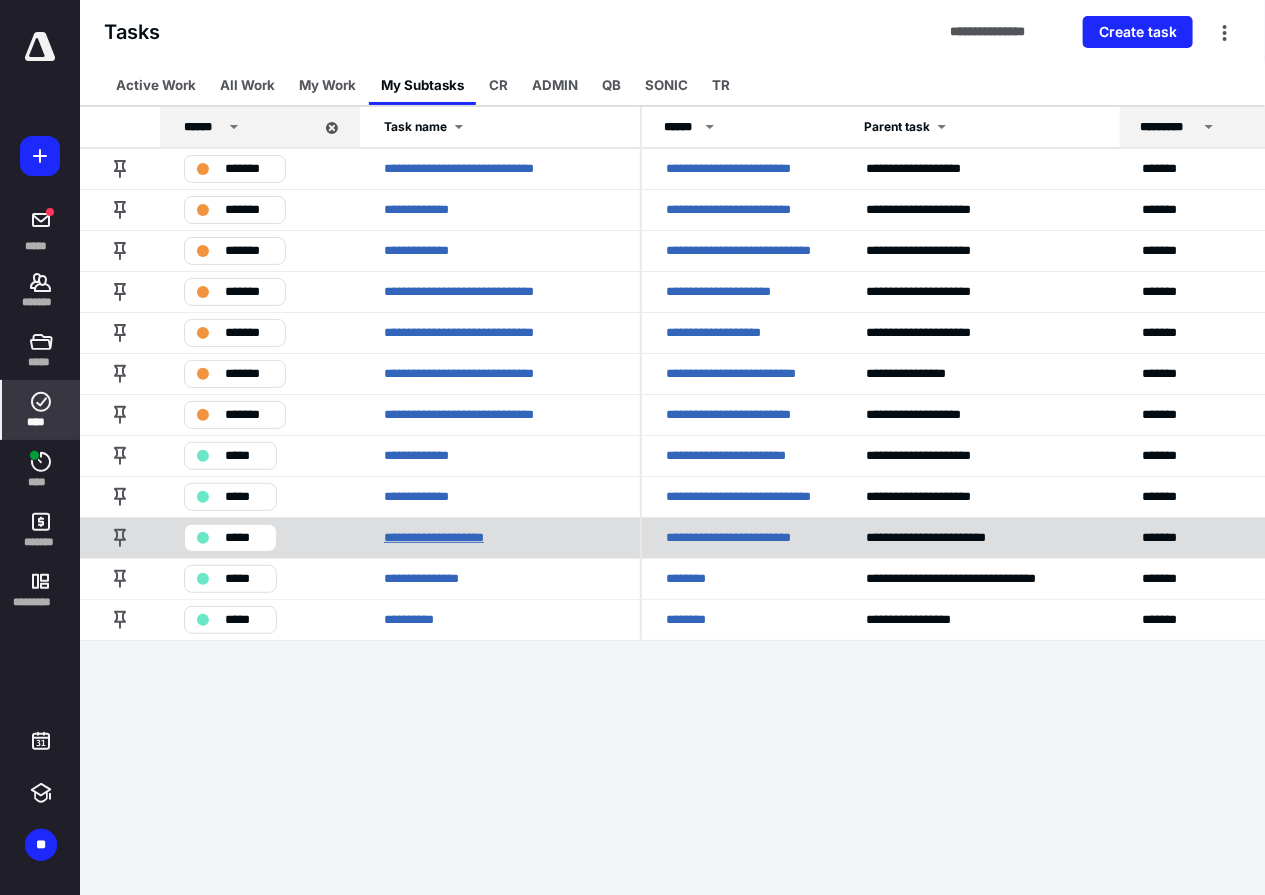 click on "**********" at bounding box center [443, 537] 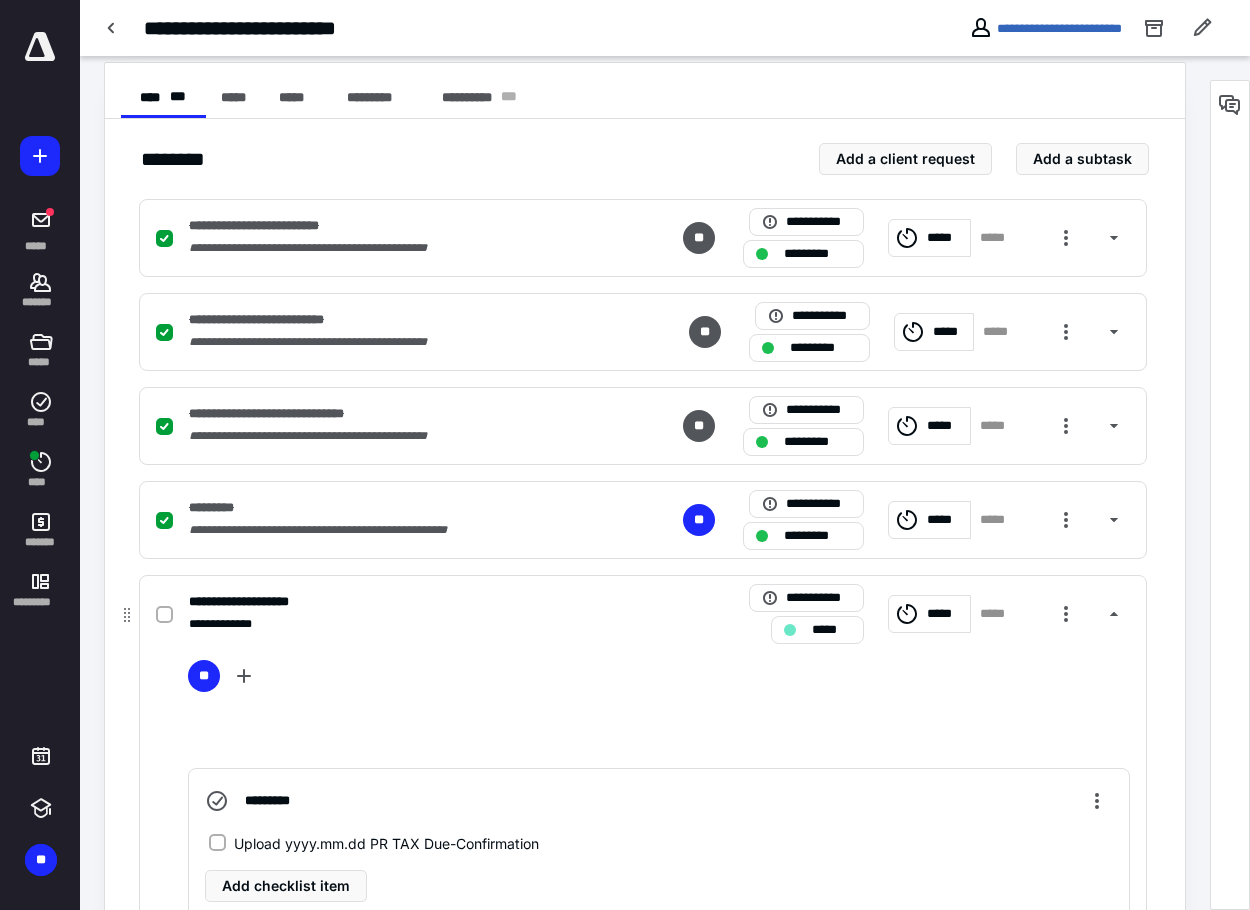 scroll, scrollTop: 400, scrollLeft: 0, axis: vertical 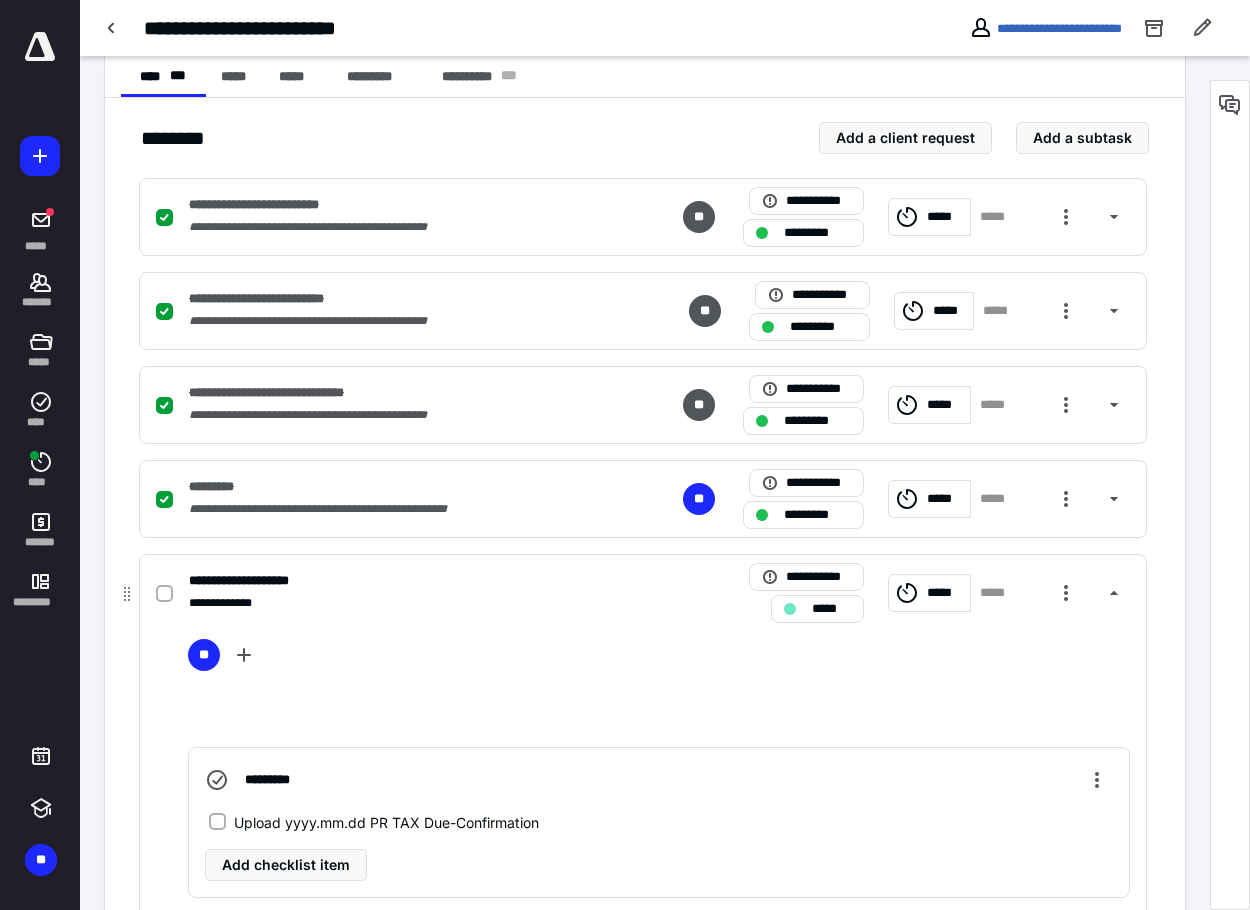 click on "Upload yyyy.mm.dd PR TAX Due-Confirmation" at bounding box center [386, 822] 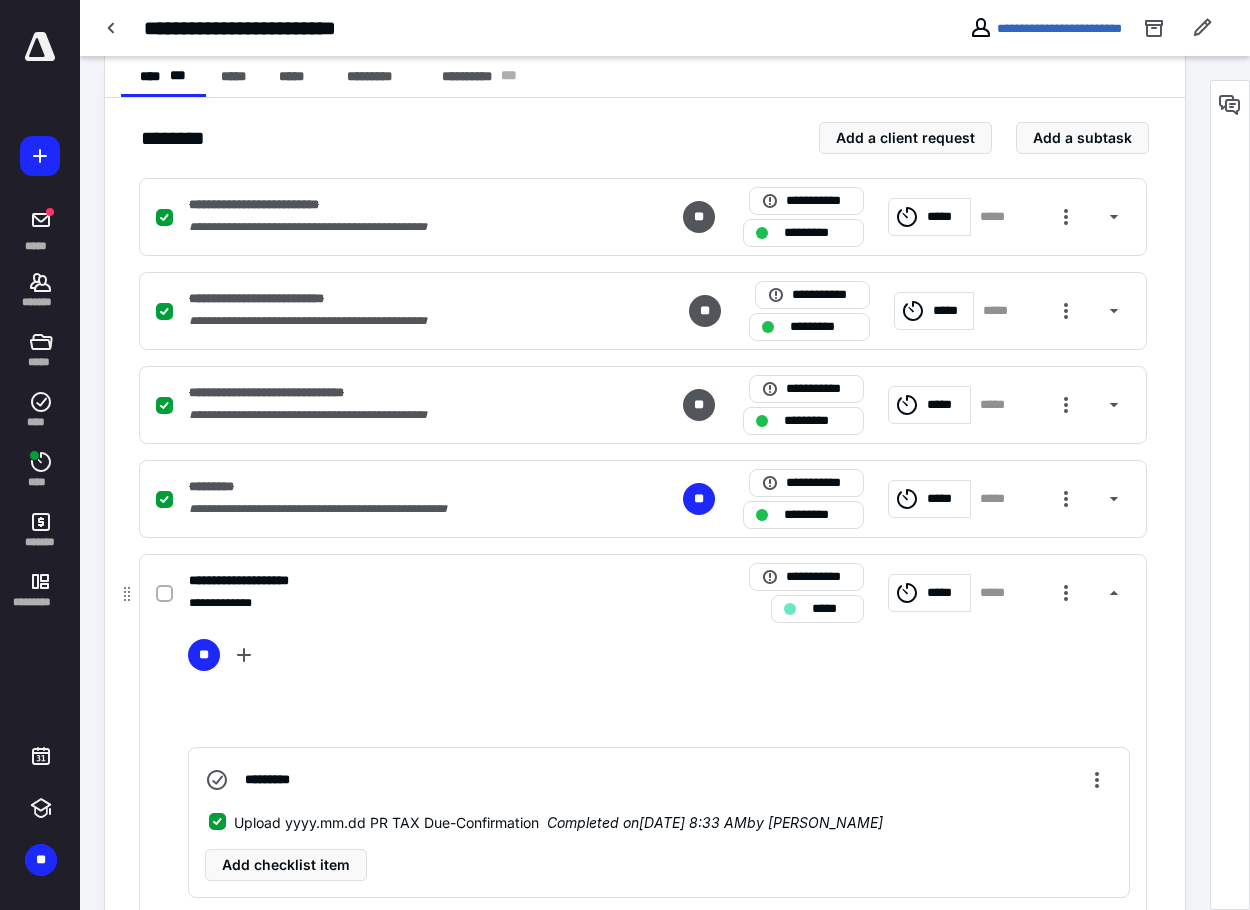 click at bounding box center [168, 593] 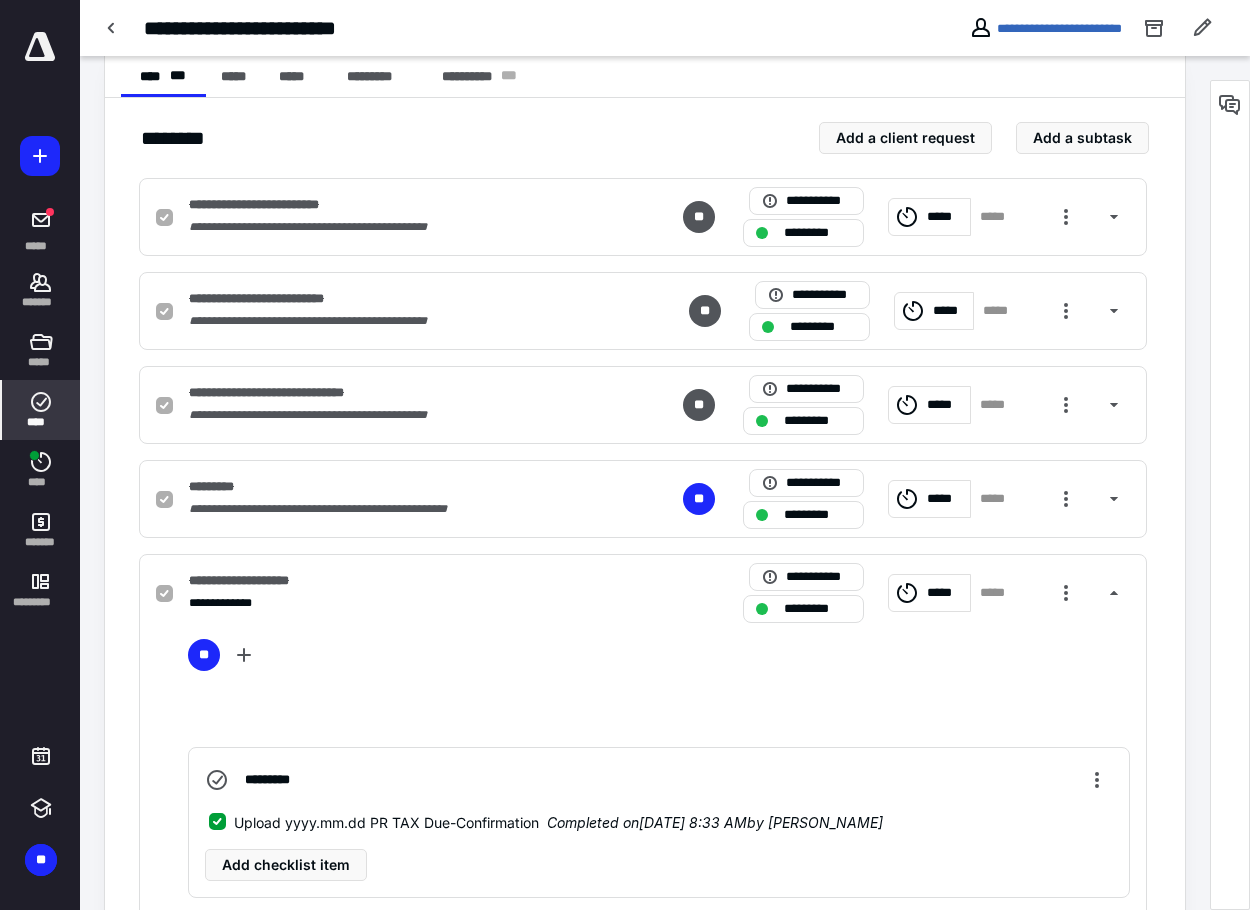 click 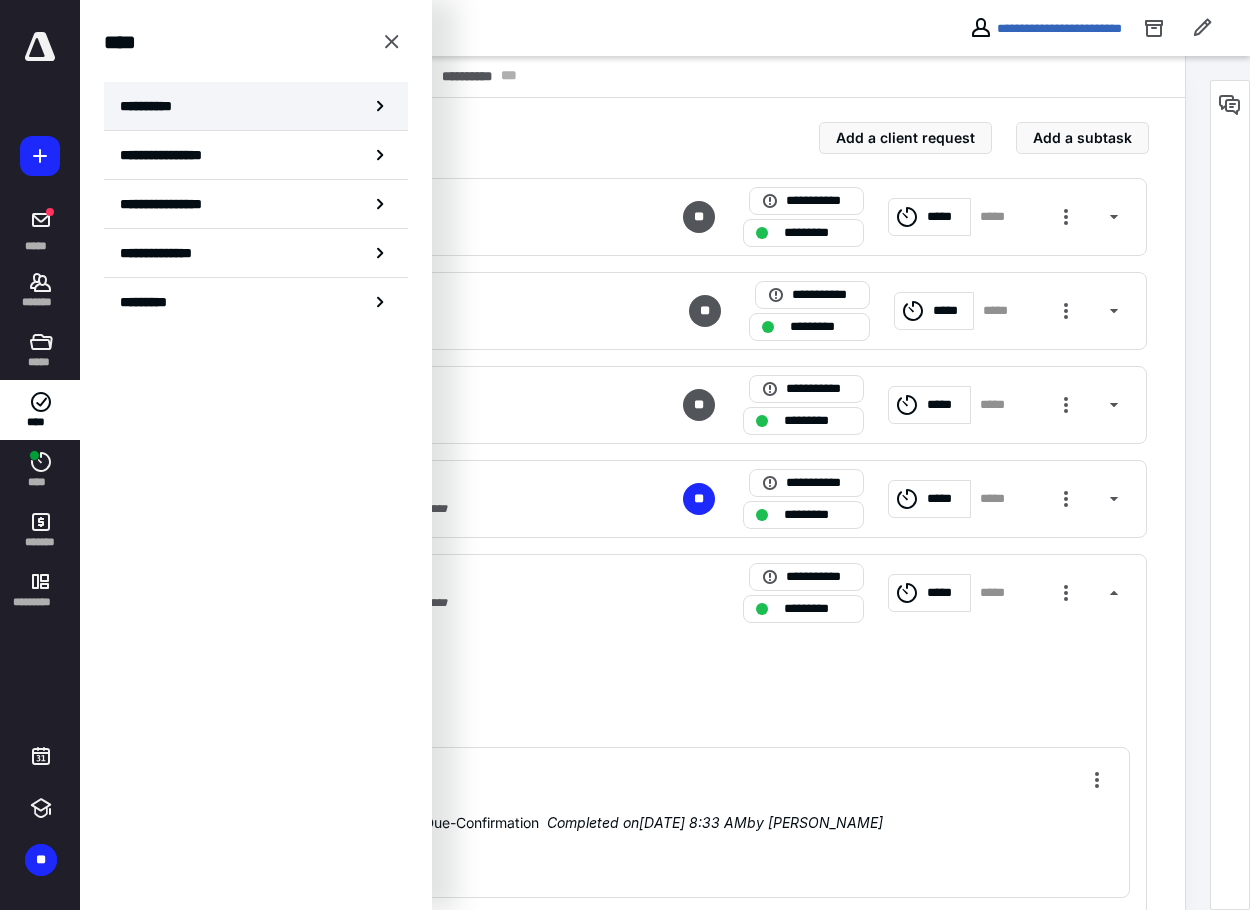 click on "**********" at bounding box center [256, 106] 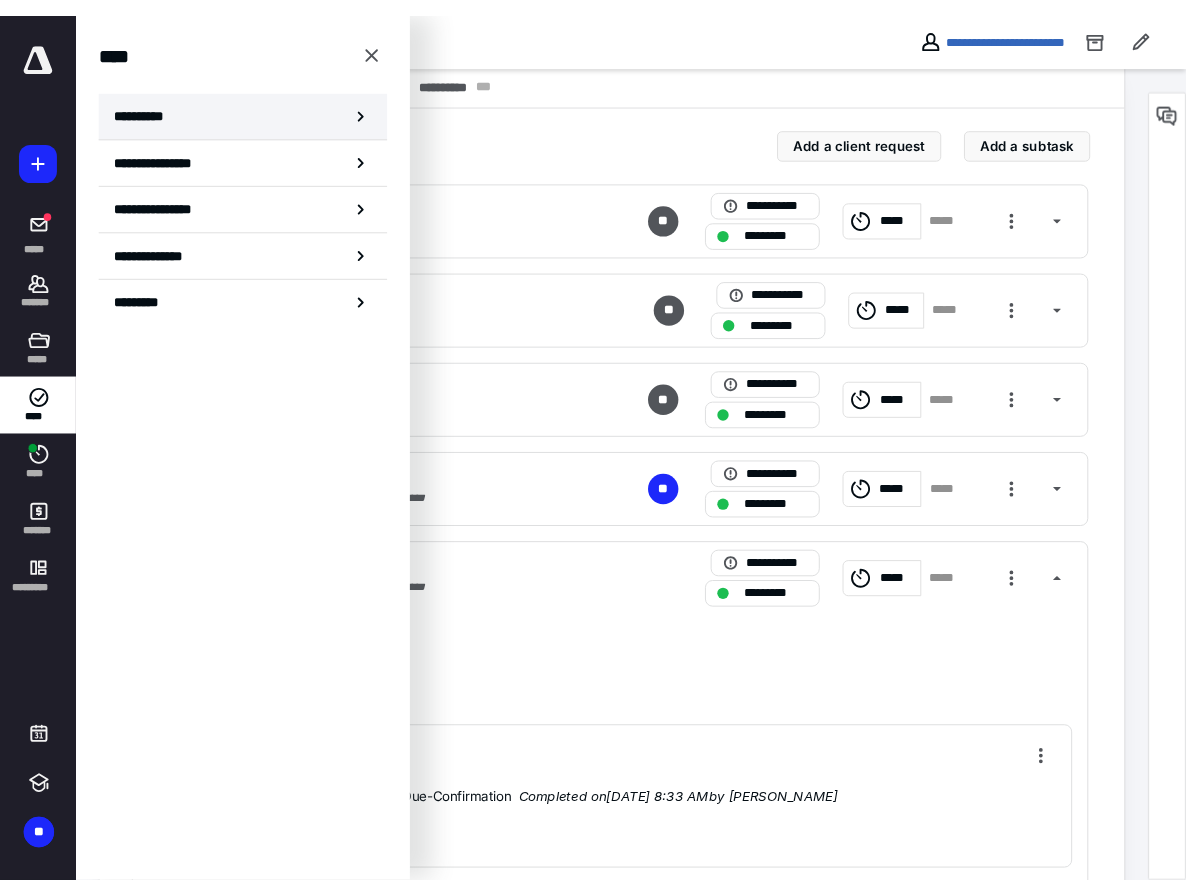 scroll, scrollTop: 0, scrollLeft: 0, axis: both 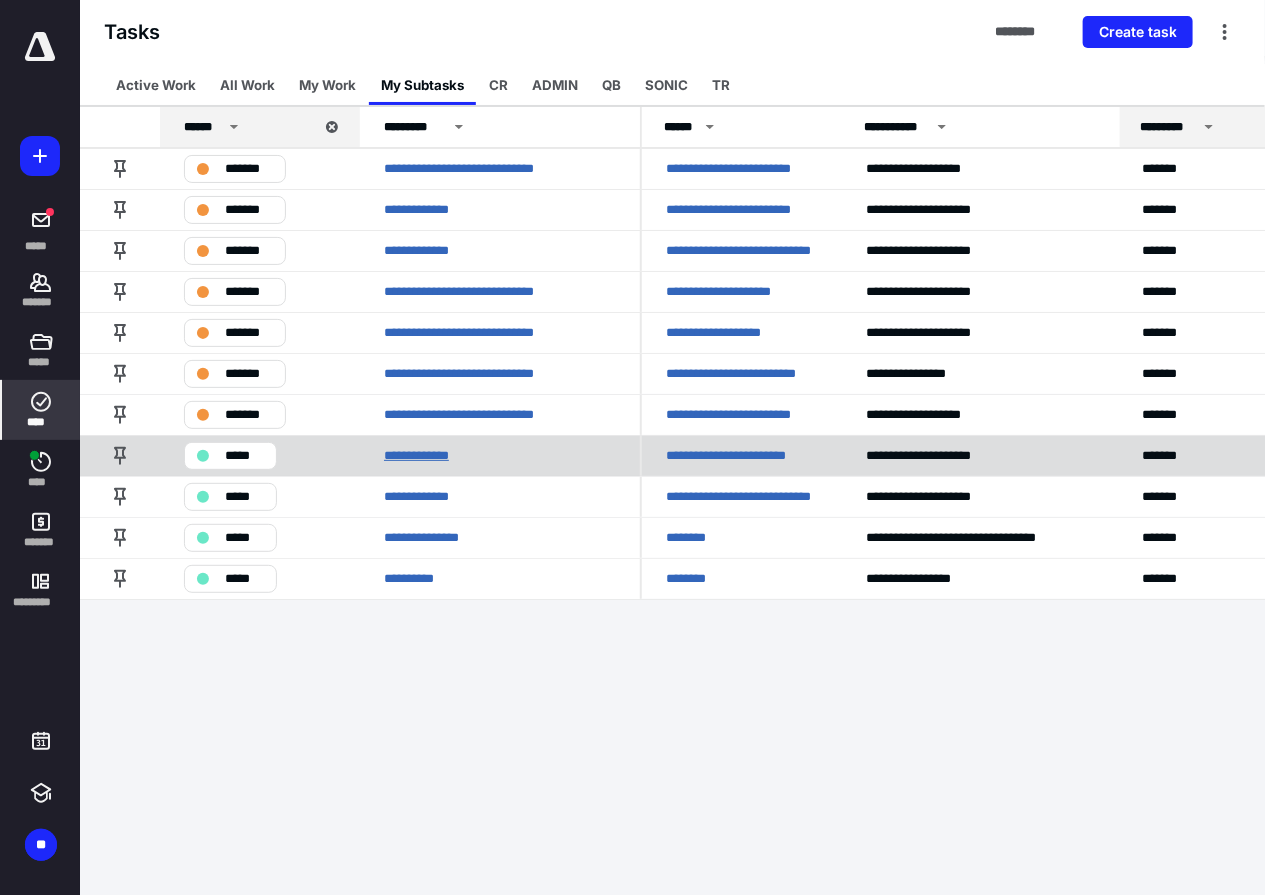 click on "**********" at bounding box center (426, 455) 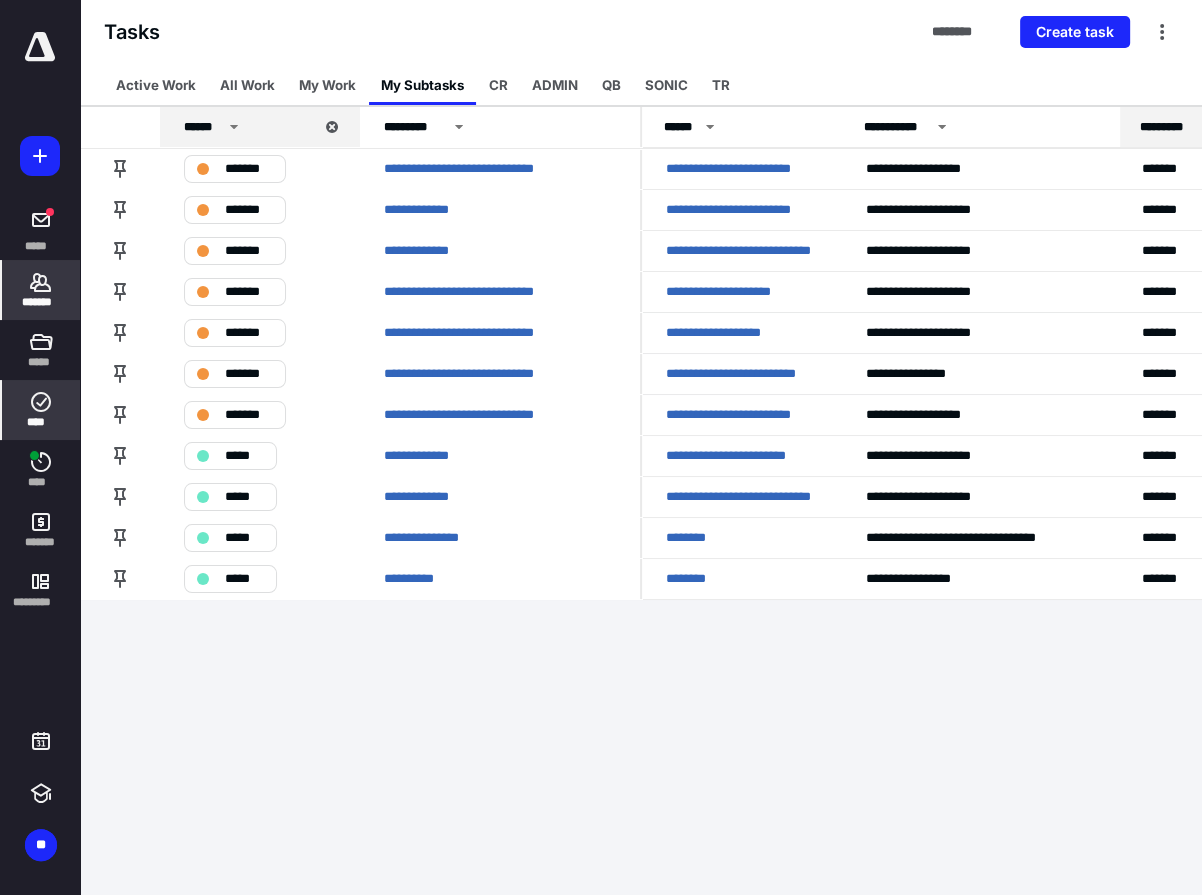 click 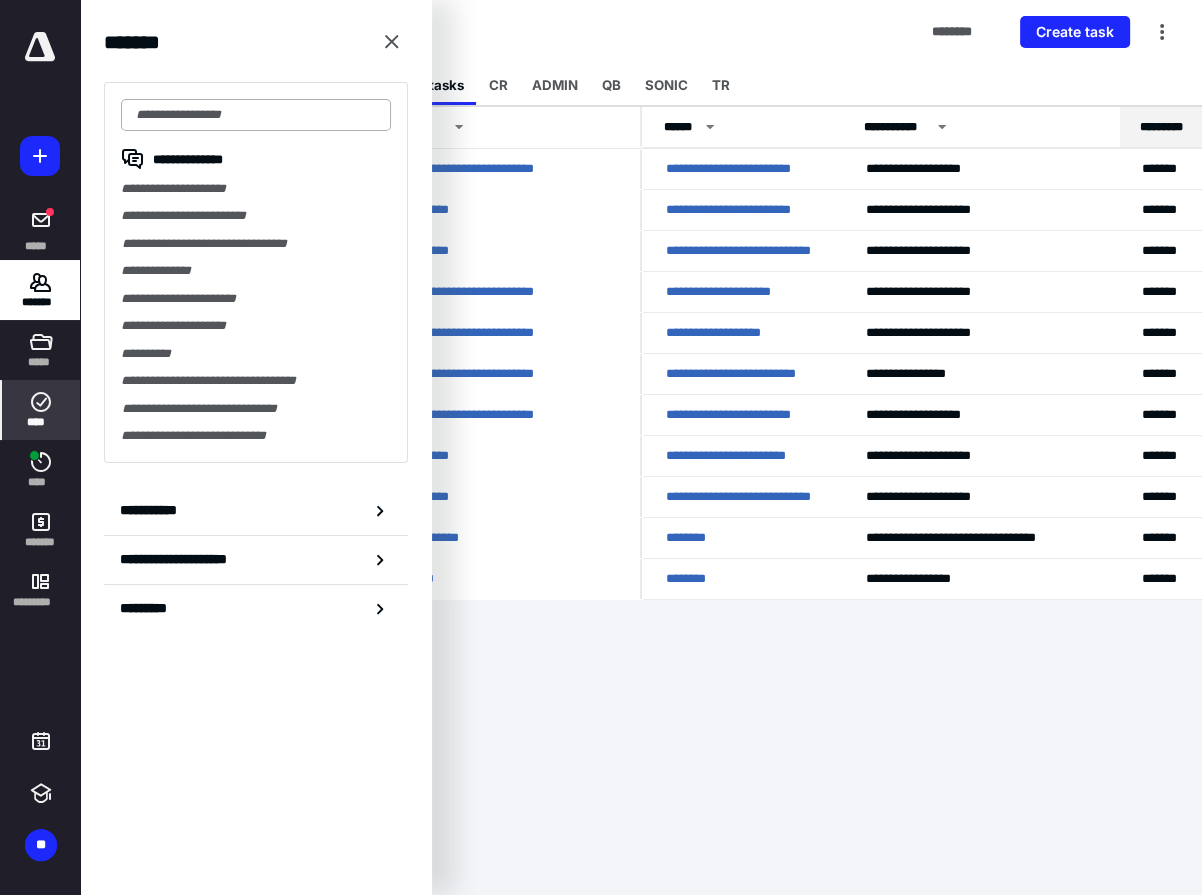 click at bounding box center (256, 115) 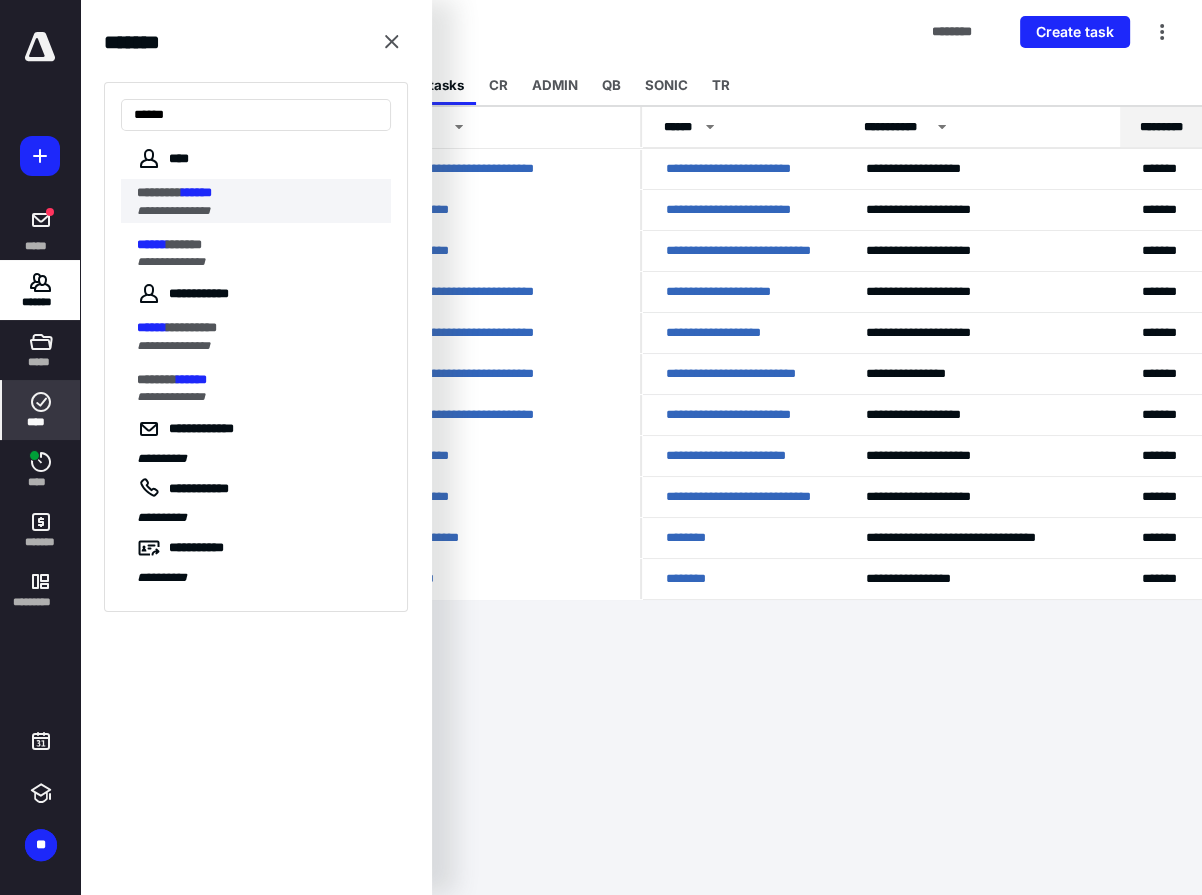 type on "******" 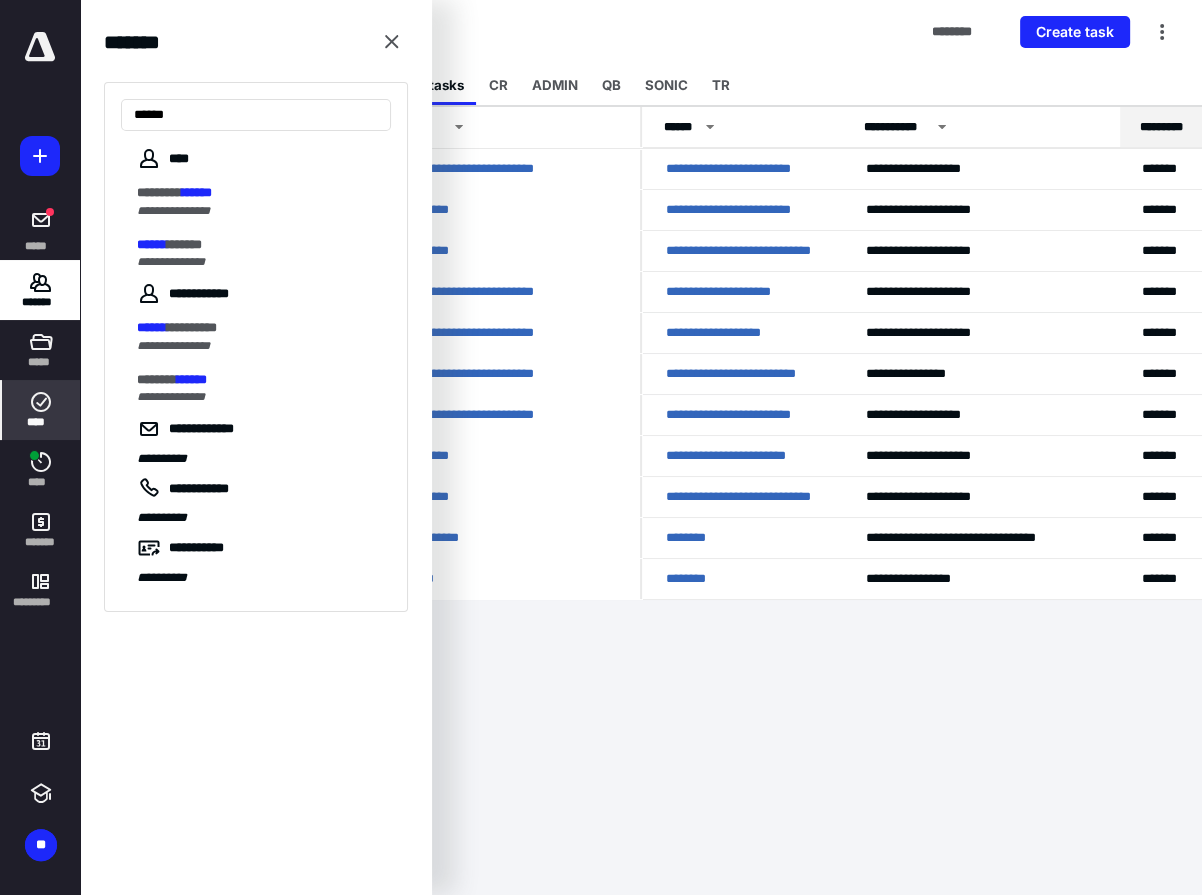 click on "******** ******" at bounding box center (258, 193) 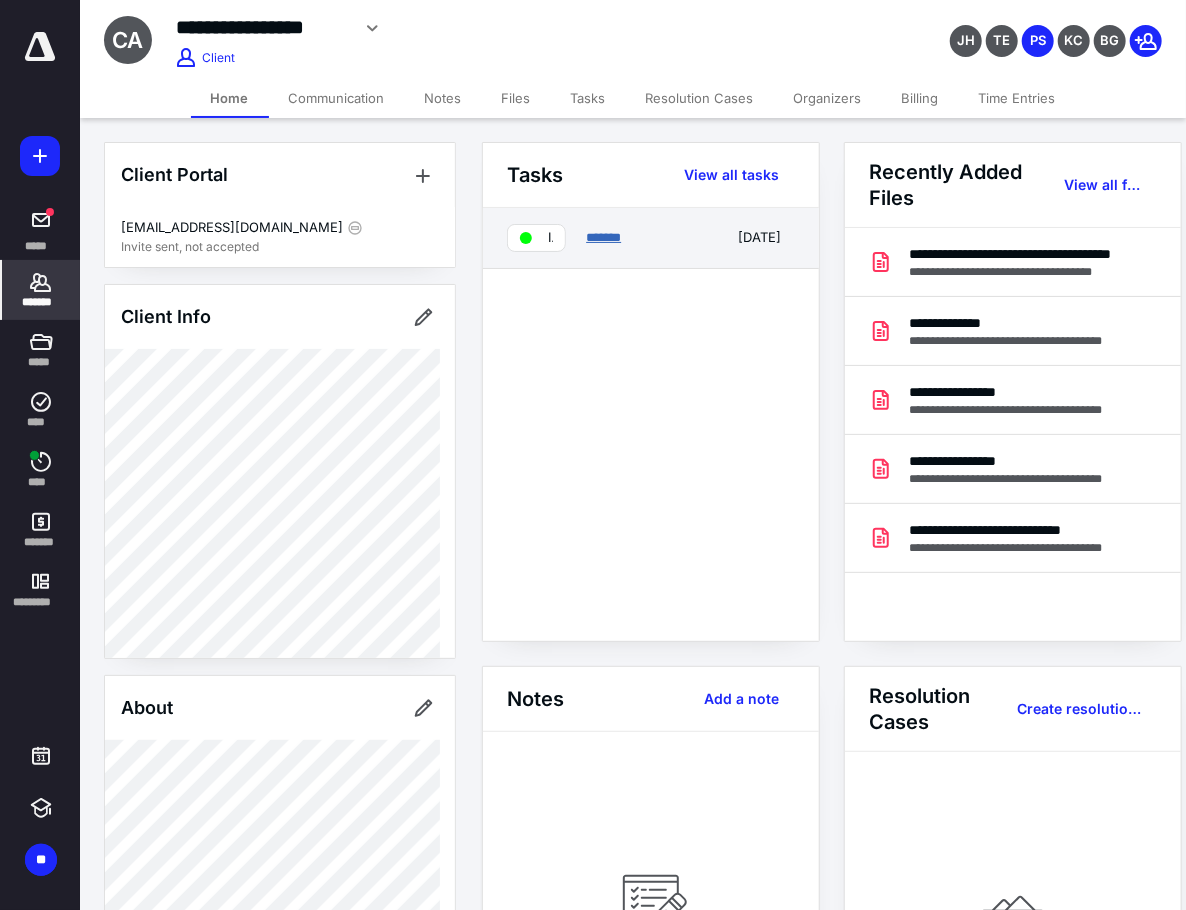 click on "*******" at bounding box center (603, 237) 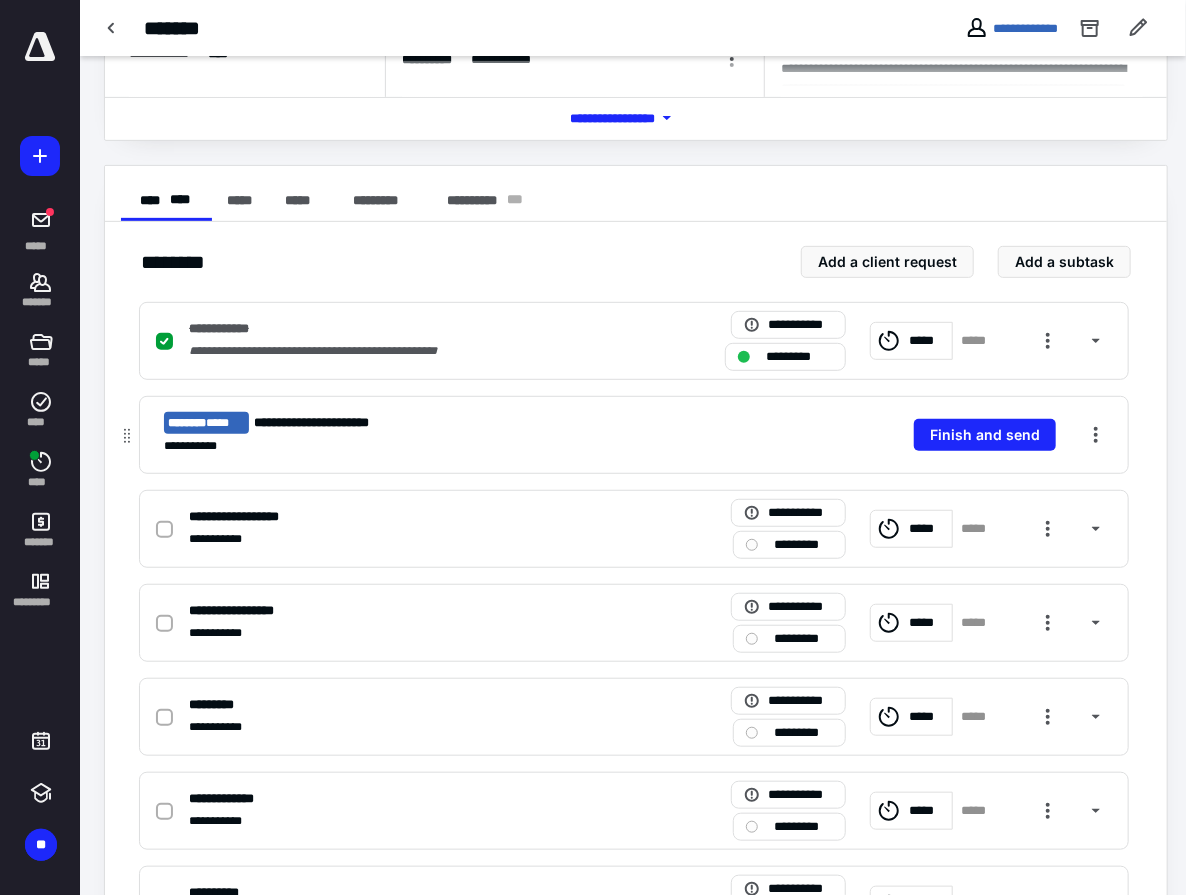 scroll, scrollTop: 300, scrollLeft: 0, axis: vertical 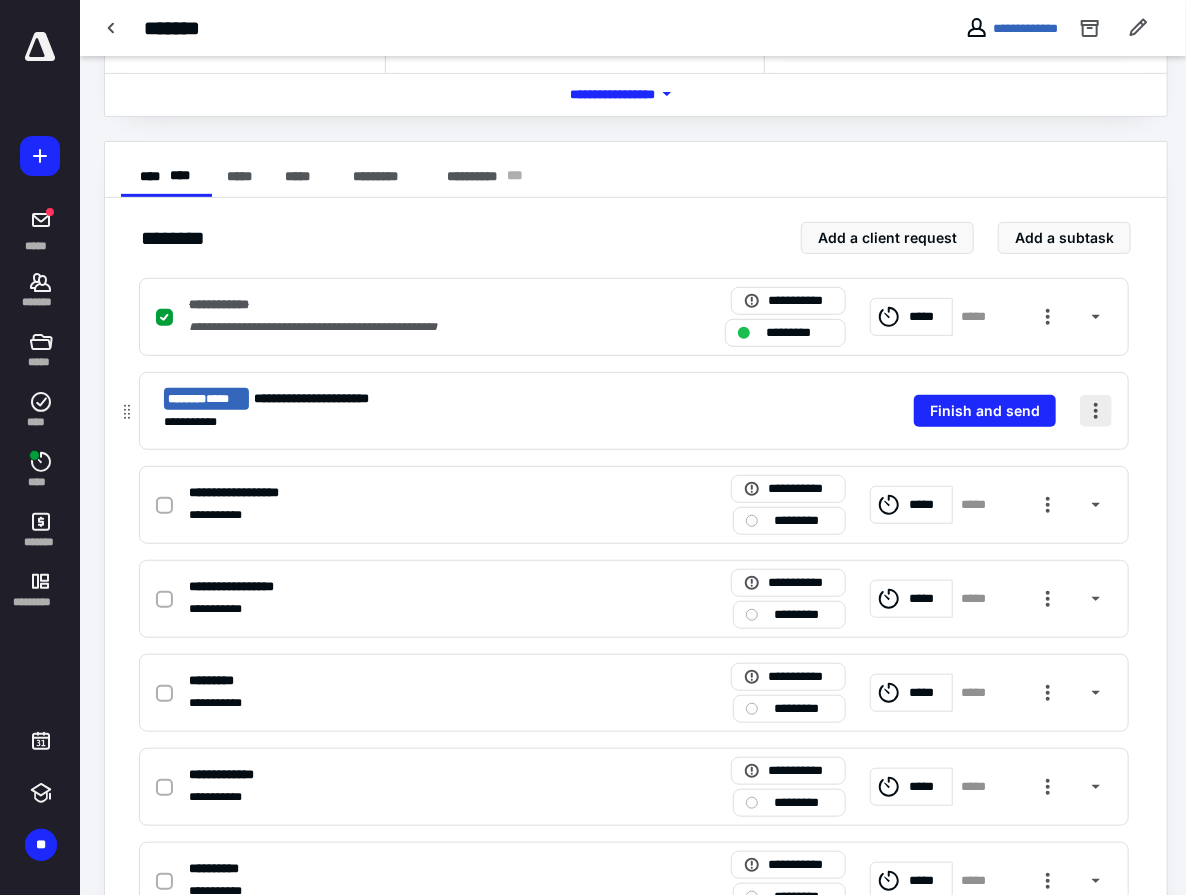 click at bounding box center (1096, 411) 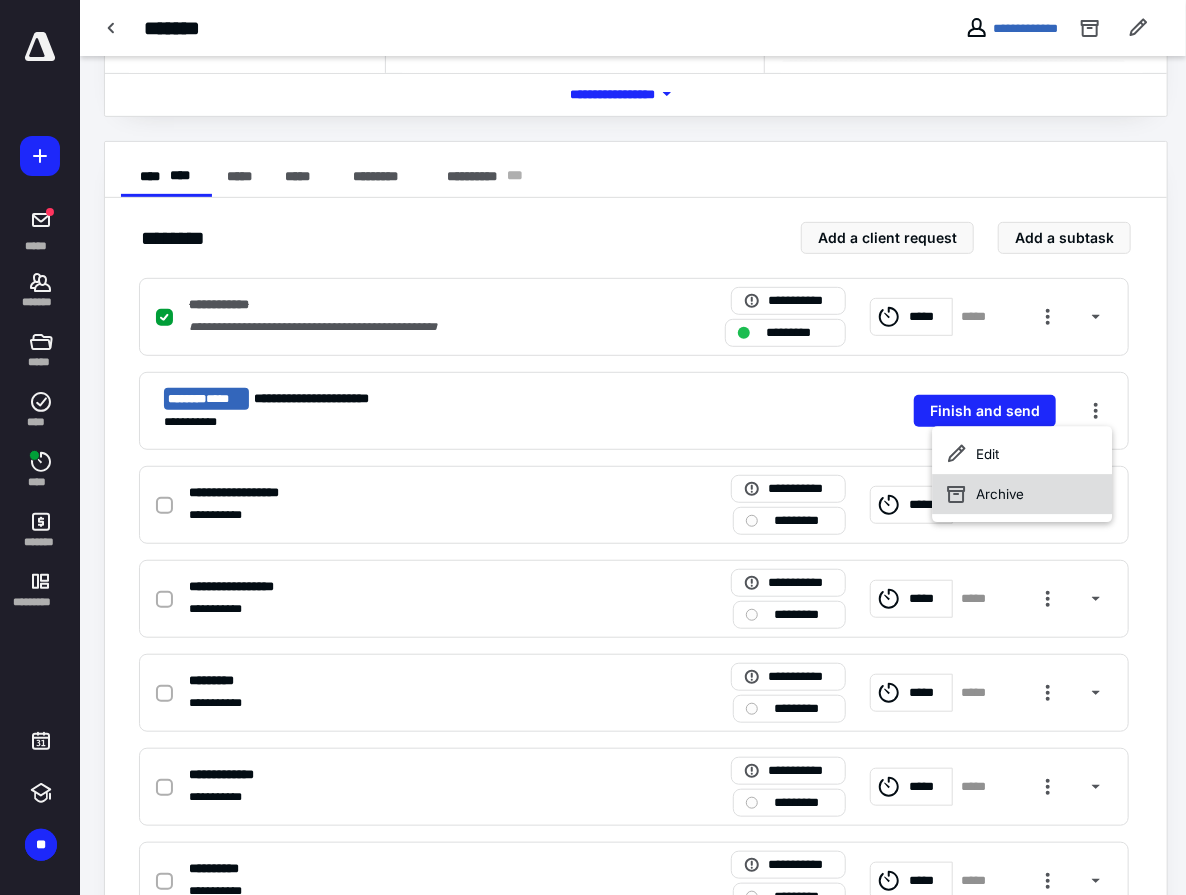 click on "Archive" at bounding box center (1023, 494) 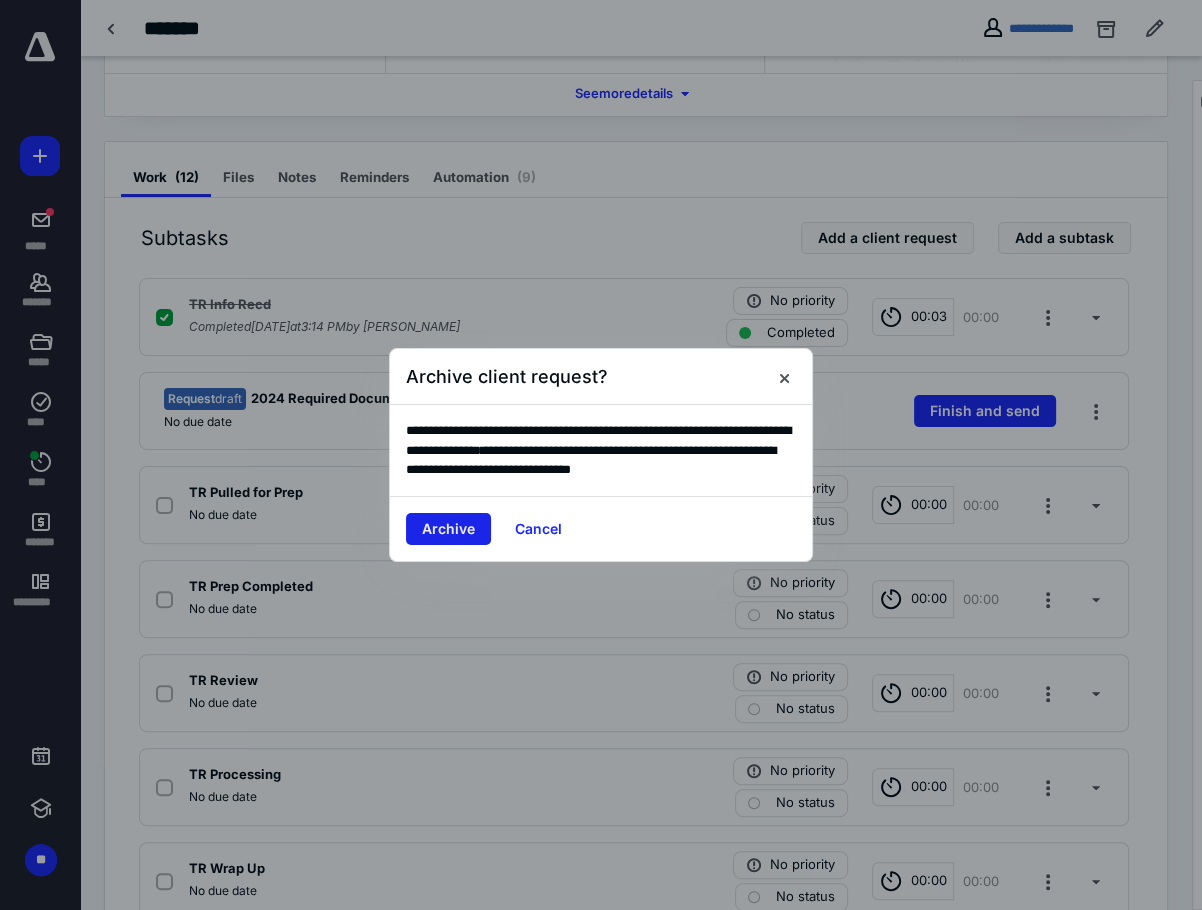 click on "Archive" at bounding box center (448, 529) 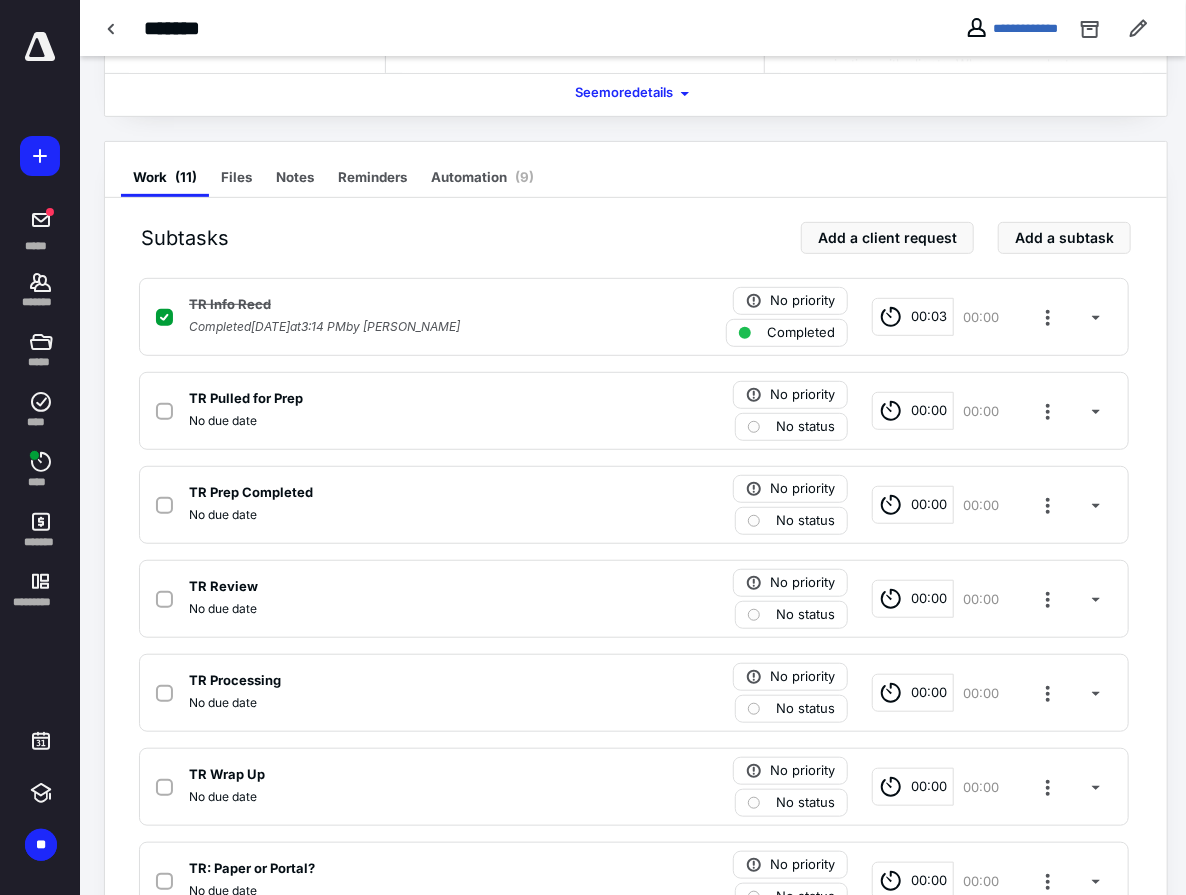 checkbox on "true" 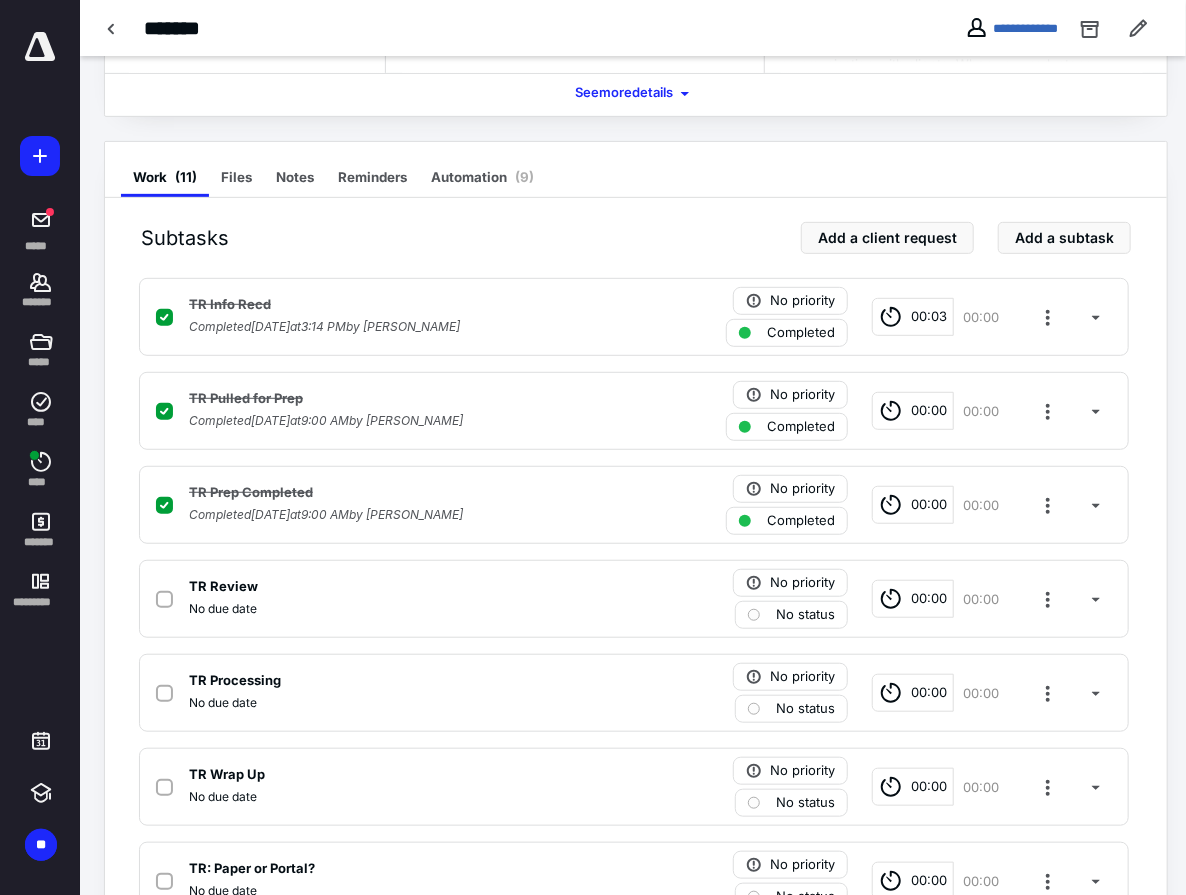 click on "**********" at bounding box center [633, 28] 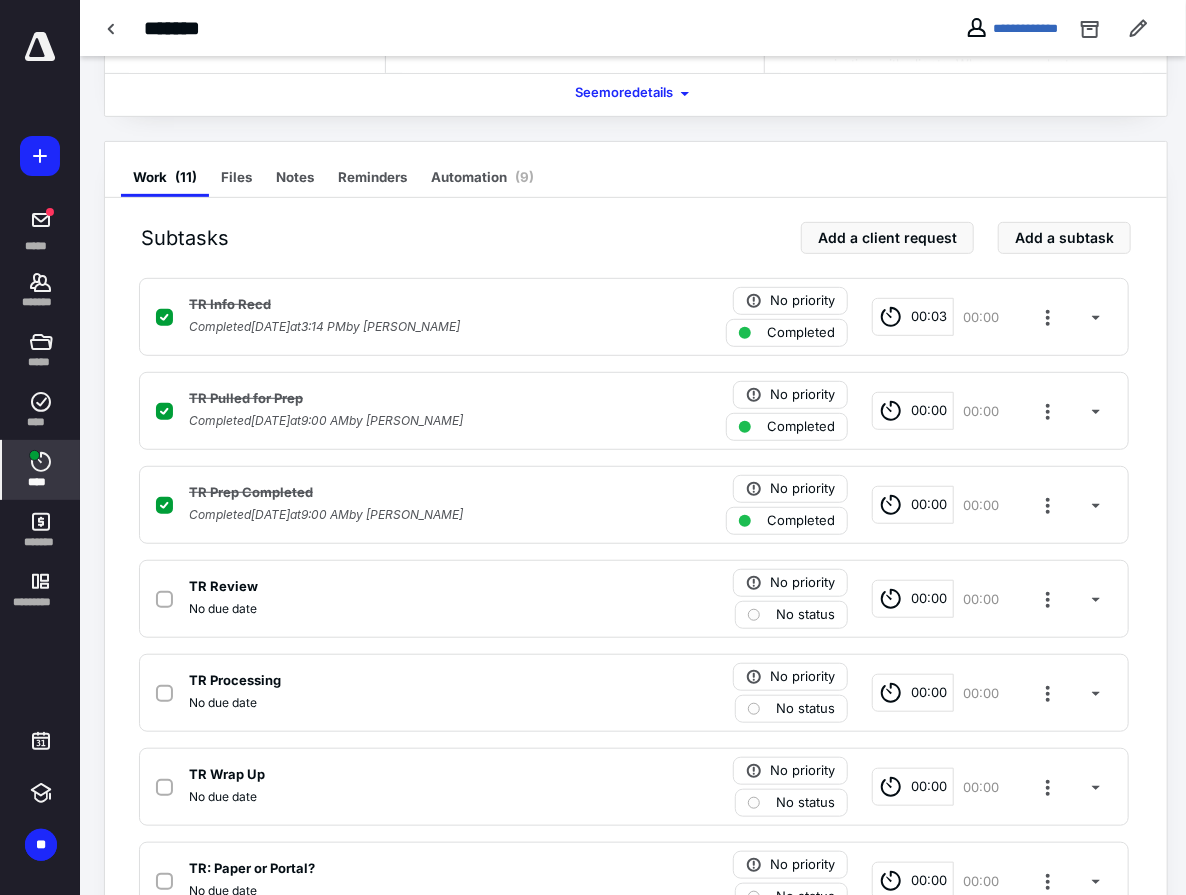 click 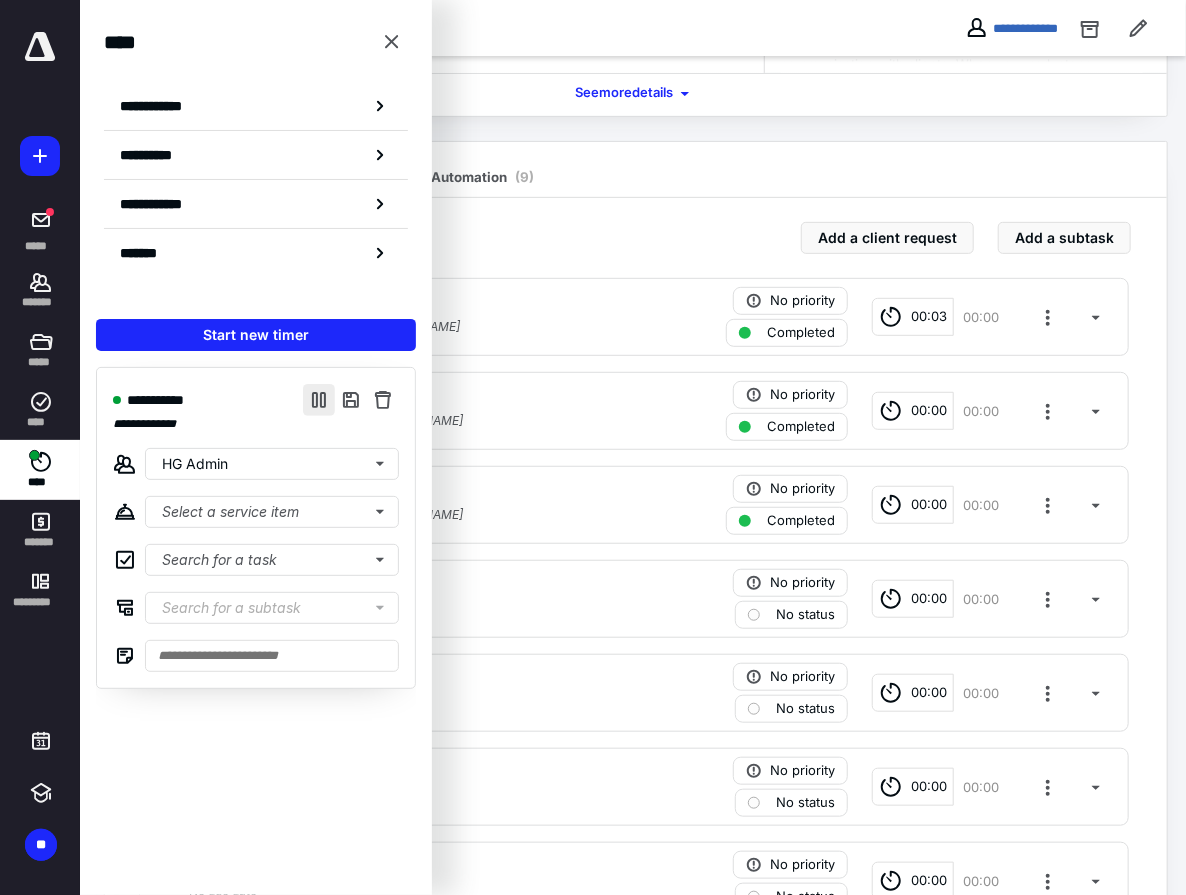 click at bounding box center (319, 400) 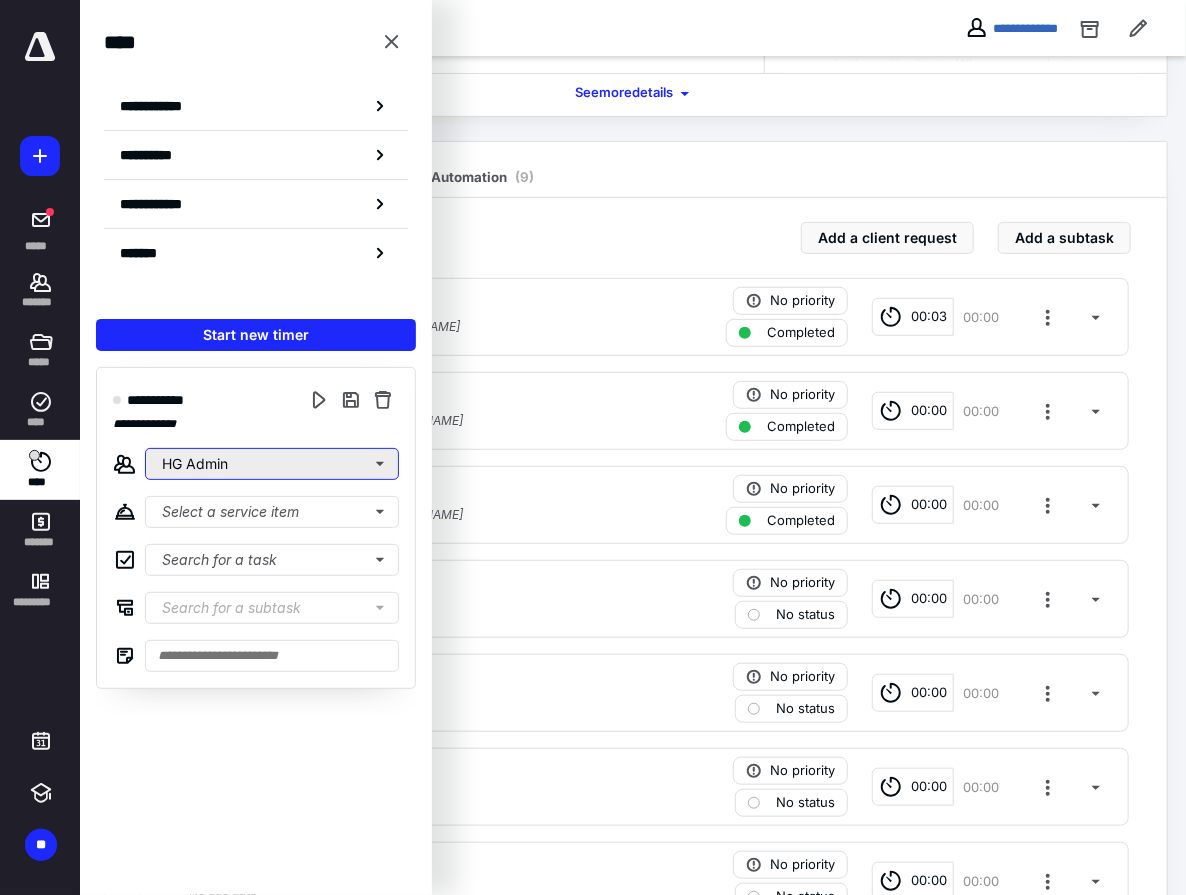 click on "HG Admin" at bounding box center (272, 464) 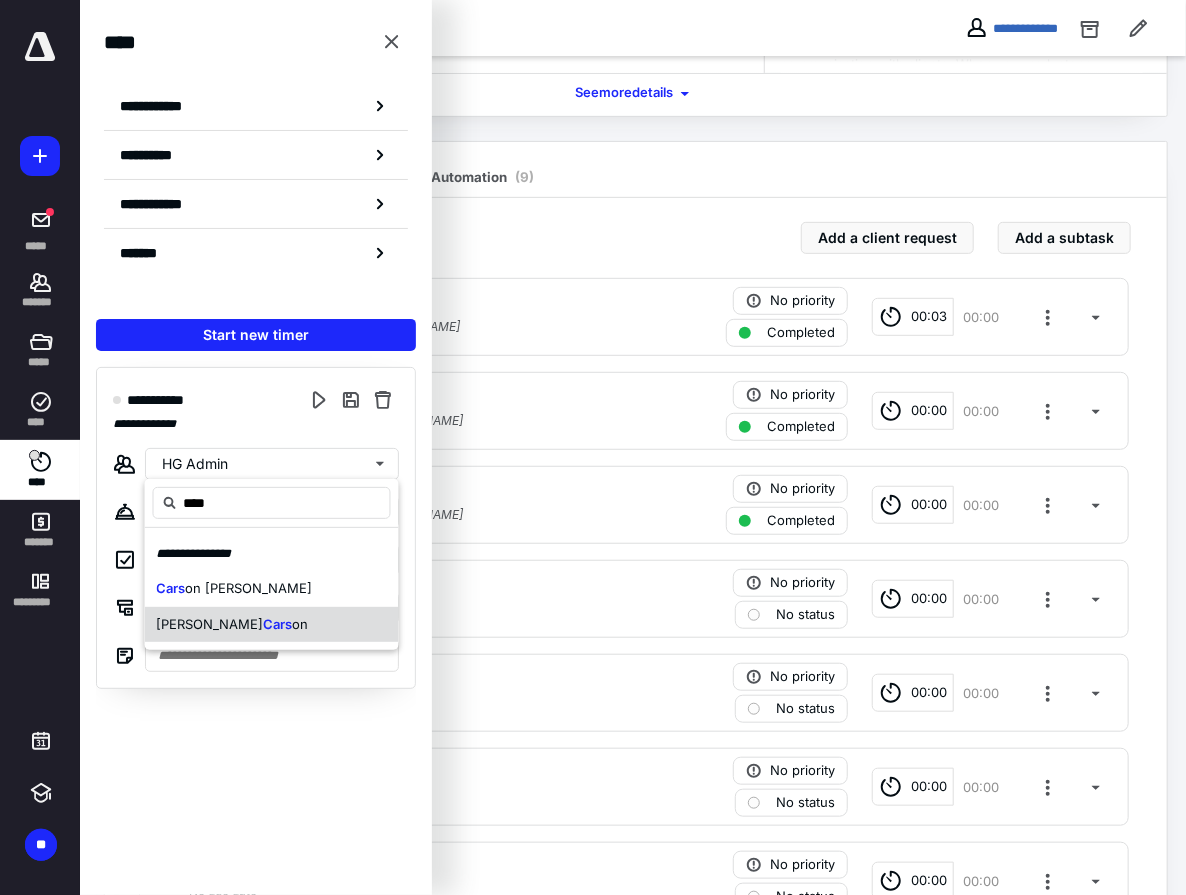 click on "Marsha  Cars on" at bounding box center [272, 625] 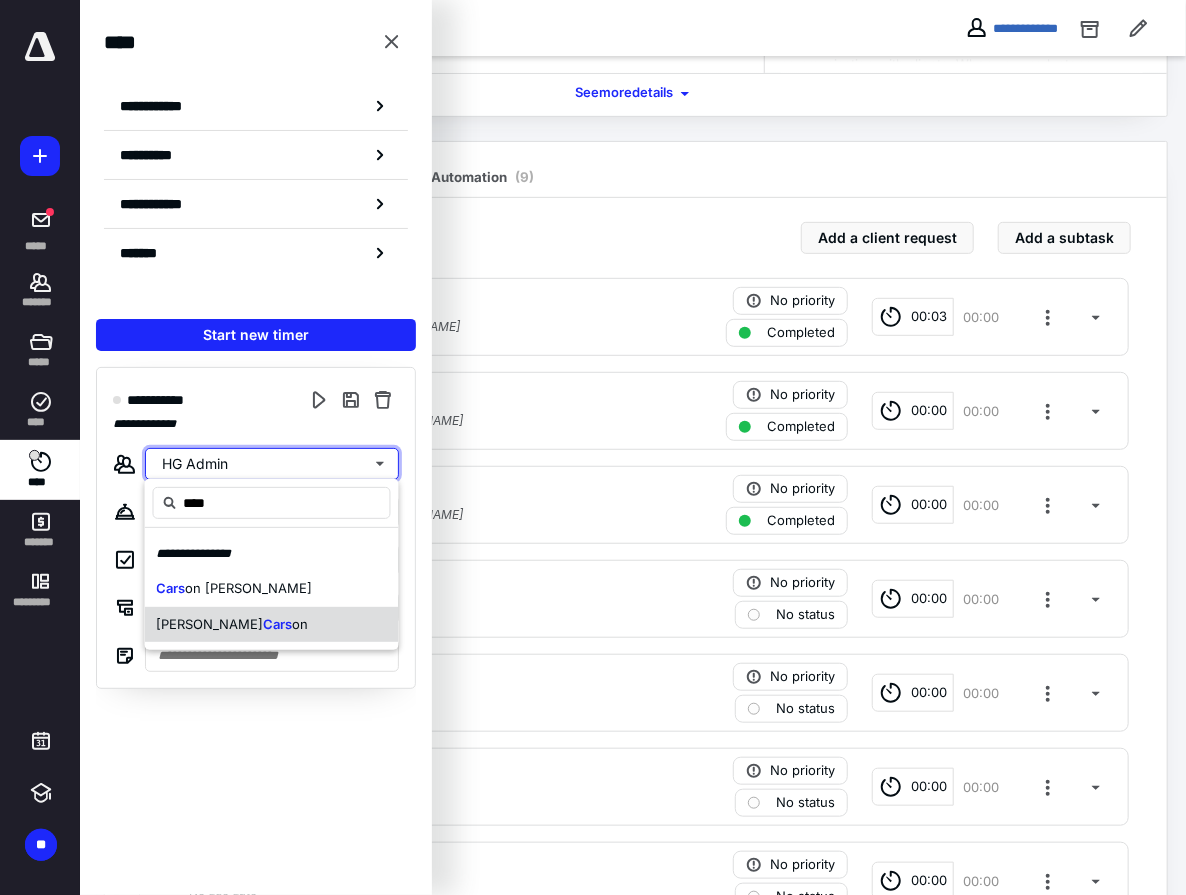 type 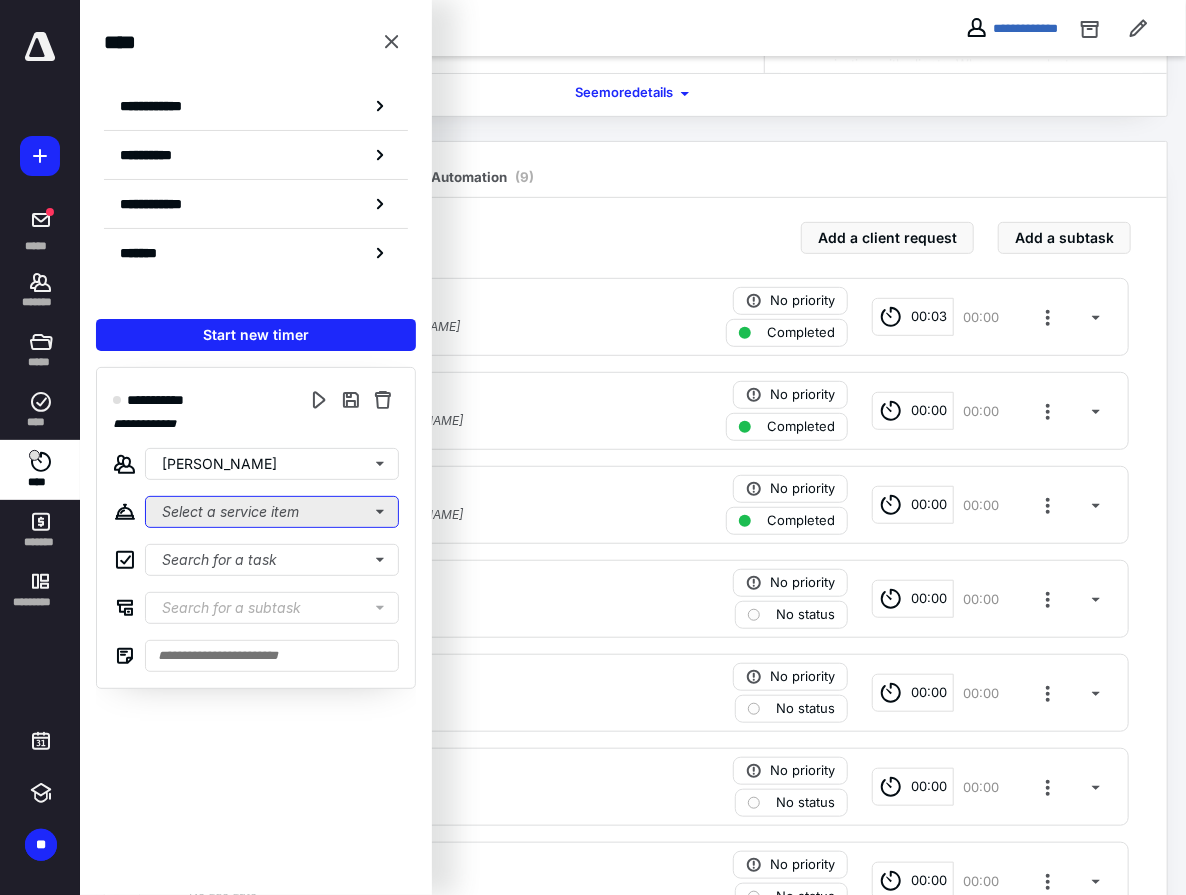 click on "Select a service item" at bounding box center [272, 512] 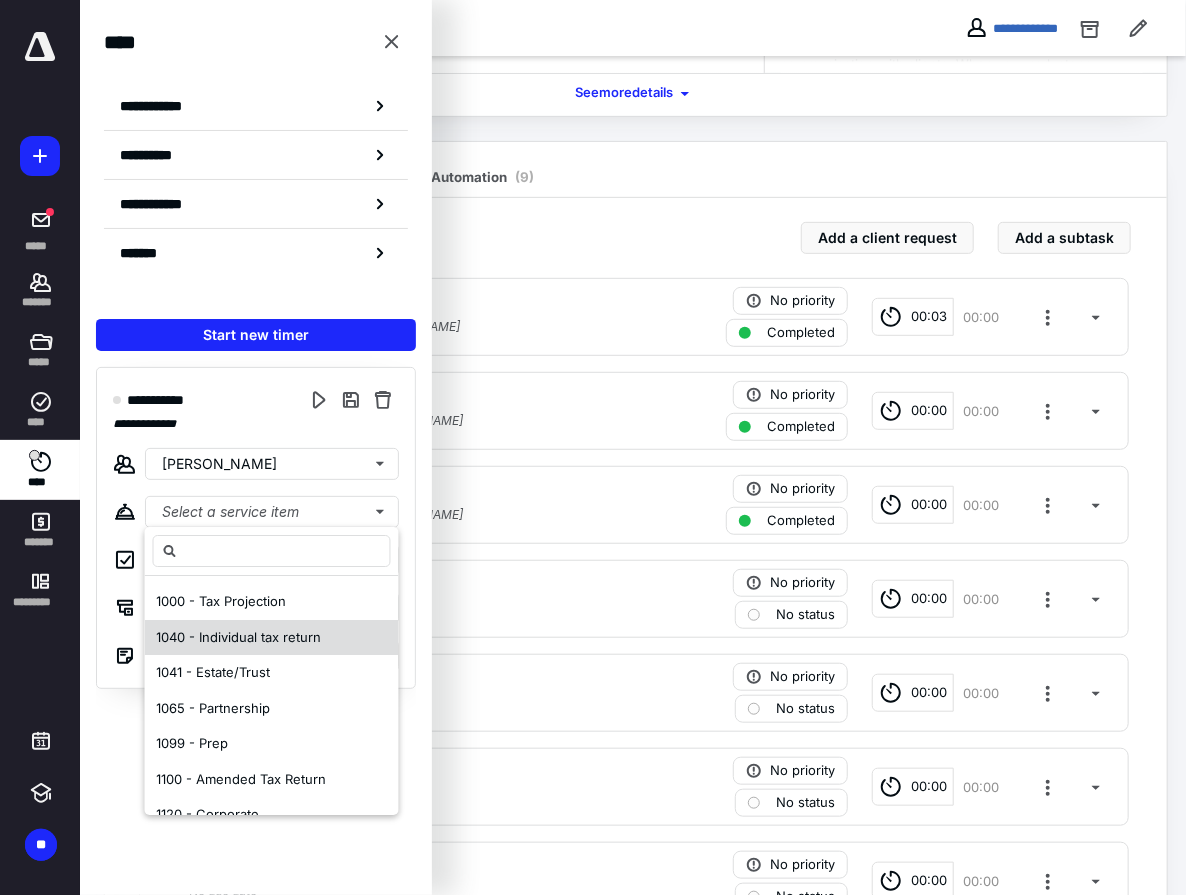 click on "1040 - Individual tax return" at bounding box center [239, 637] 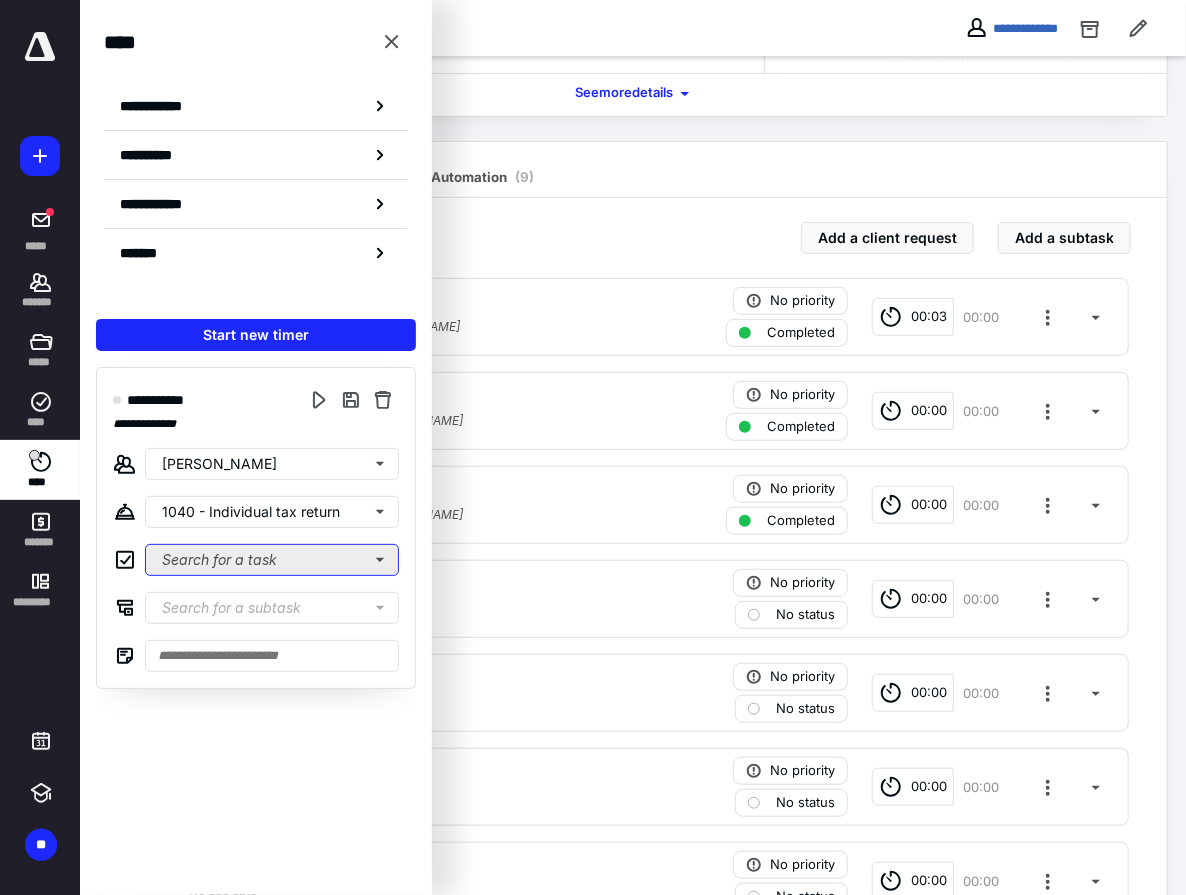 click on "Search for a task" at bounding box center (272, 560) 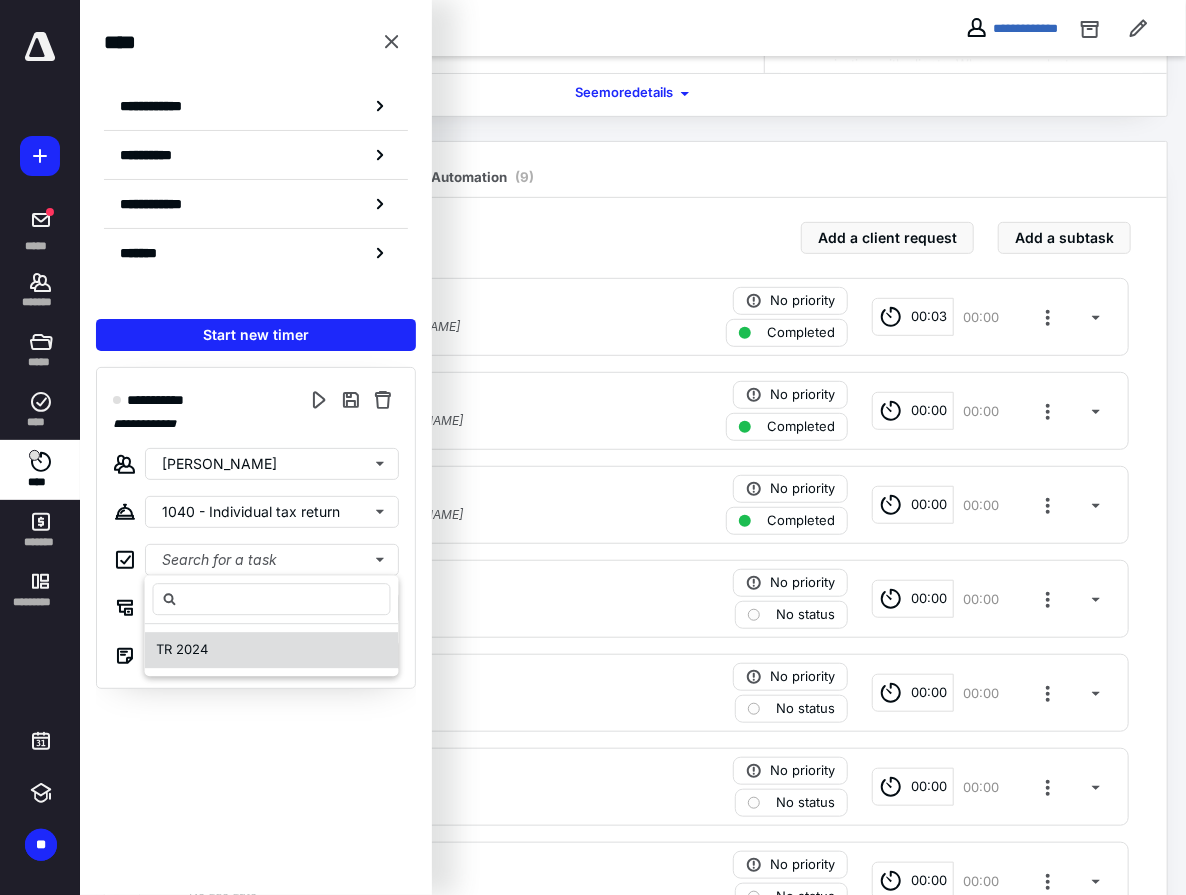 click on "TR 2024" at bounding box center [272, 650] 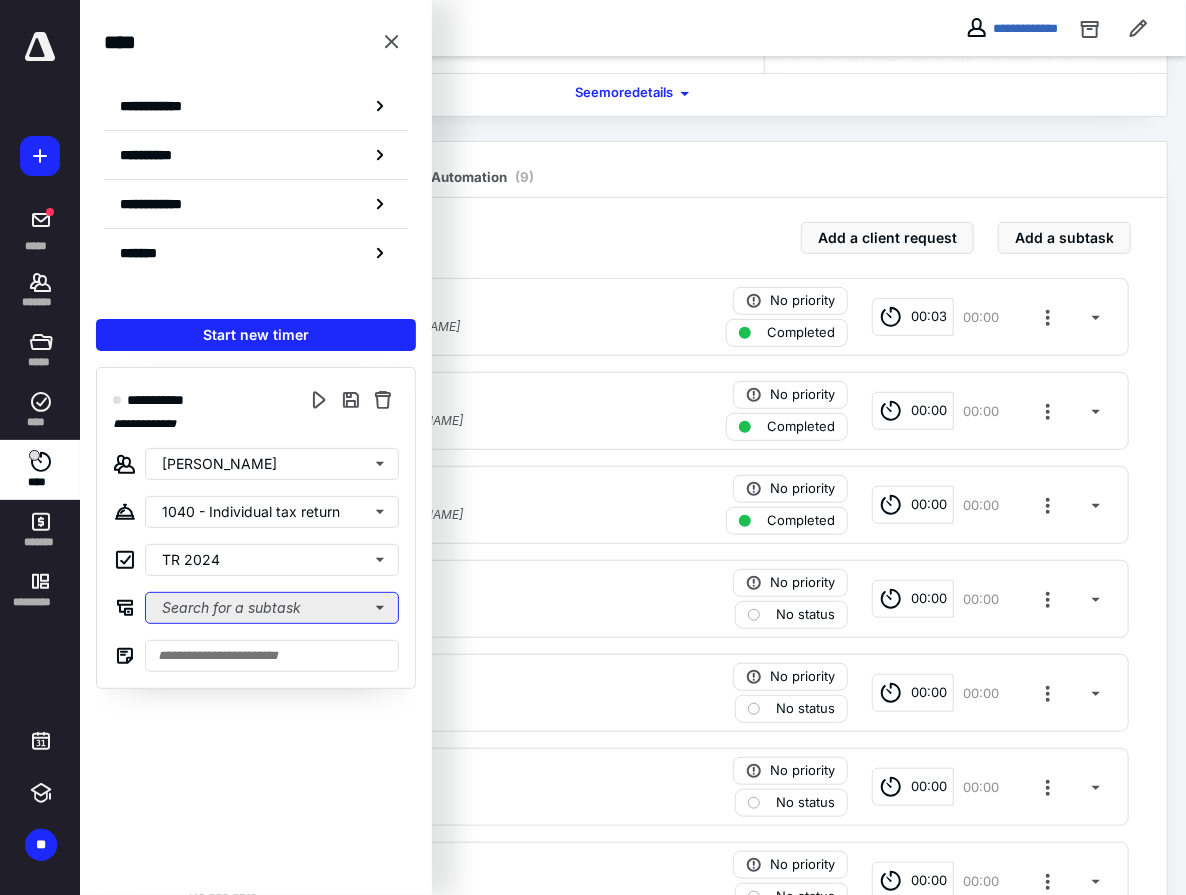 click on "Search for a subtask" at bounding box center (272, 608) 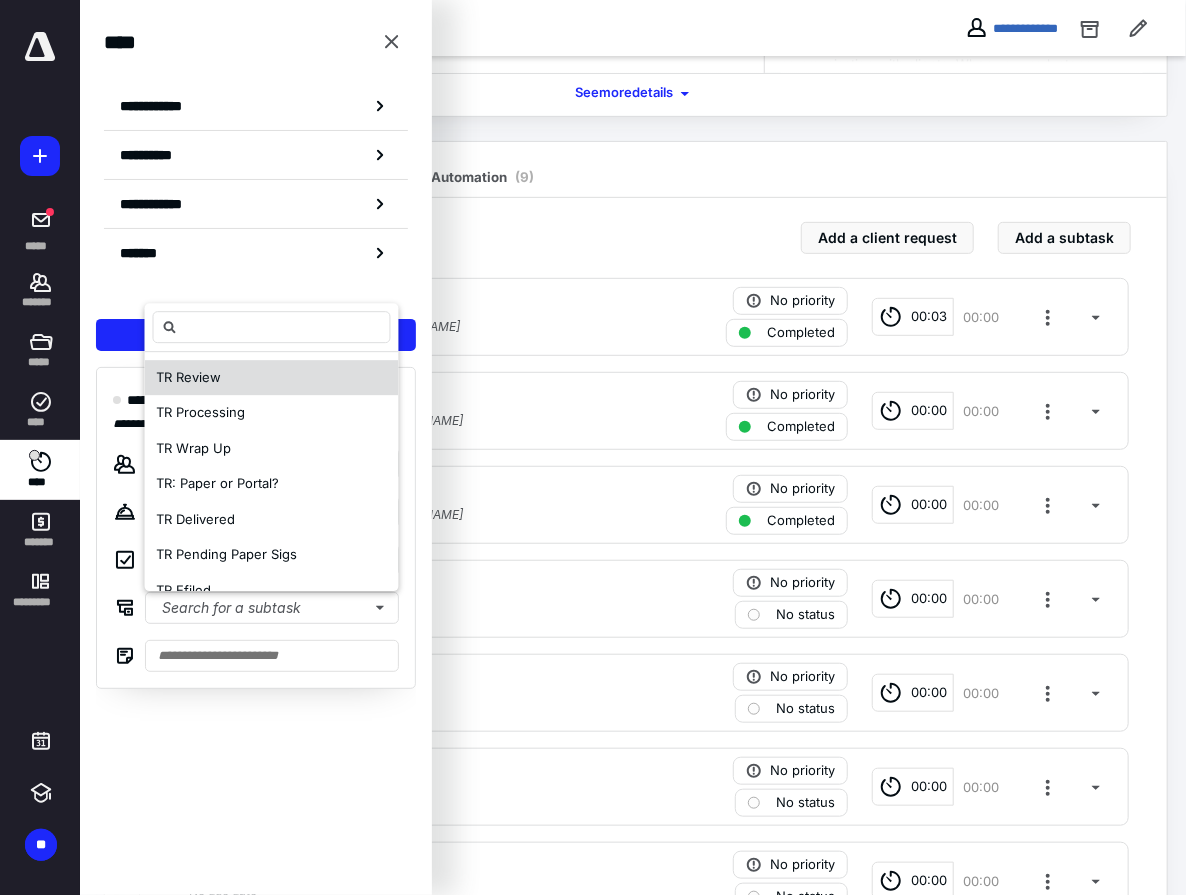 click on "TR Review" at bounding box center (272, 378) 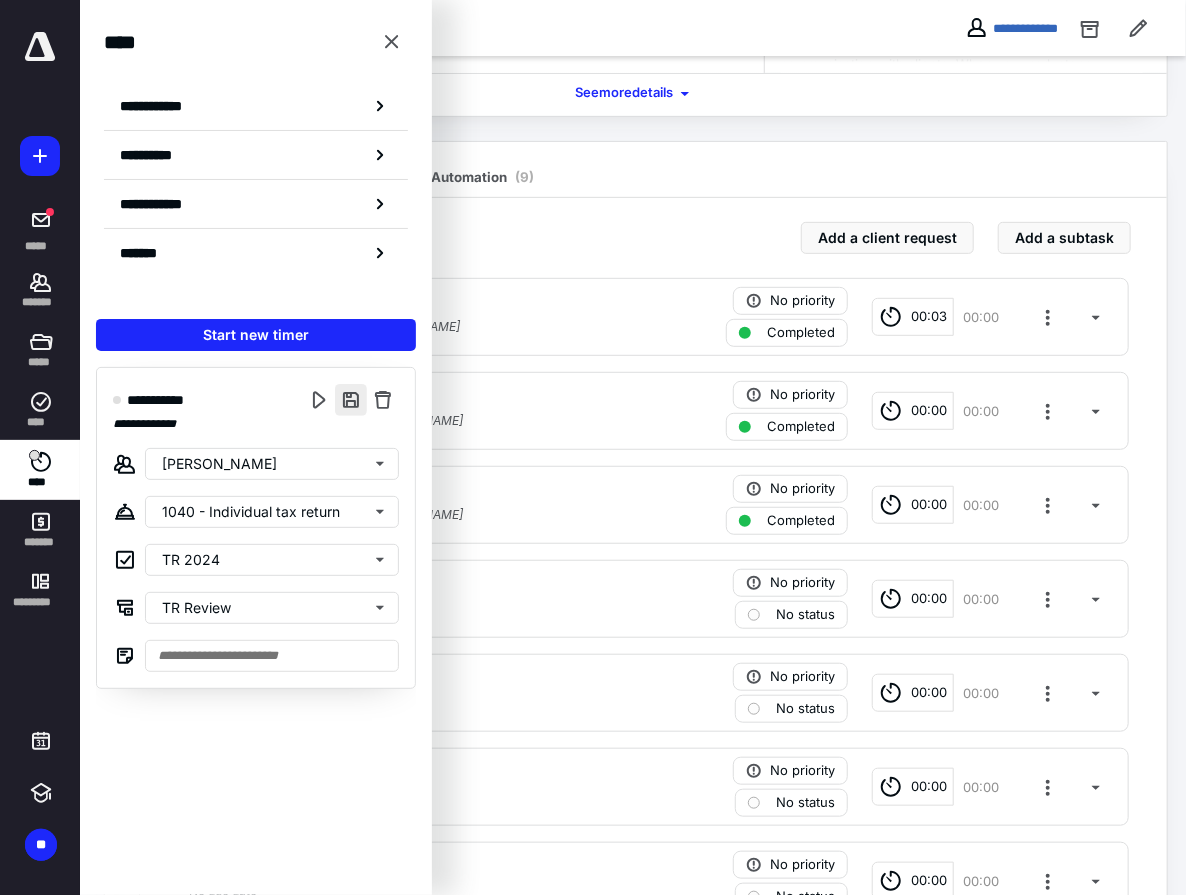 click at bounding box center (351, 400) 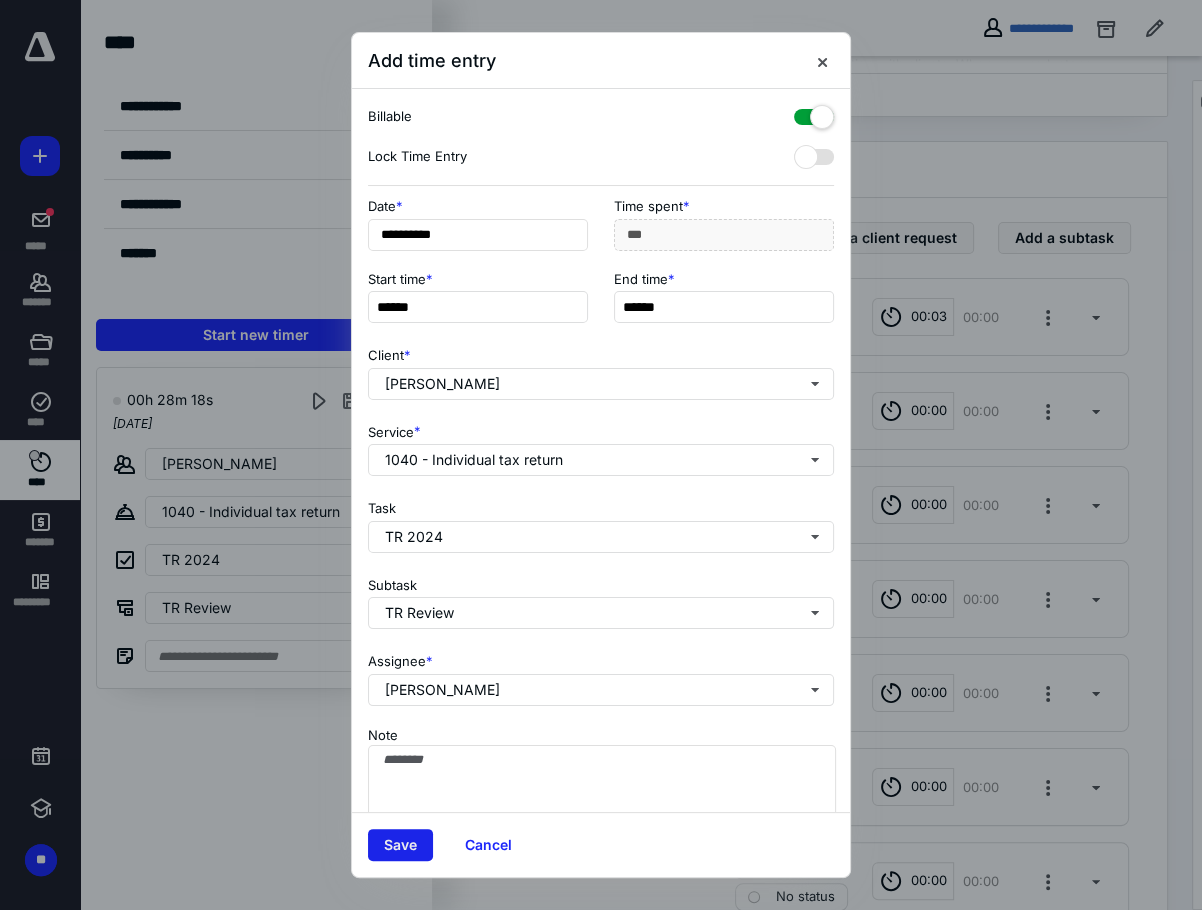 click on "Save" at bounding box center [400, 845] 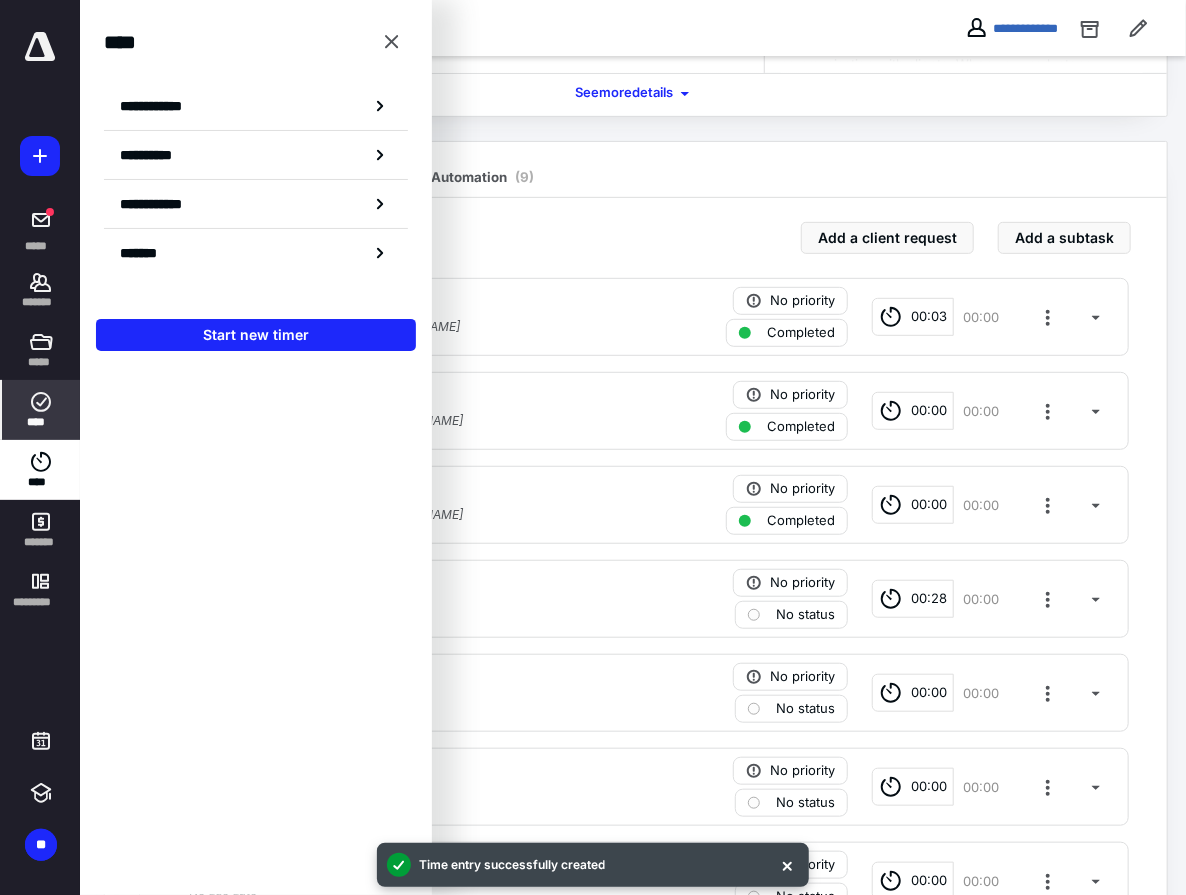 click 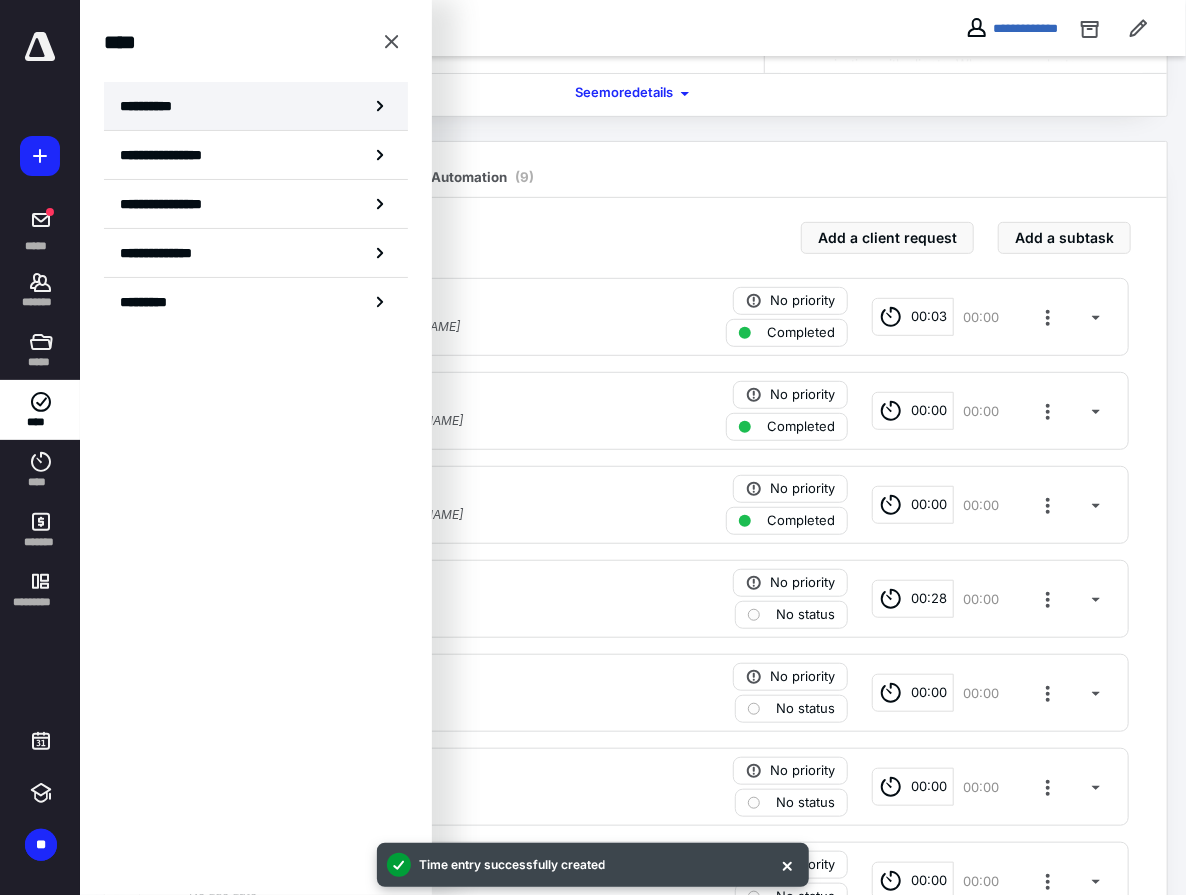 click on "**********" at bounding box center (153, 106) 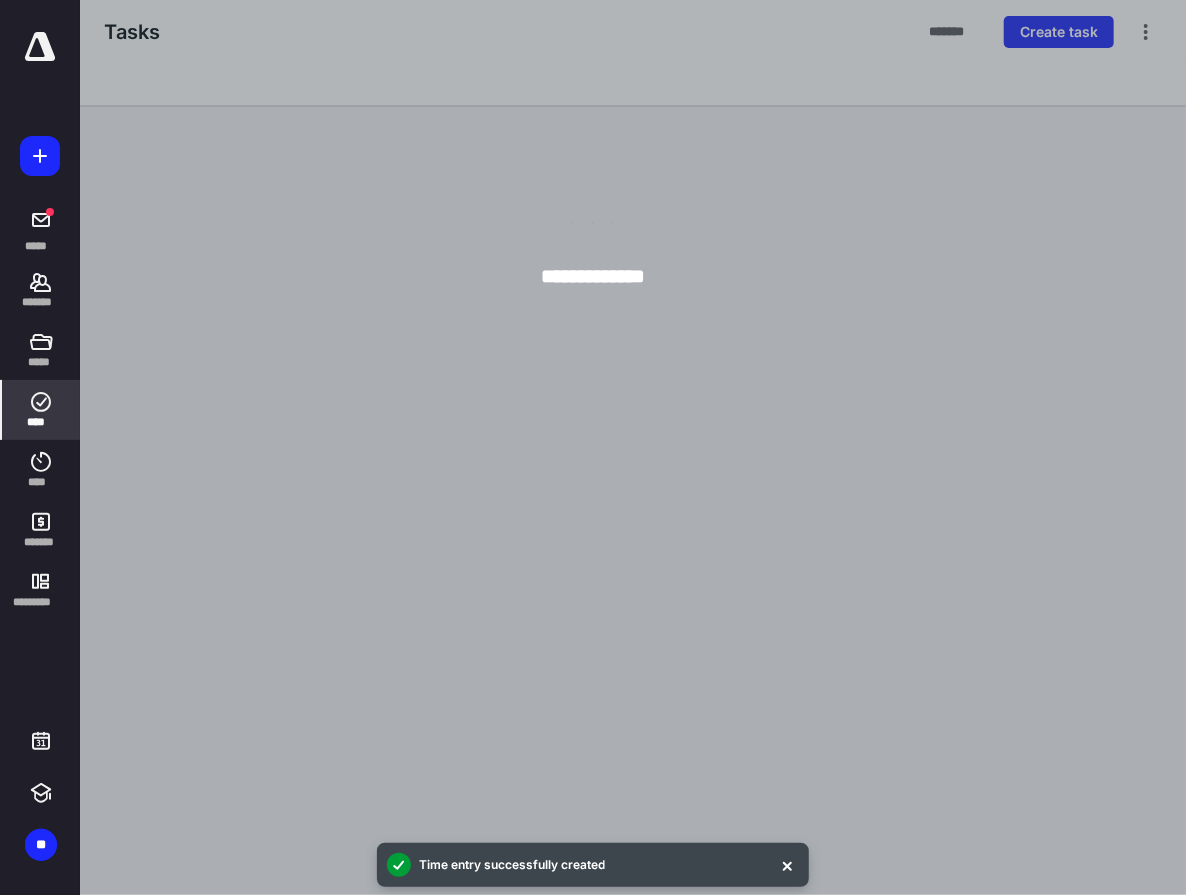 scroll, scrollTop: 0, scrollLeft: 0, axis: both 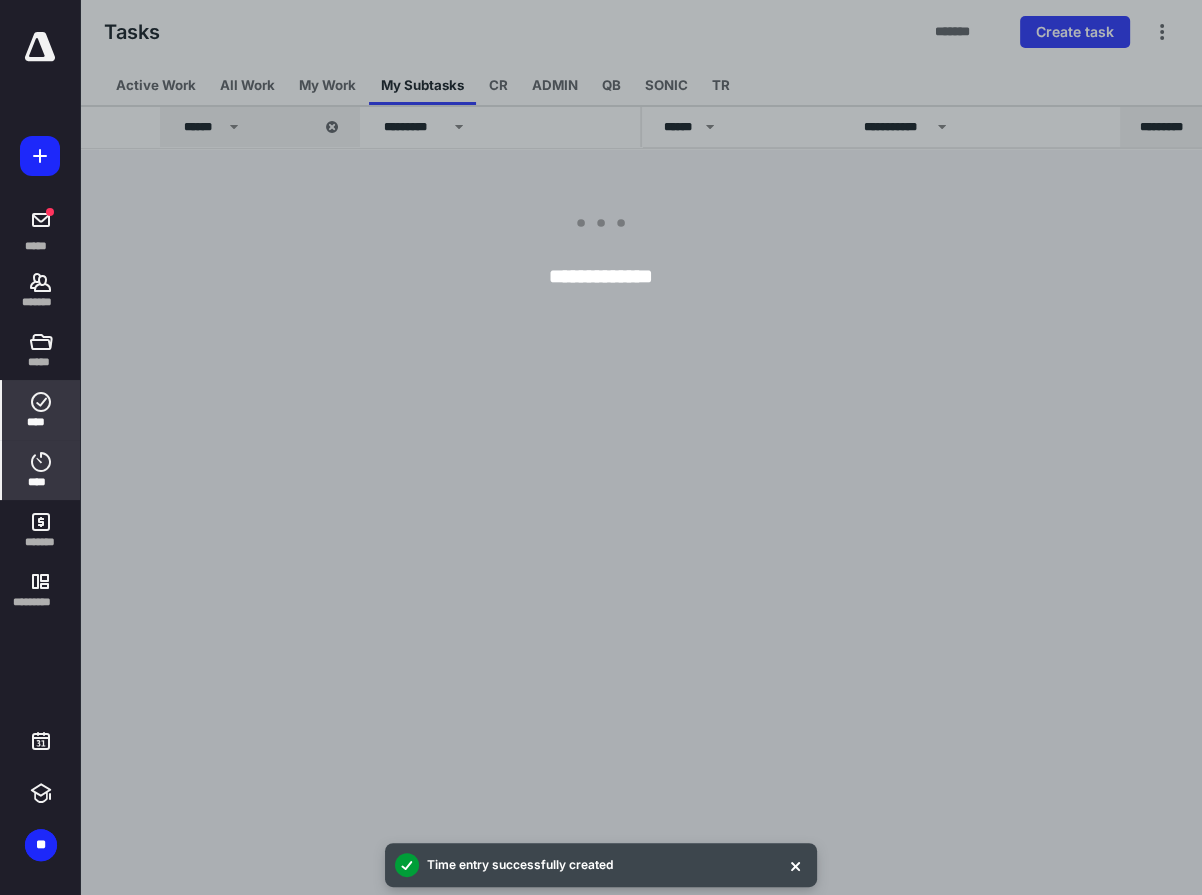 click 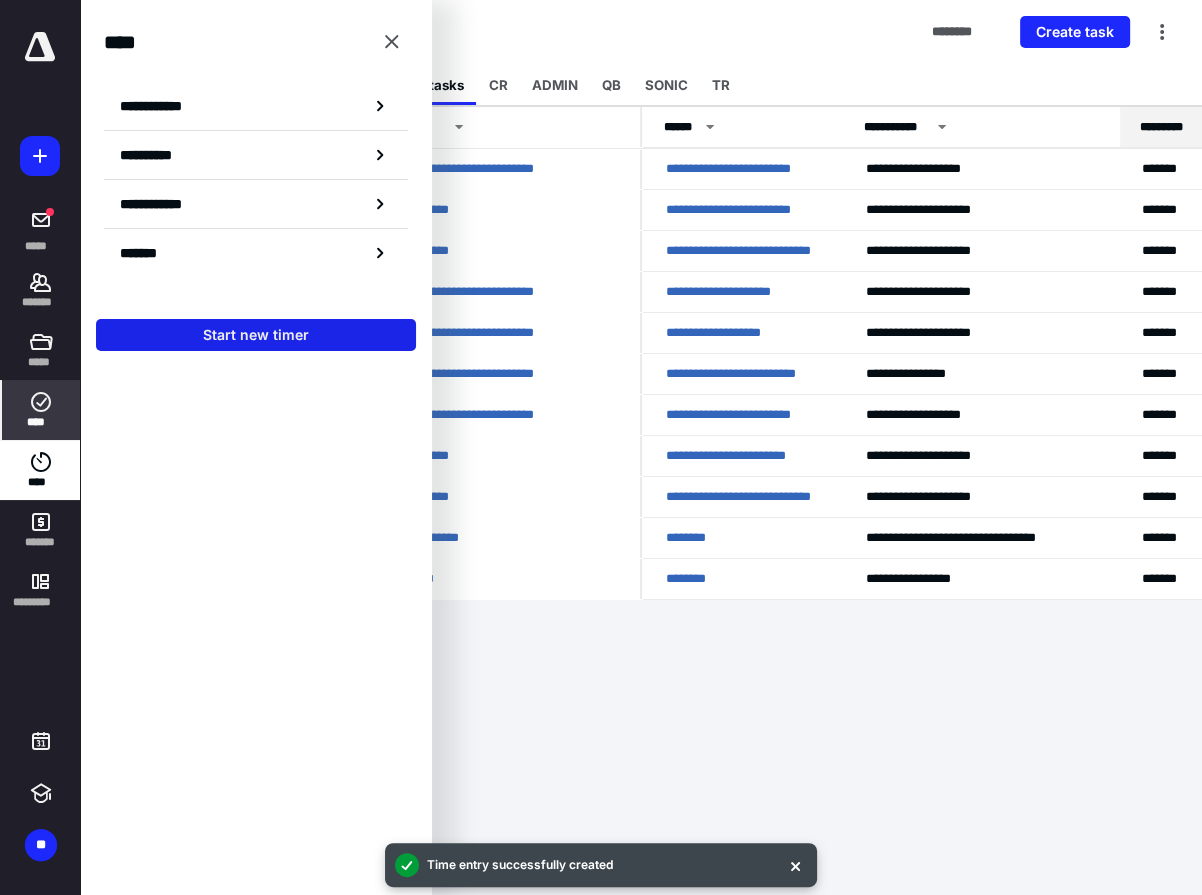 click on "Start new timer" at bounding box center (256, 335) 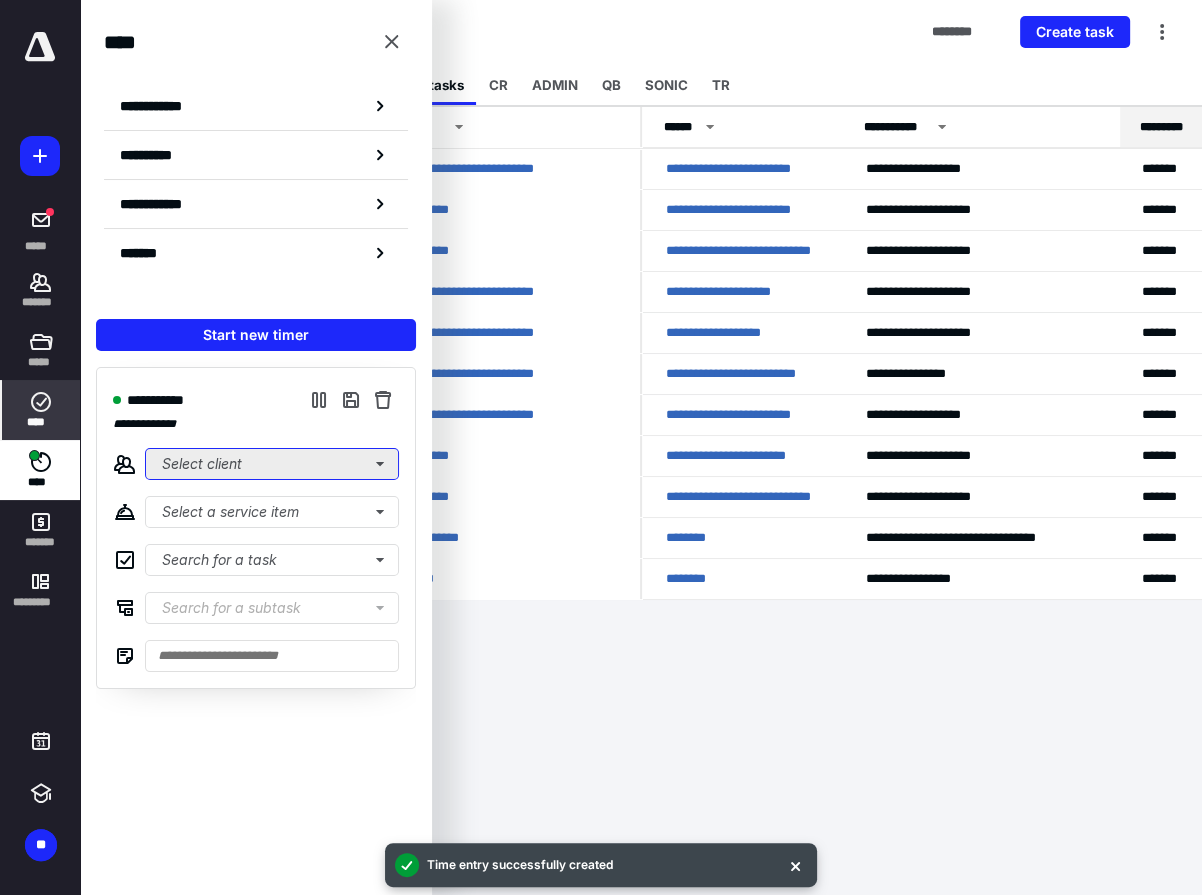 click on "Select client" at bounding box center (272, 464) 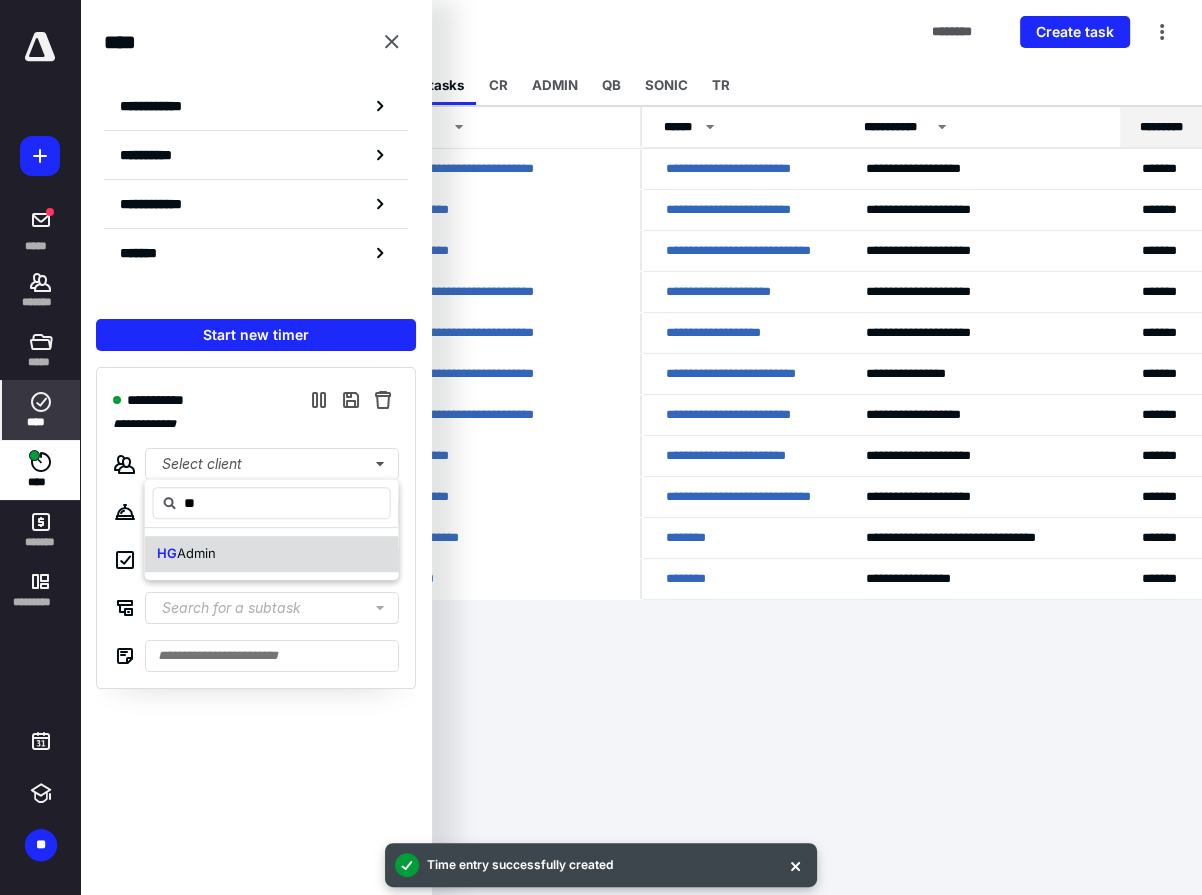 click on "HG  Admin" at bounding box center [272, 554] 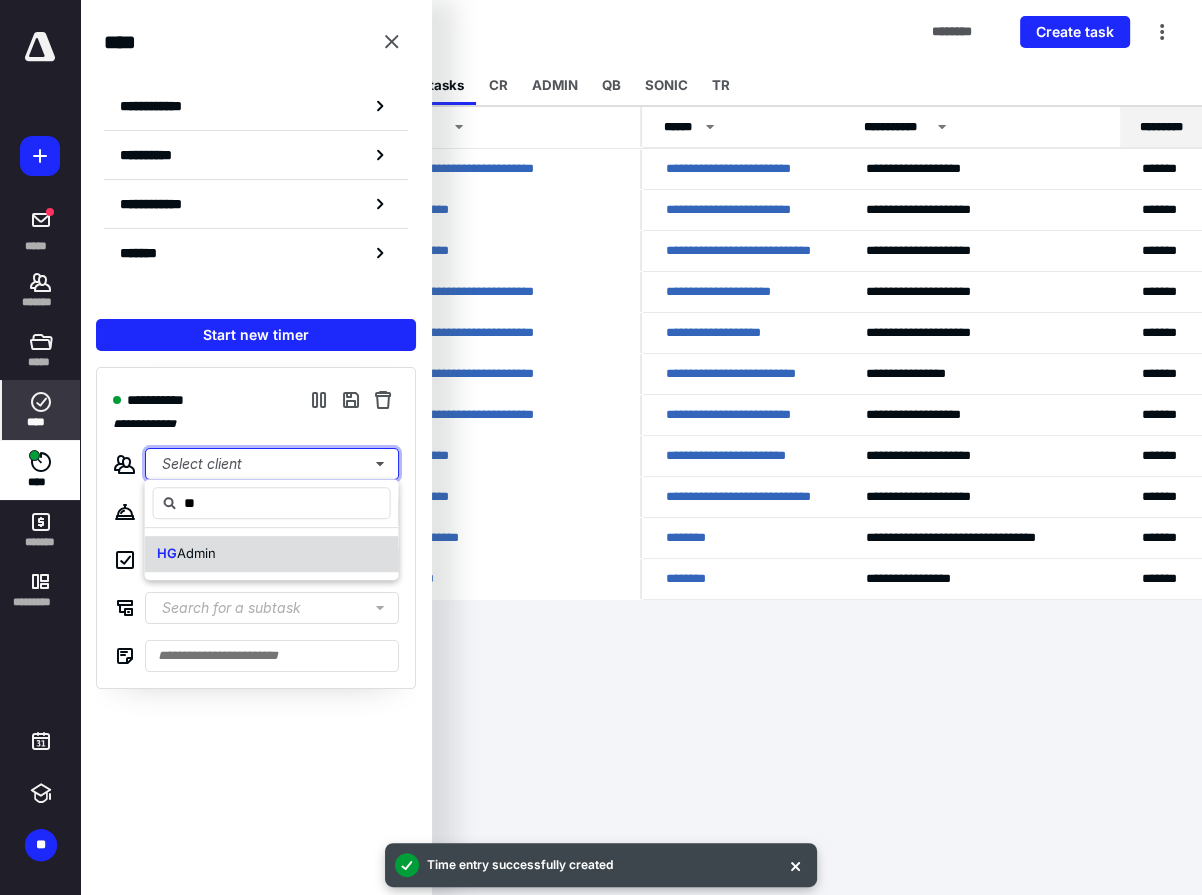 type 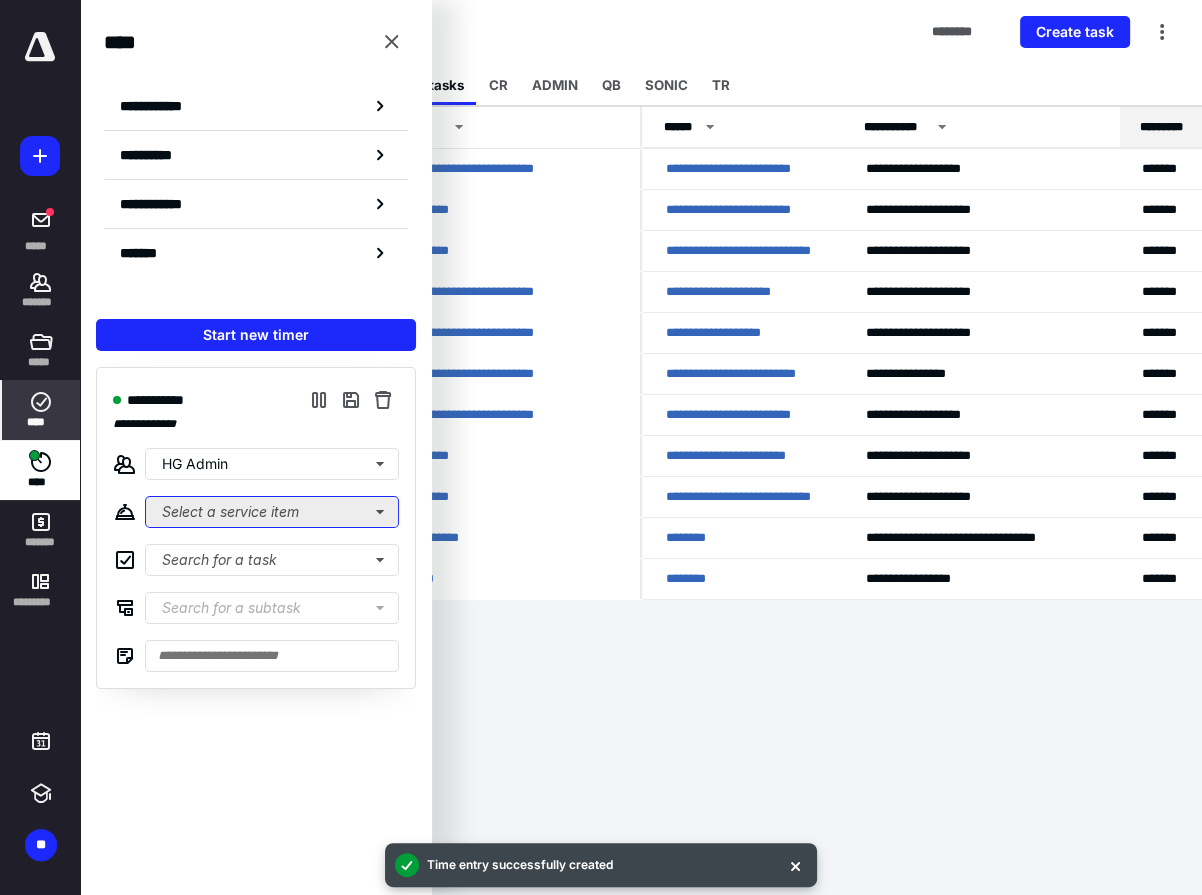 click on "Select a service item" at bounding box center (272, 512) 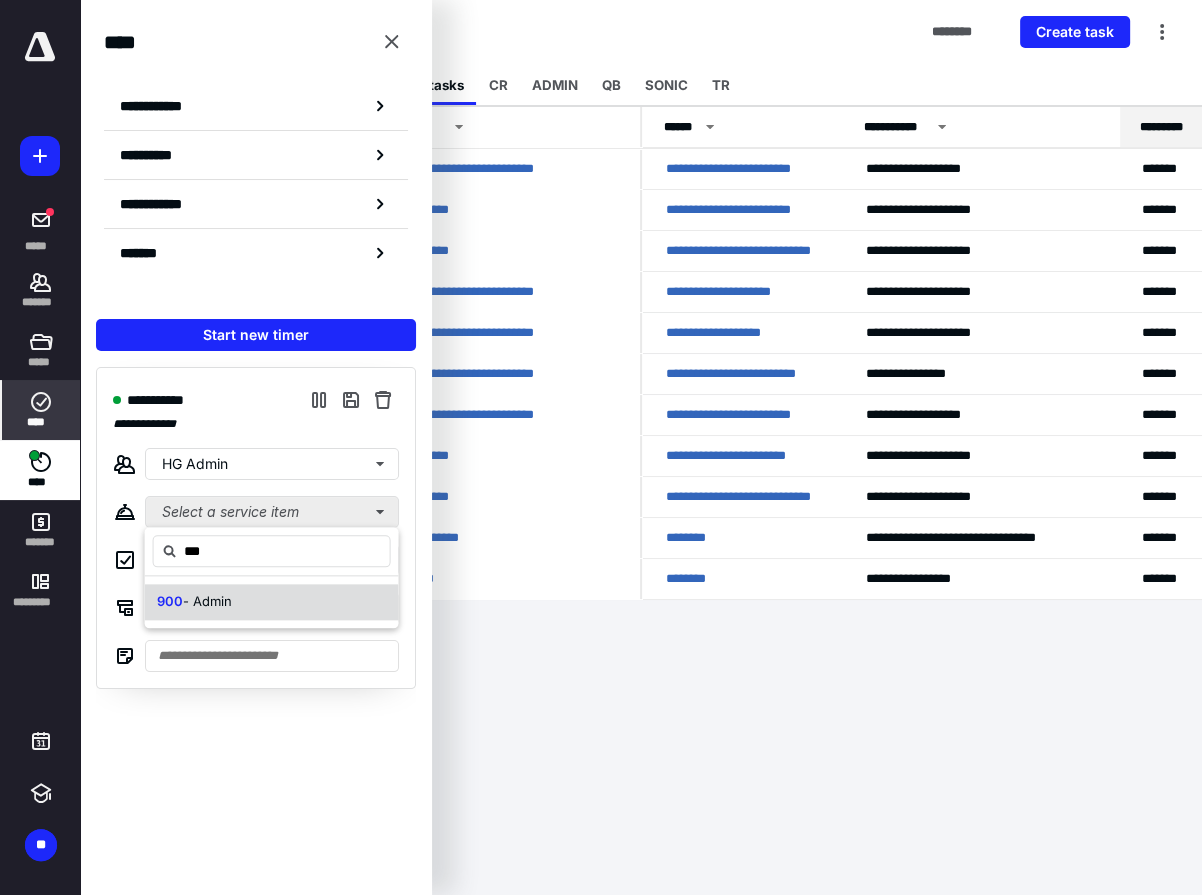 type on "***" 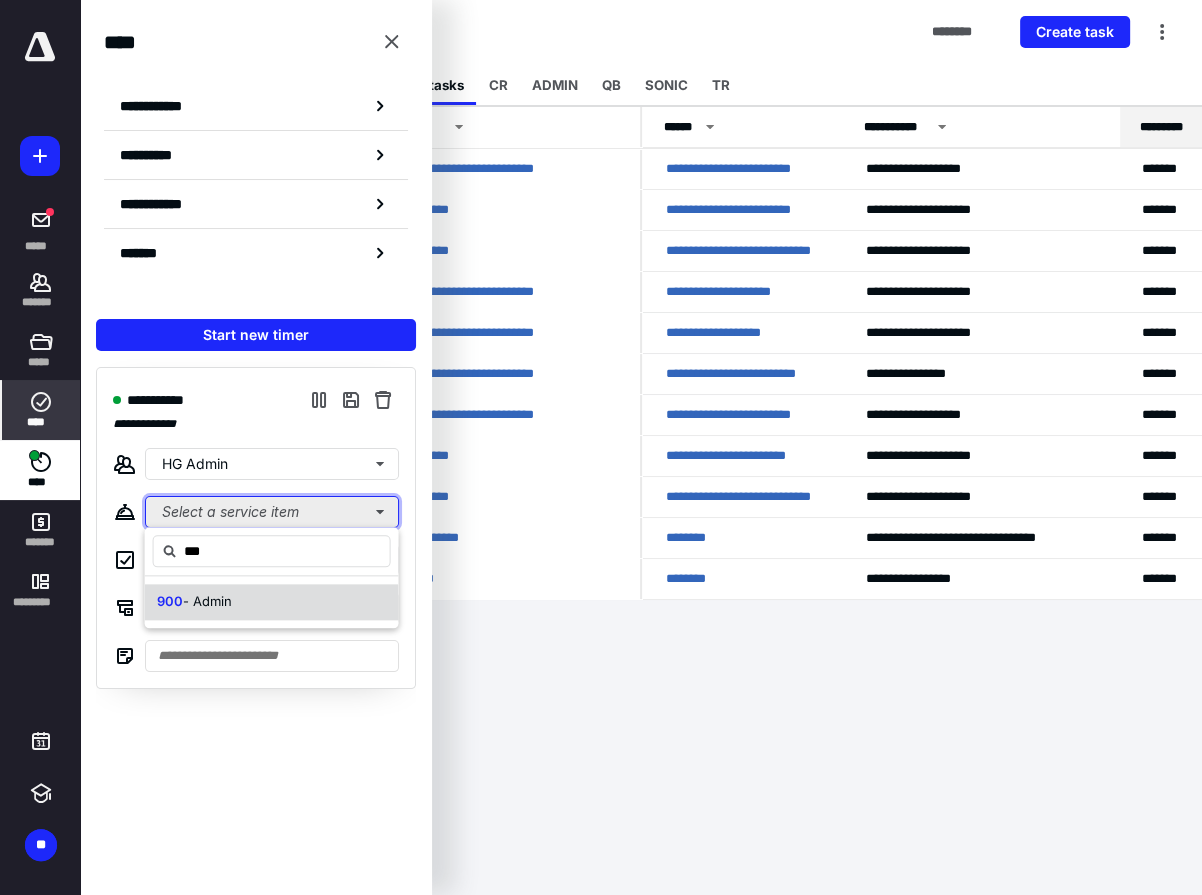 type 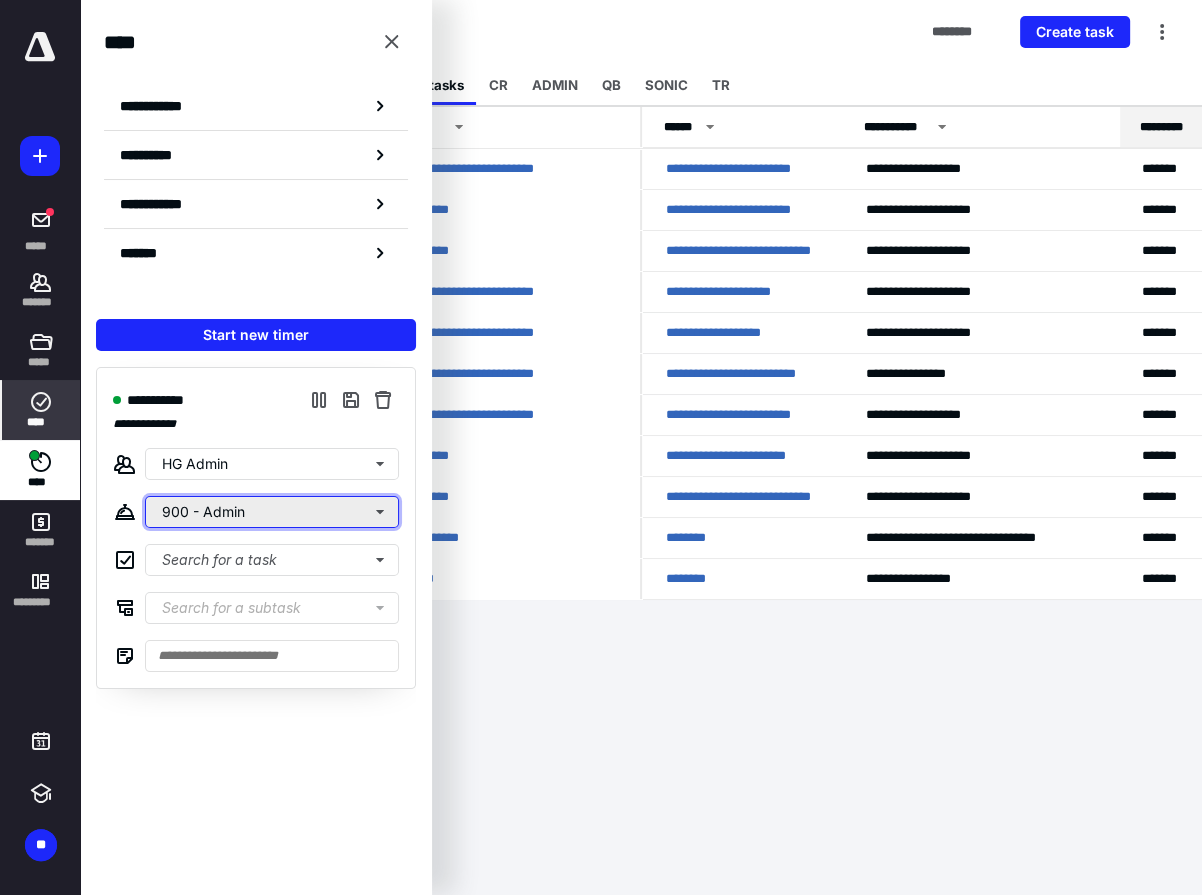 type 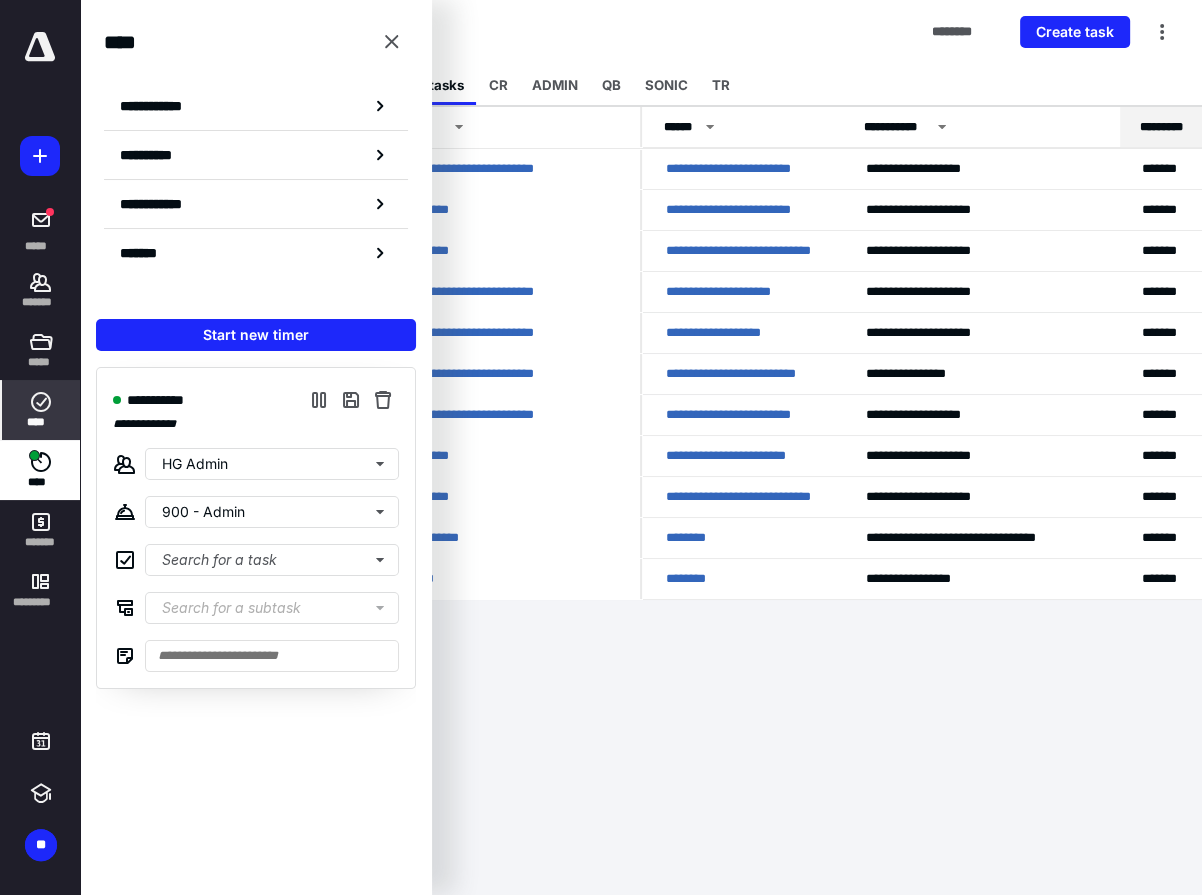 click on "**********" at bounding box center [601, 447] 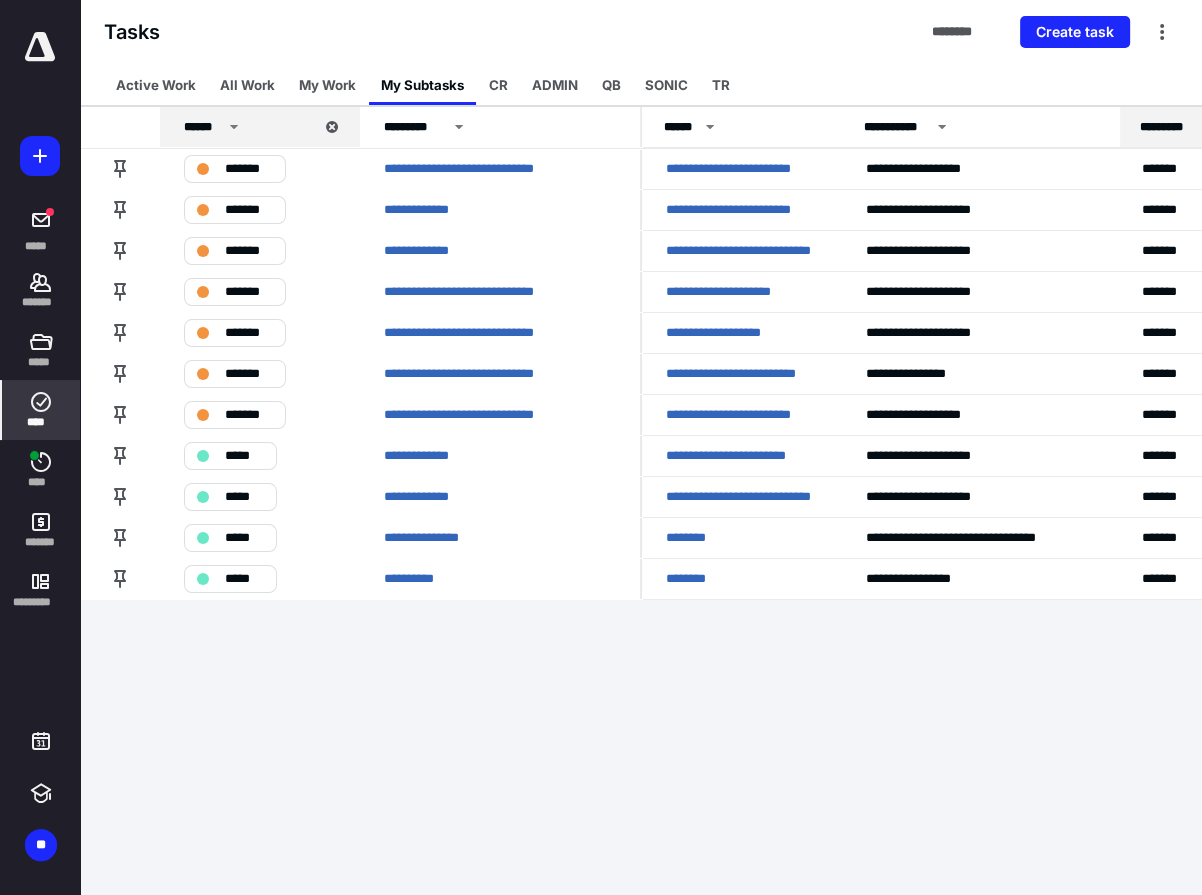click on "**********" at bounding box center [601, 447] 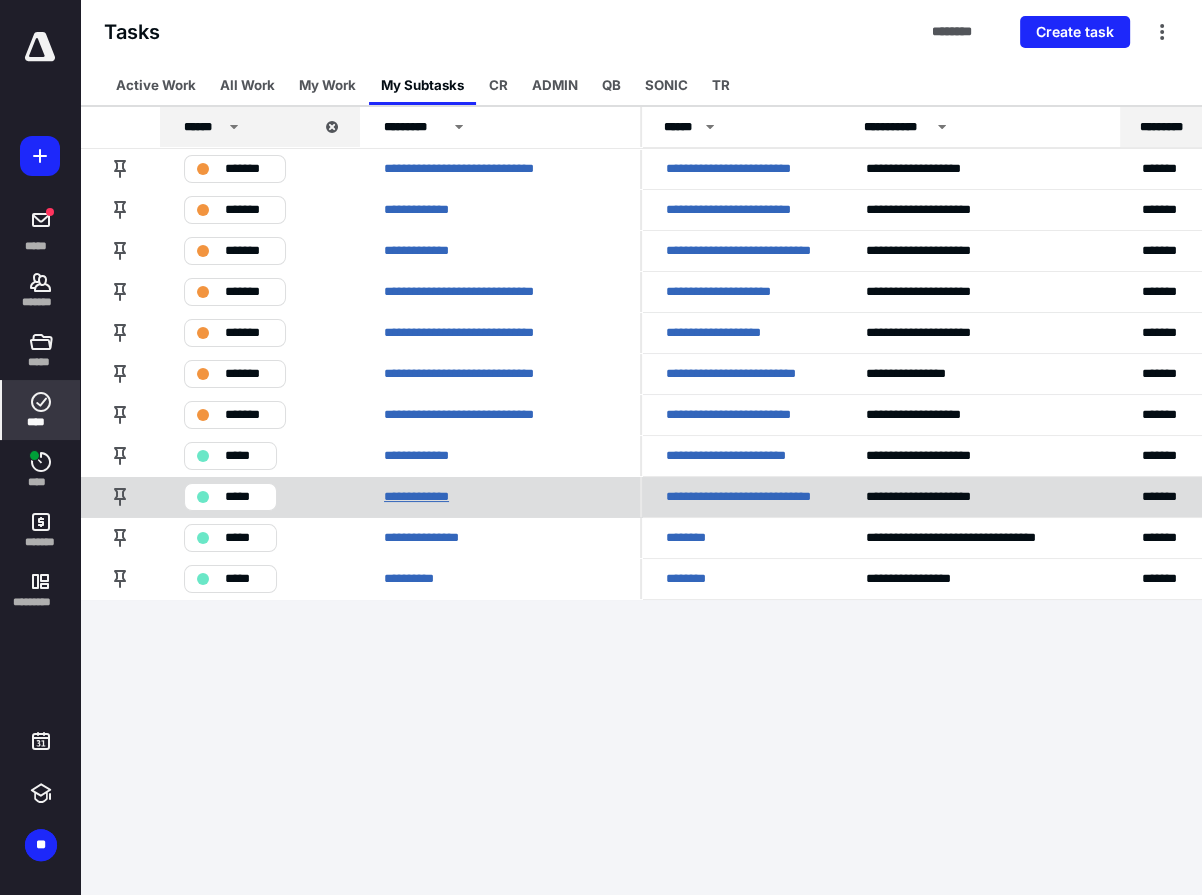 click on "**********" at bounding box center (426, 496) 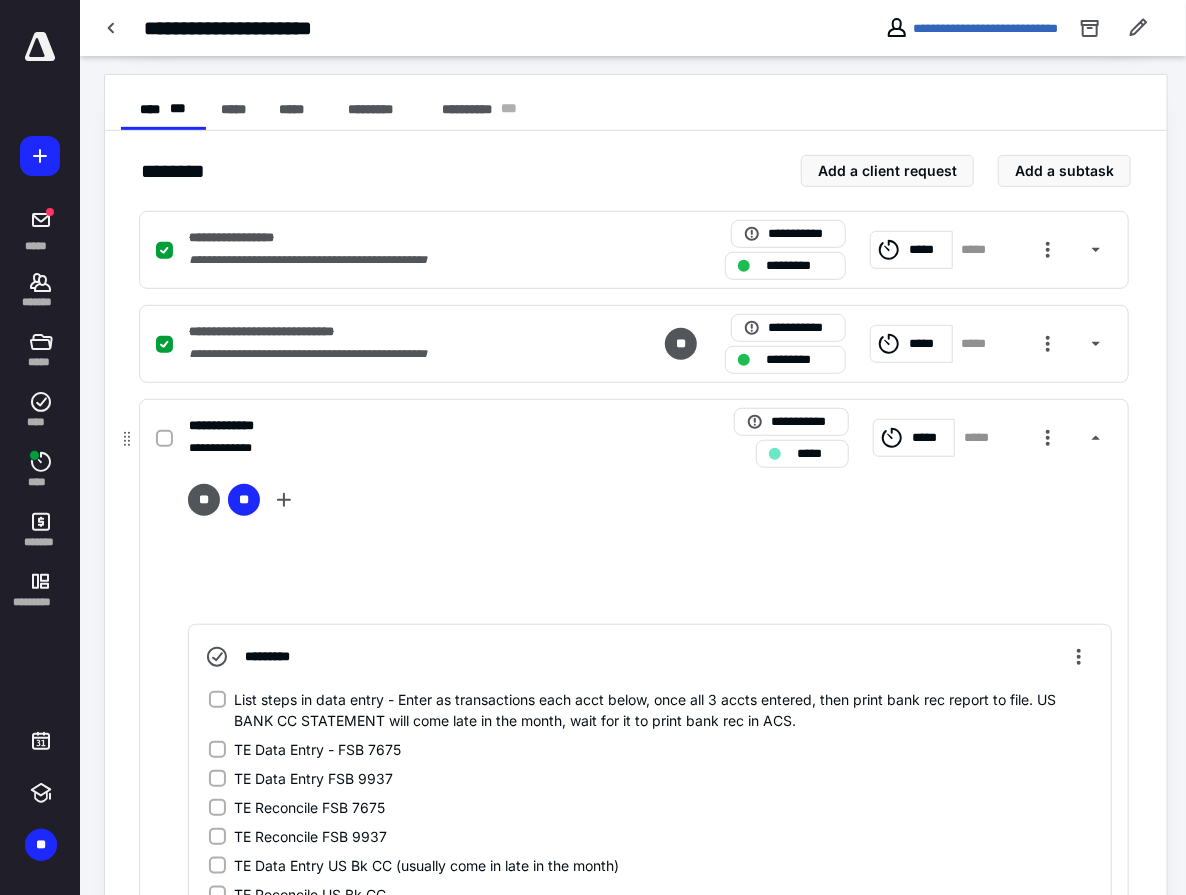 scroll, scrollTop: 400, scrollLeft: 0, axis: vertical 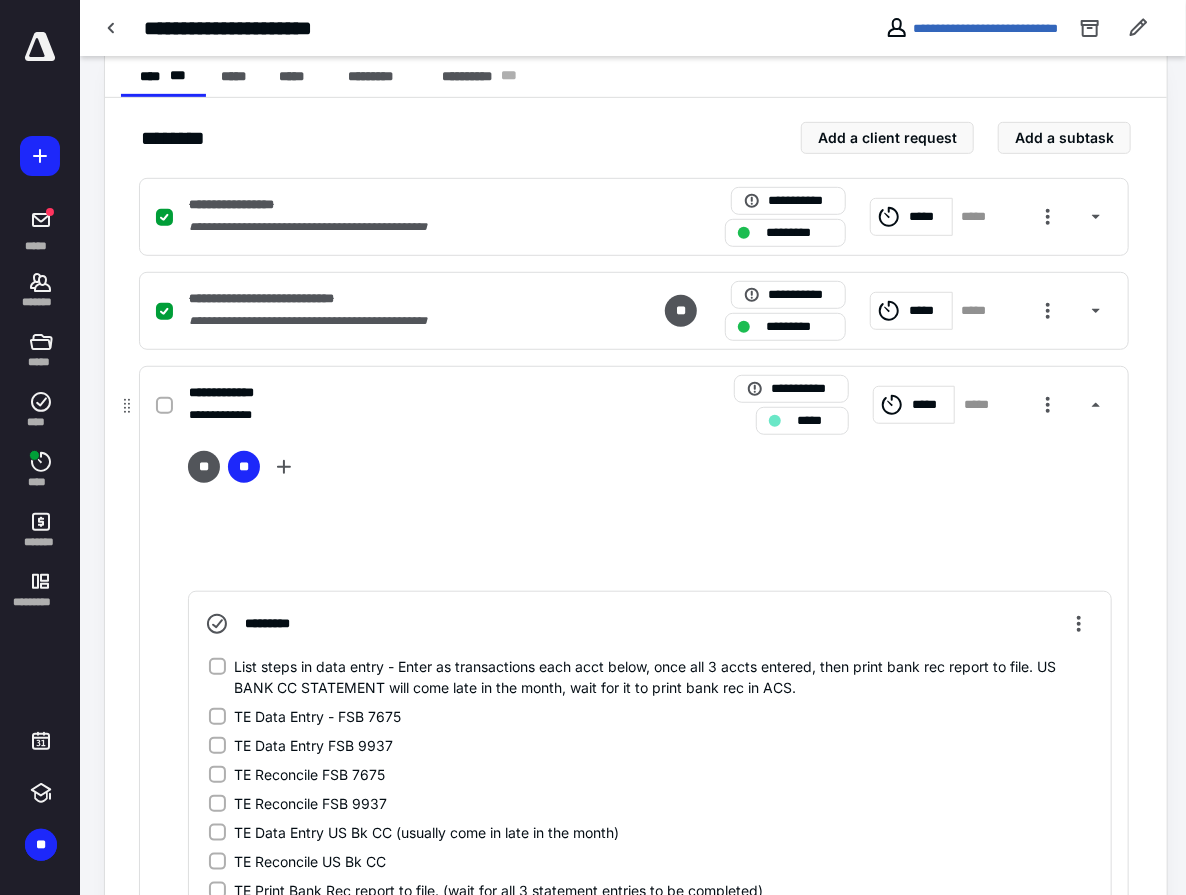 click on "*****" at bounding box center (914, 405) 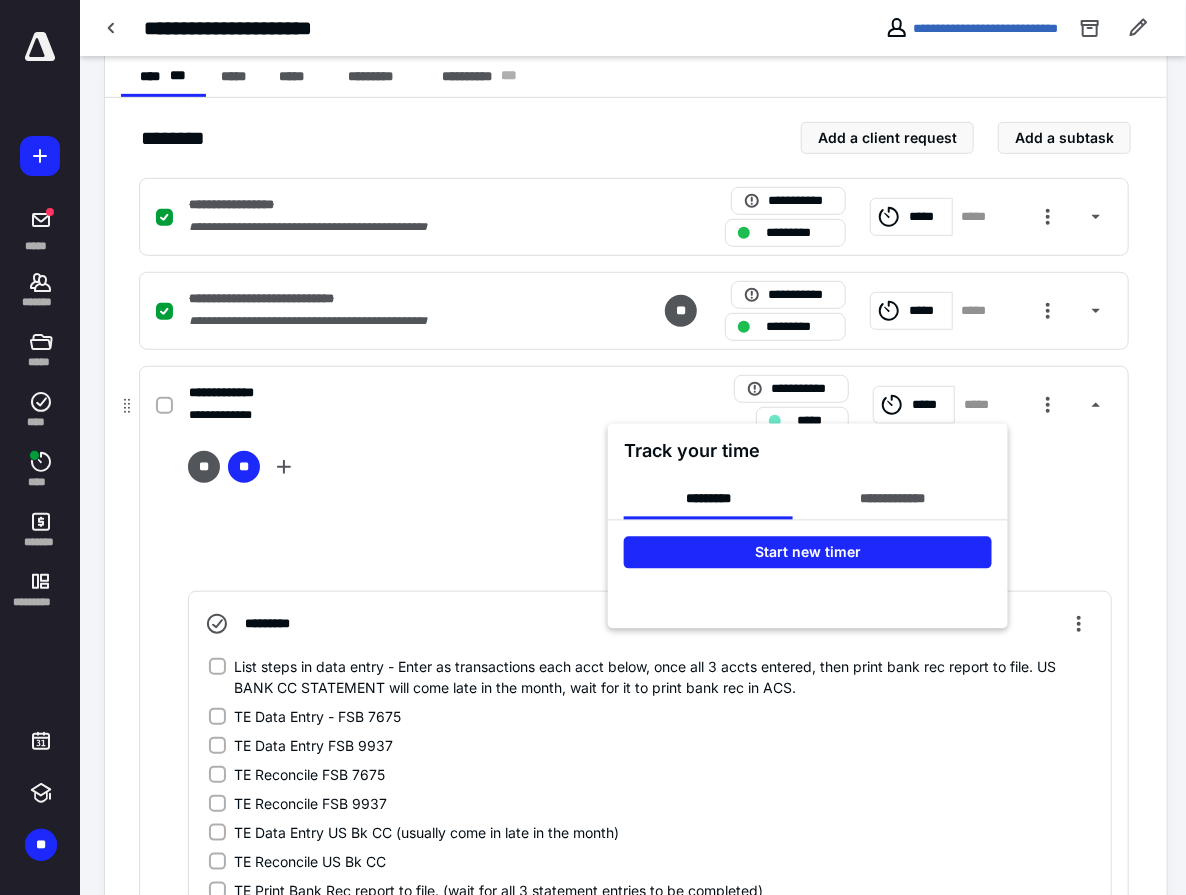 click at bounding box center (593, 447) 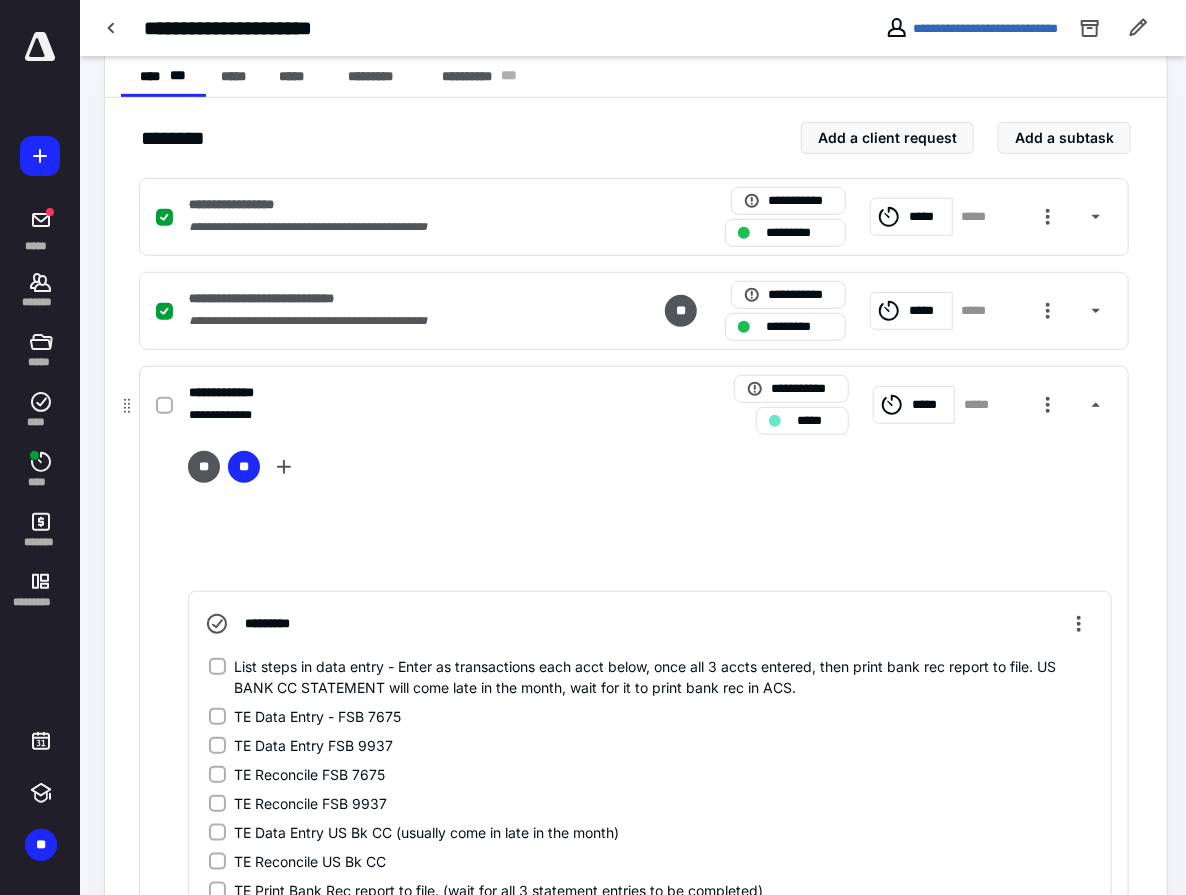 click on "*****" at bounding box center [914, 405] 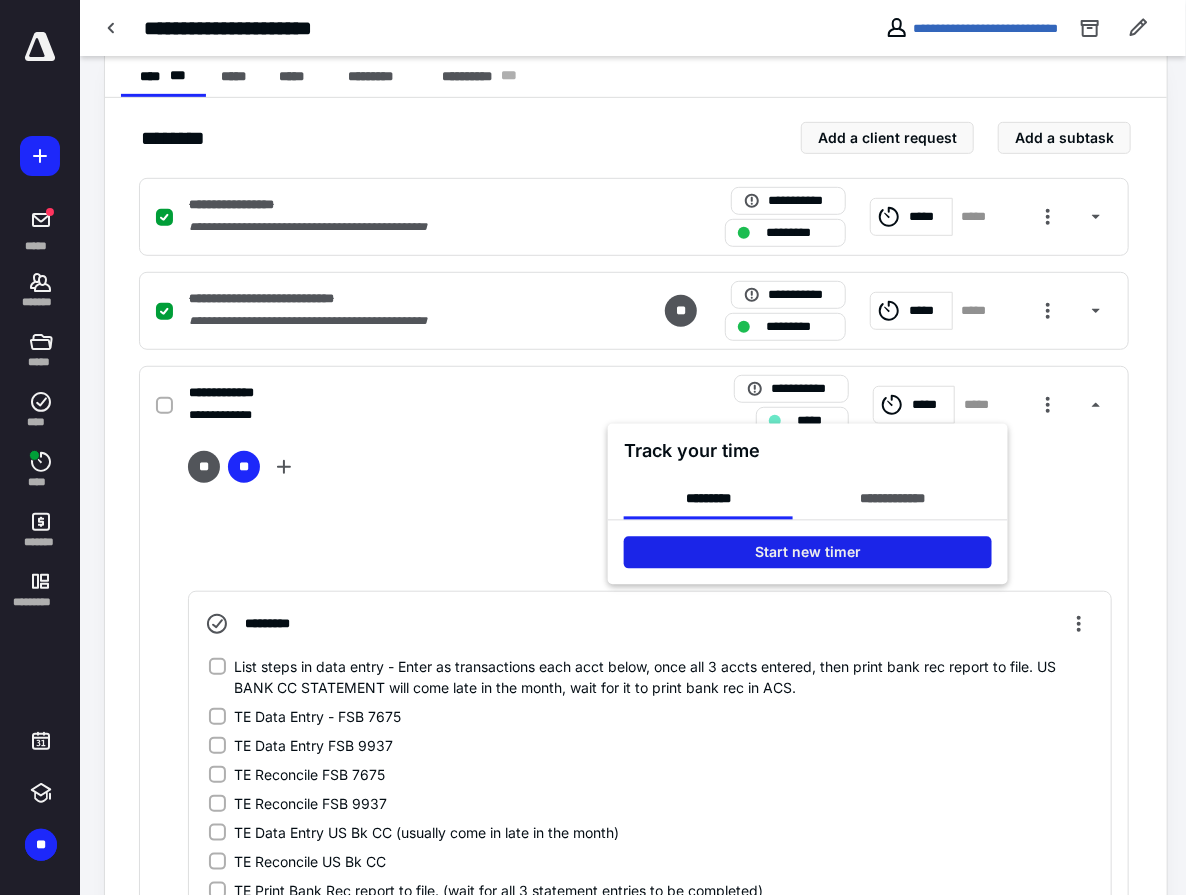 click on "Start new timer" at bounding box center (808, 553) 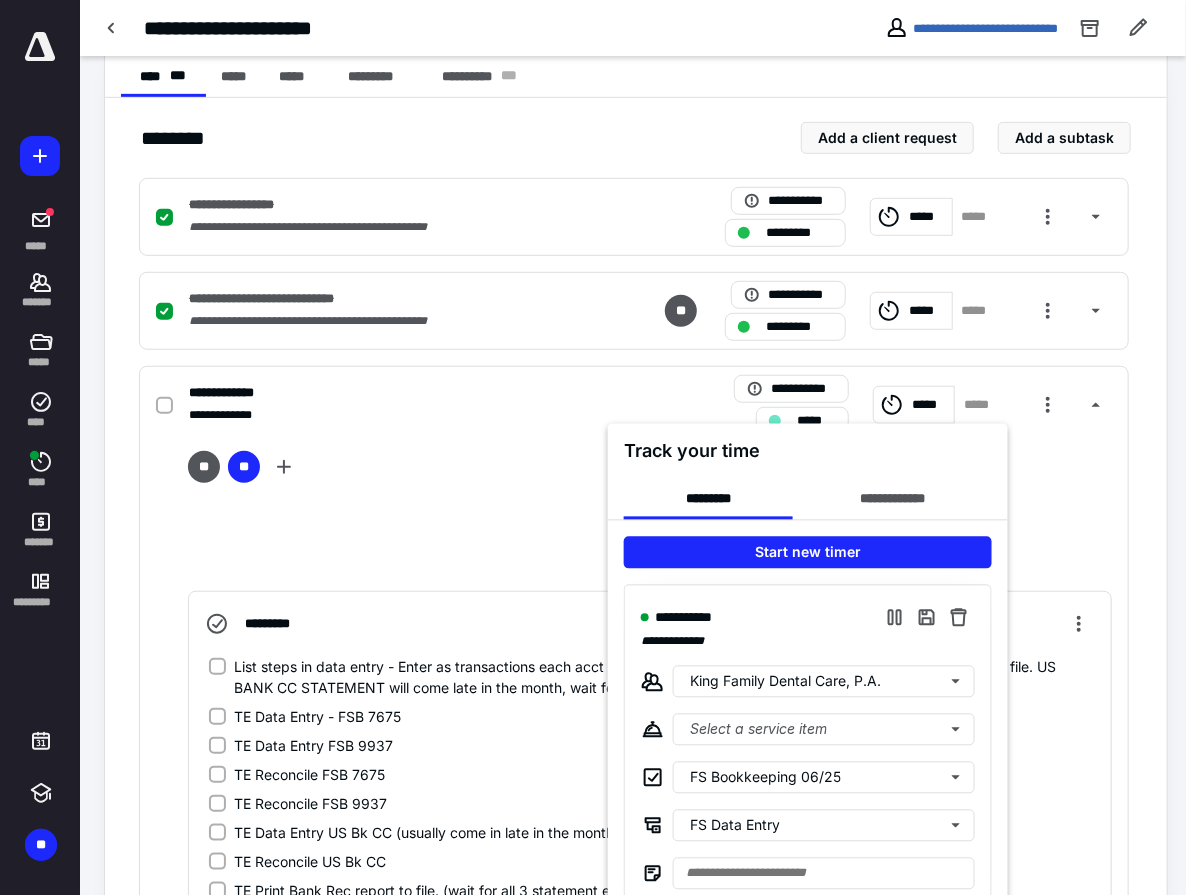 click on "**********" at bounding box center [808, 746] 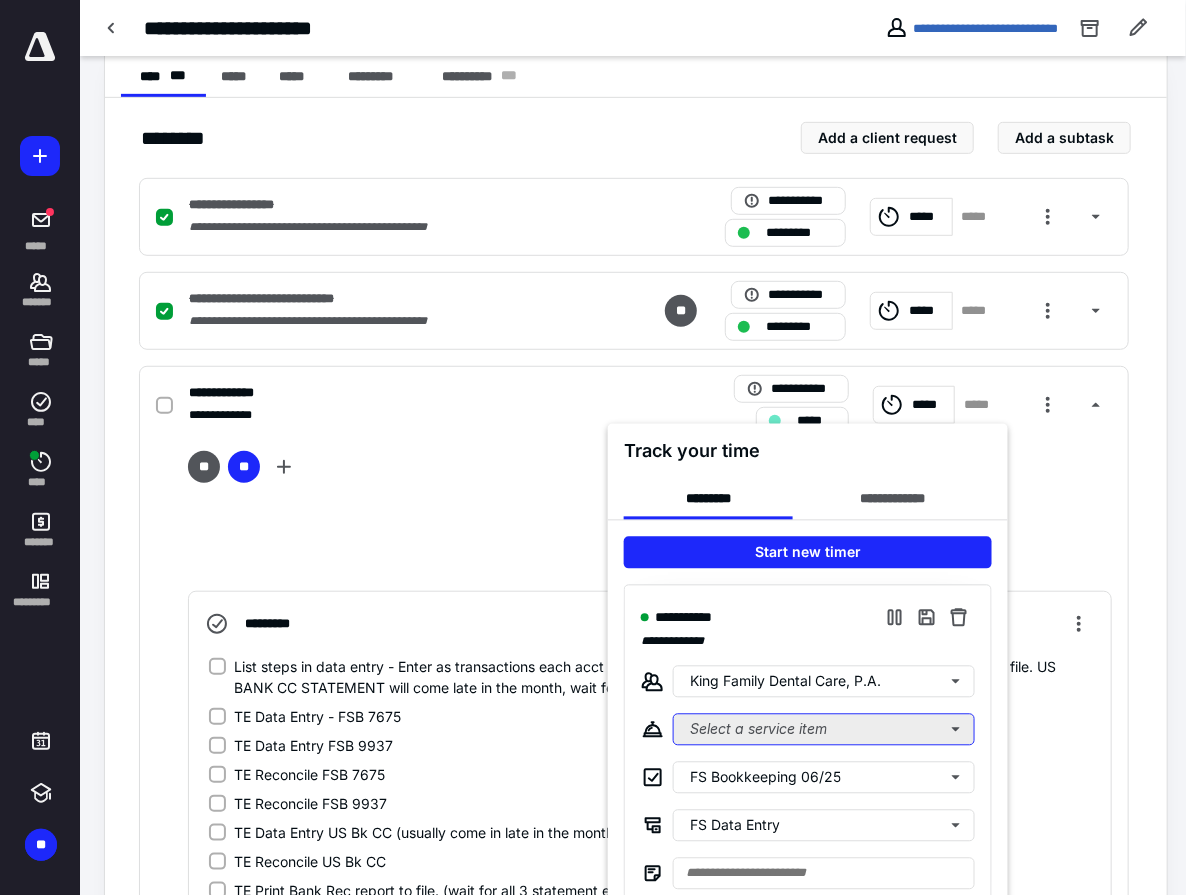 click on "Select a service item" at bounding box center [824, 730] 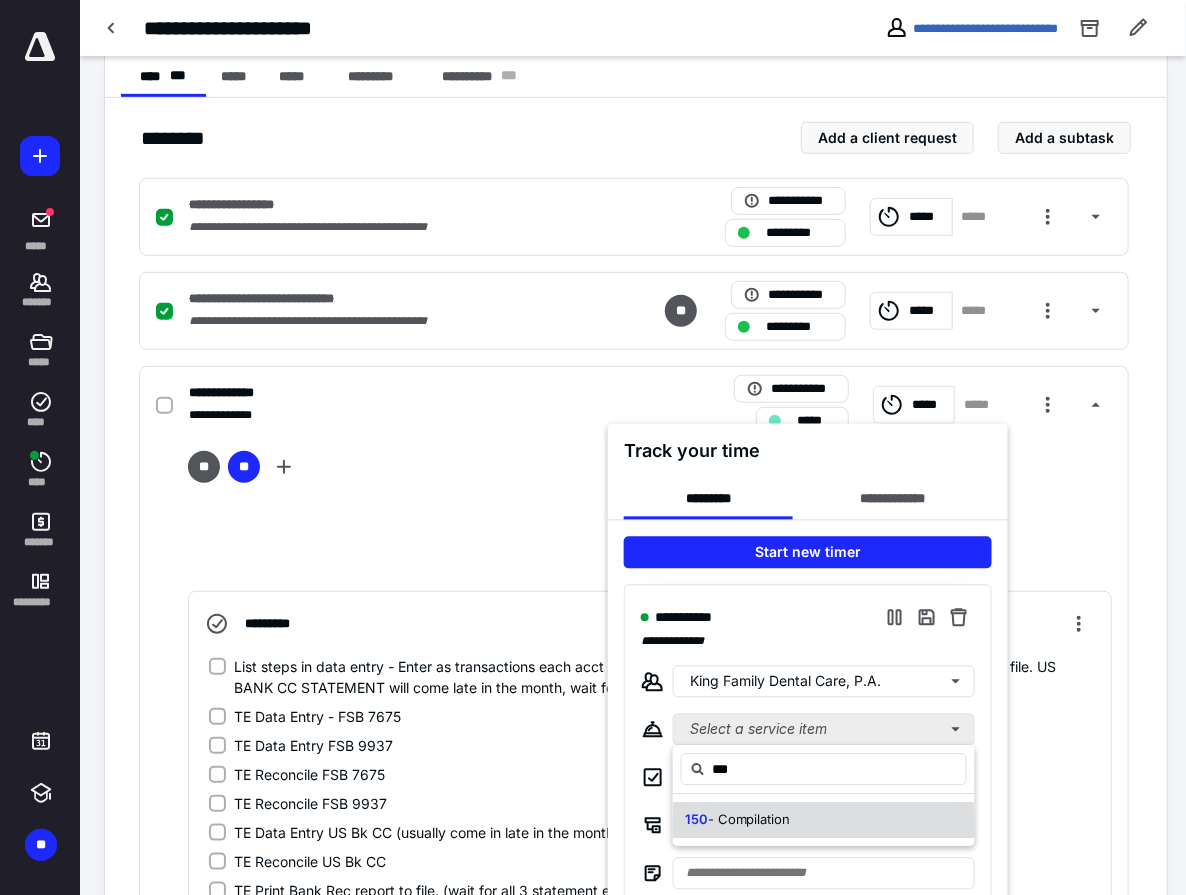 type on "***" 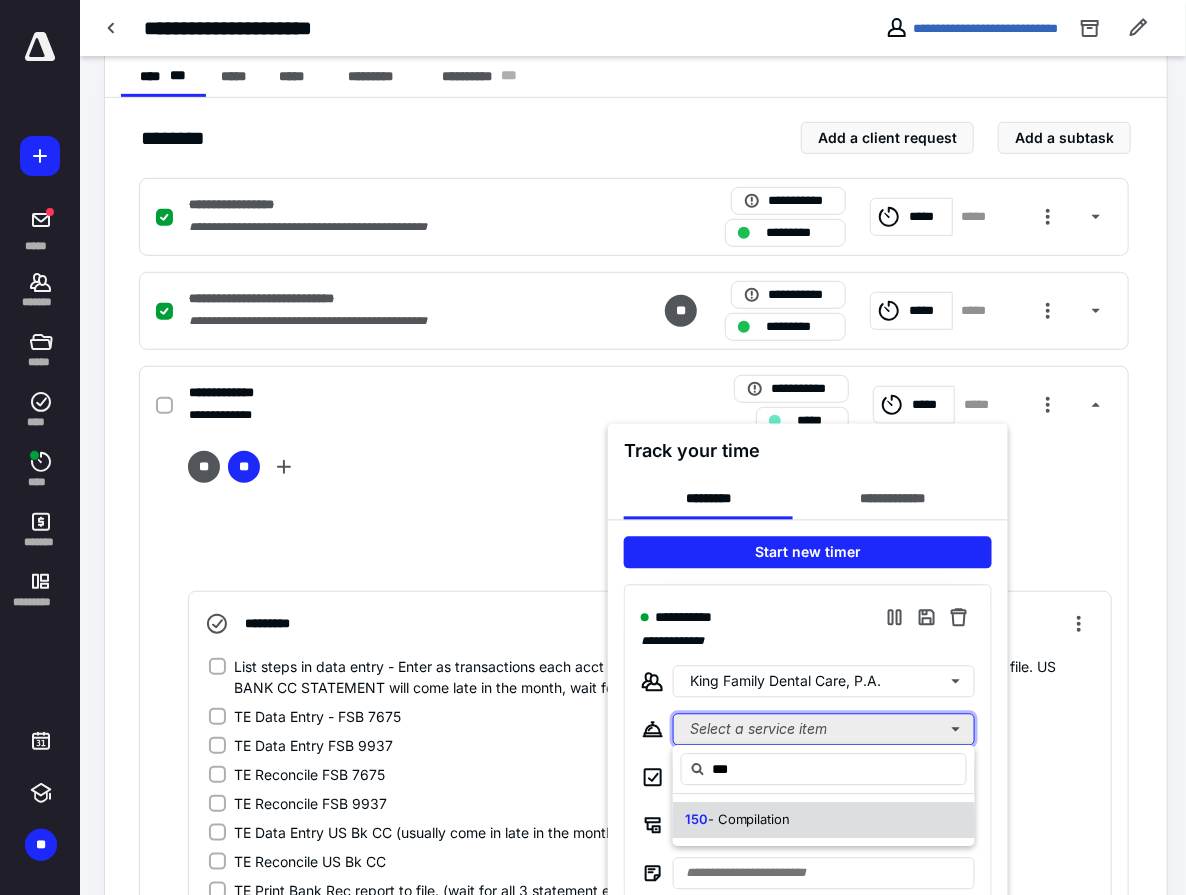 type 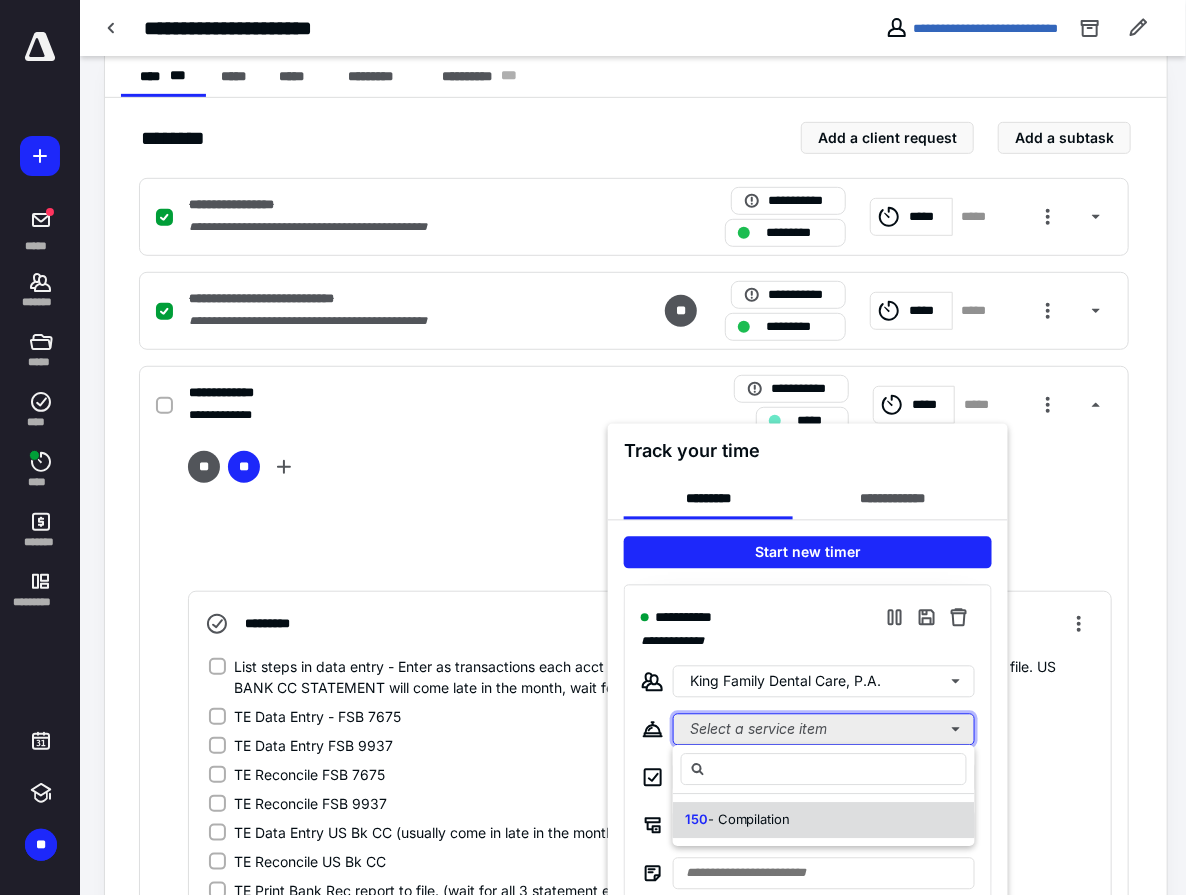 type 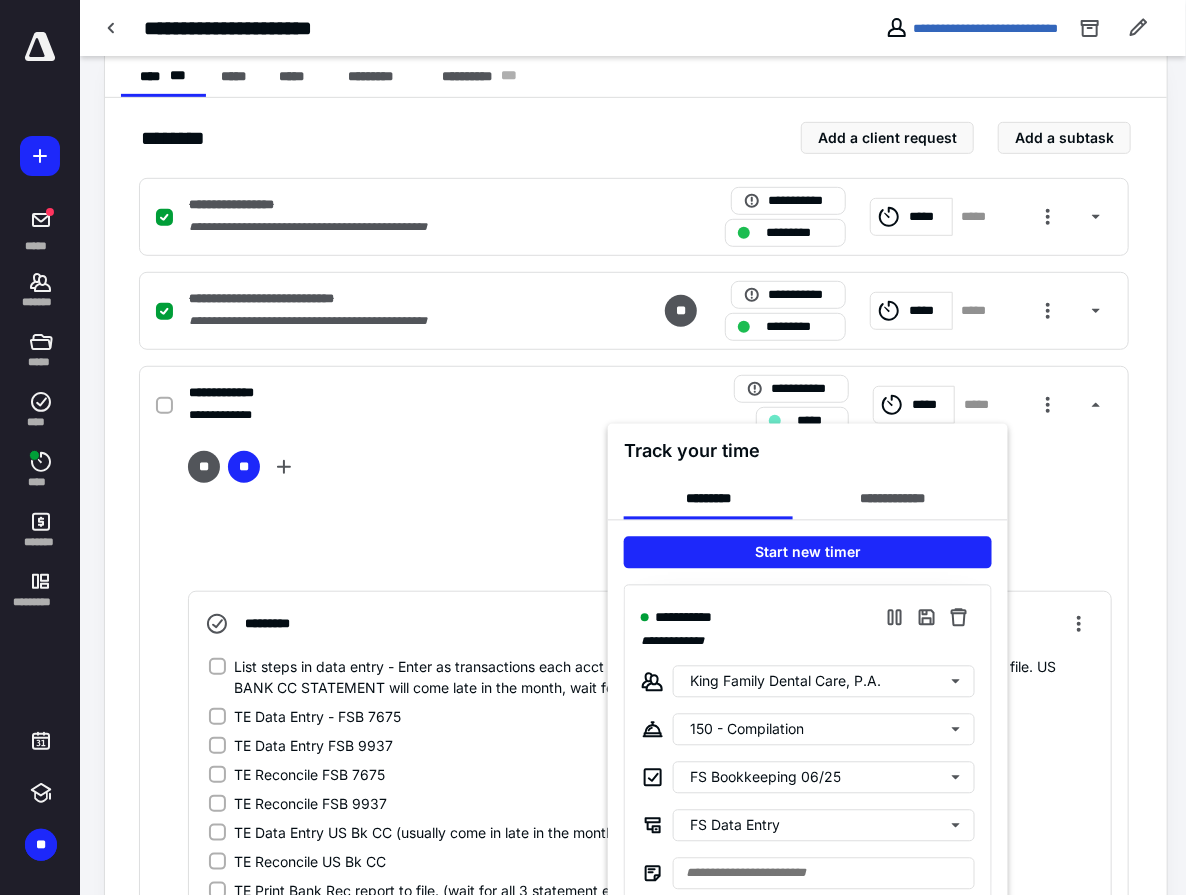 click at bounding box center (593, 447) 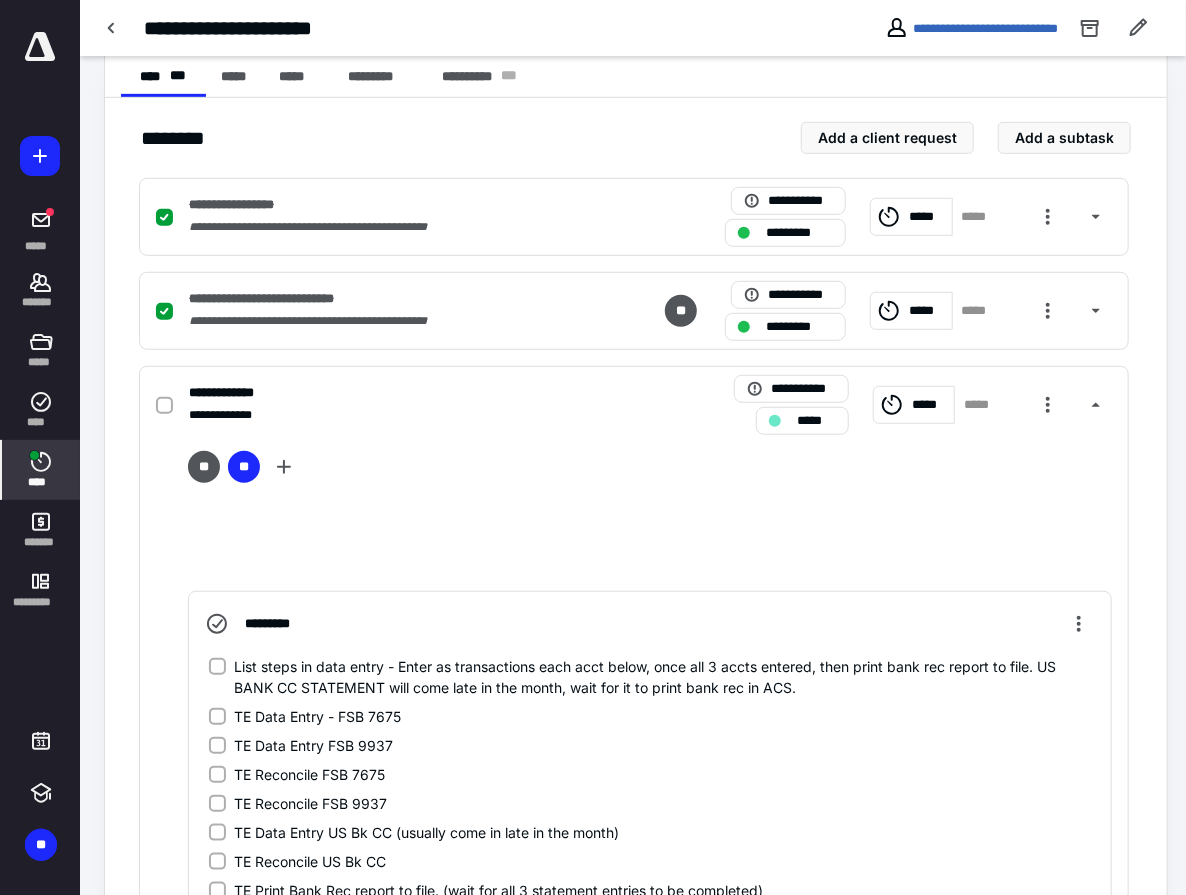 click on "****" at bounding box center [41, 470] 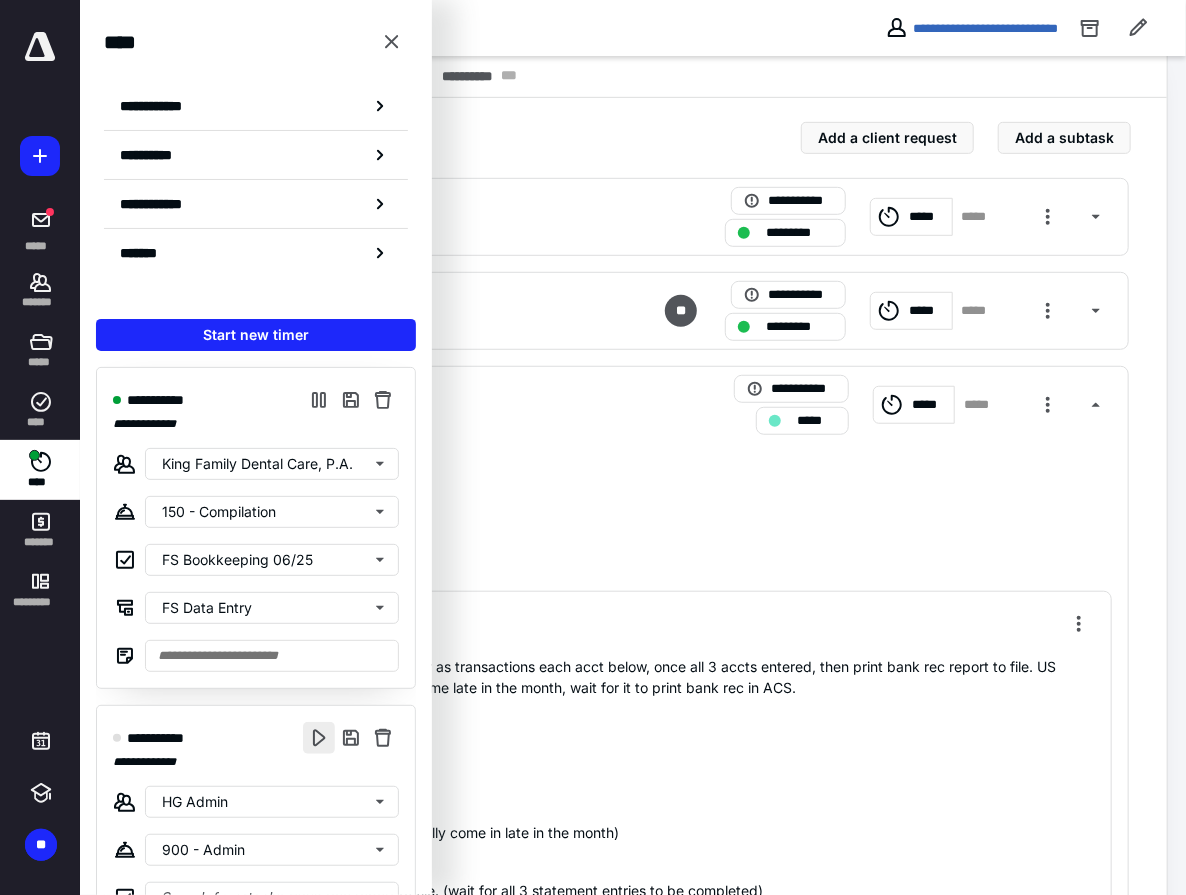 click at bounding box center [319, 738] 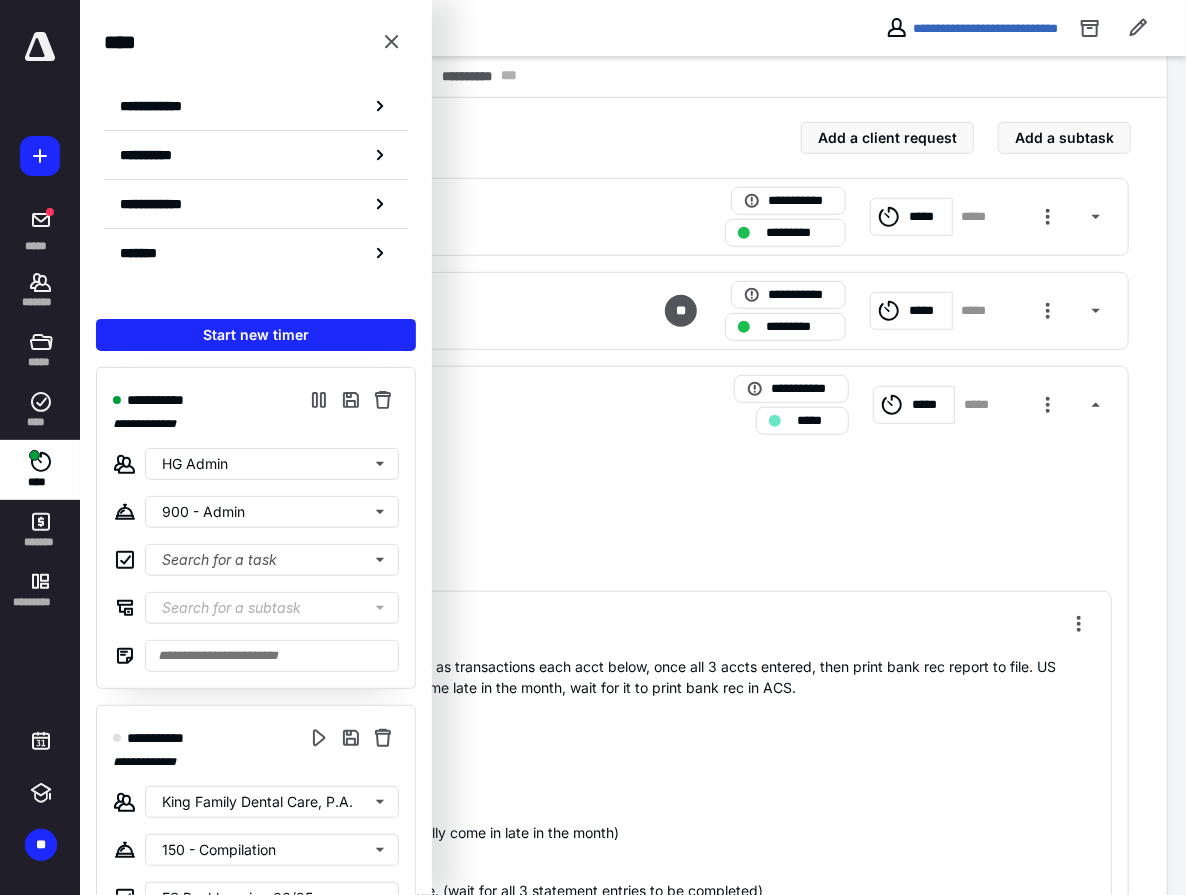 click at bounding box center [650, 558] 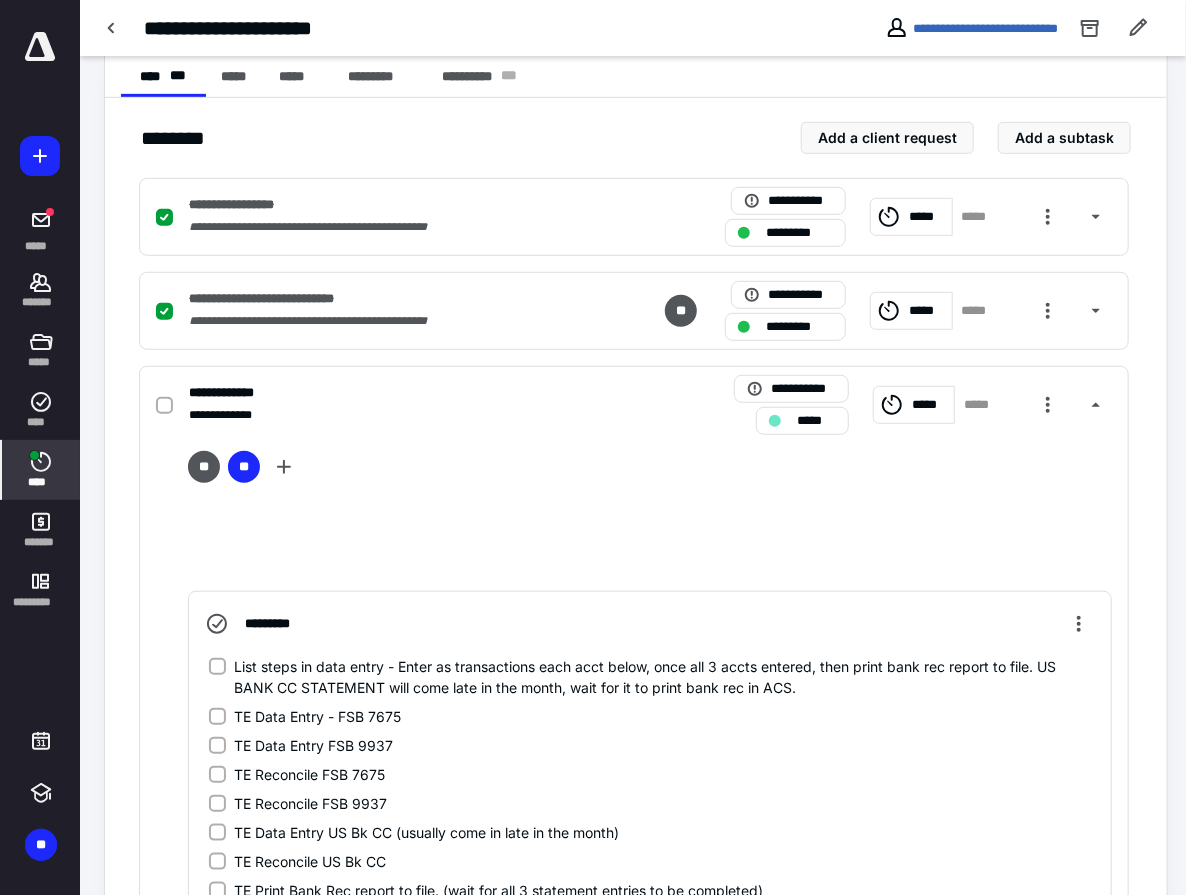 click 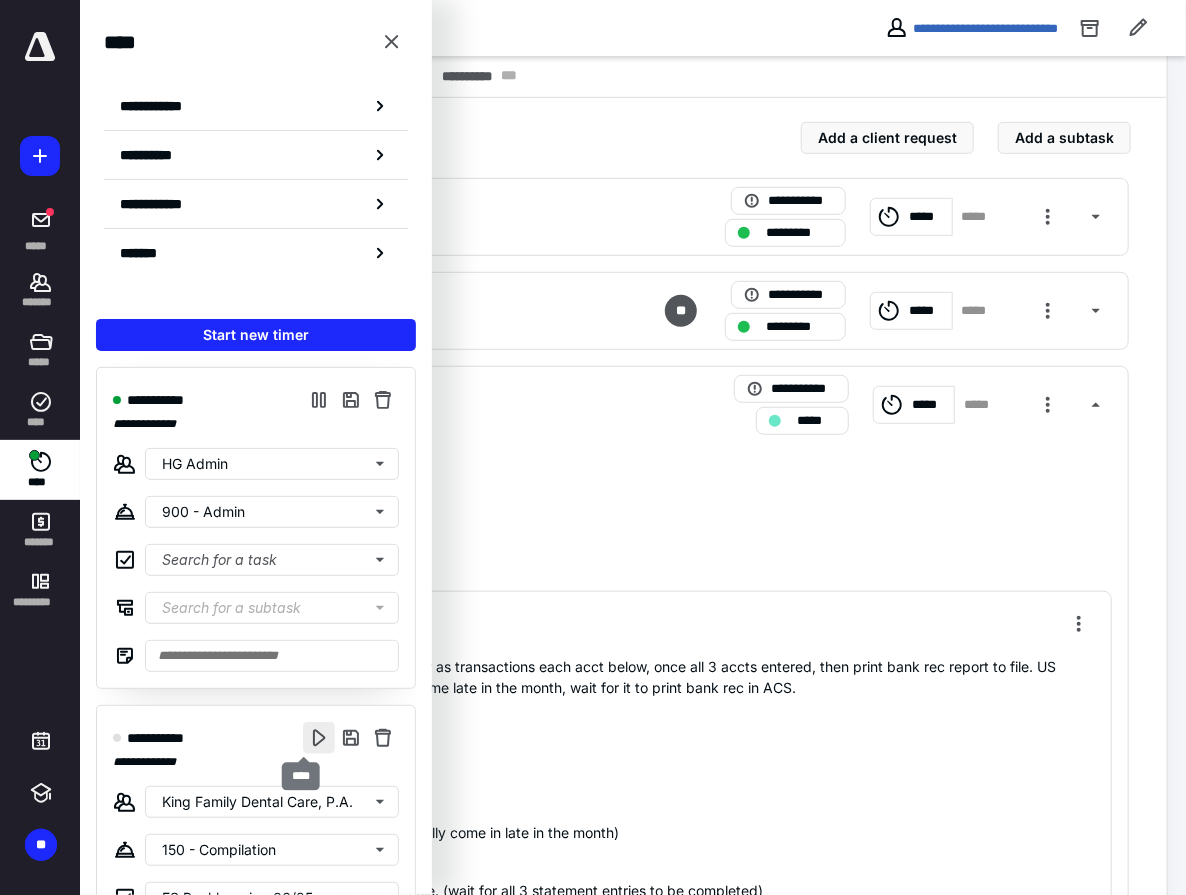 click at bounding box center [319, 738] 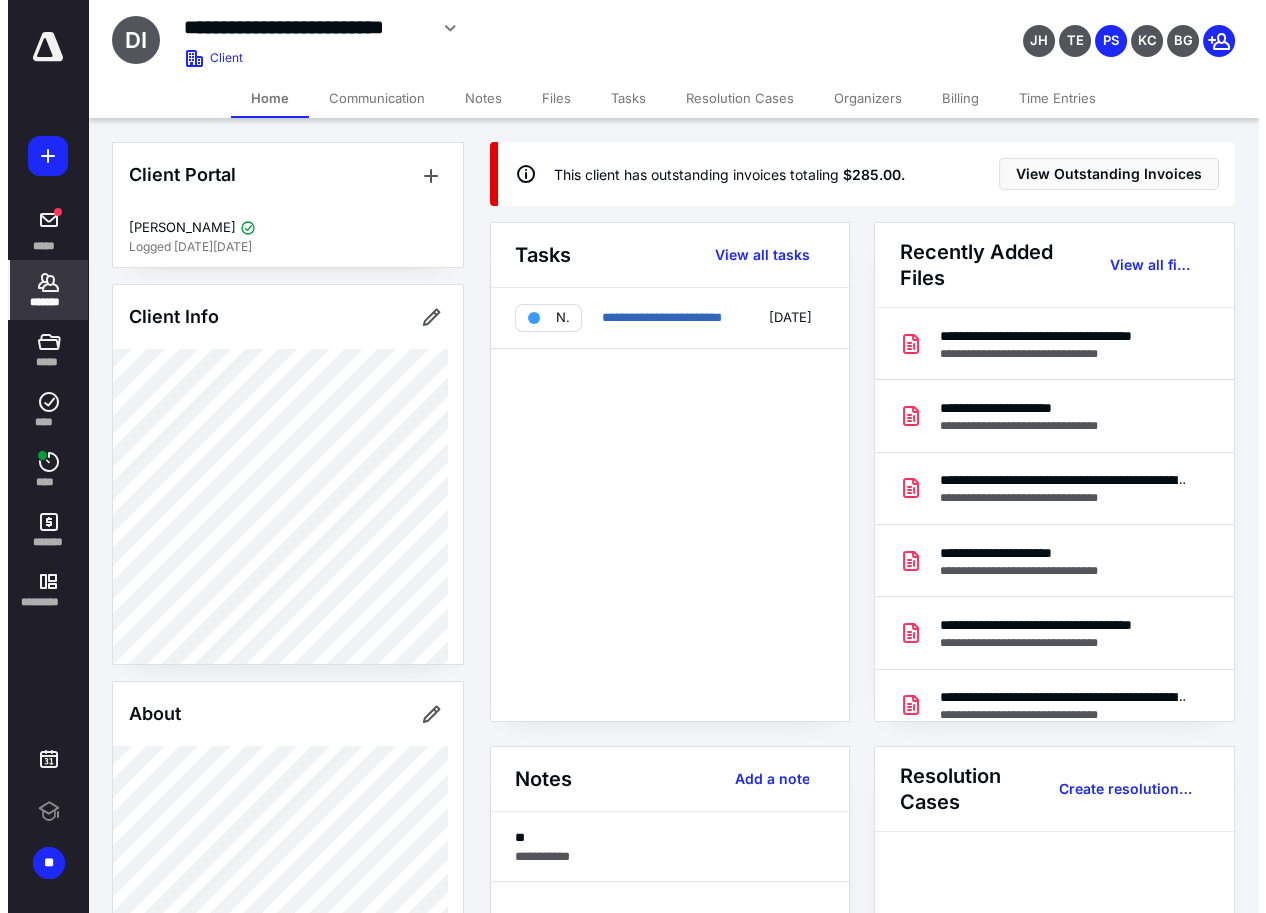 scroll, scrollTop: 0, scrollLeft: 0, axis: both 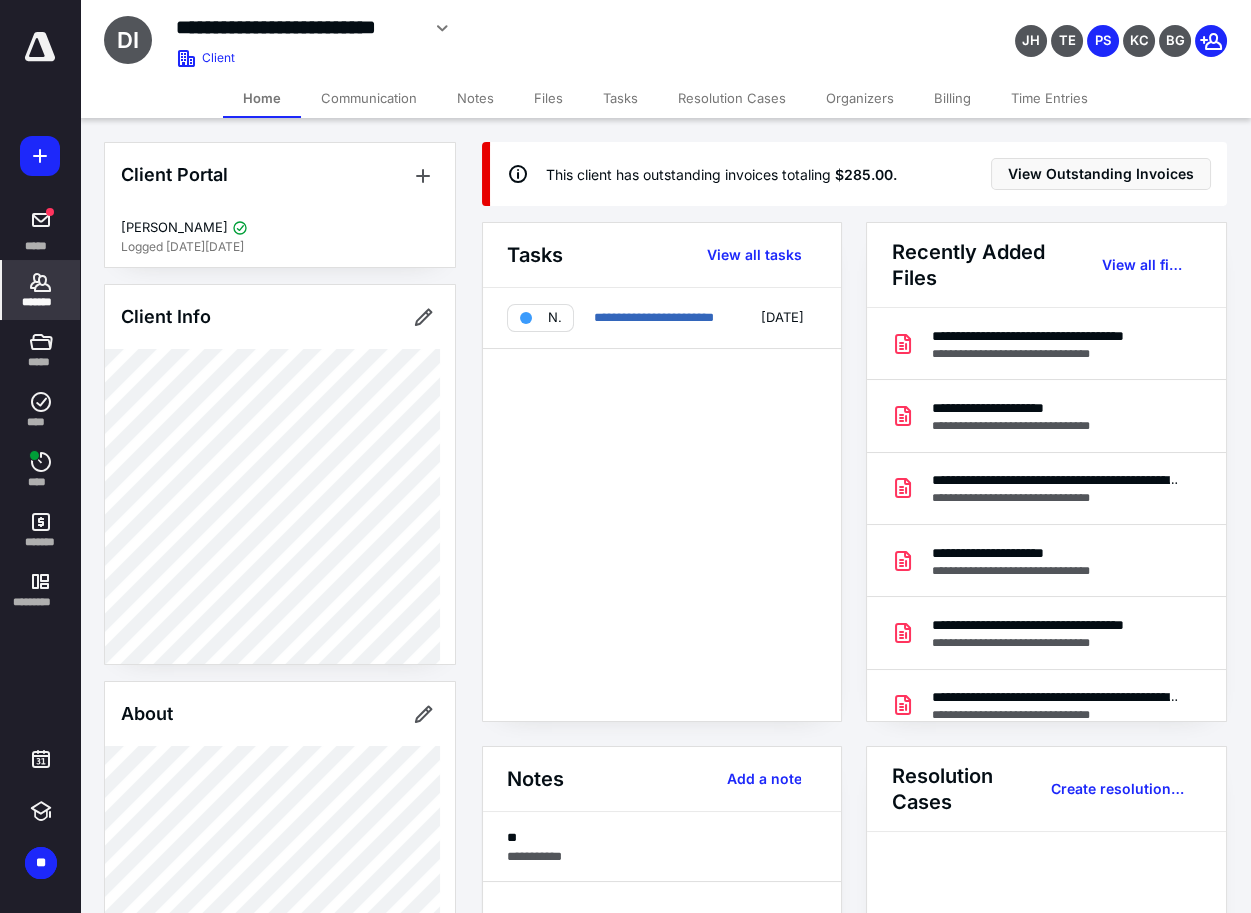 click on "Files" at bounding box center (548, 98) 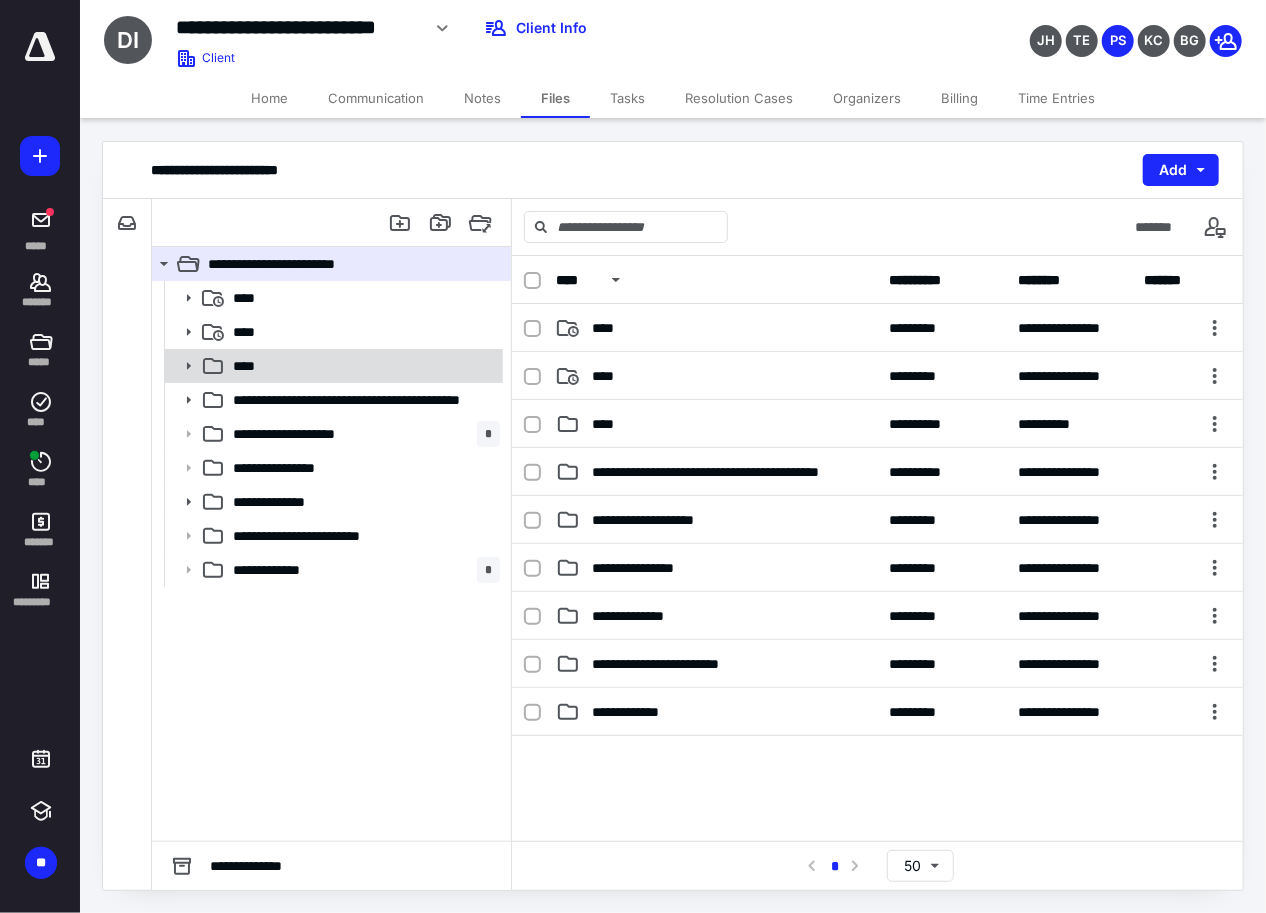 click 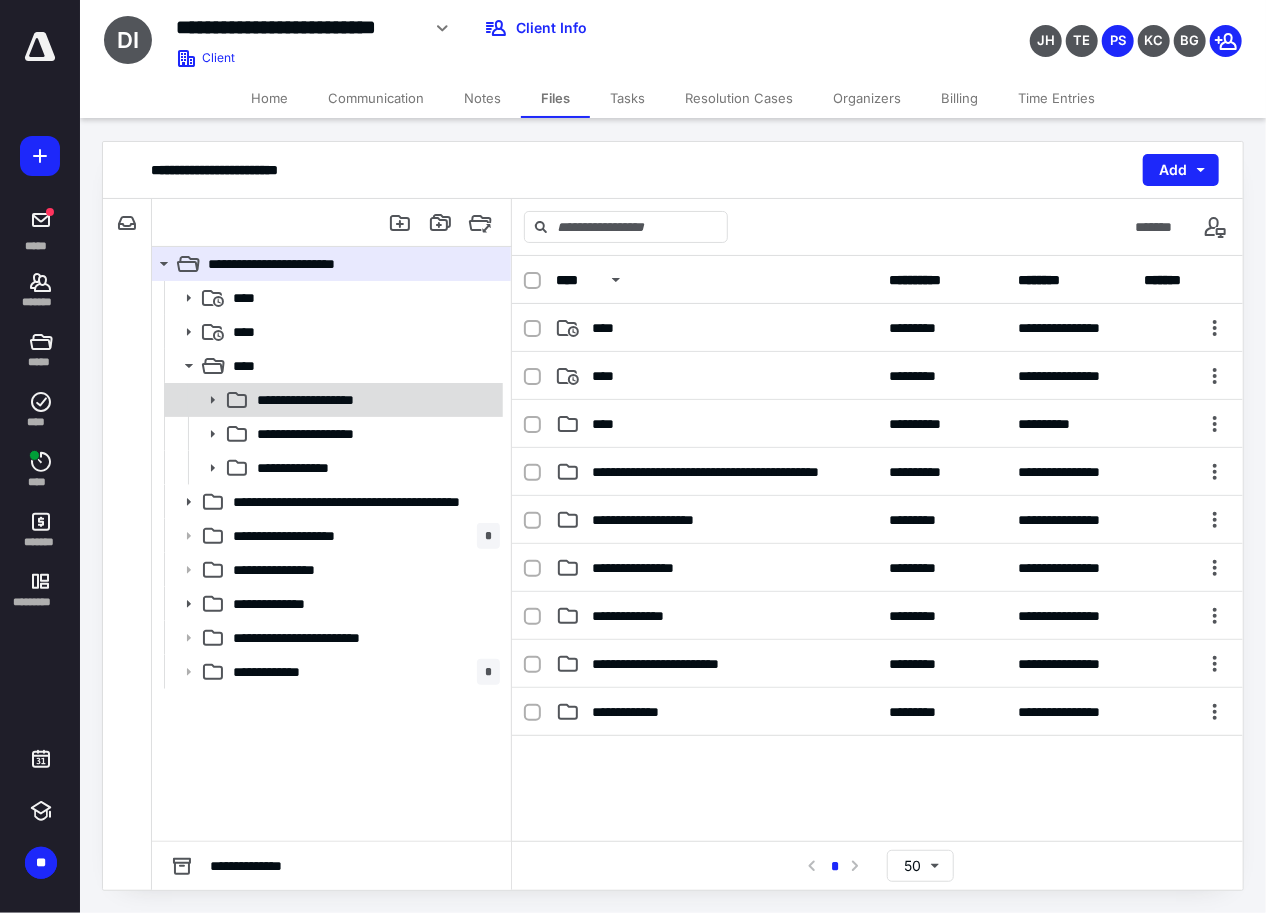 click 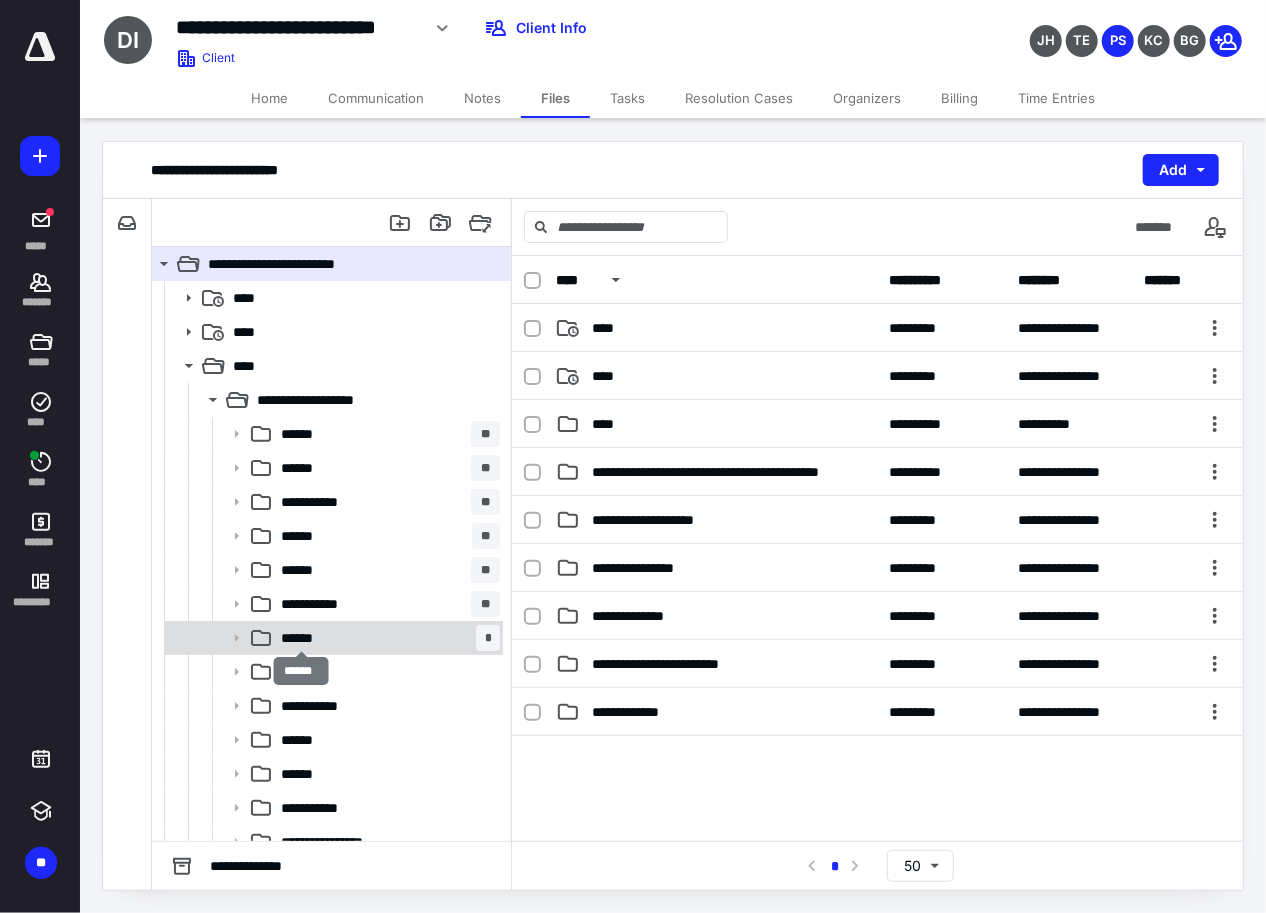 click on "******" at bounding box center [301, 638] 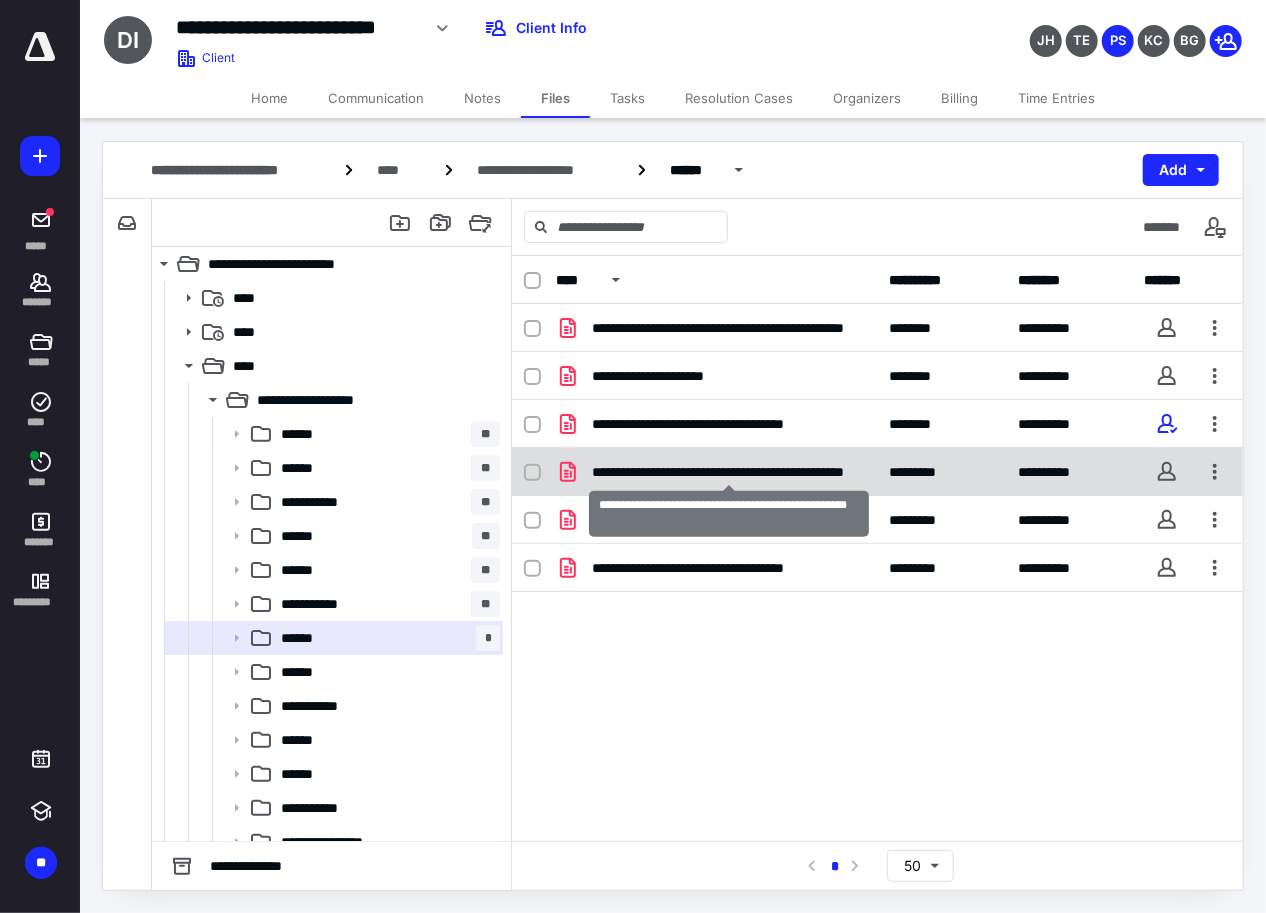 click on "**********" at bounding box center (729, 472) 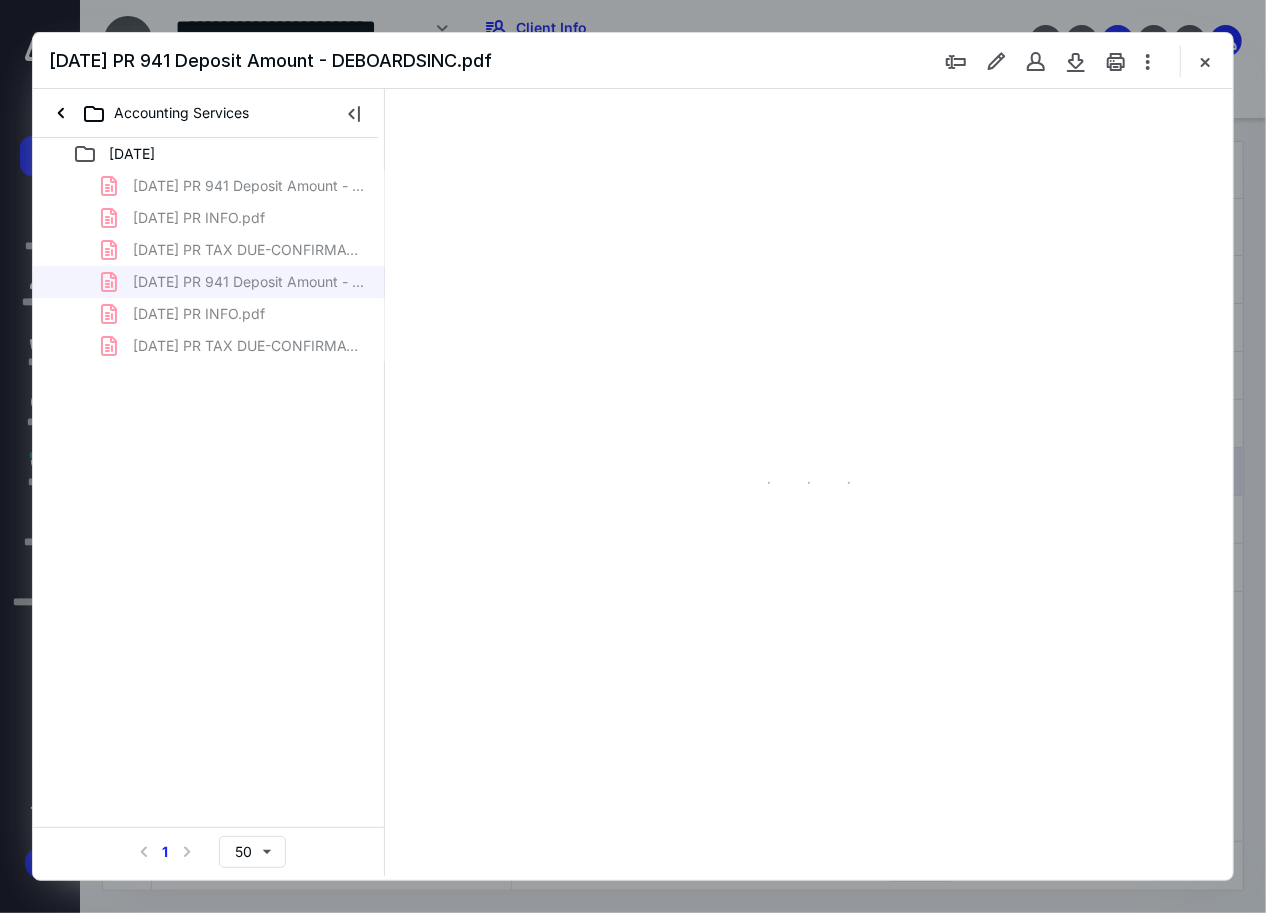 scroll, scrollTop: 0, scrollLeft: 0, axis: both 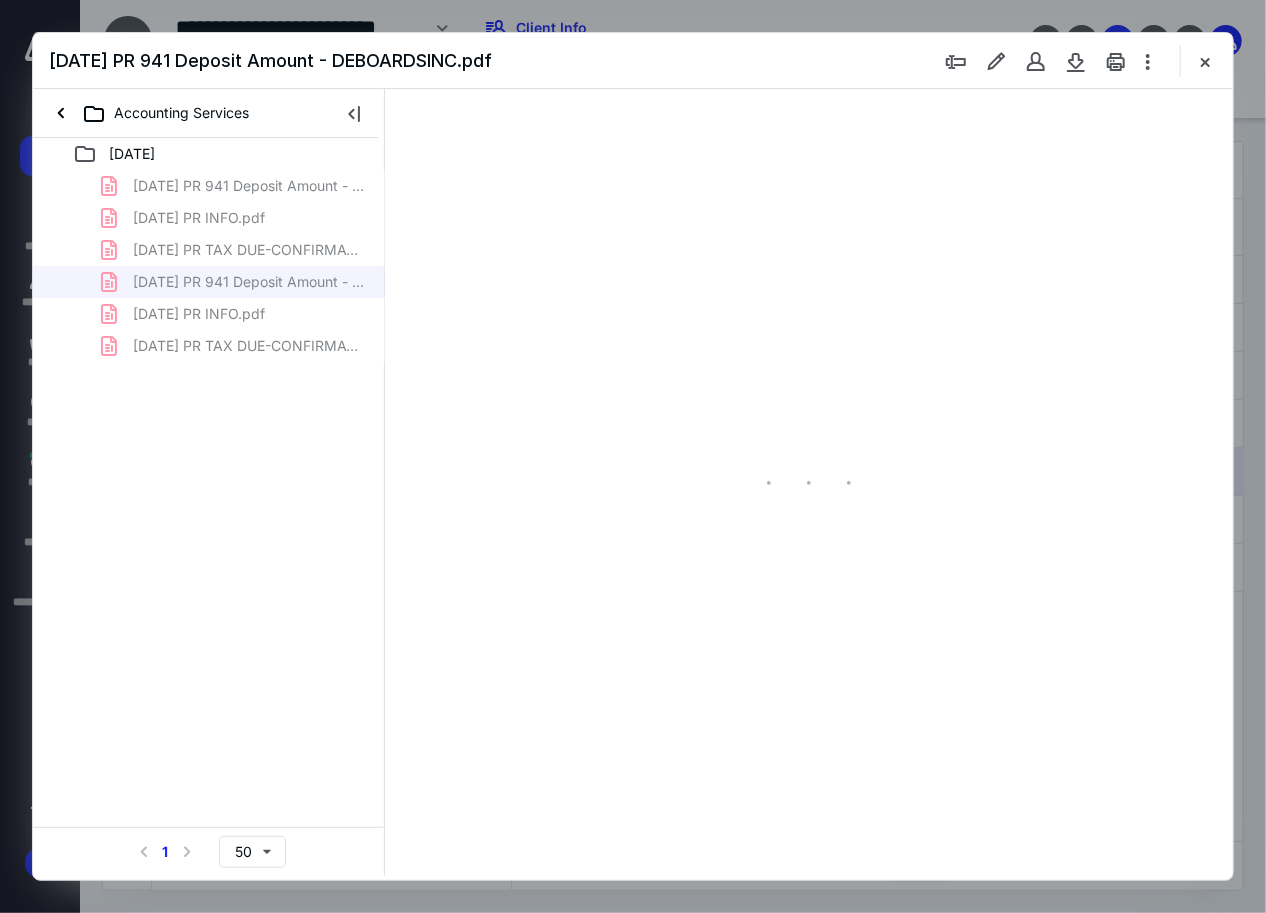 type on "135" 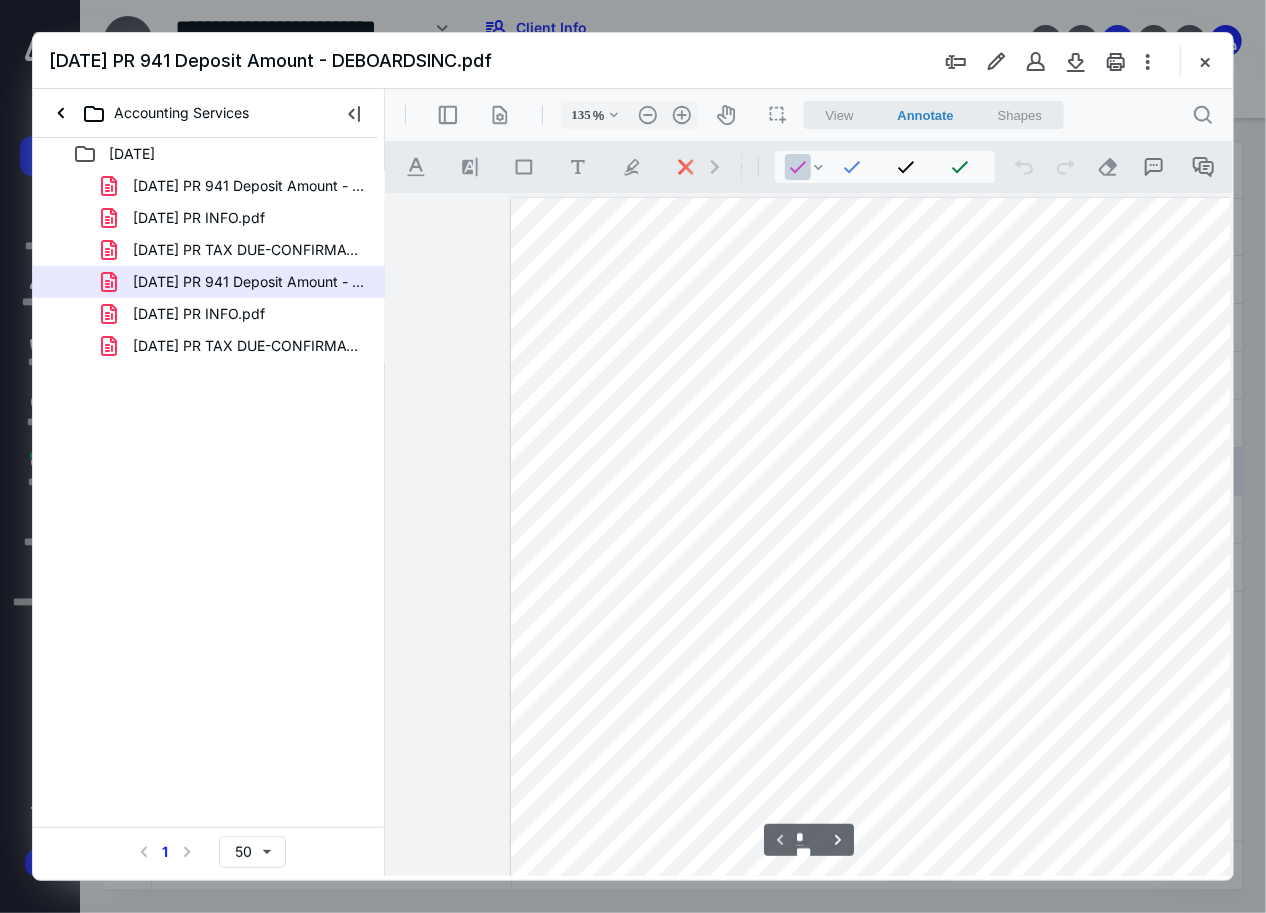 scroll, scrollTop: 0, scrollLeft: 115, axis: horizontal 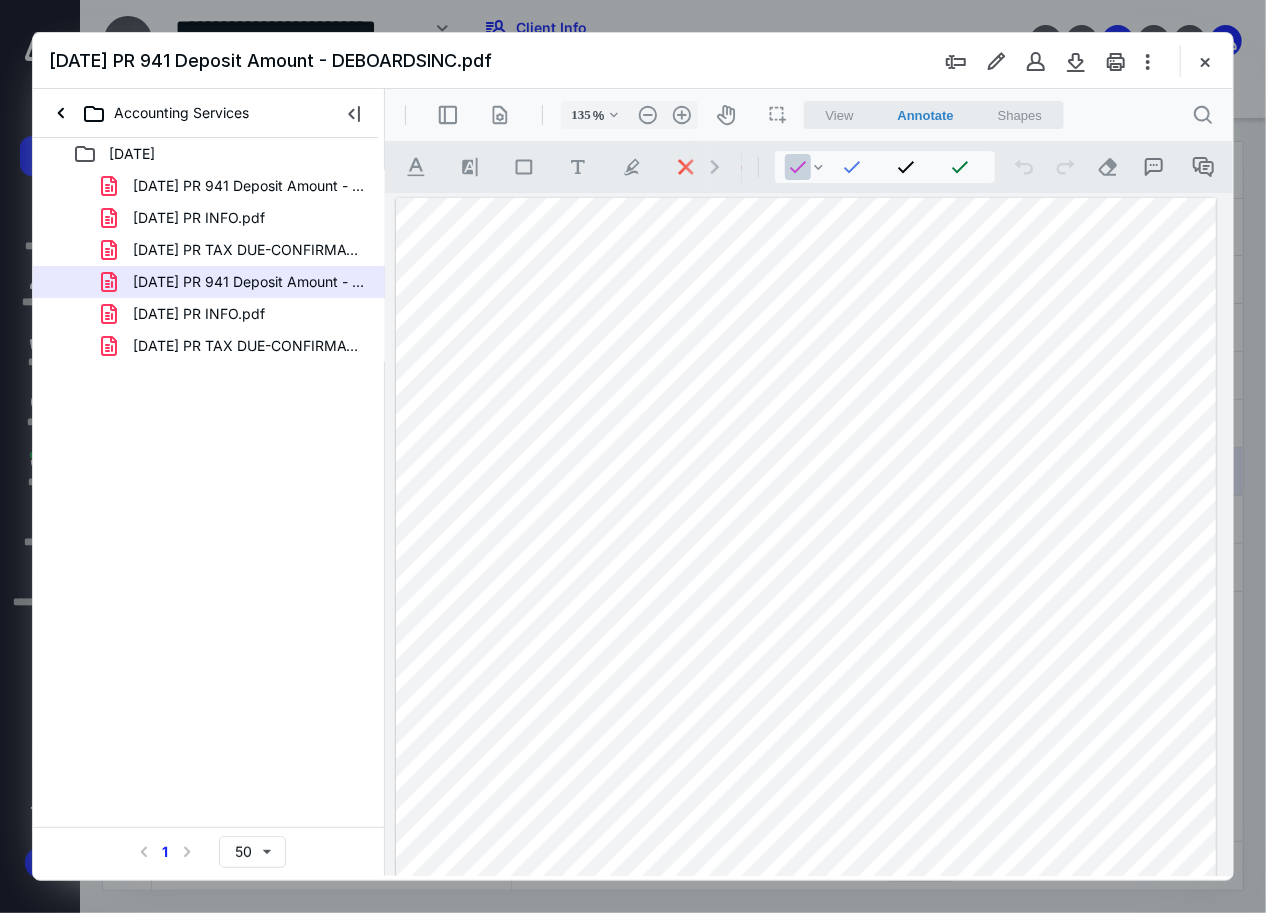 click at bounding box center (805, 728) 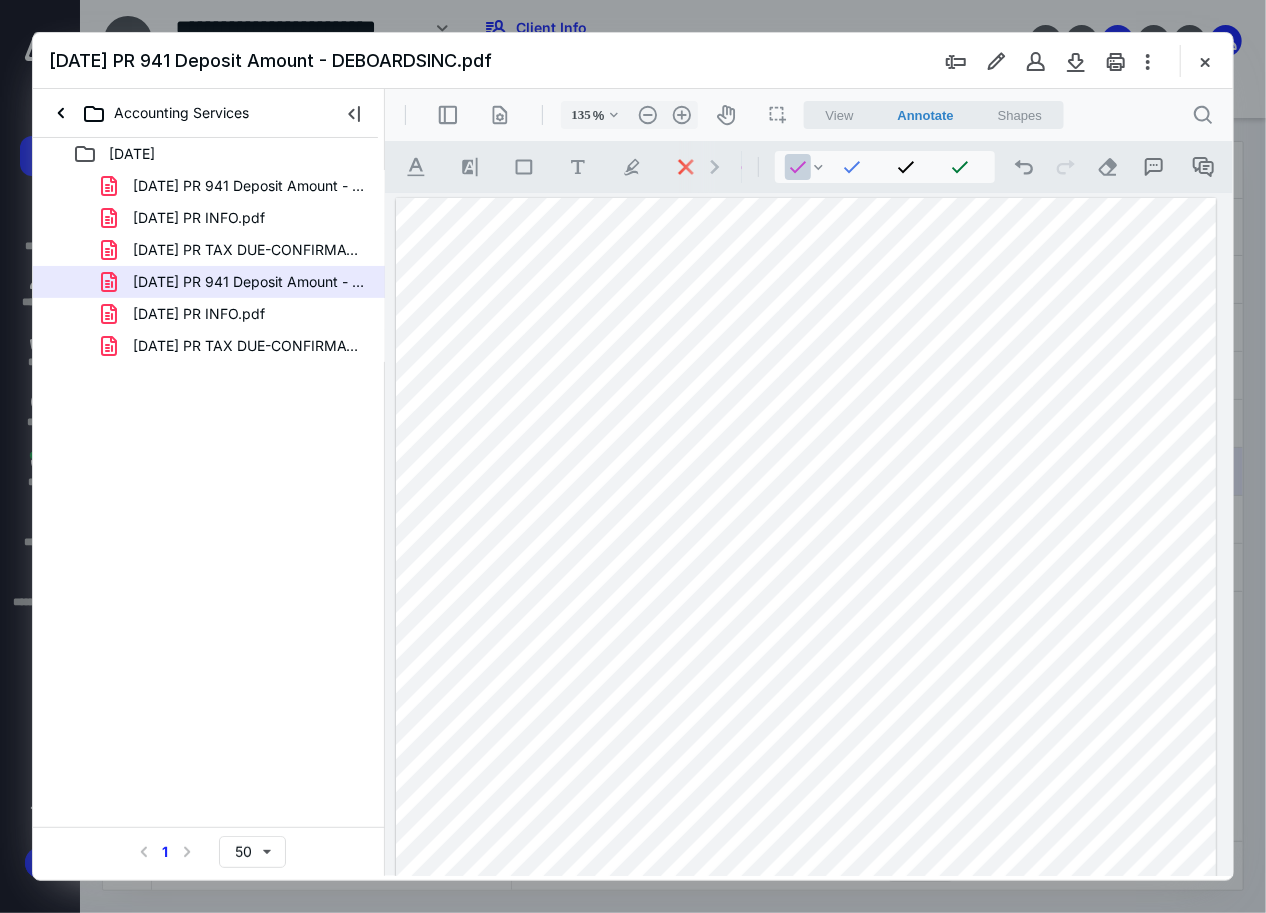 drag, startPoint x: 1124, startPoint y: 507, endPoint x: 1102, endPoint y: 507, distance: 22 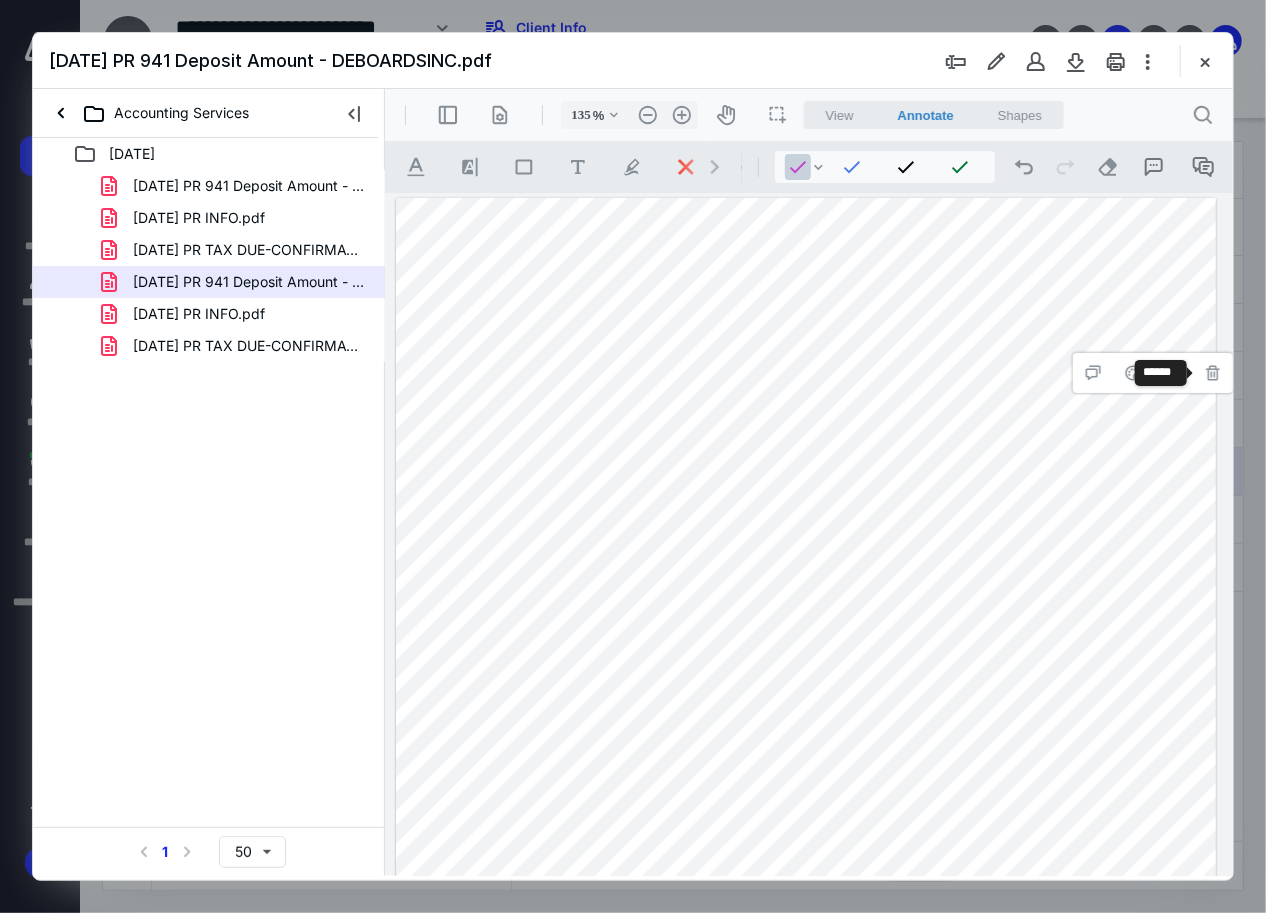 click on "**********" at bounding box center [1212, 372] 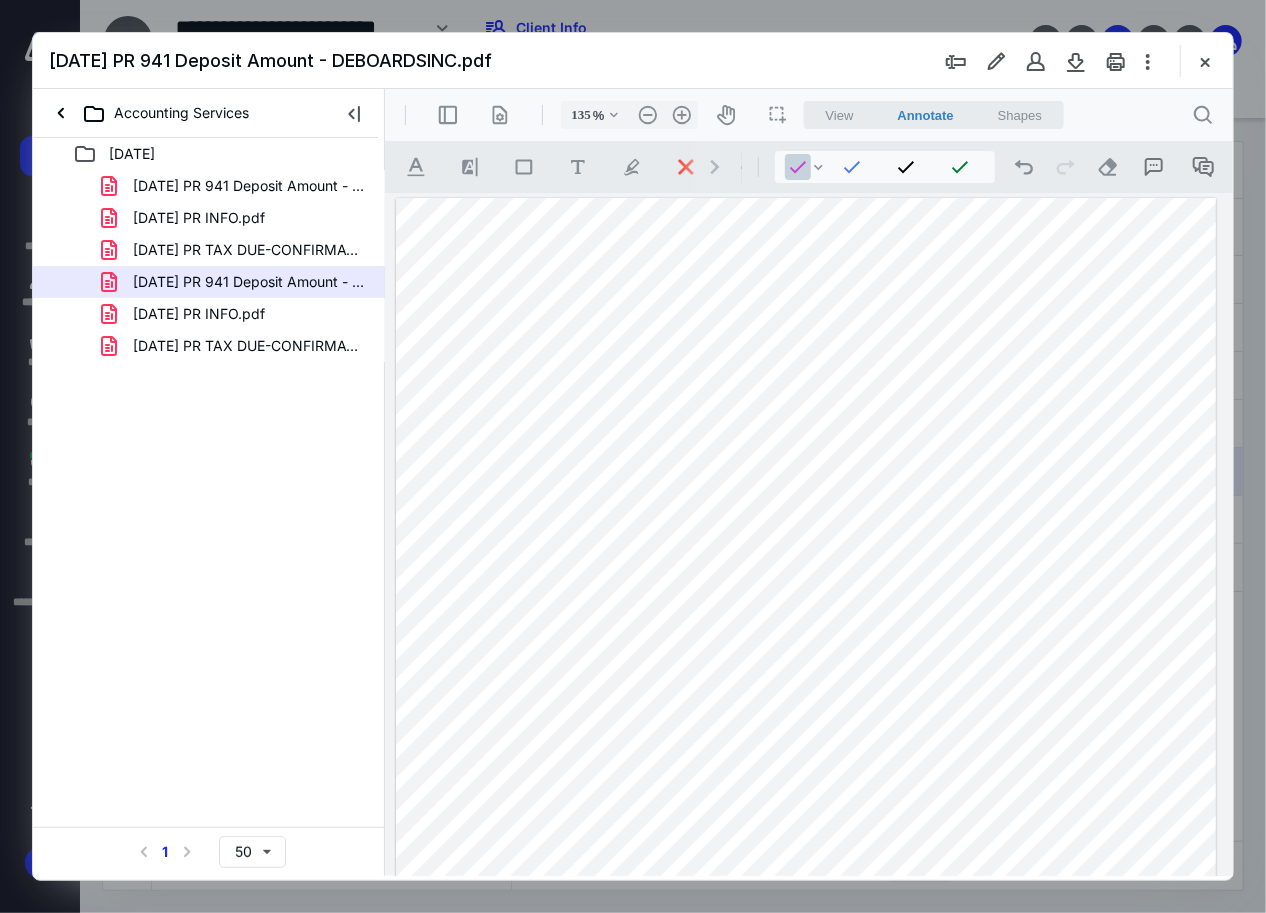 click at bounding box center [805, 728] 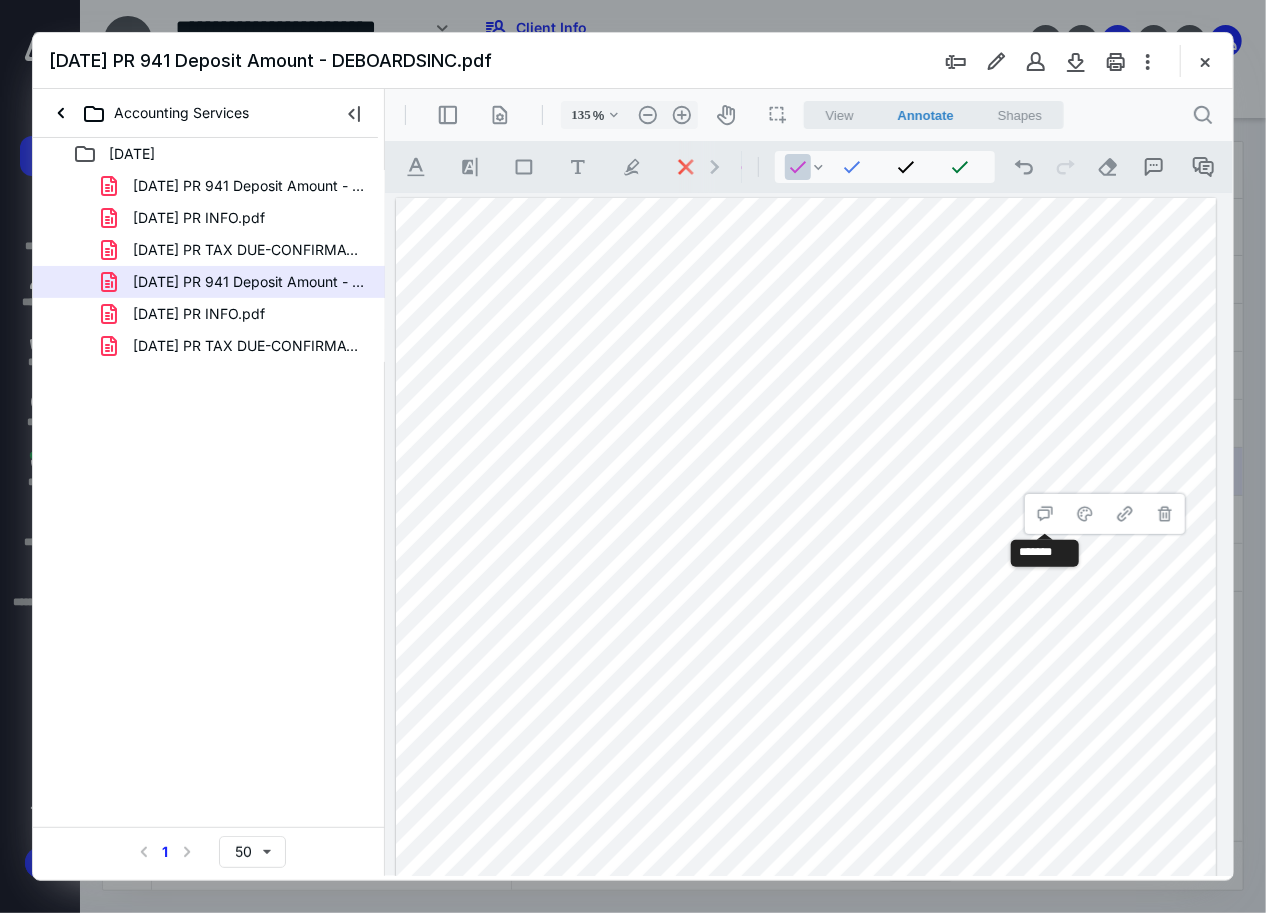 click at bounding box center [805, 728] 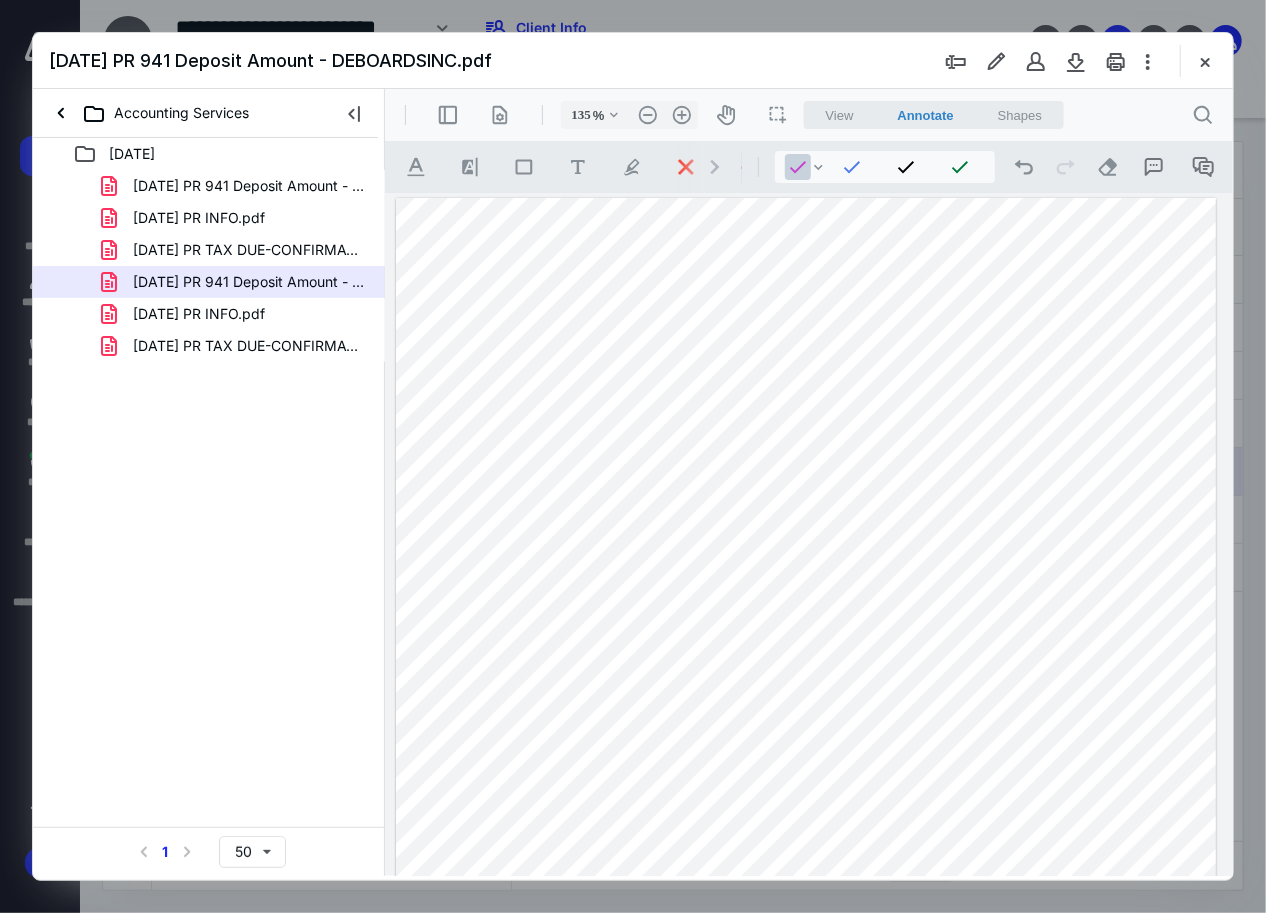 click at bounding box center (805, 728) 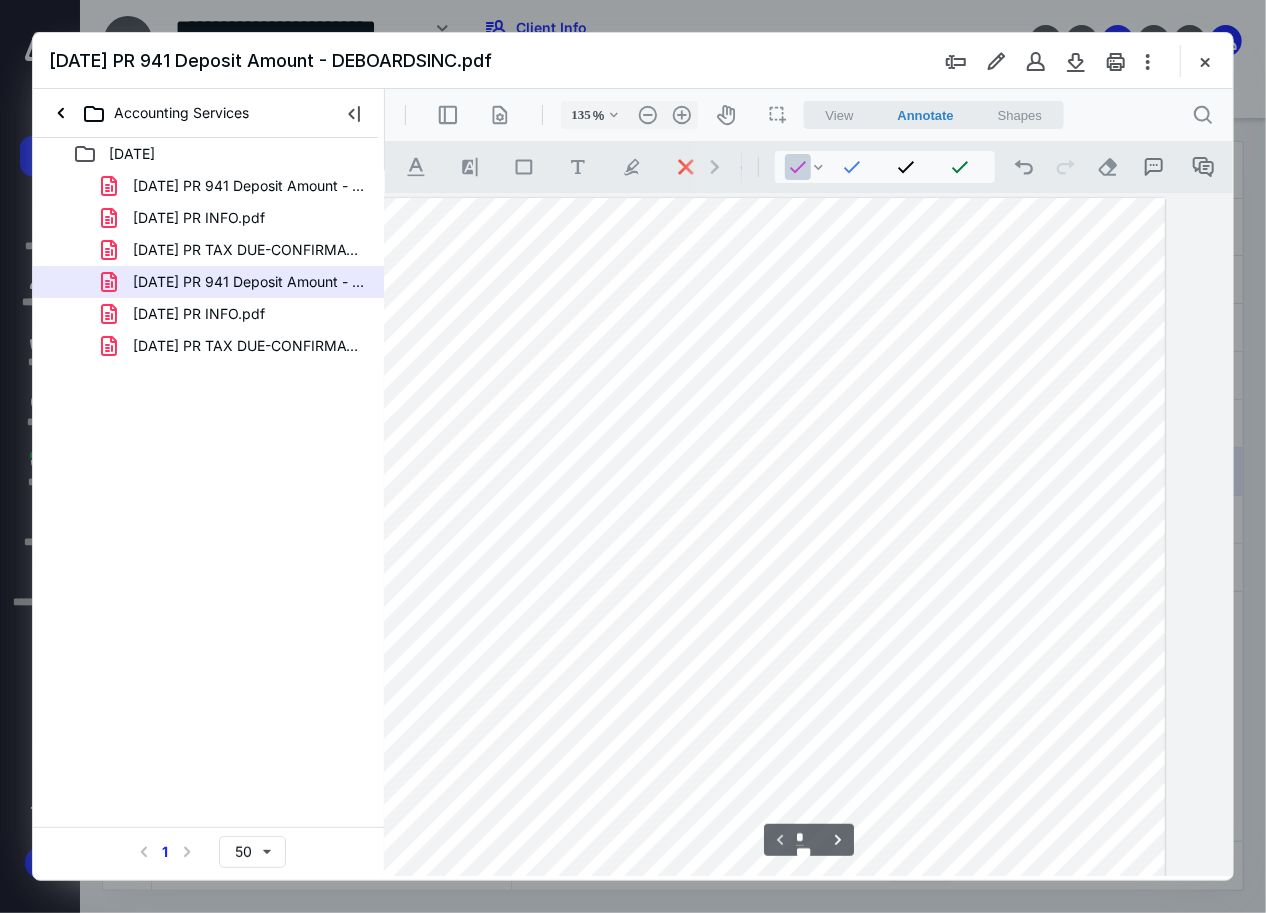scroll, scrollTop: 0, scrollLeft: 202, axis: horizontal 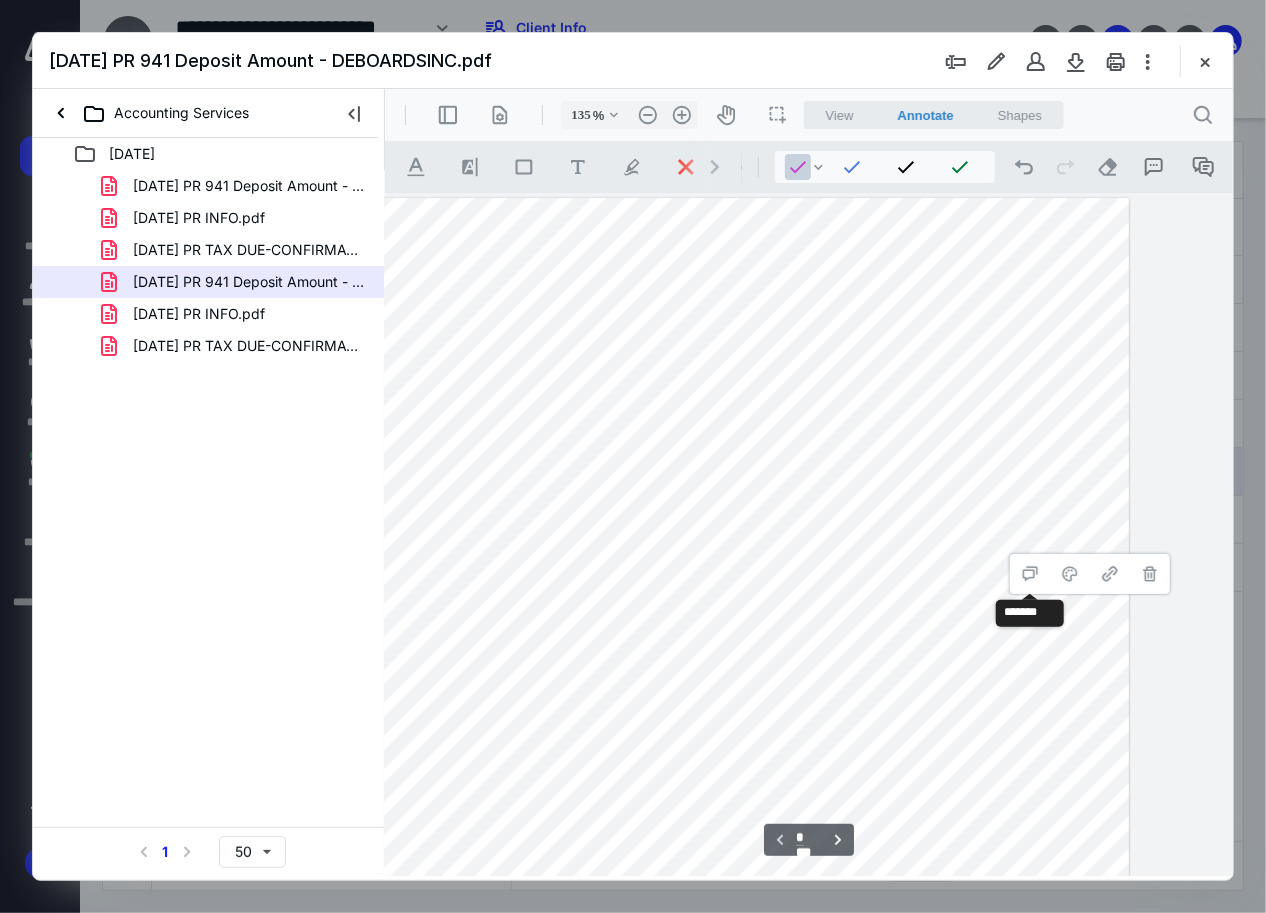 drag, startPoint x: 1104, startPoint y: 252, endPoint x: 1042, endPoint y: 538, distance: 292.64313 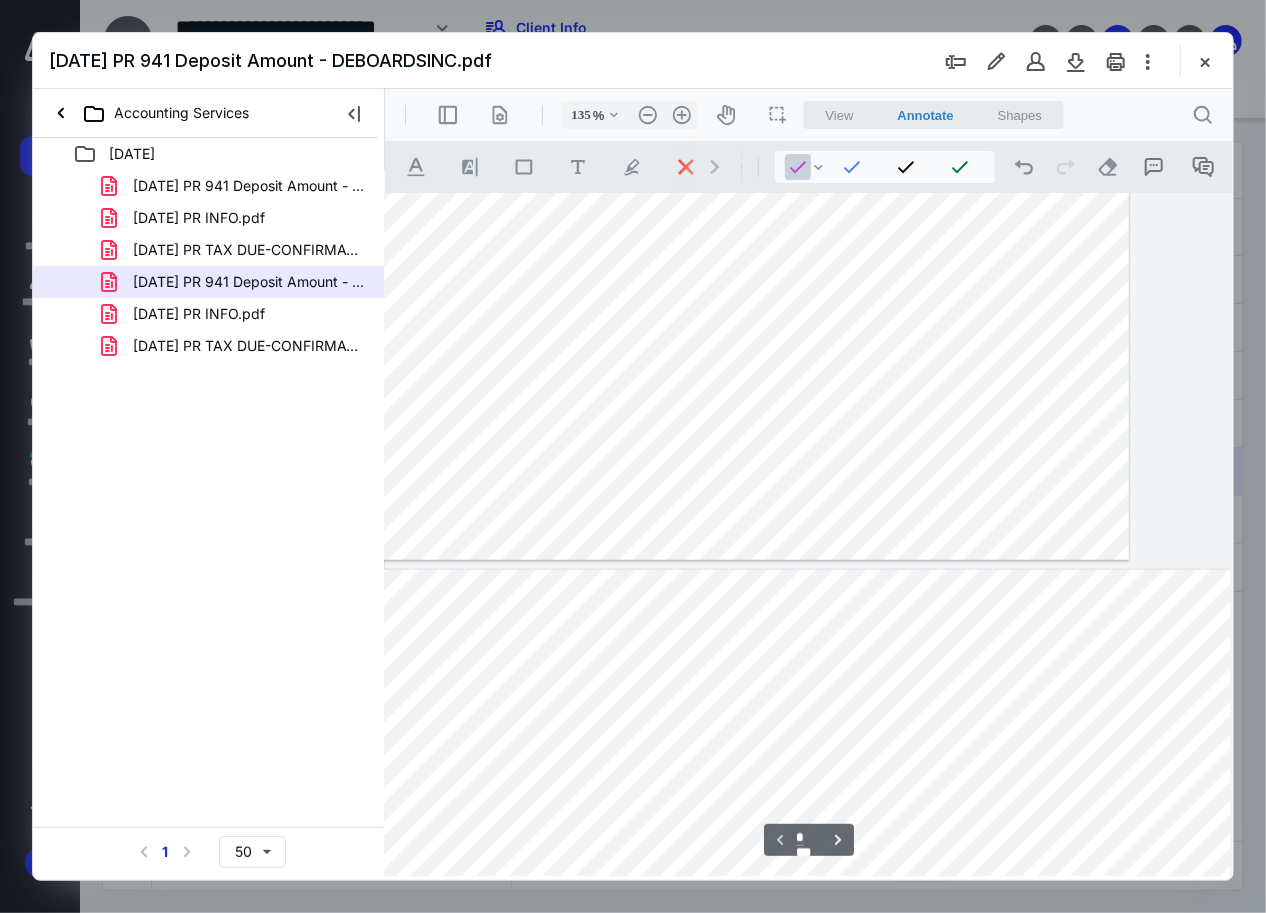 type on "*" 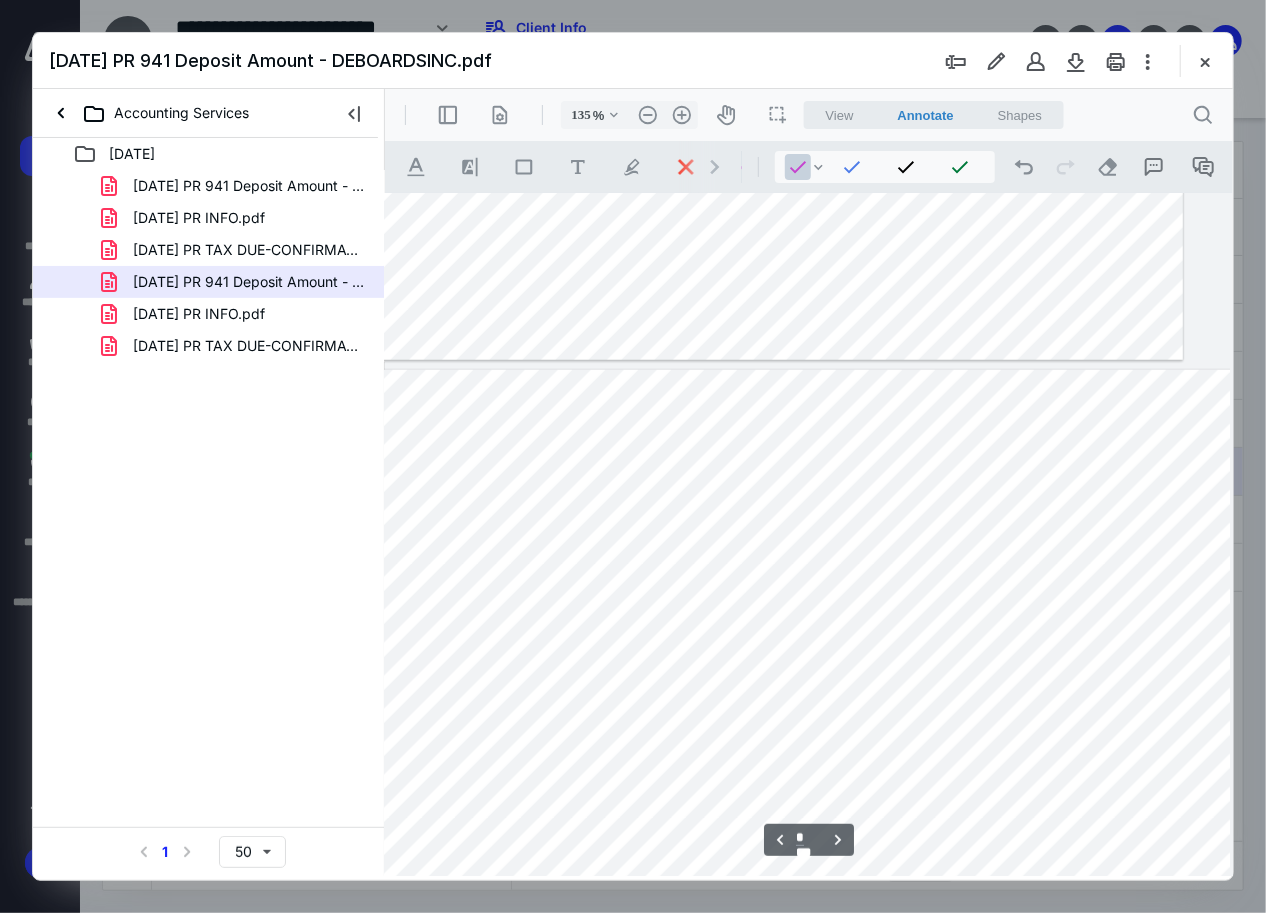 scroll, scrollTop: 900, scrollLeft: 0, axis: vertical 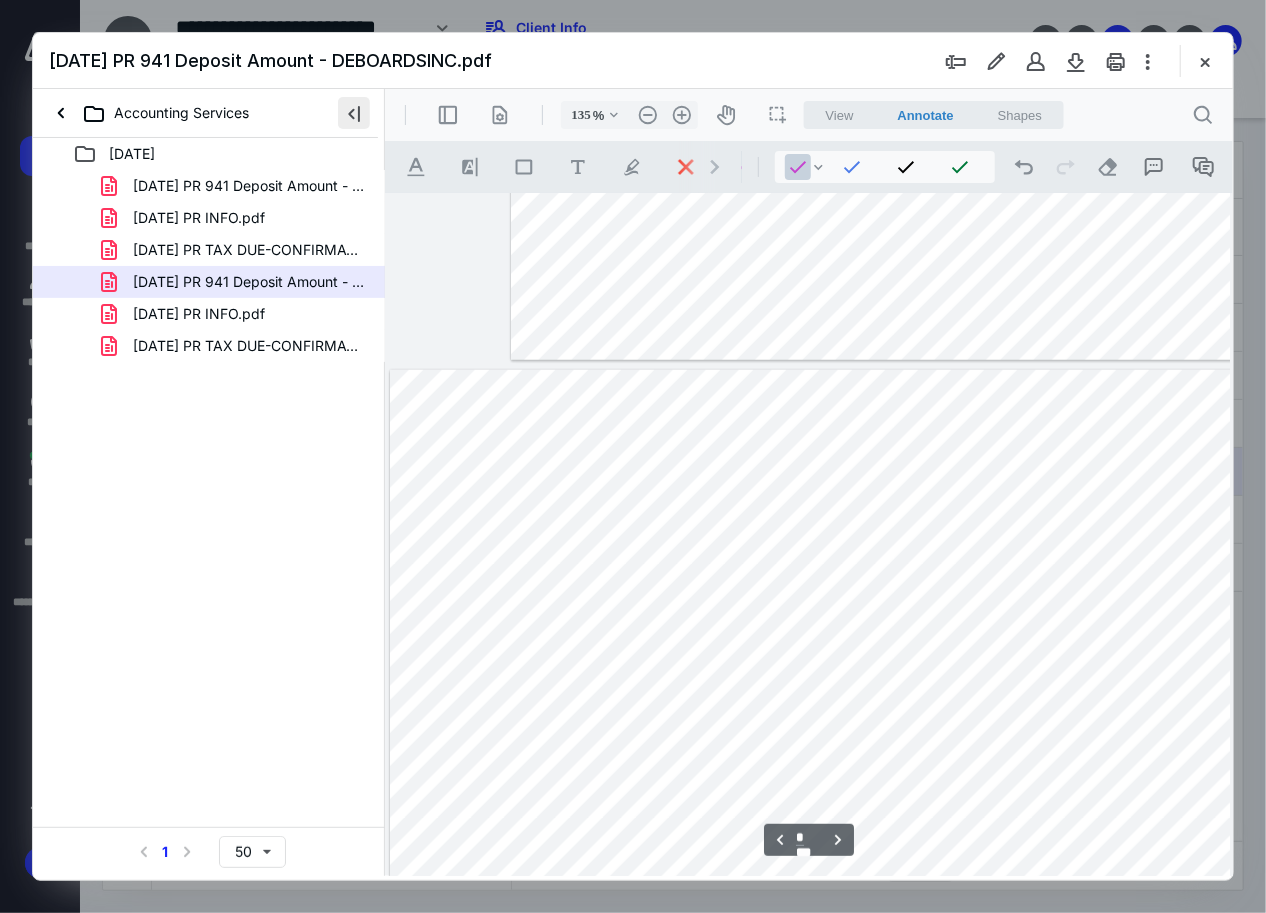 click at bounding box center (354, 113) 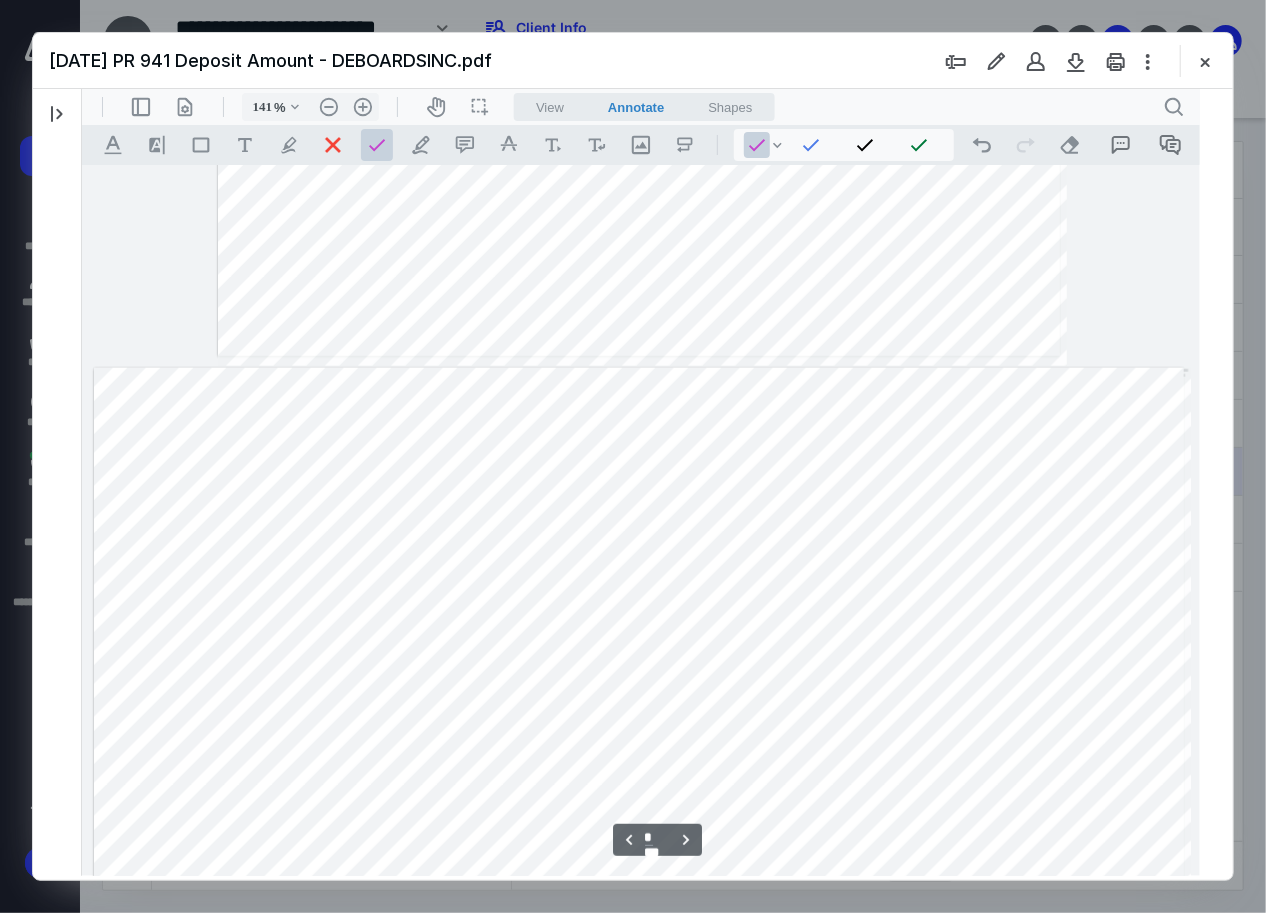 type on "142" 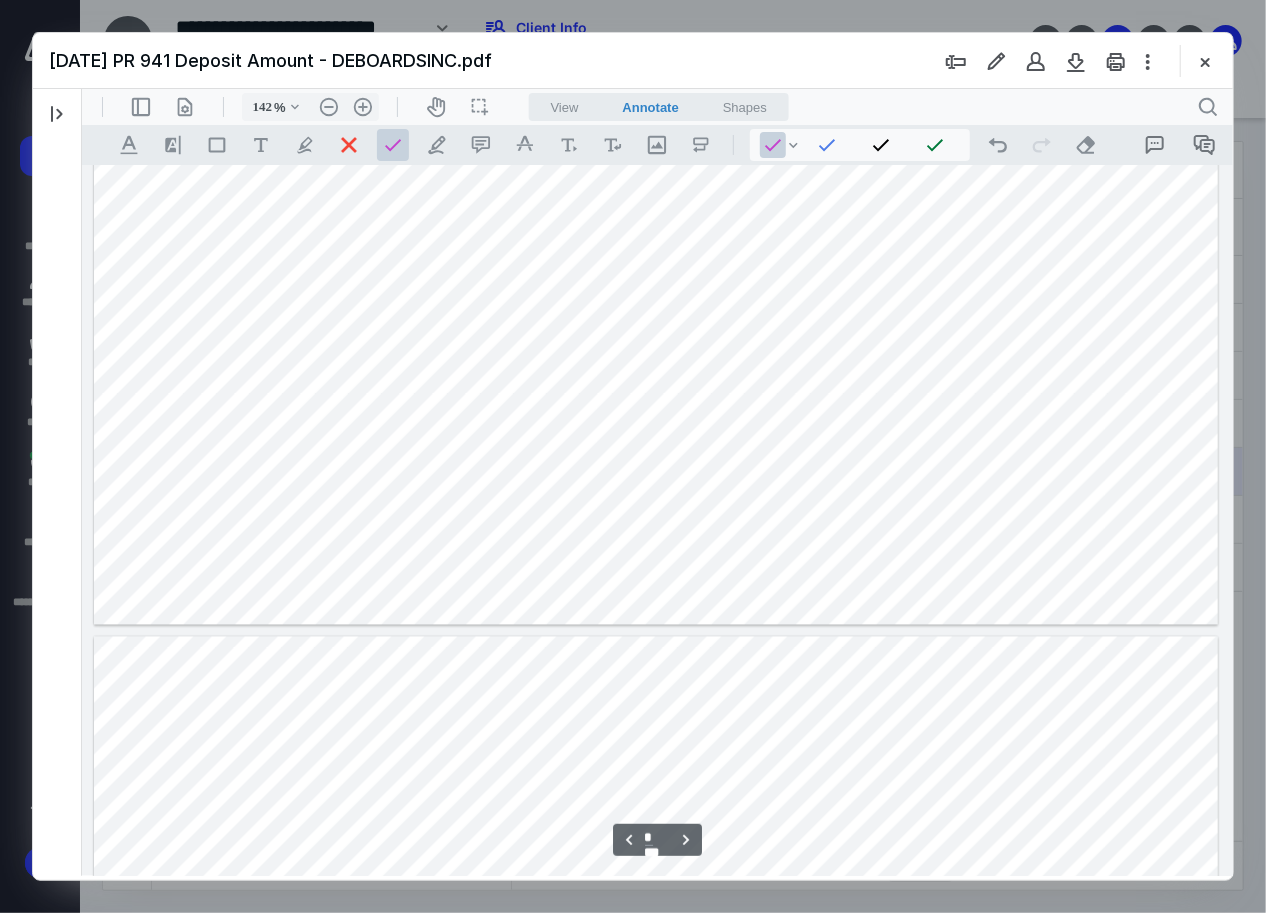 scroll, scrollTop: 1638, scrollLeft: 0, axis: vertical 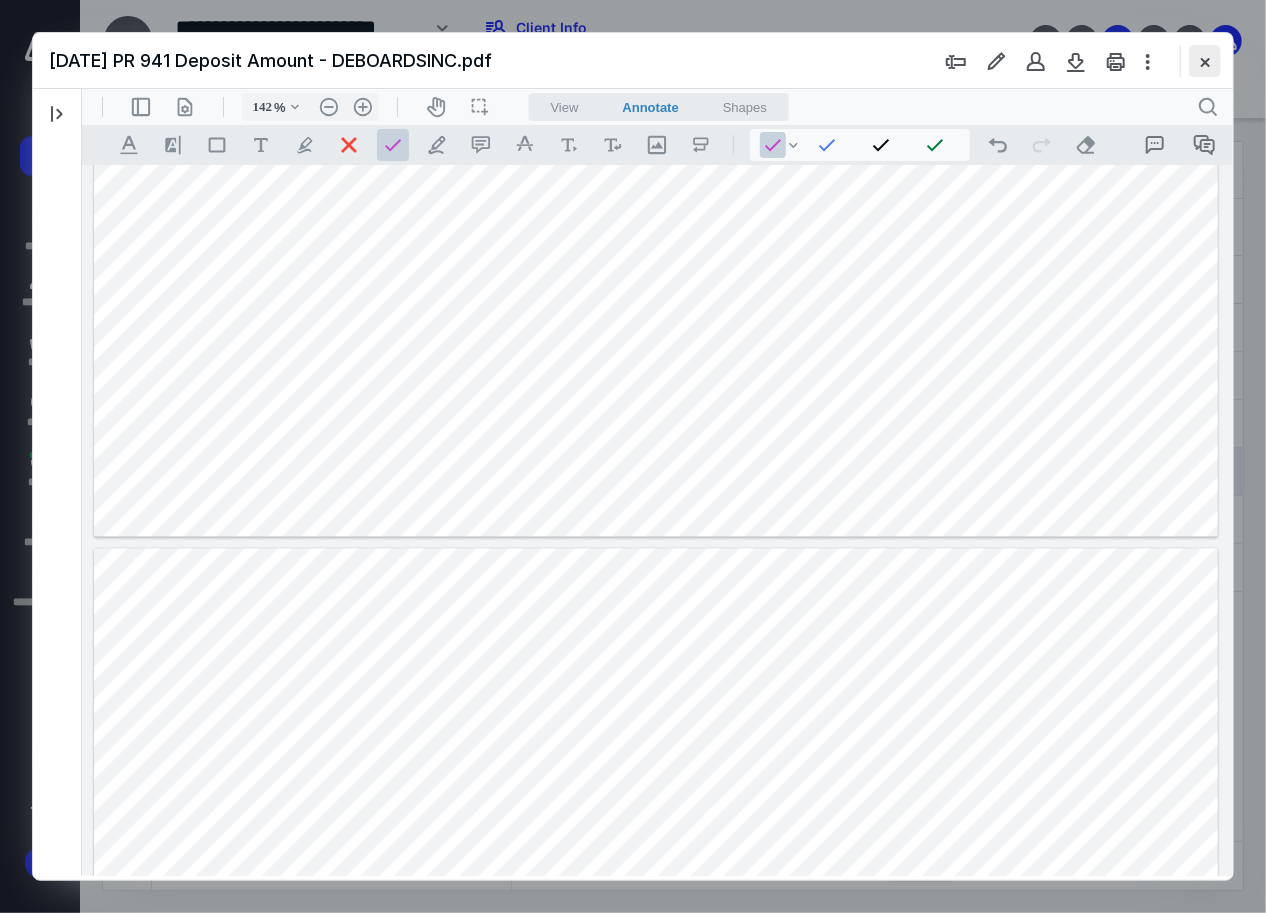 click at bounding box center (1205, 61) 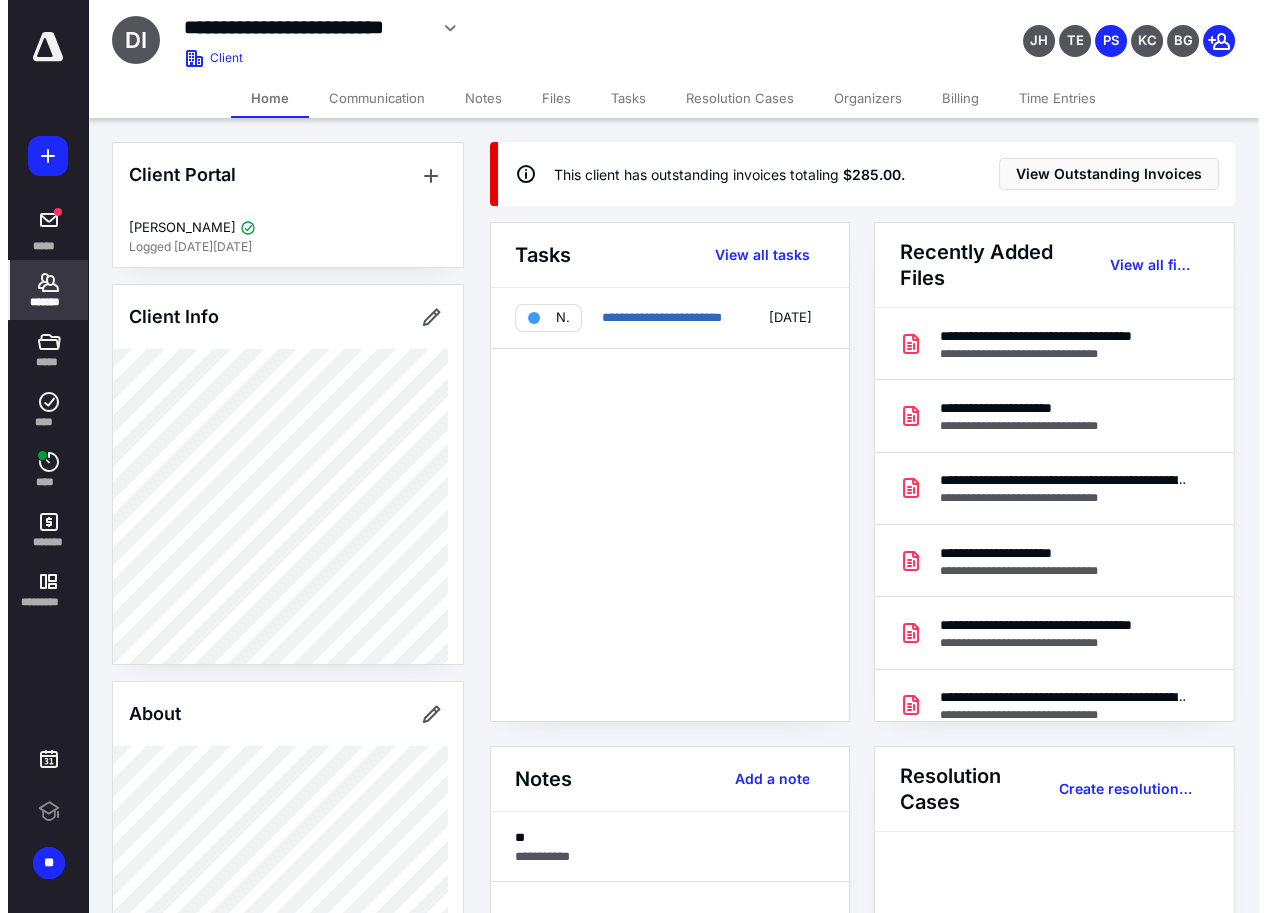 scroll, scrollTop: 0, scrollLeft: 0, axis: both 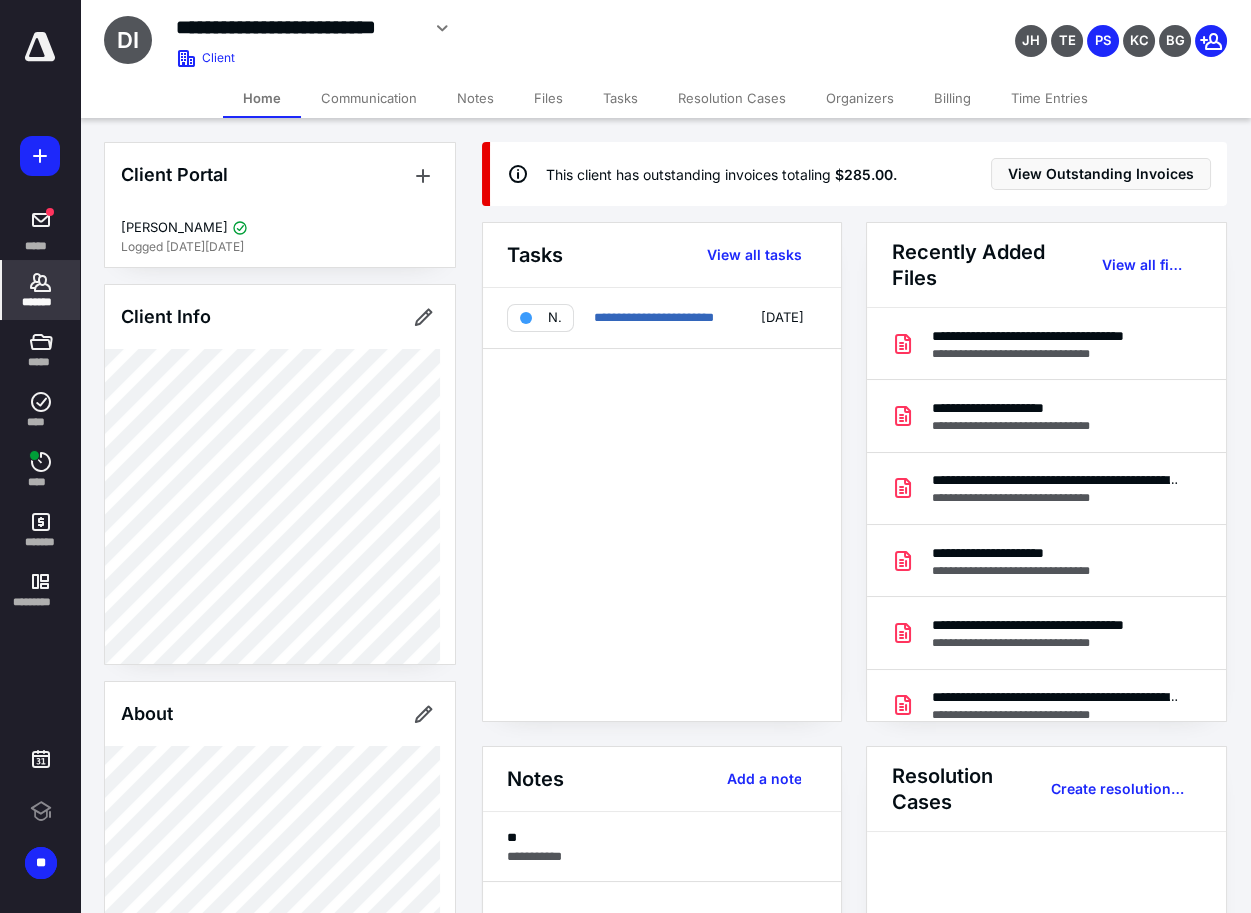click on "Files" at bounding box center (548, 98) 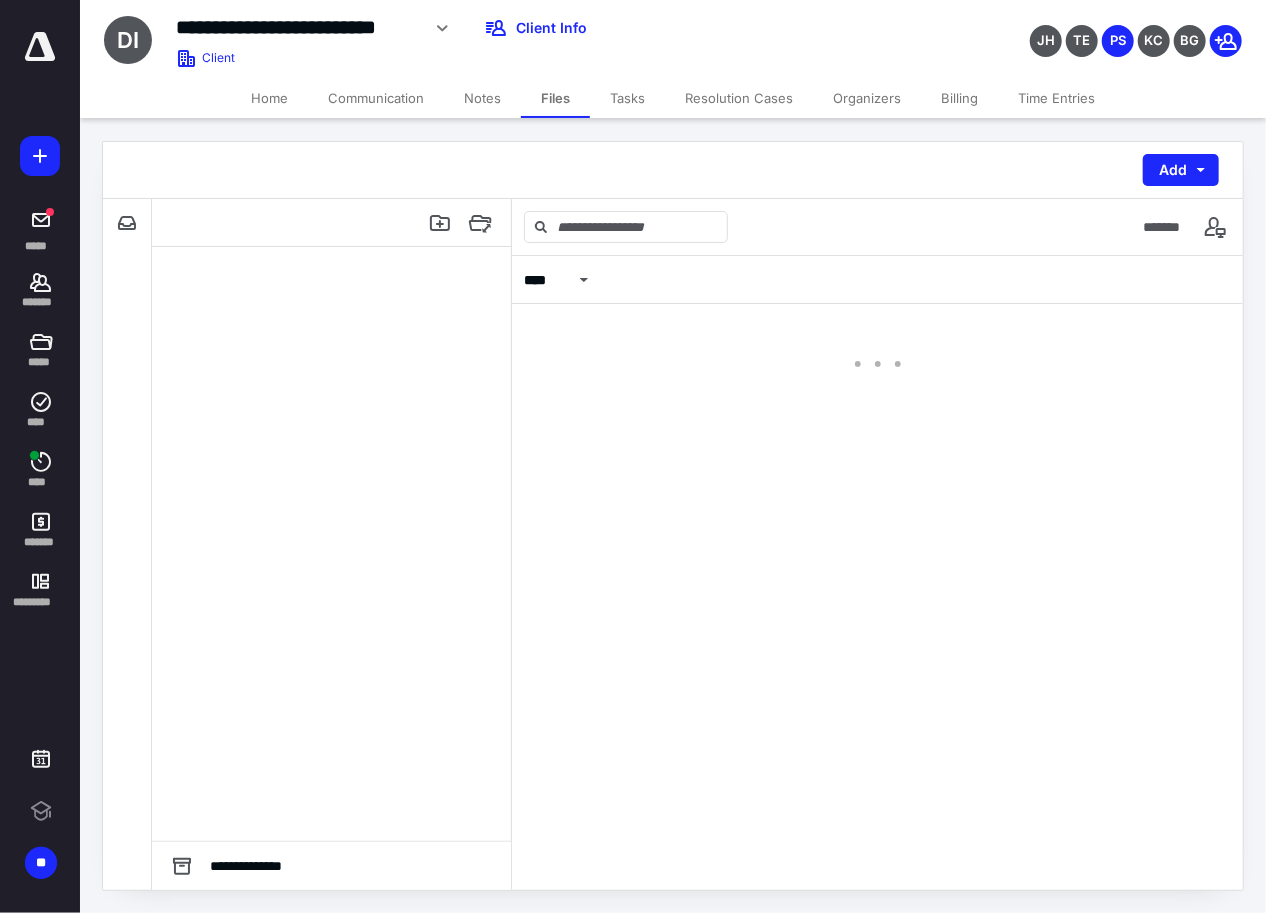 scroll, scrollTop: 0, scrollLeft: 0, axis: both 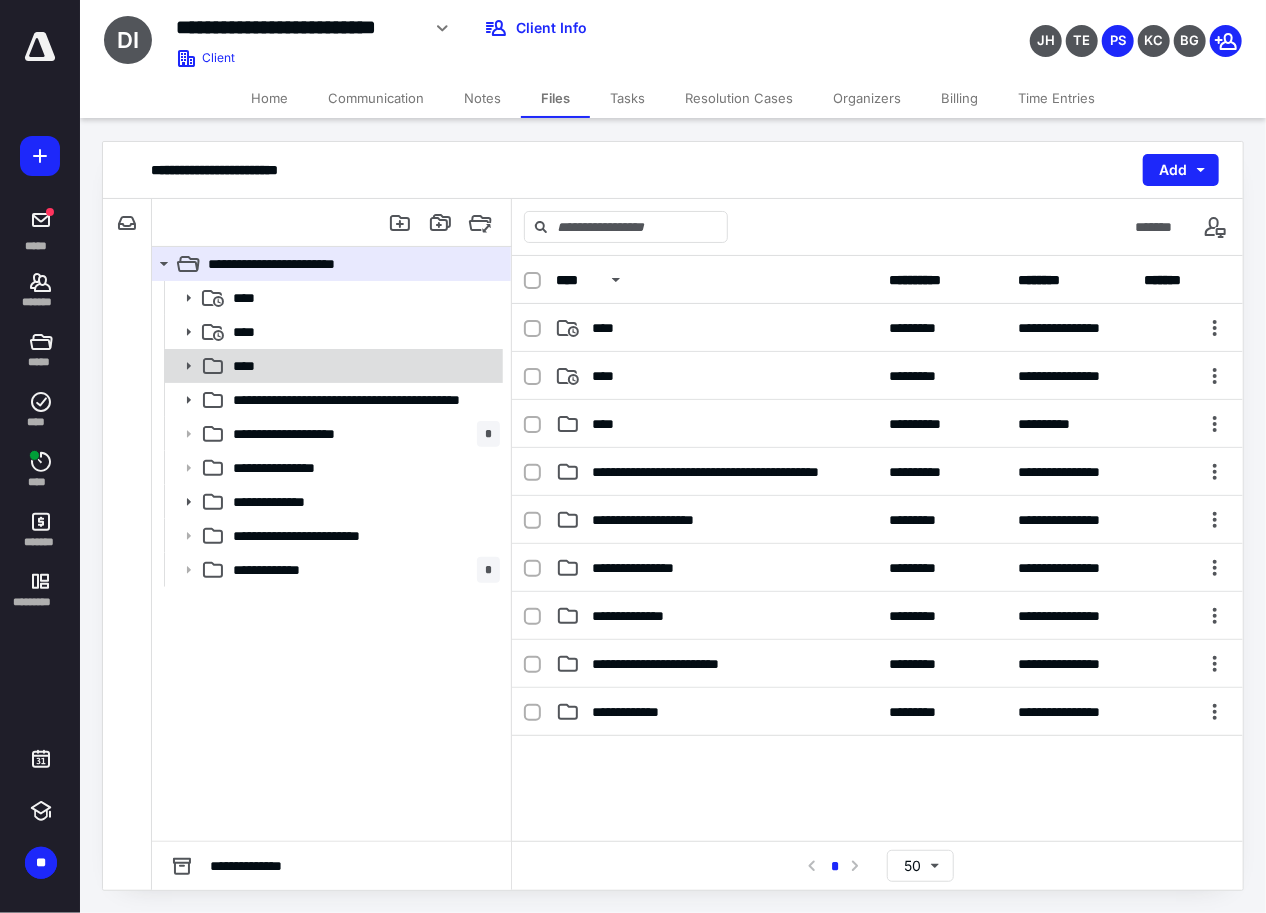 click 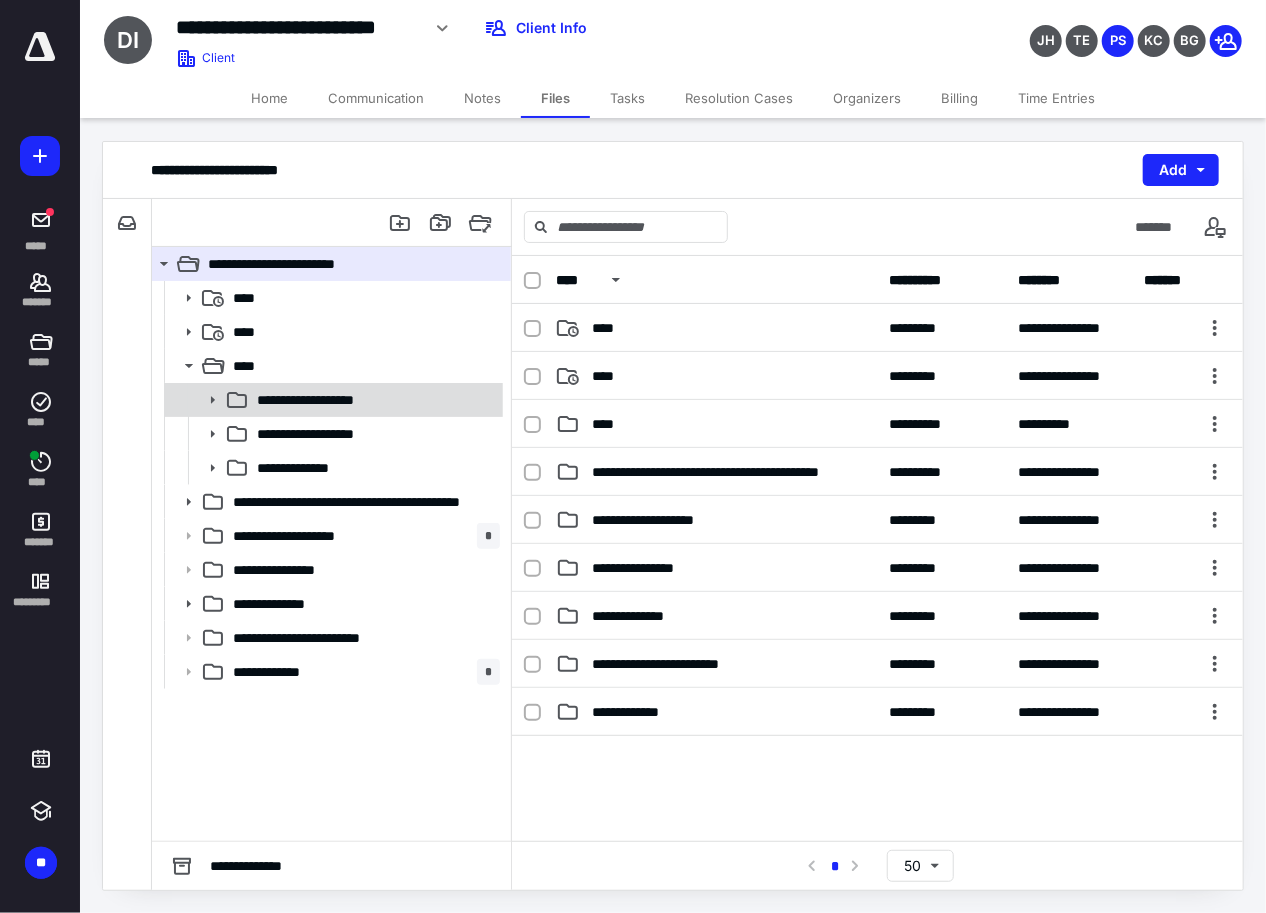 click at bounding box center (206, 400) 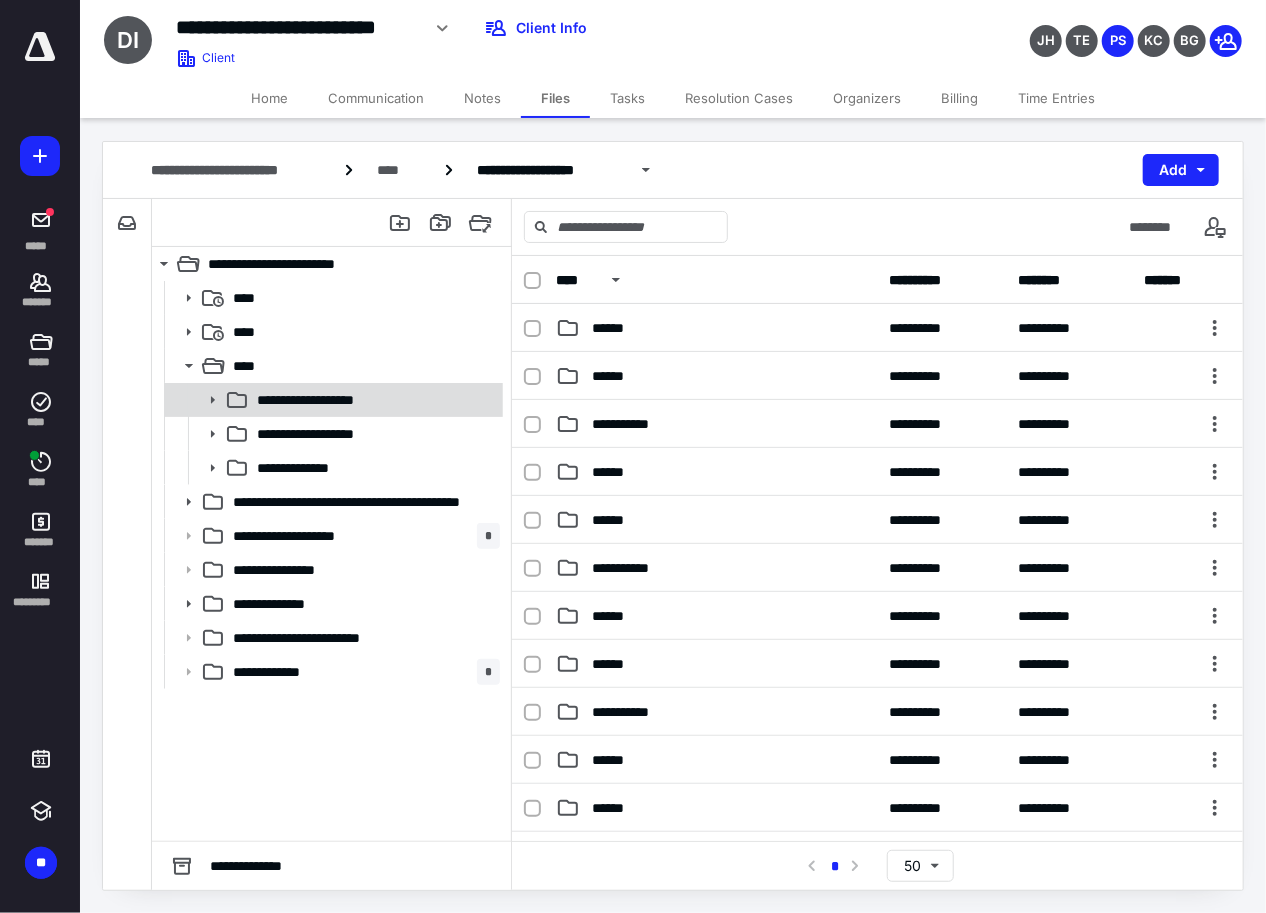 click 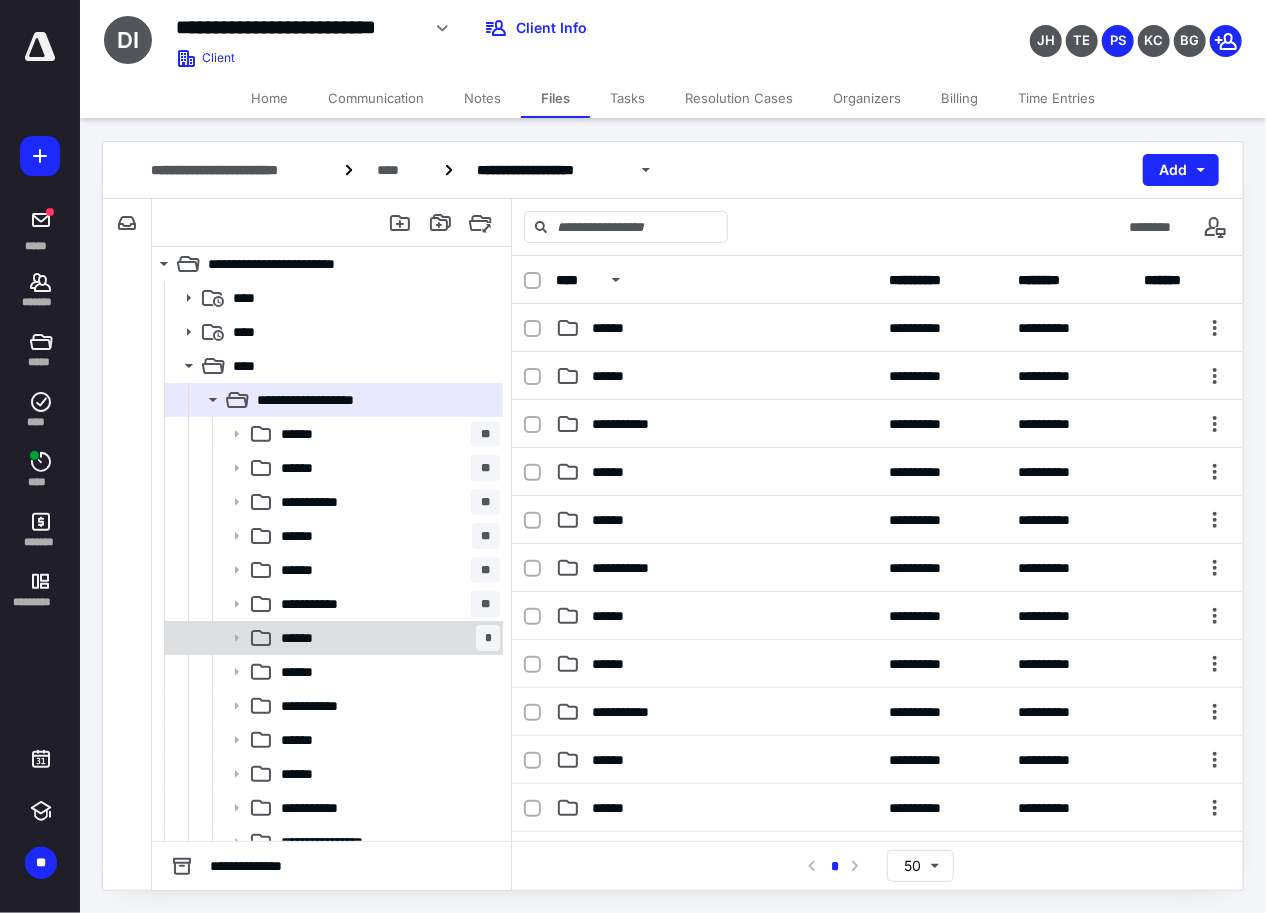click on "******" at bounding box center (301, 638) 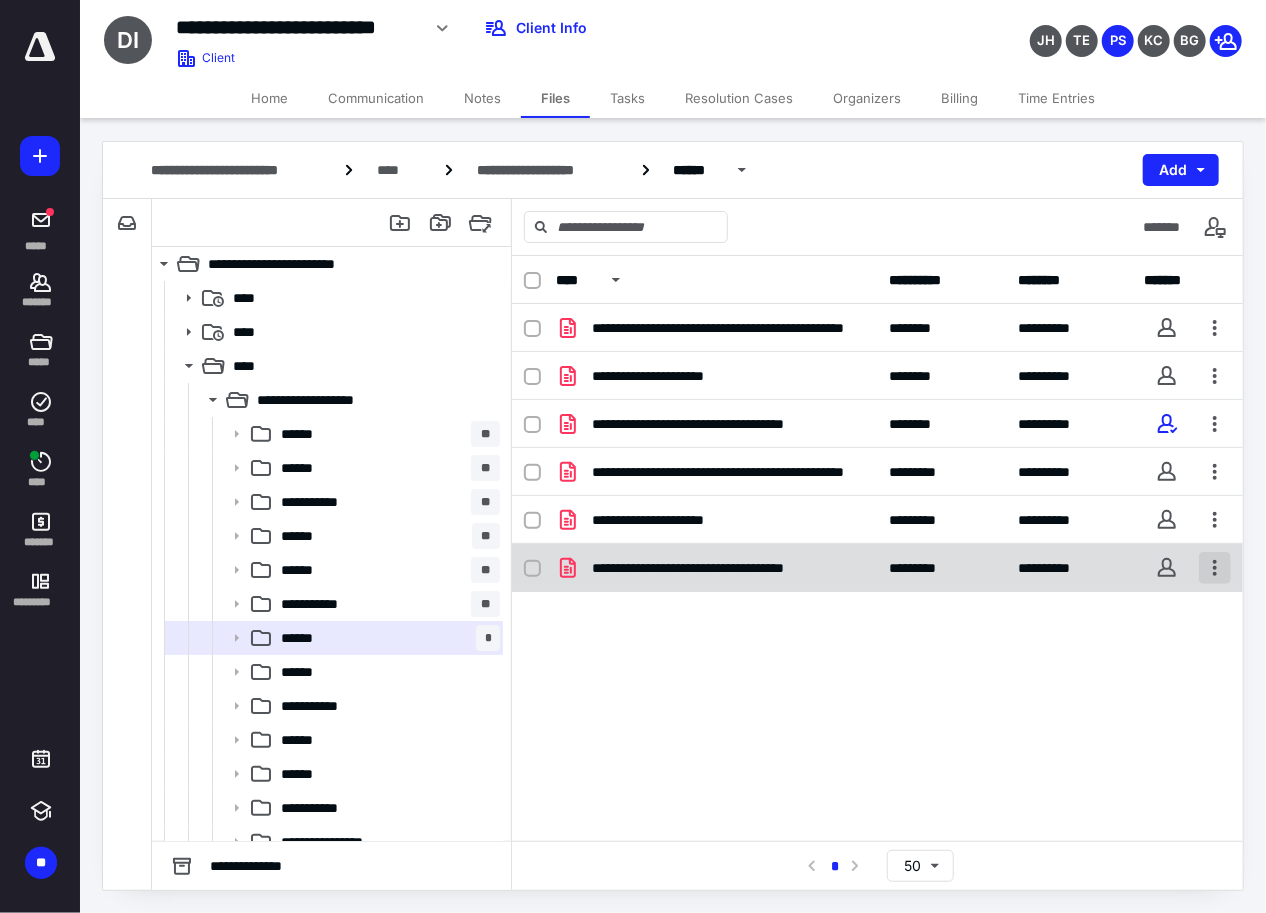 click at bounding box center (1215, 568) 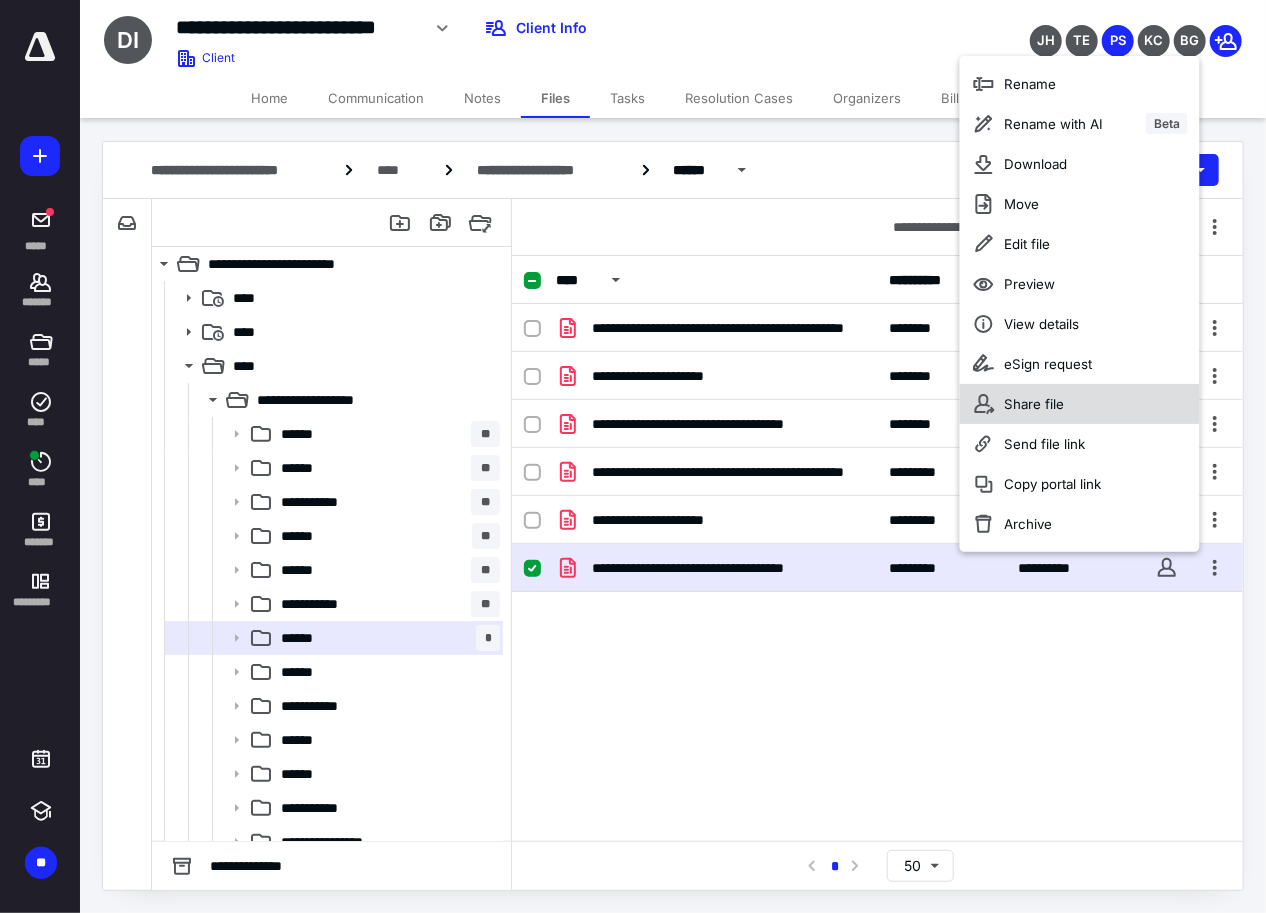 click on "Share file" at bounding box center [1080, 404] 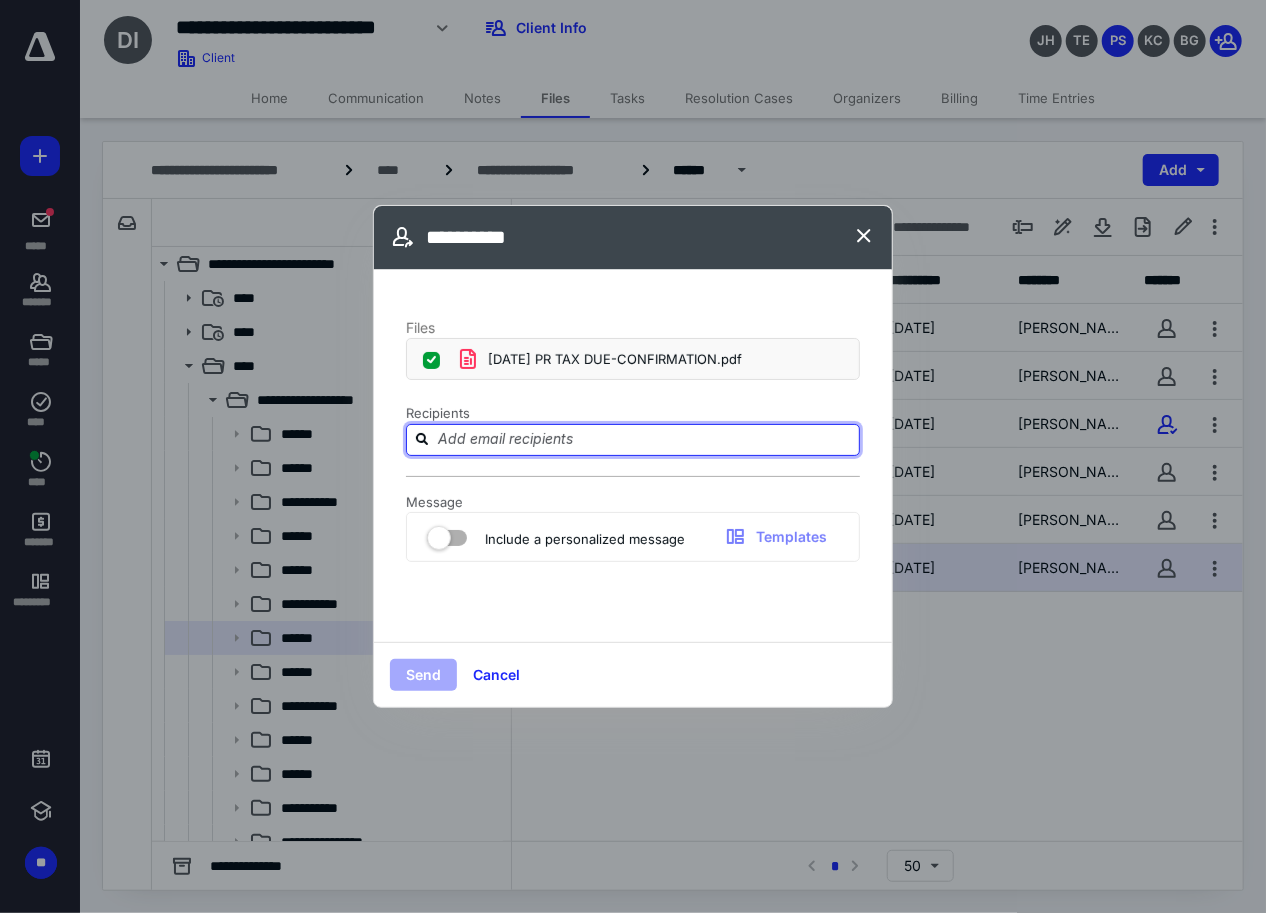 click at bounding box center [645, 439] 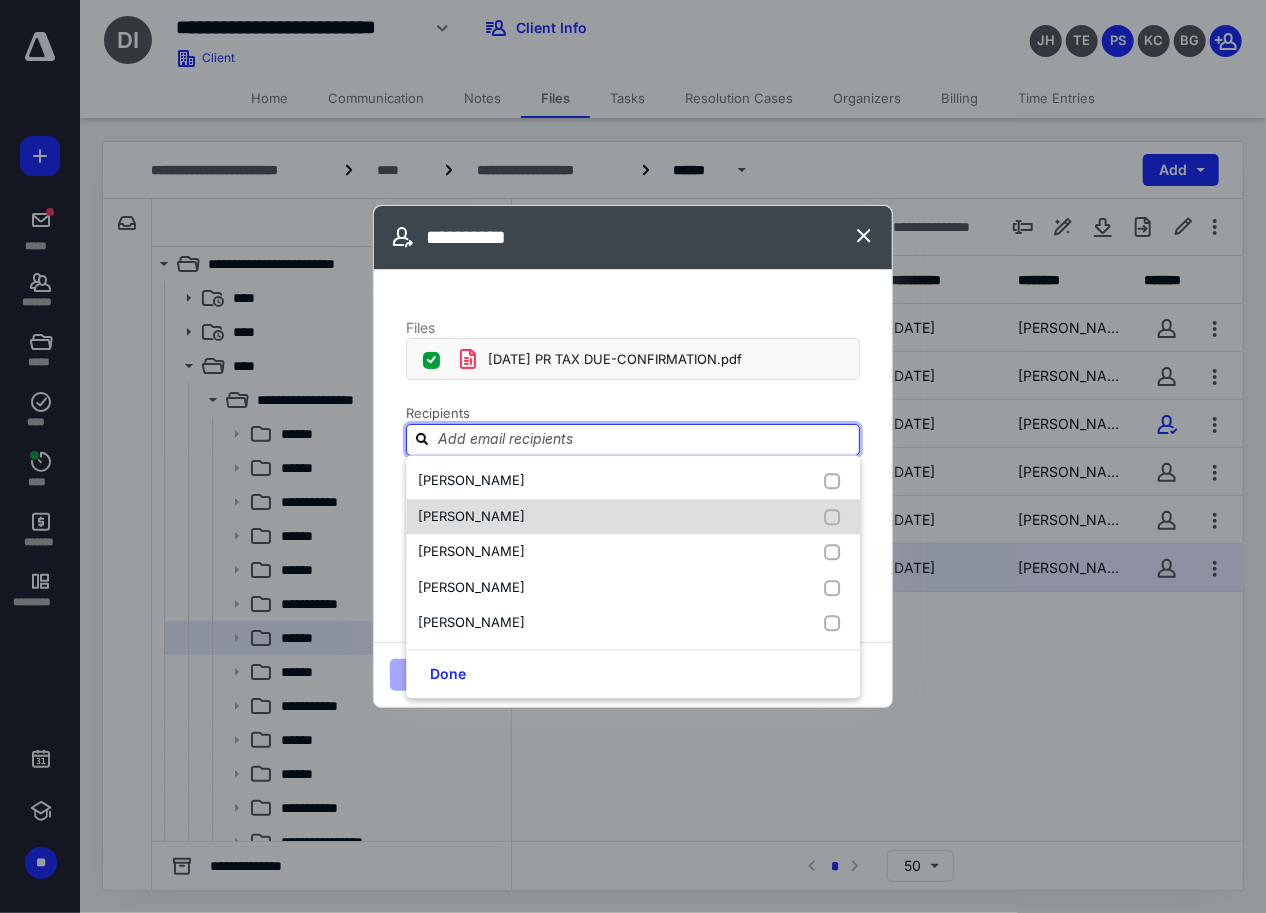 click on "Chip DeBoard" at bounding box center [633, 516] 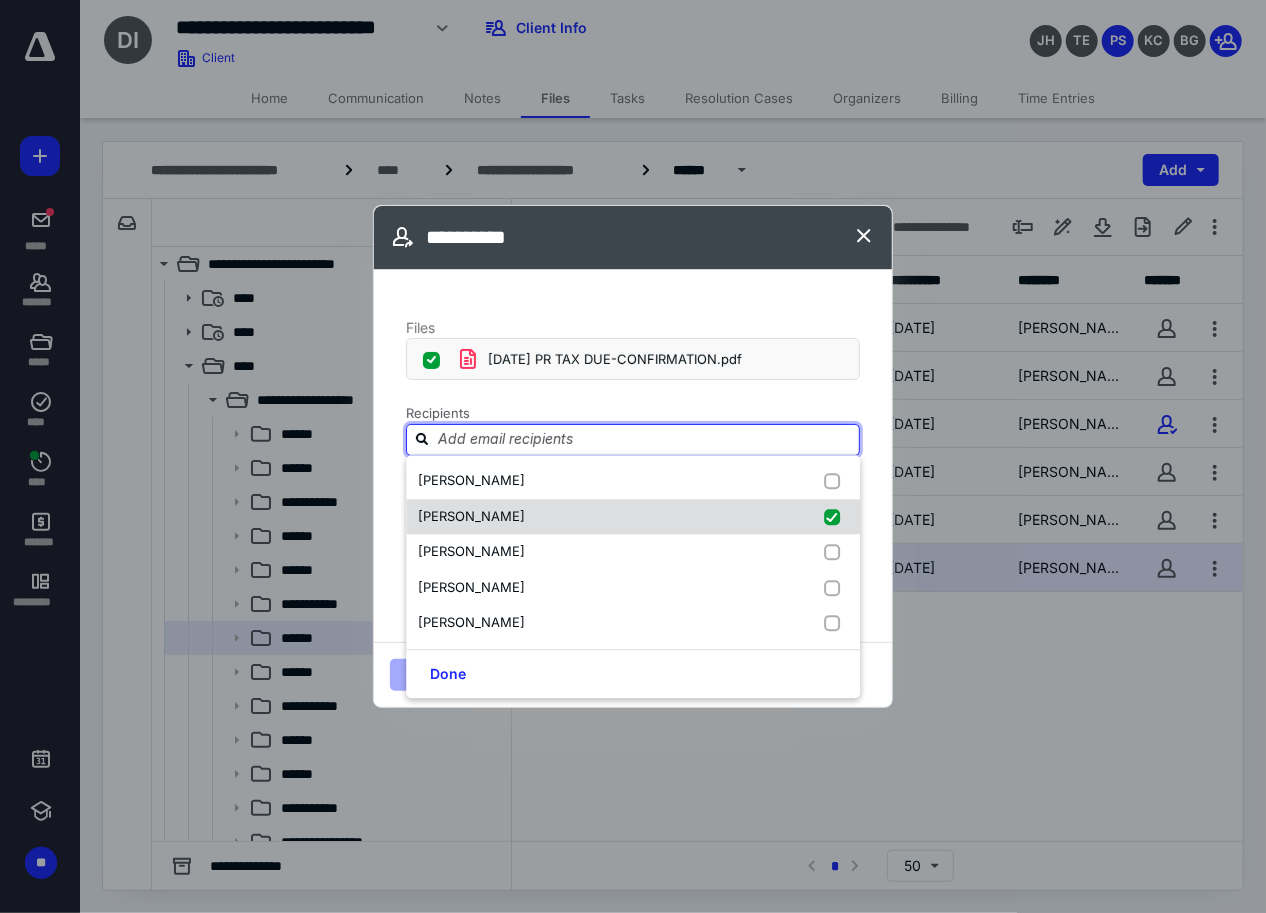 checkbox on "true" 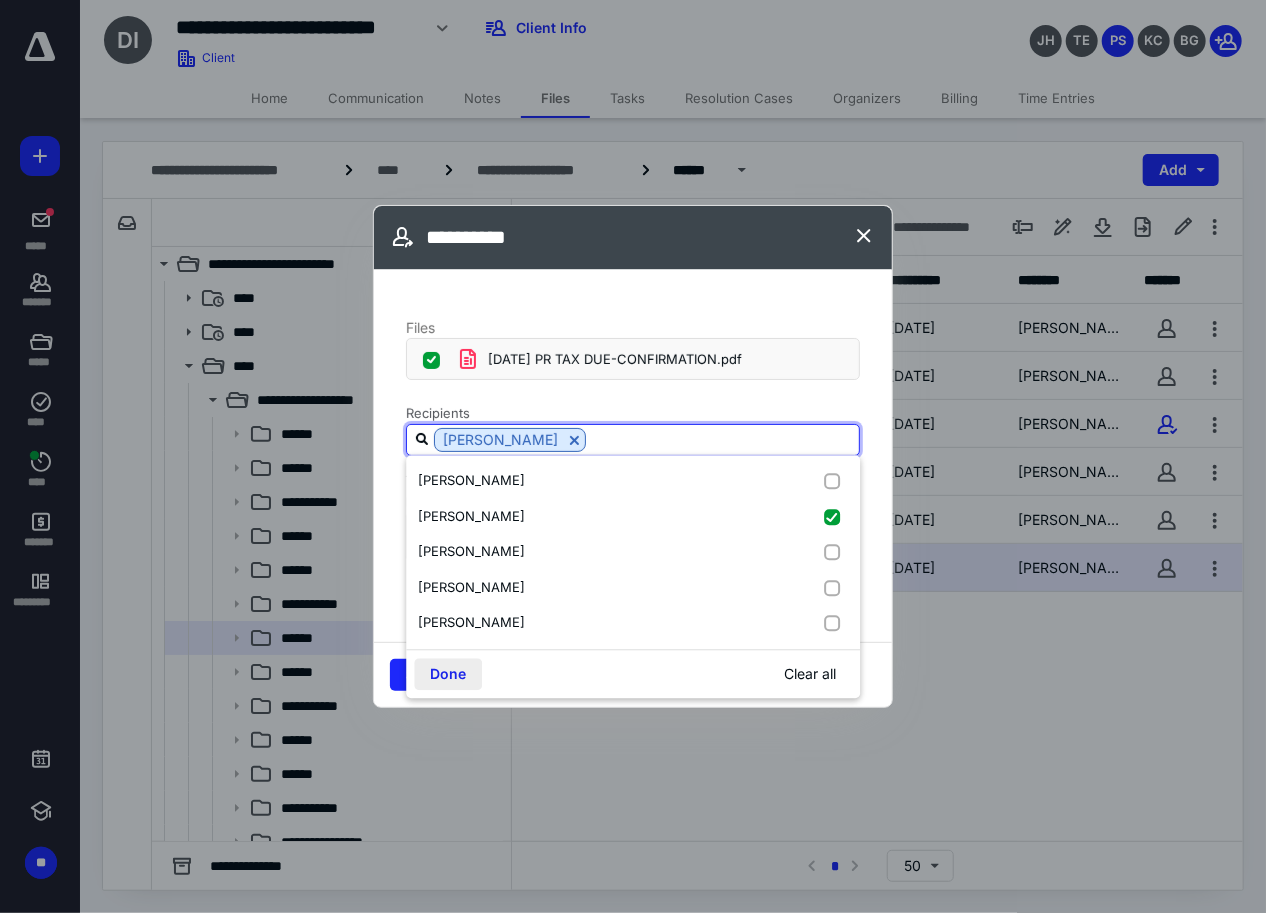 click on "Done" at bounding box center (448, 674) 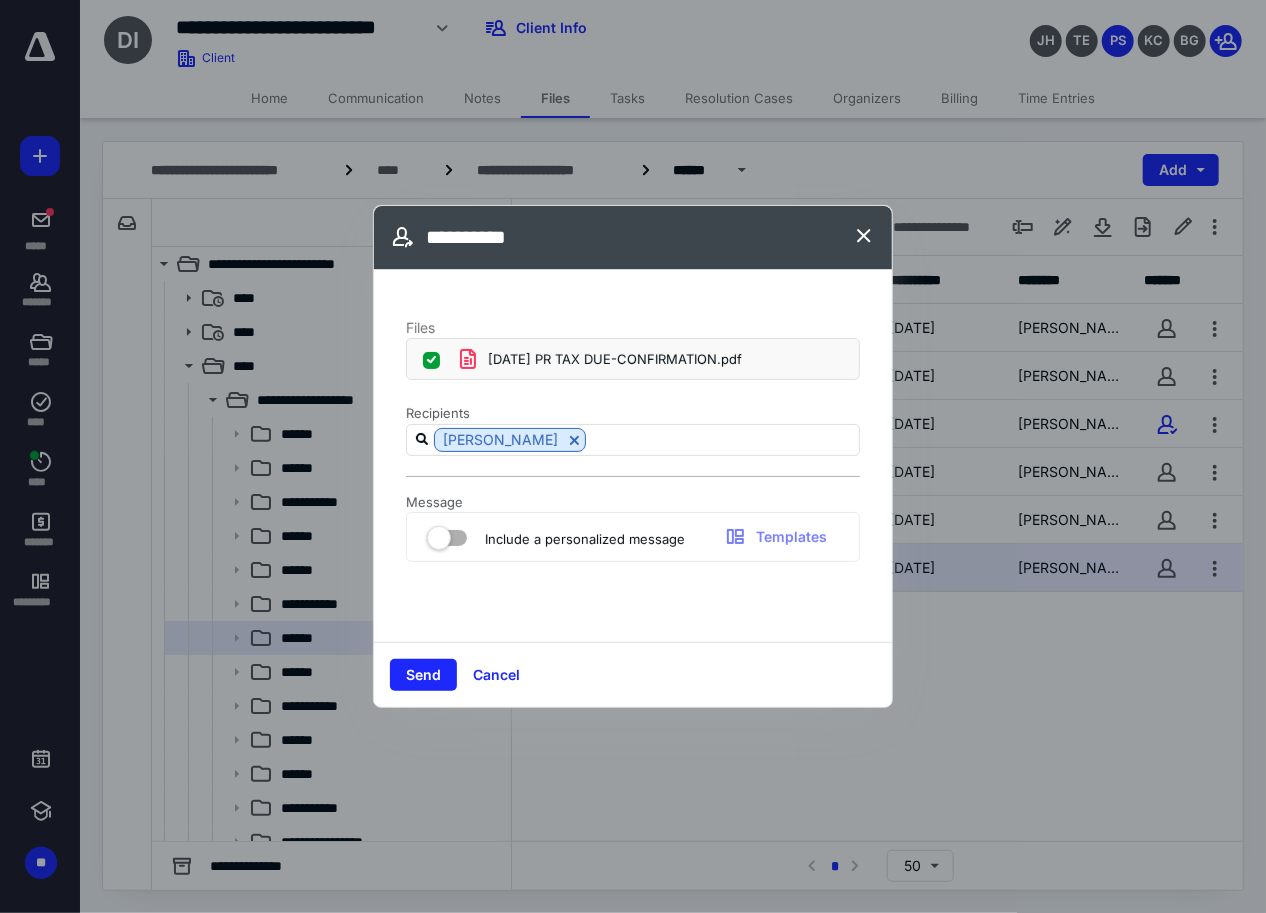 click at bounding box center (447, 534) 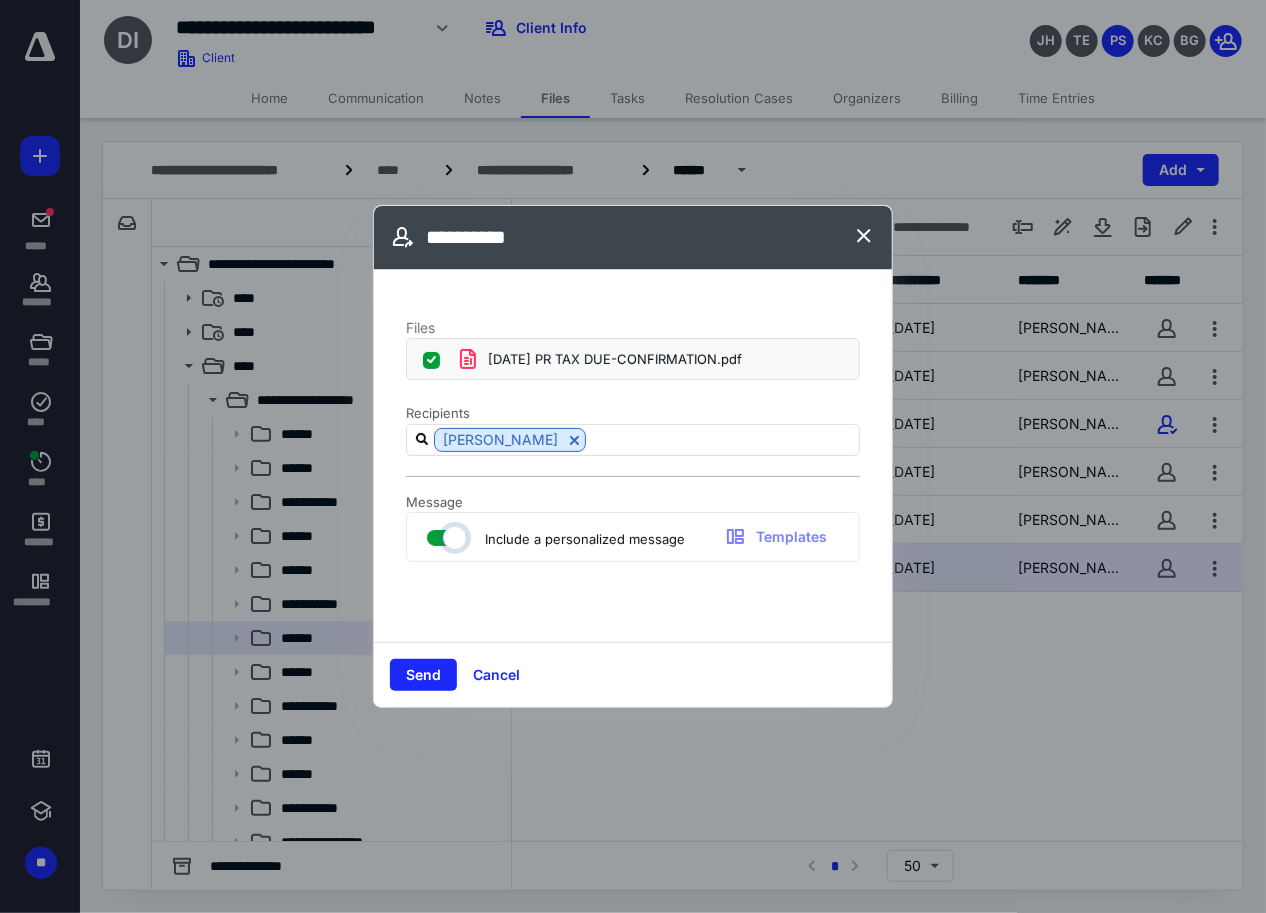 checkbox on "true" 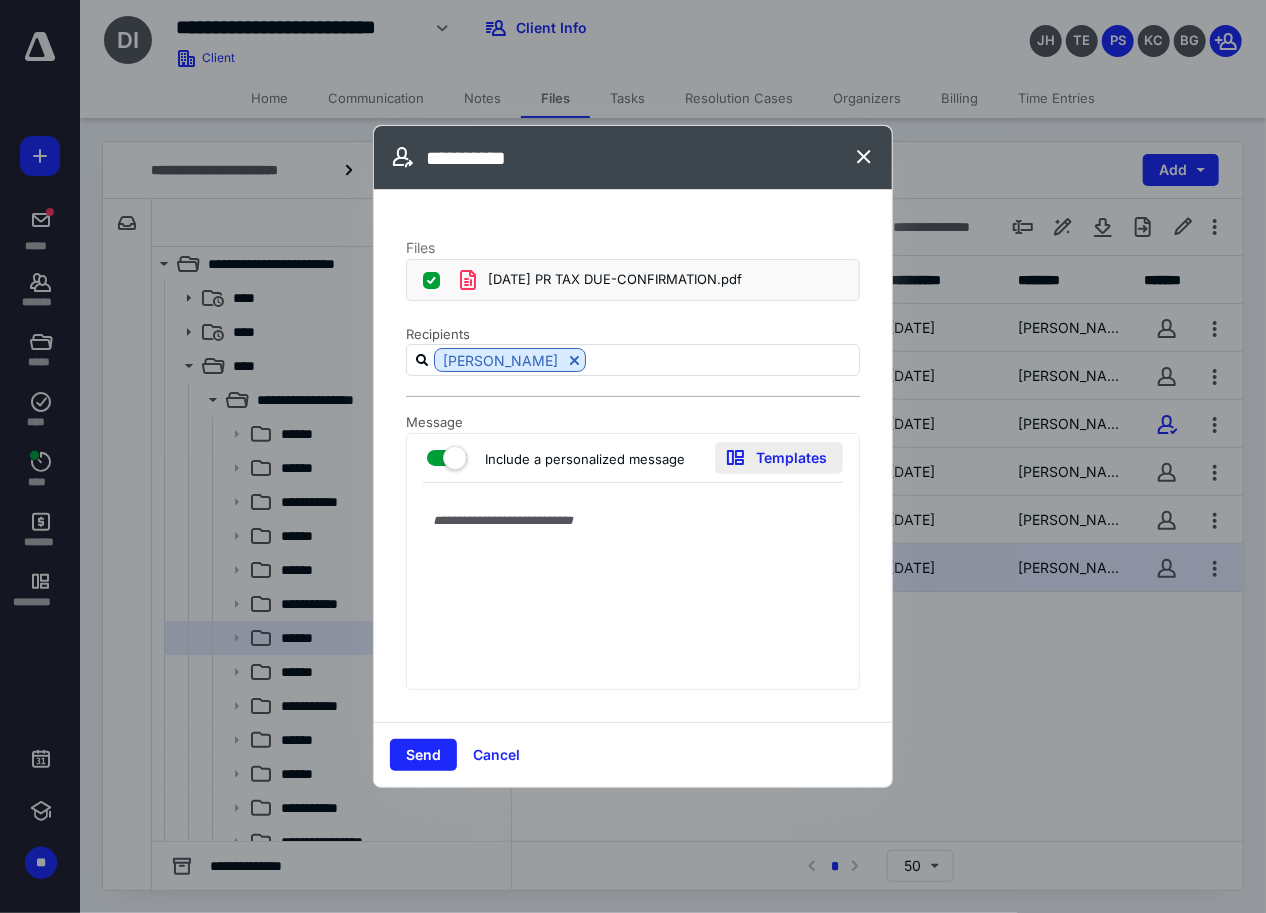 click on "Templates" at bounding box center (779, 458) 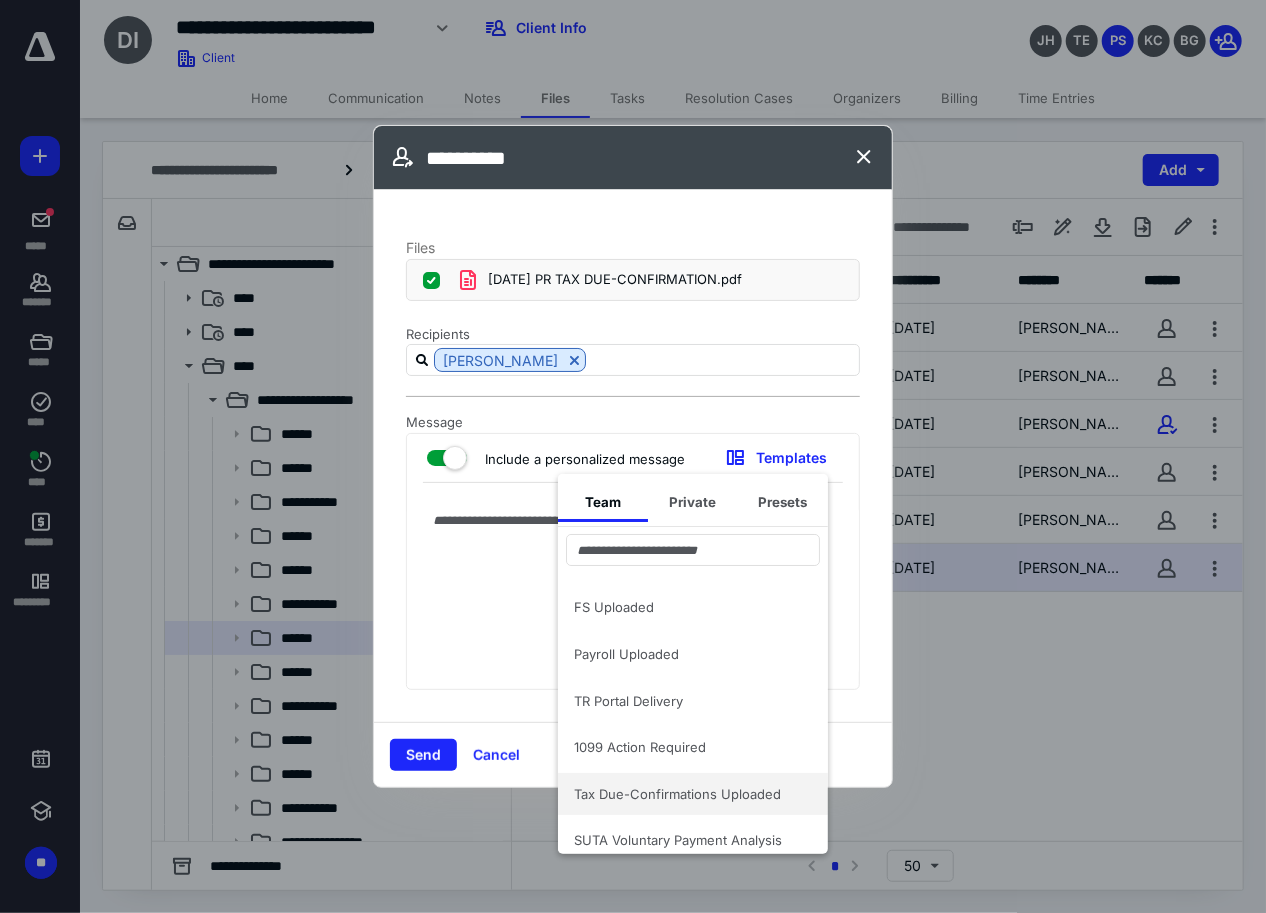 click on "Tax Due-Confirmations Uploaded" at bounding box center [681, 794] 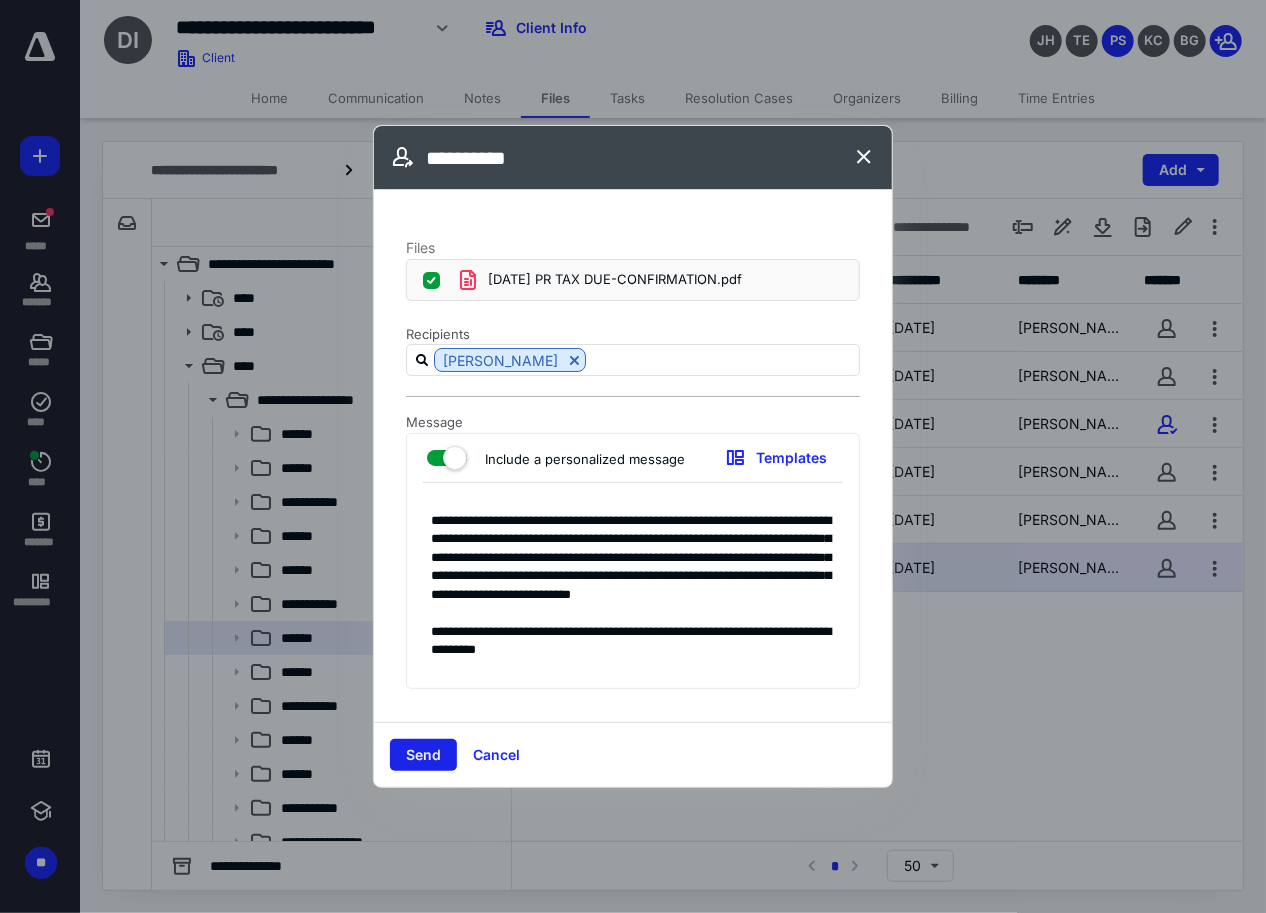 click on "Send" at bounding box center [423, 755] 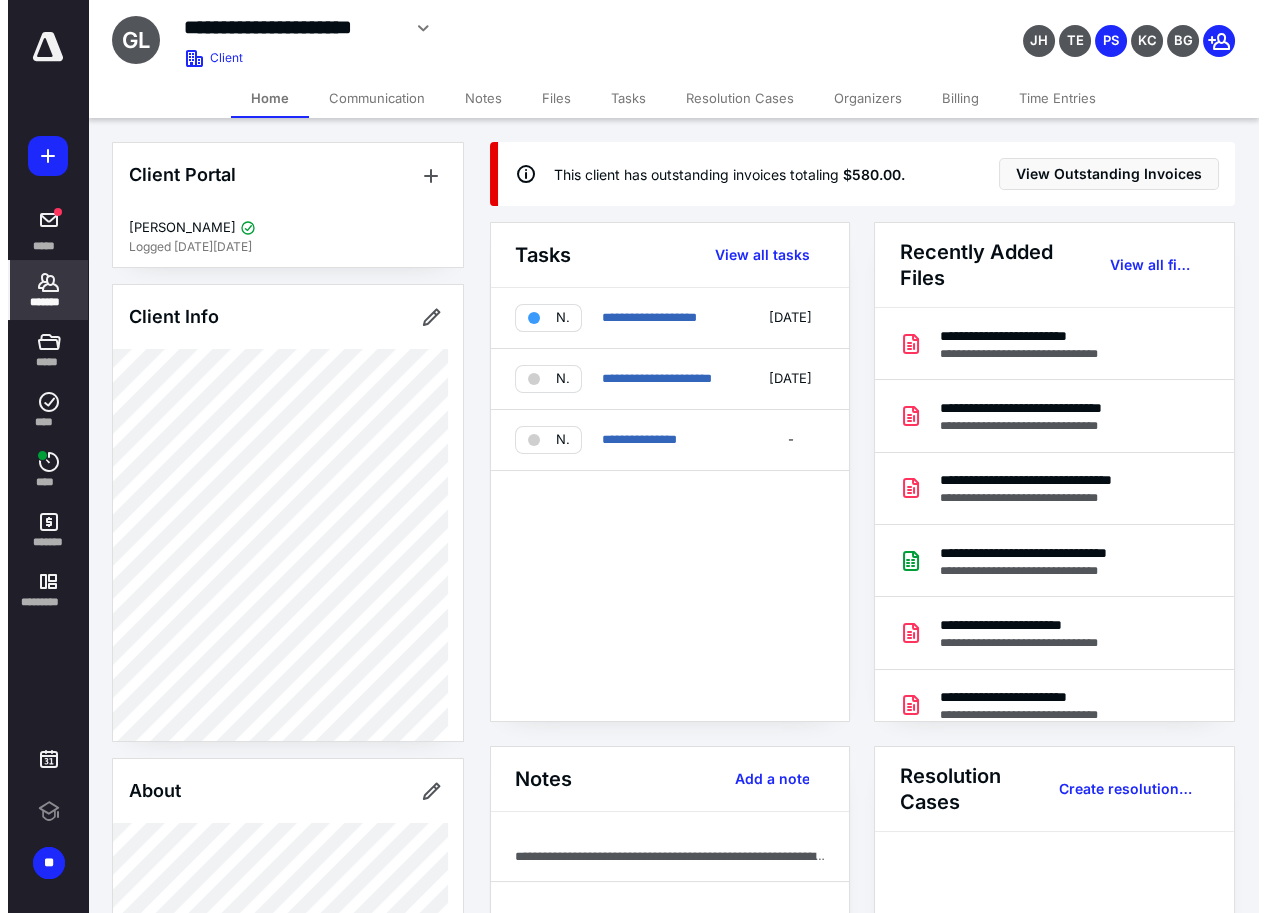 scroll, scrollTop: 0, scrollLeft: 0, axis: both 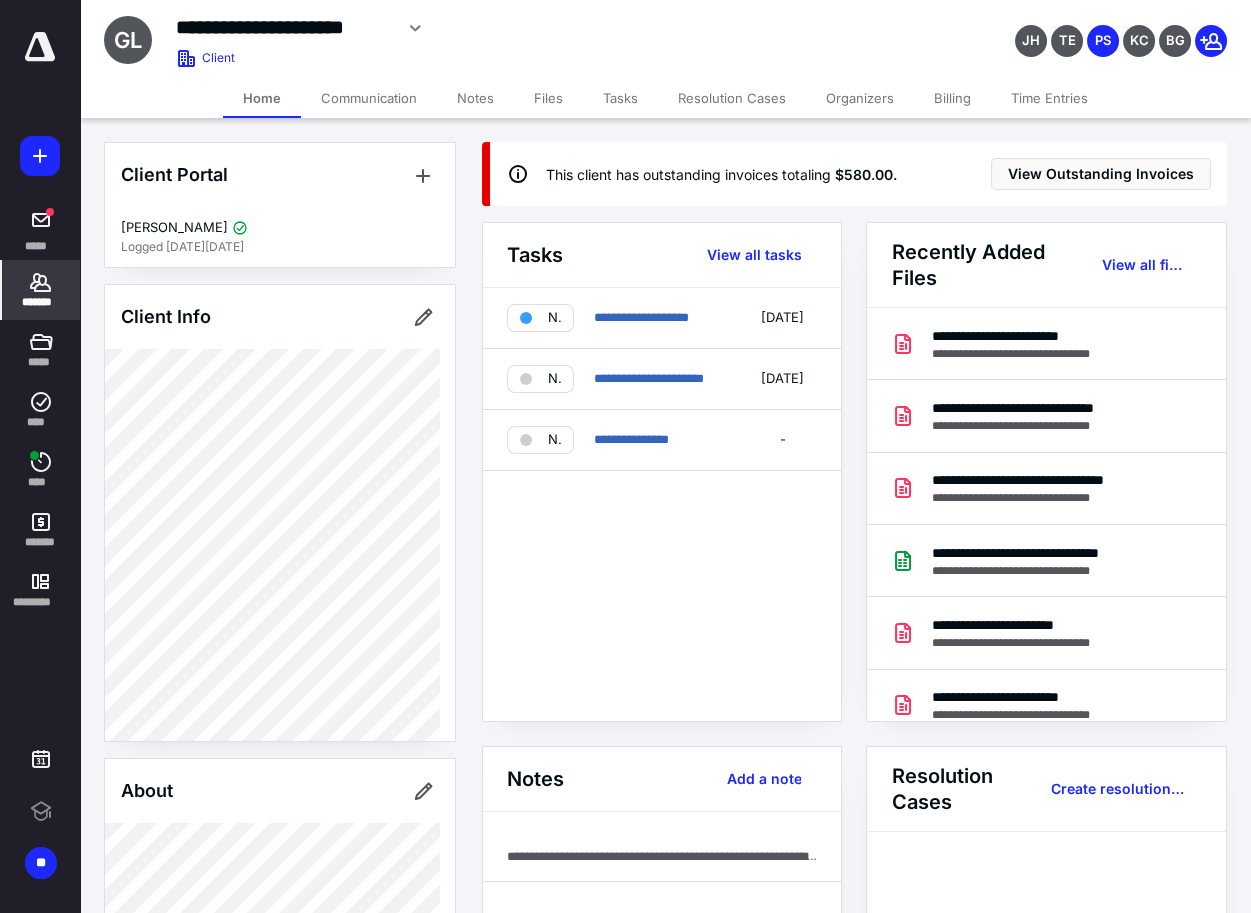 click on "Files" at bounding box center (548, 98) 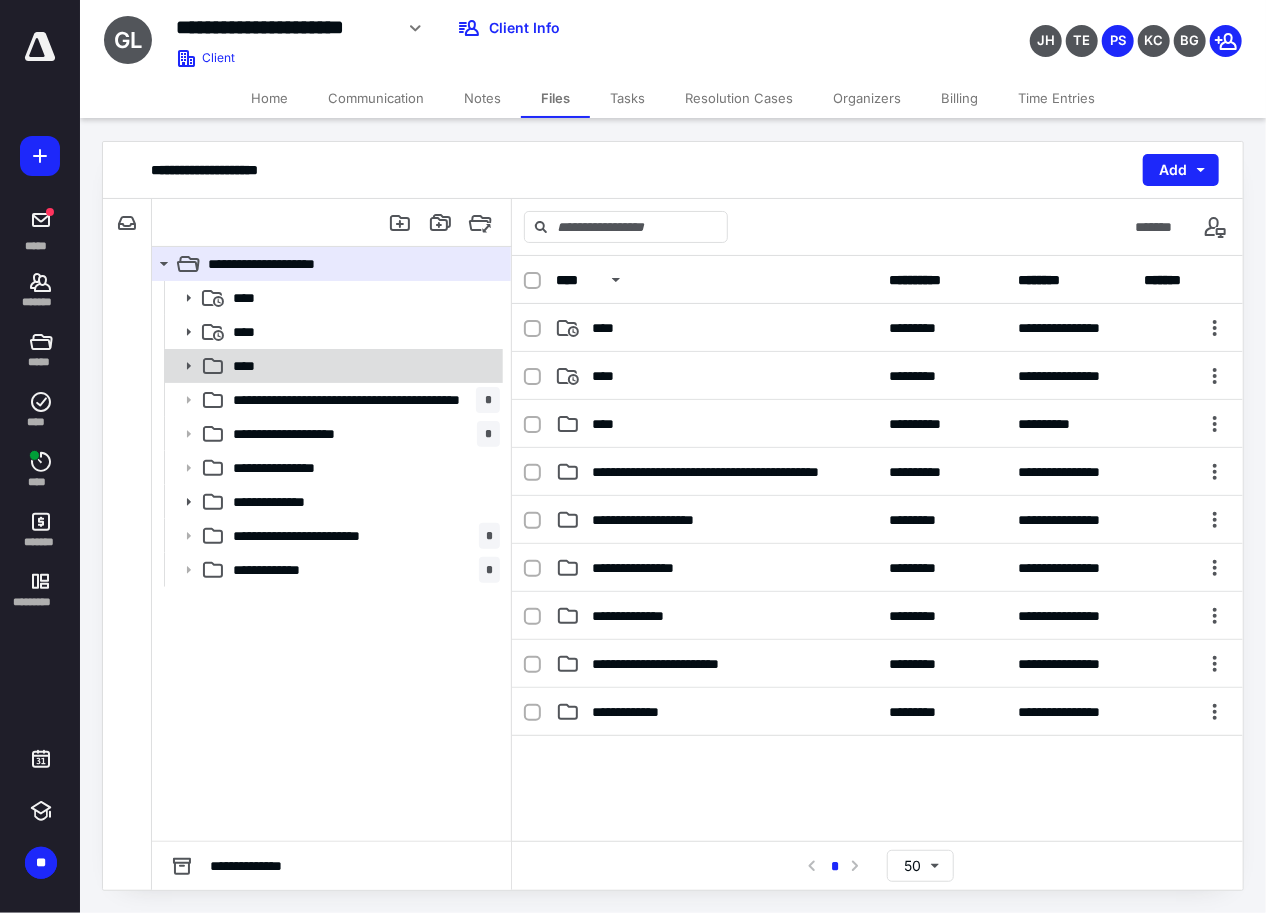 click 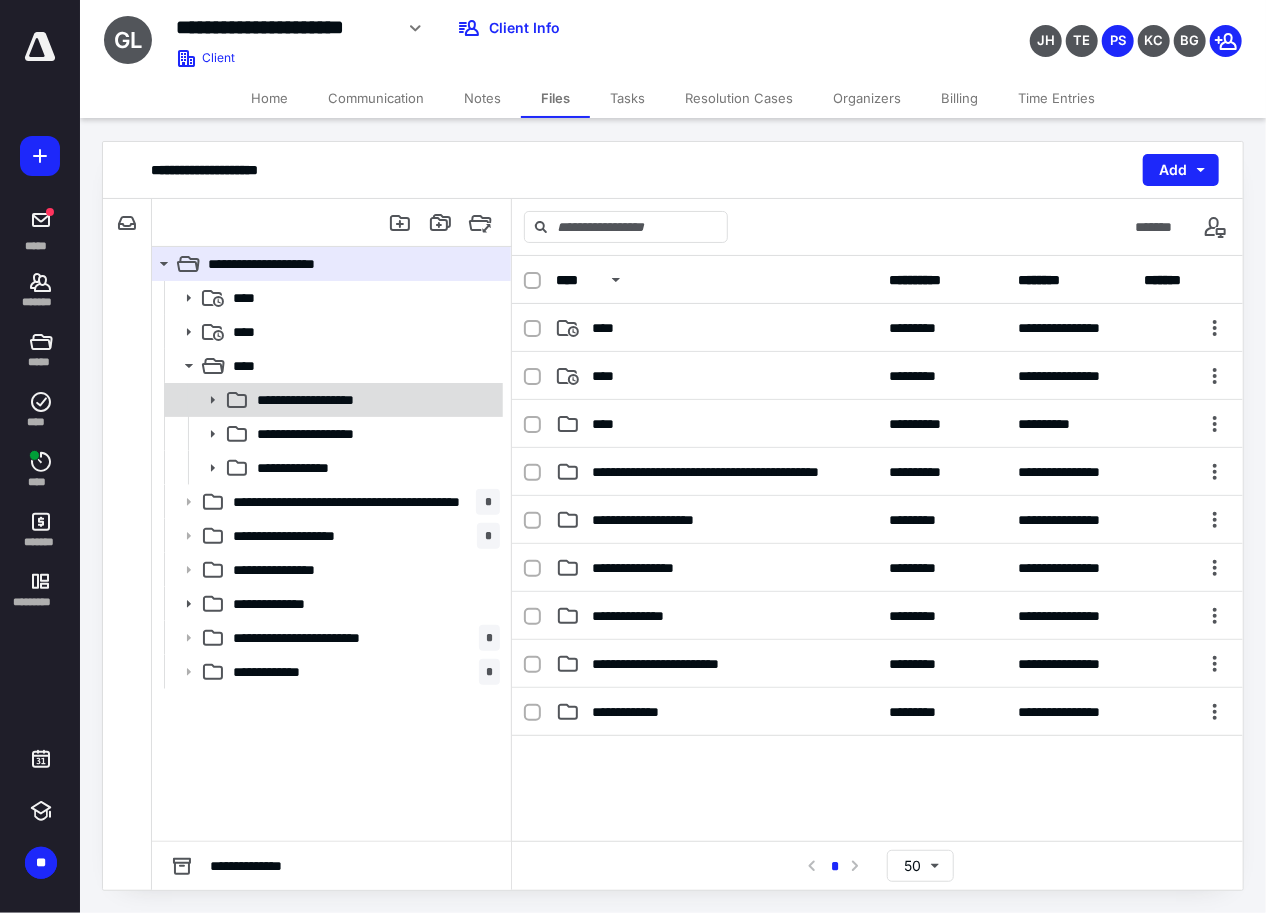 click 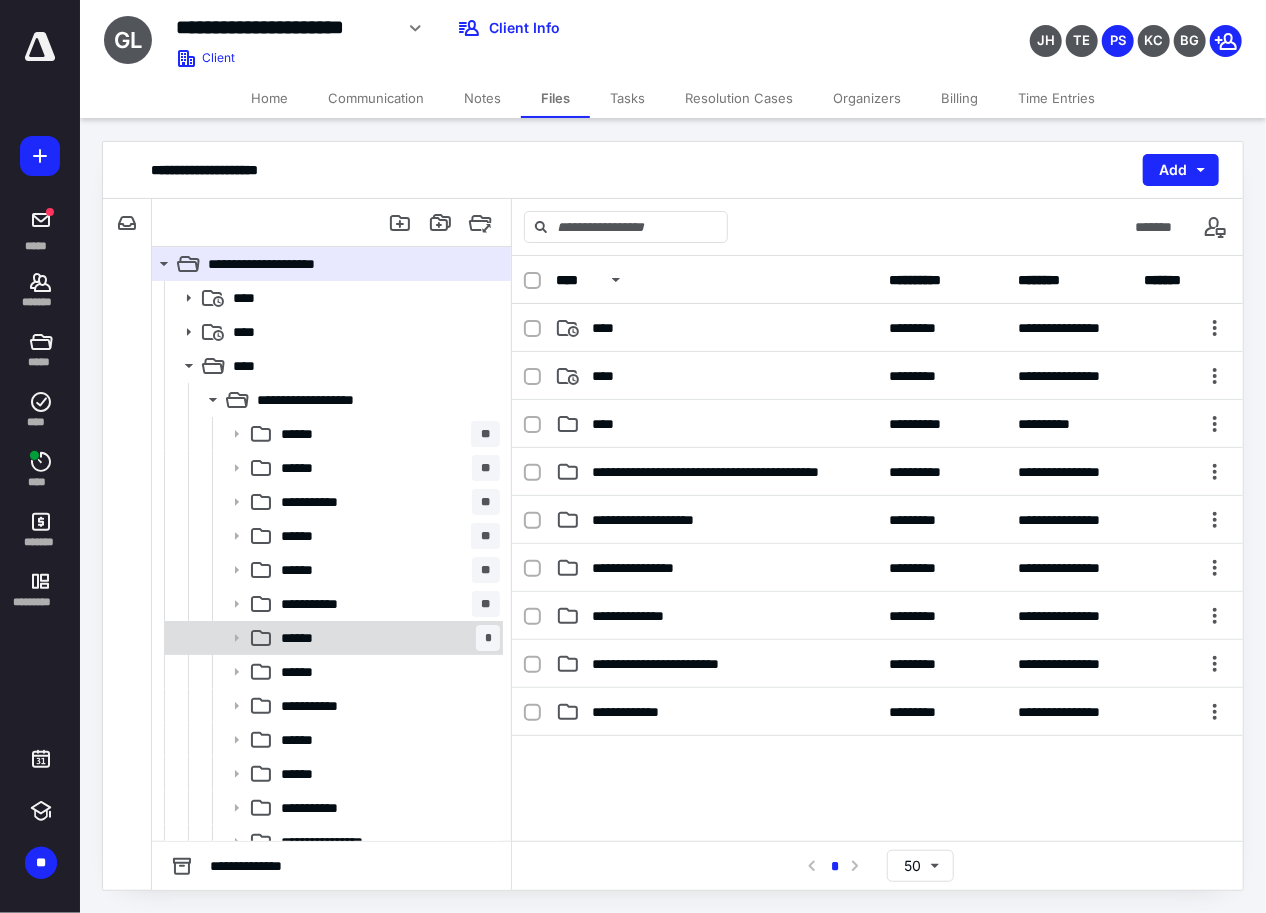 click on "****** *" at bounding box center [386, 638] 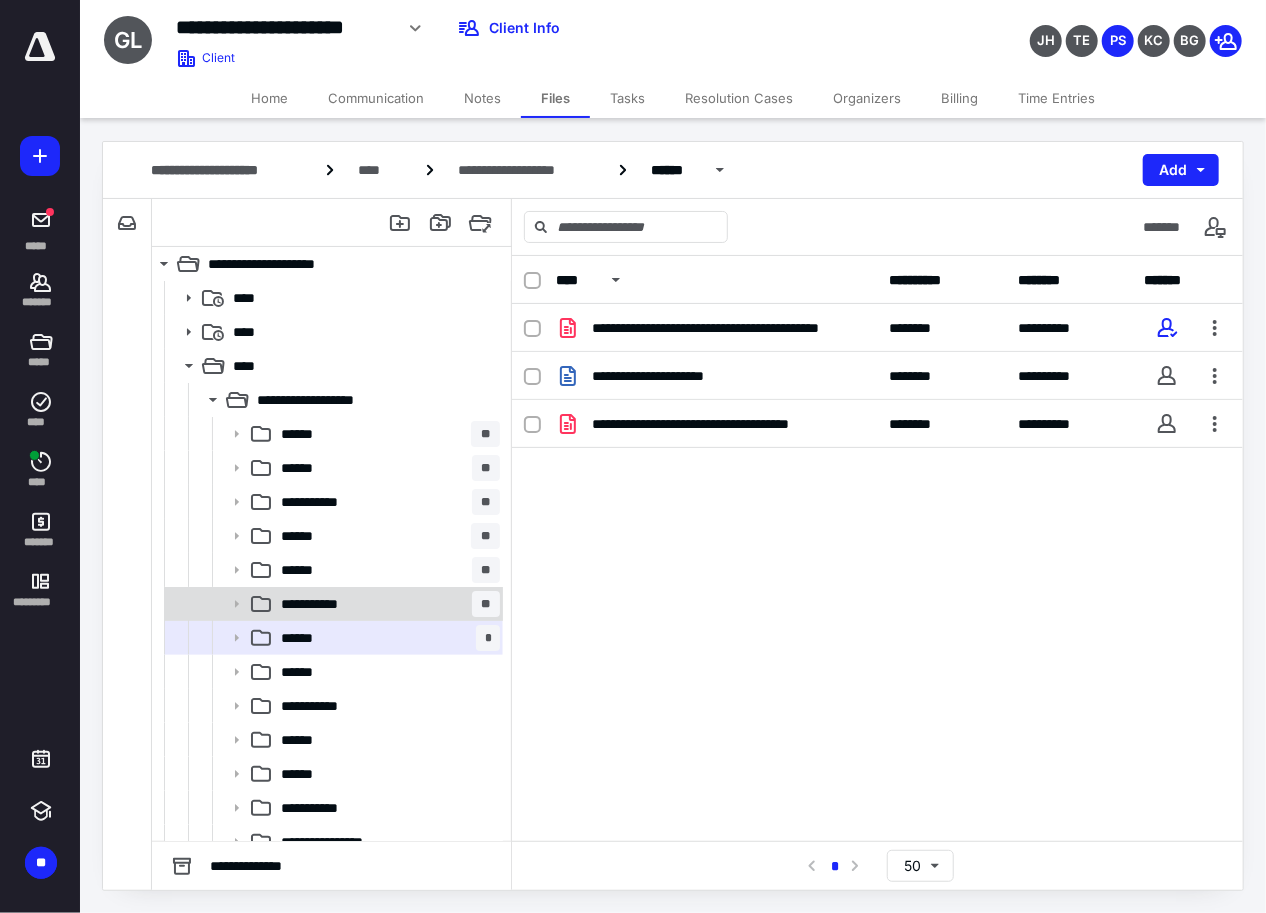 click on "**********" at bounding box center [320, 604] 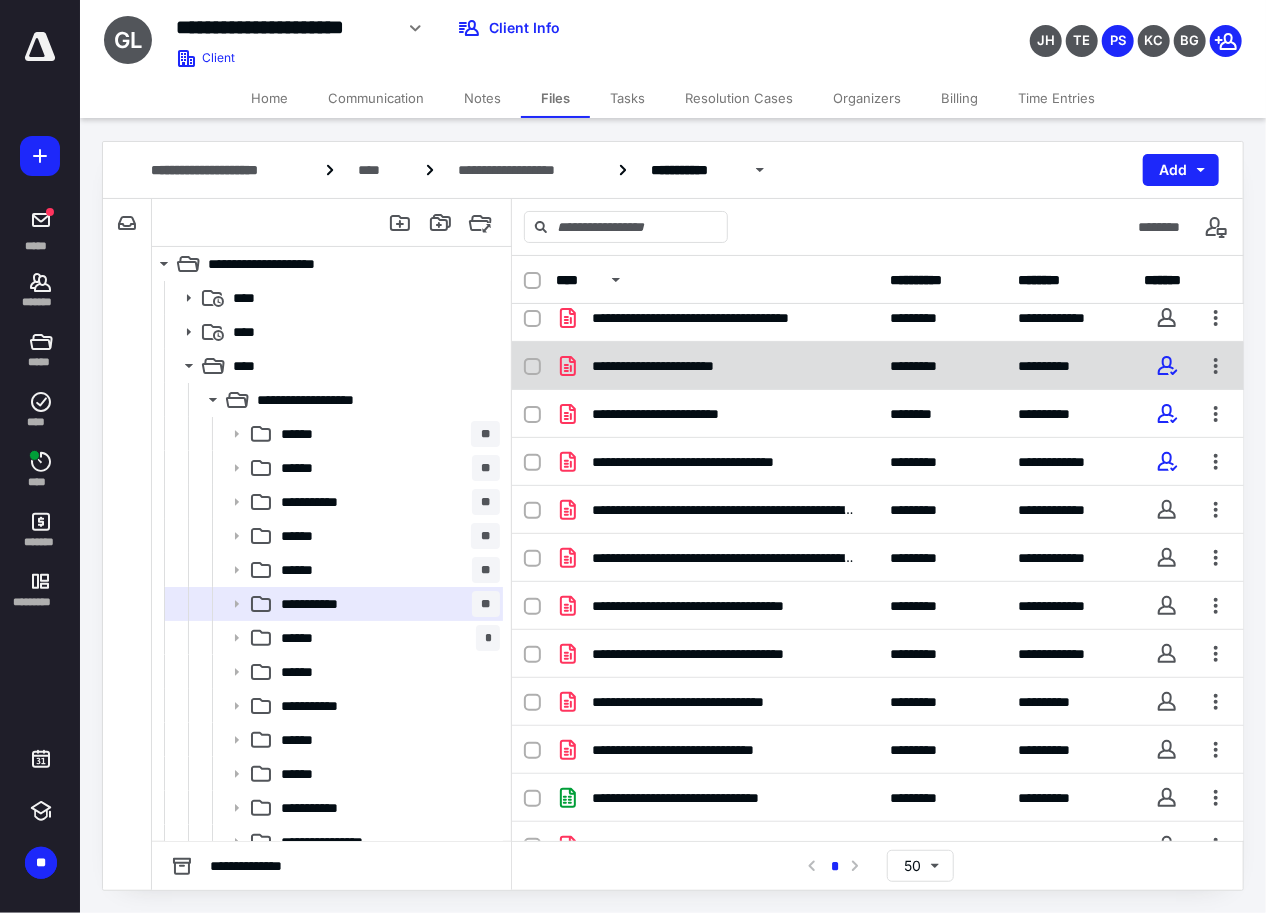 scroll, scrollTop: 276, scrollLeft: 0, axis: vertical 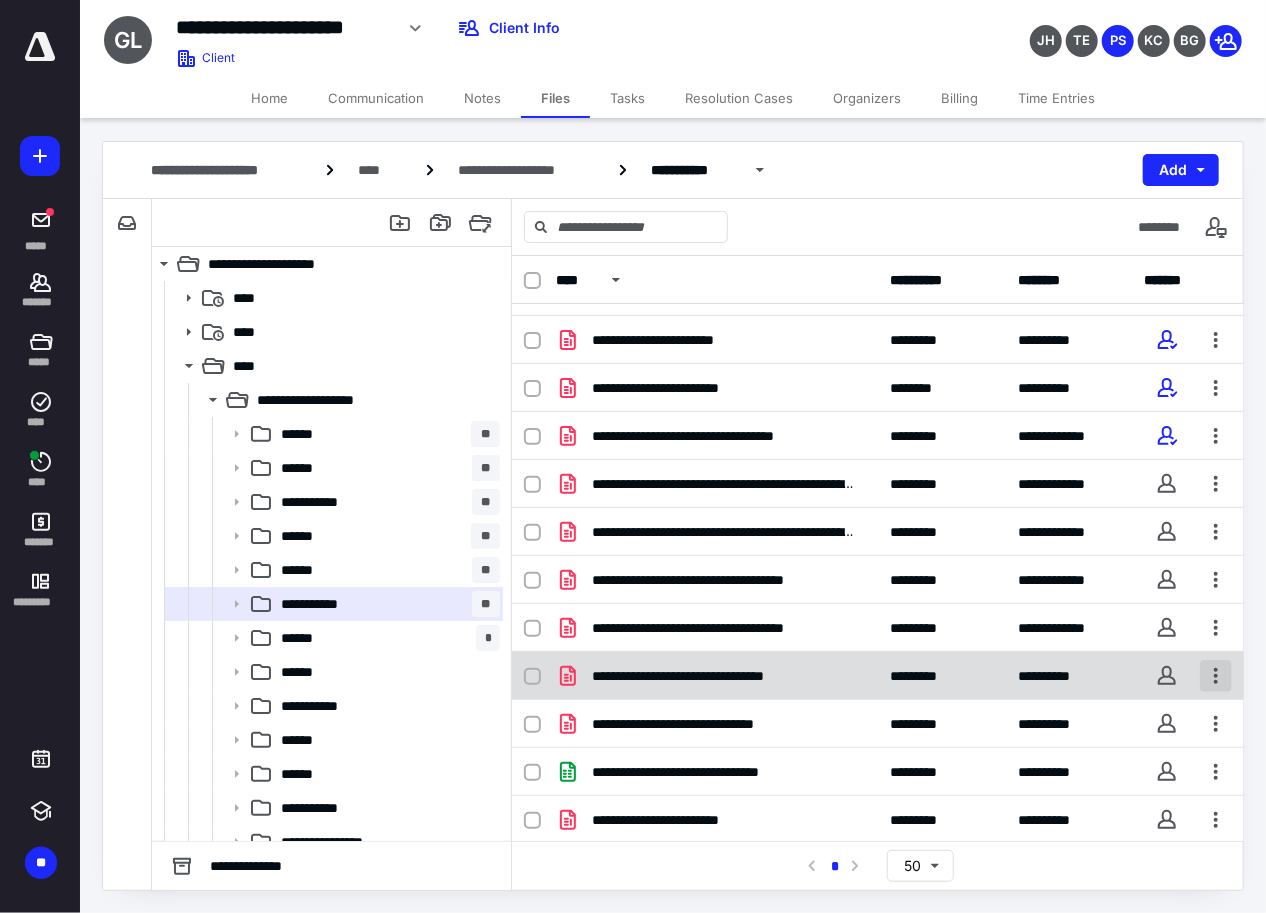 click at bounding box center [1216, 676] 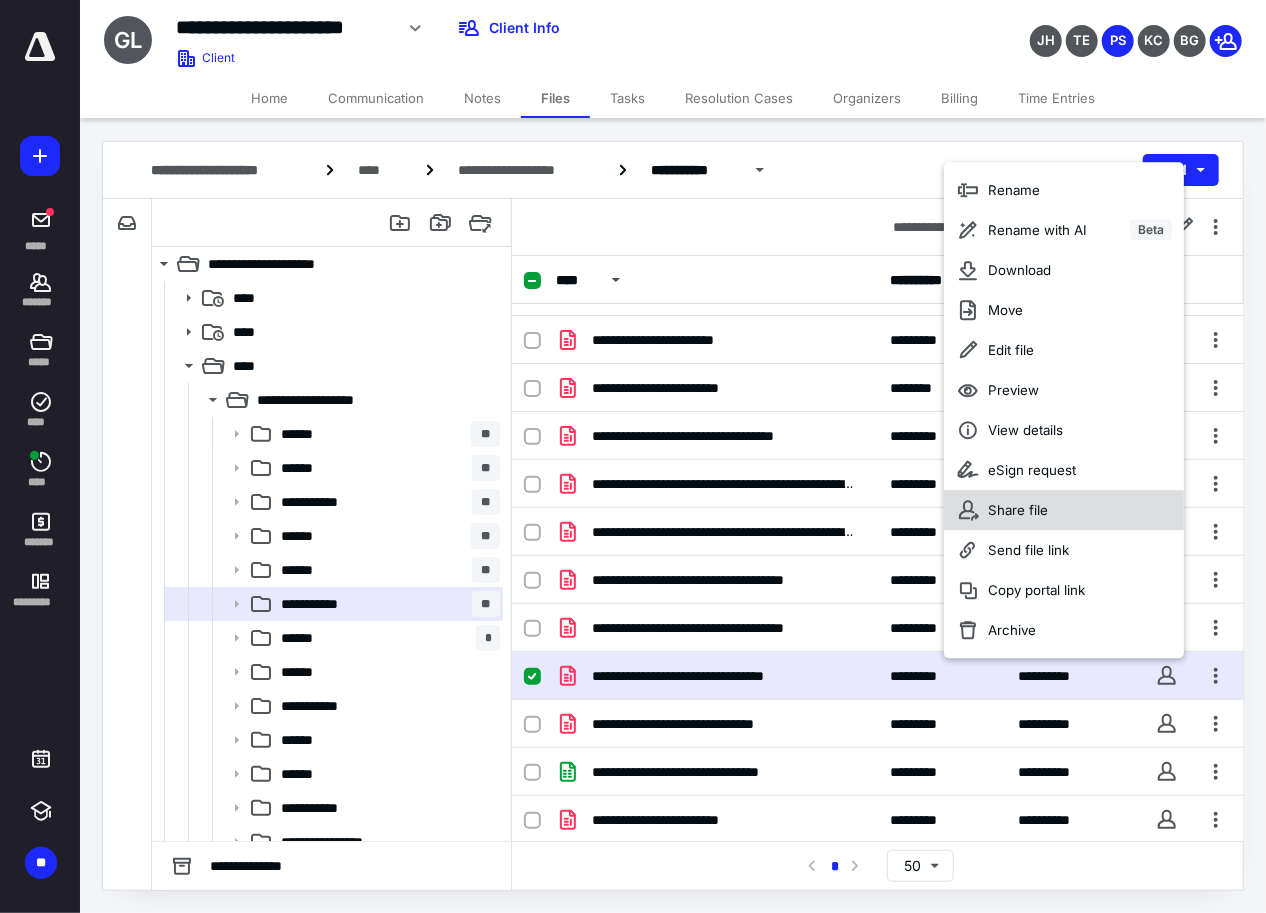 click on "Share file" at bounding box center (1019, 510) 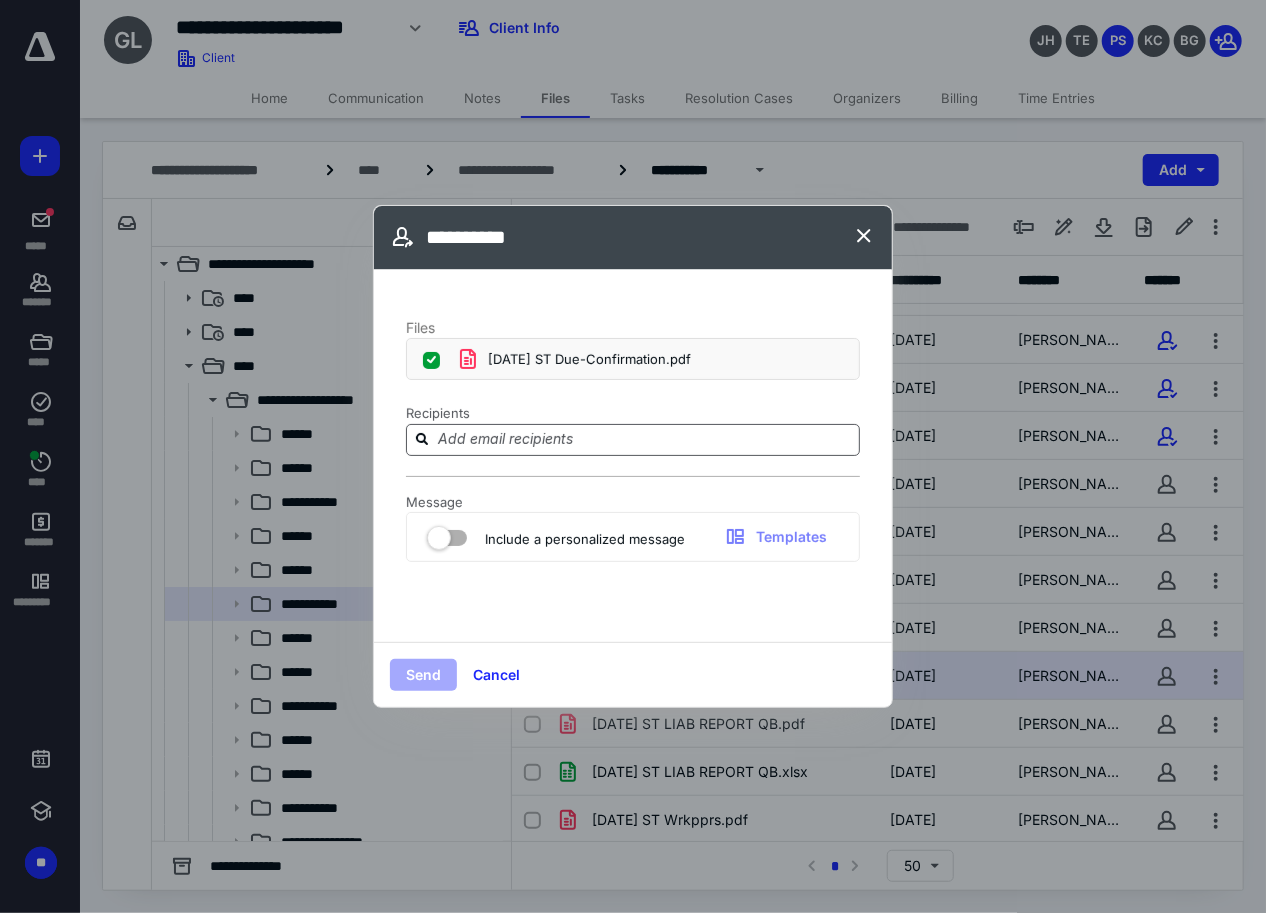 click at bounding box center (645, 439) 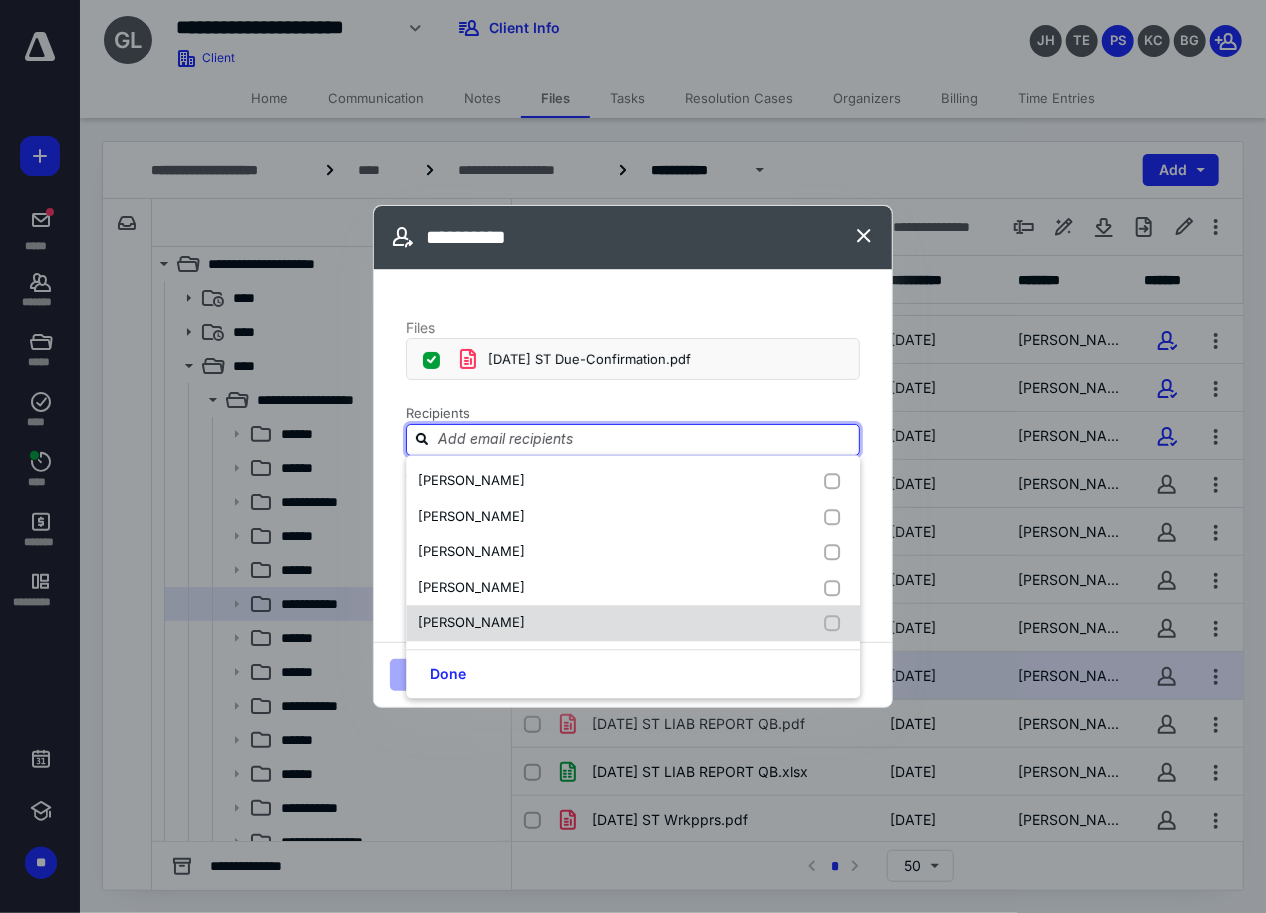 click on "[PERSON_NAME]" at bounding box center (471, 623) 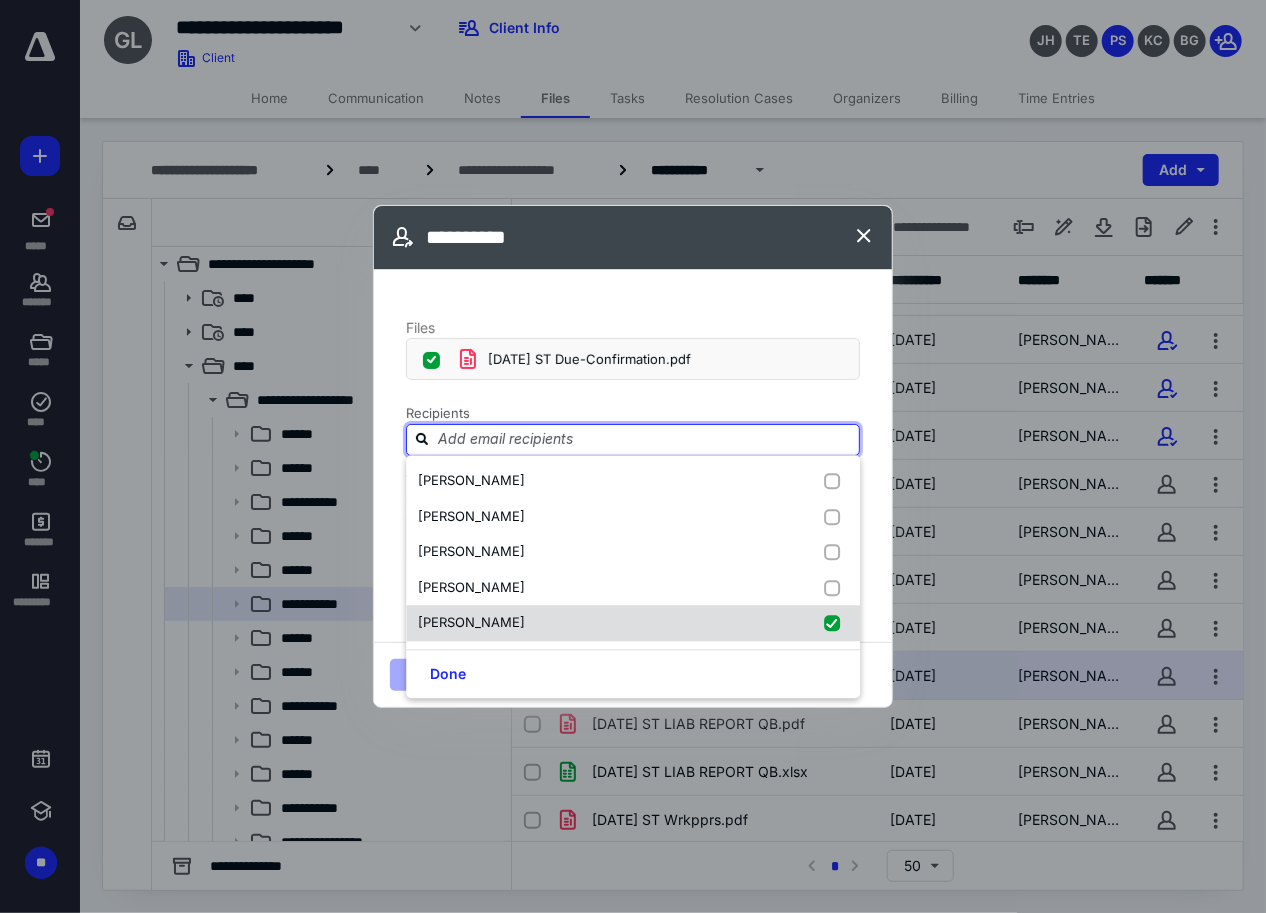 checkbox on "true" 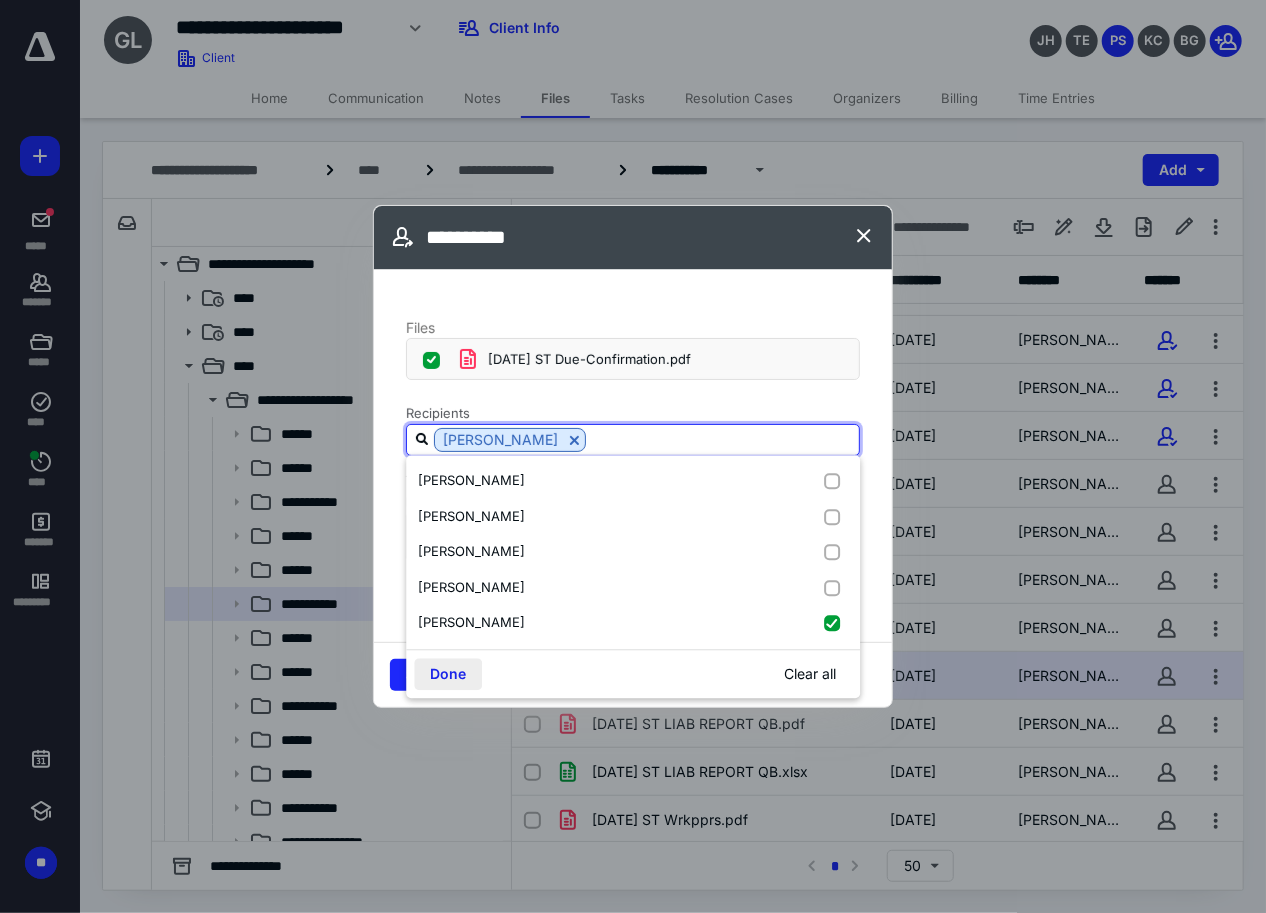 click on "Done" at bounding box center (448, 674) 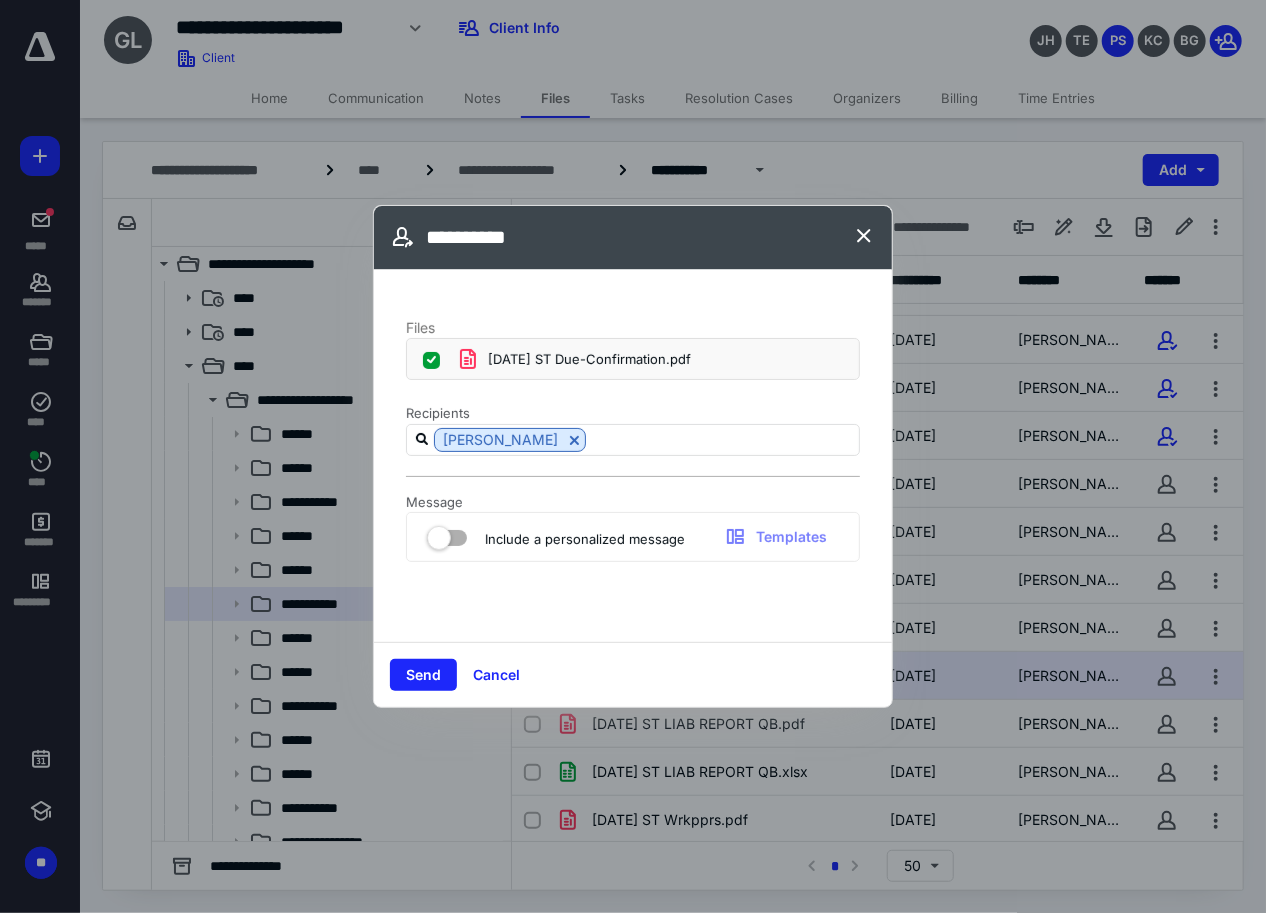click at bounding box center [447, 534] 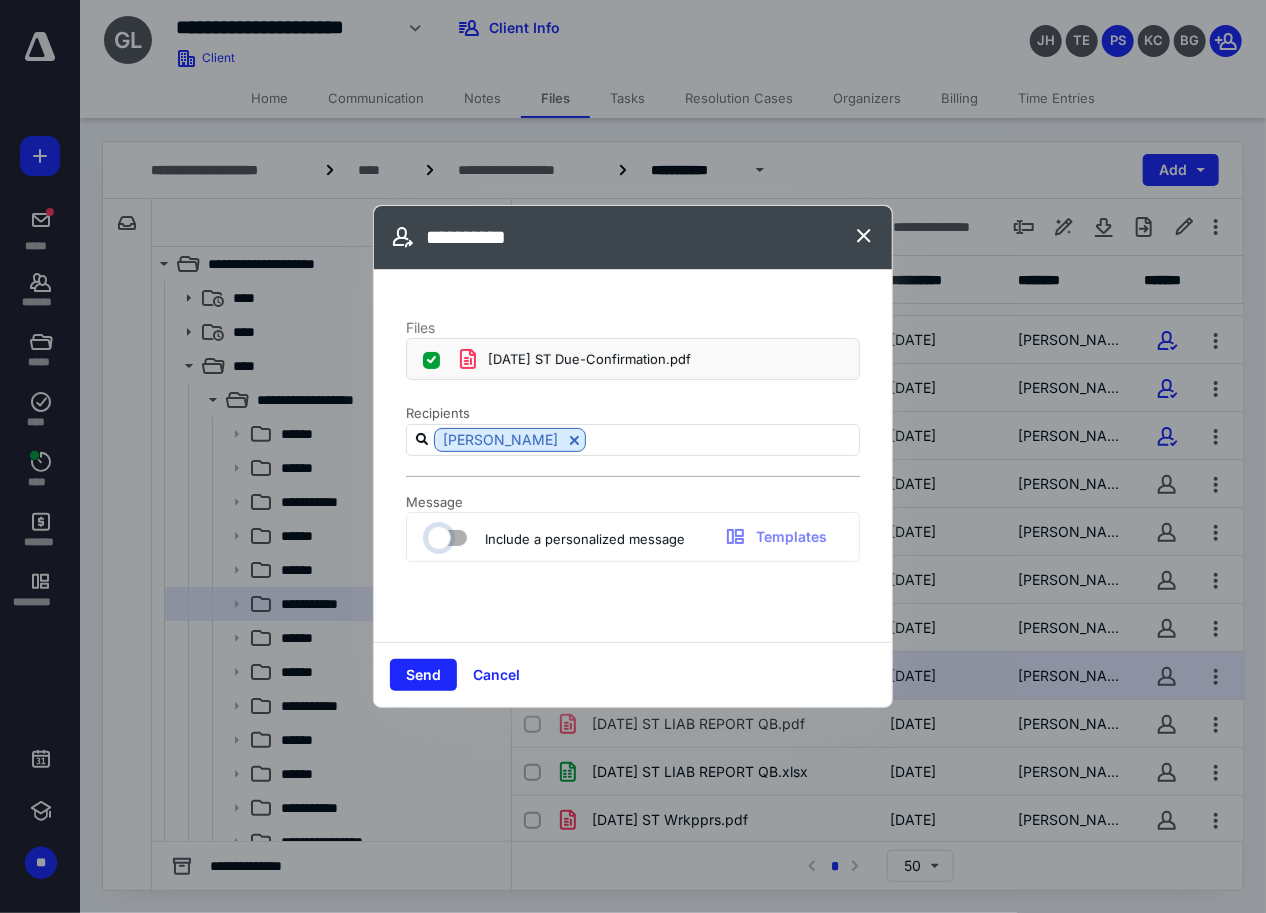 click at bounding box center [437, 535] 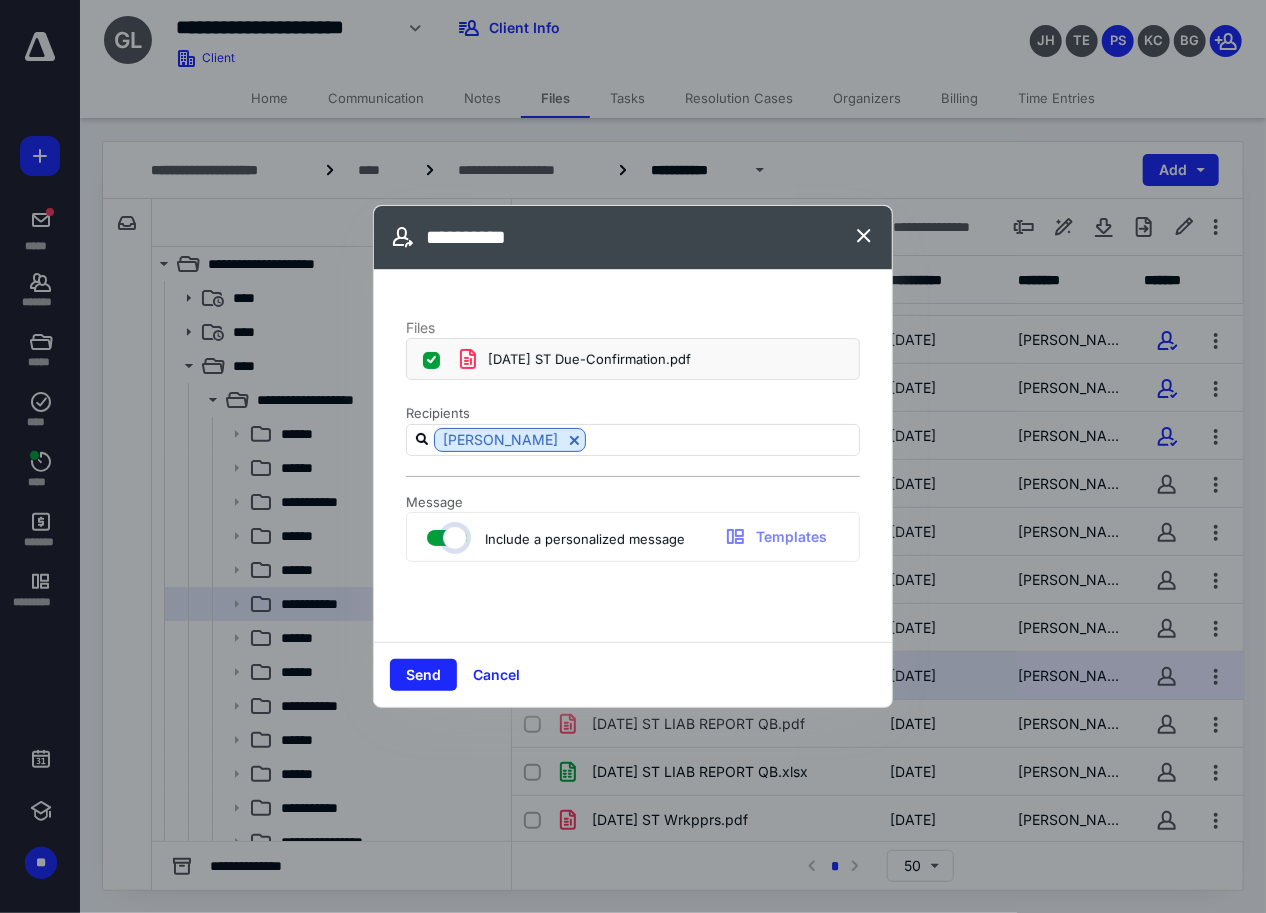 checkbox on "true" 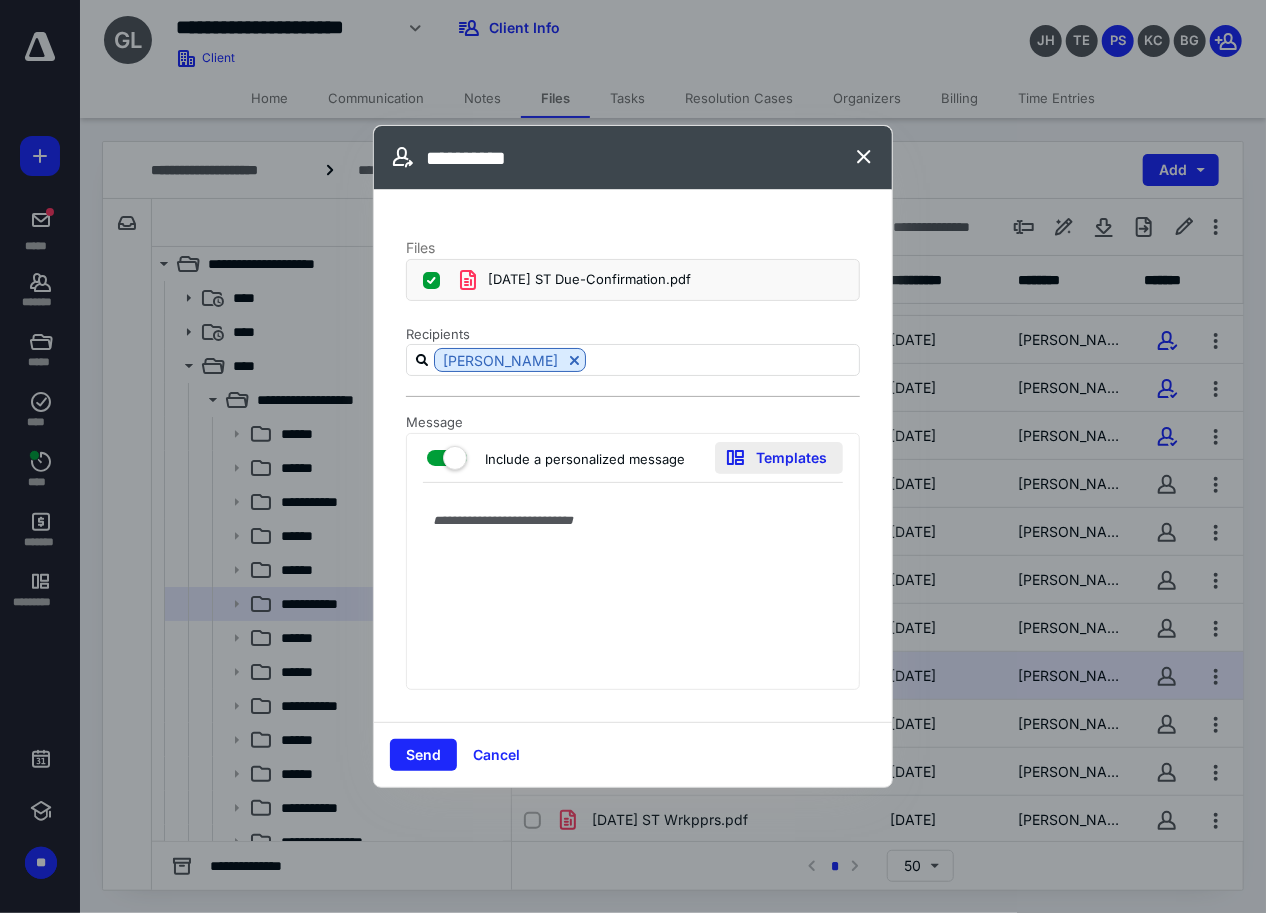 click on "Templates" at bounding box center (779, 458) 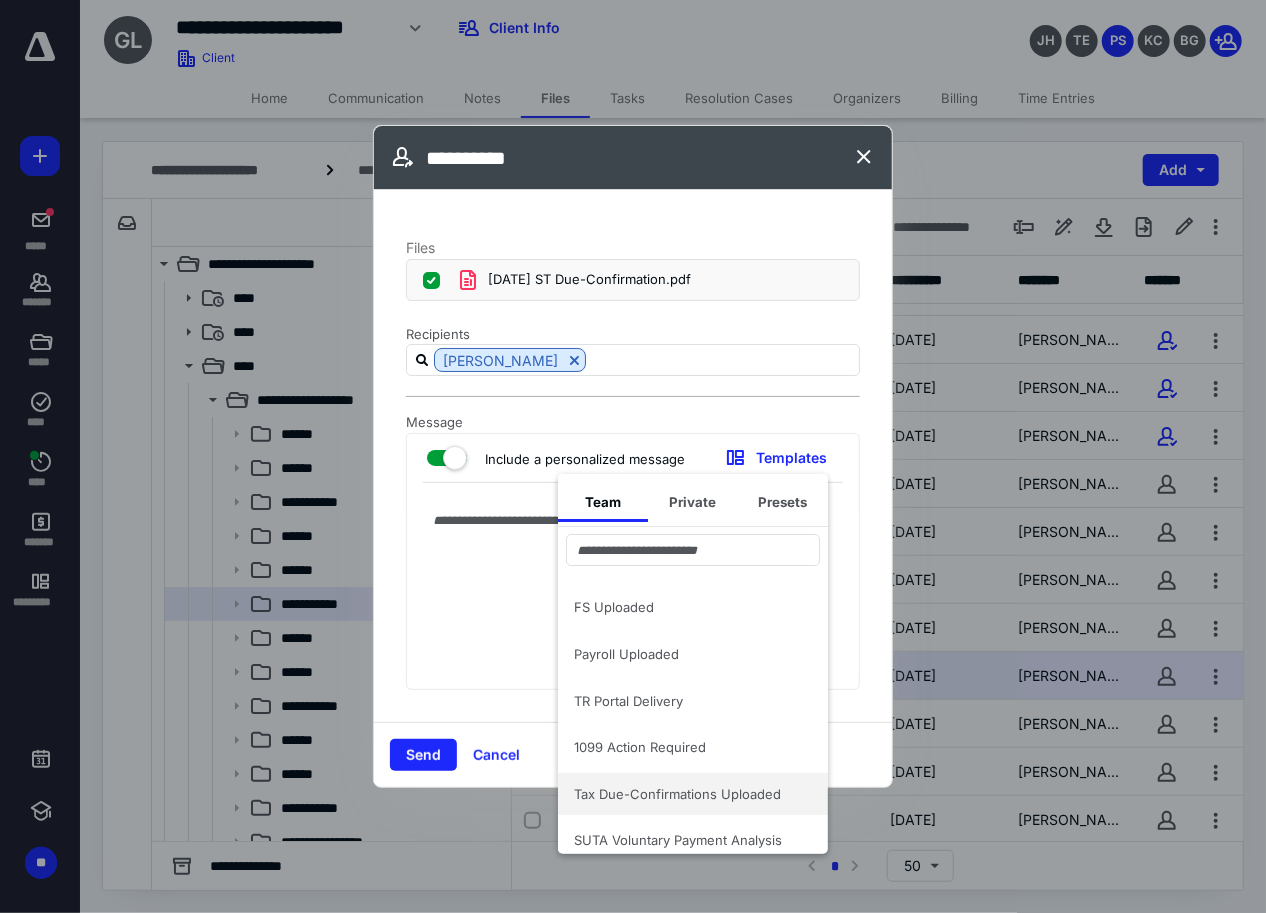click on "Tax Due-Confirmations Uploaded" at bounding box center [681, 794] 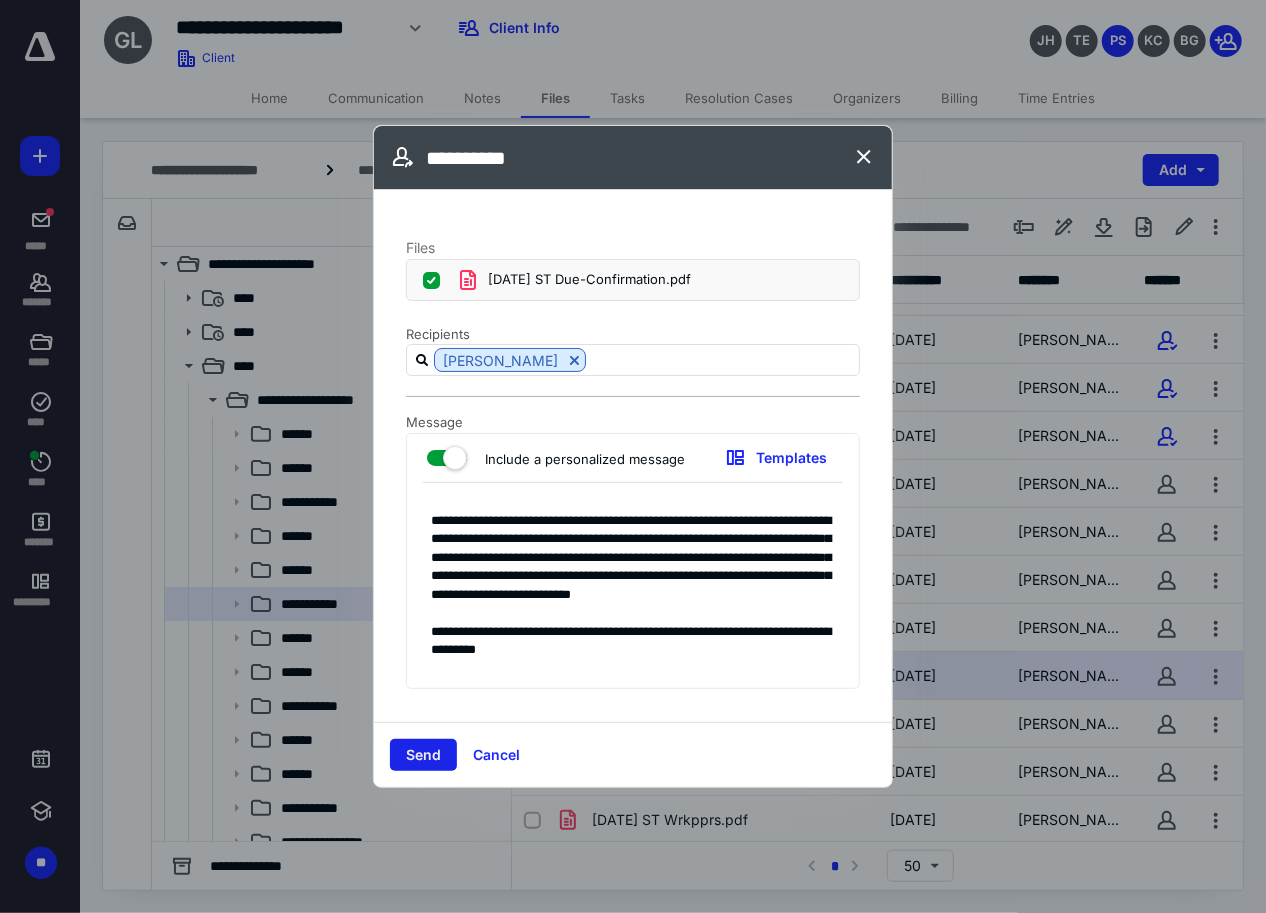 click on "Send" at bounding box center (423, 755) 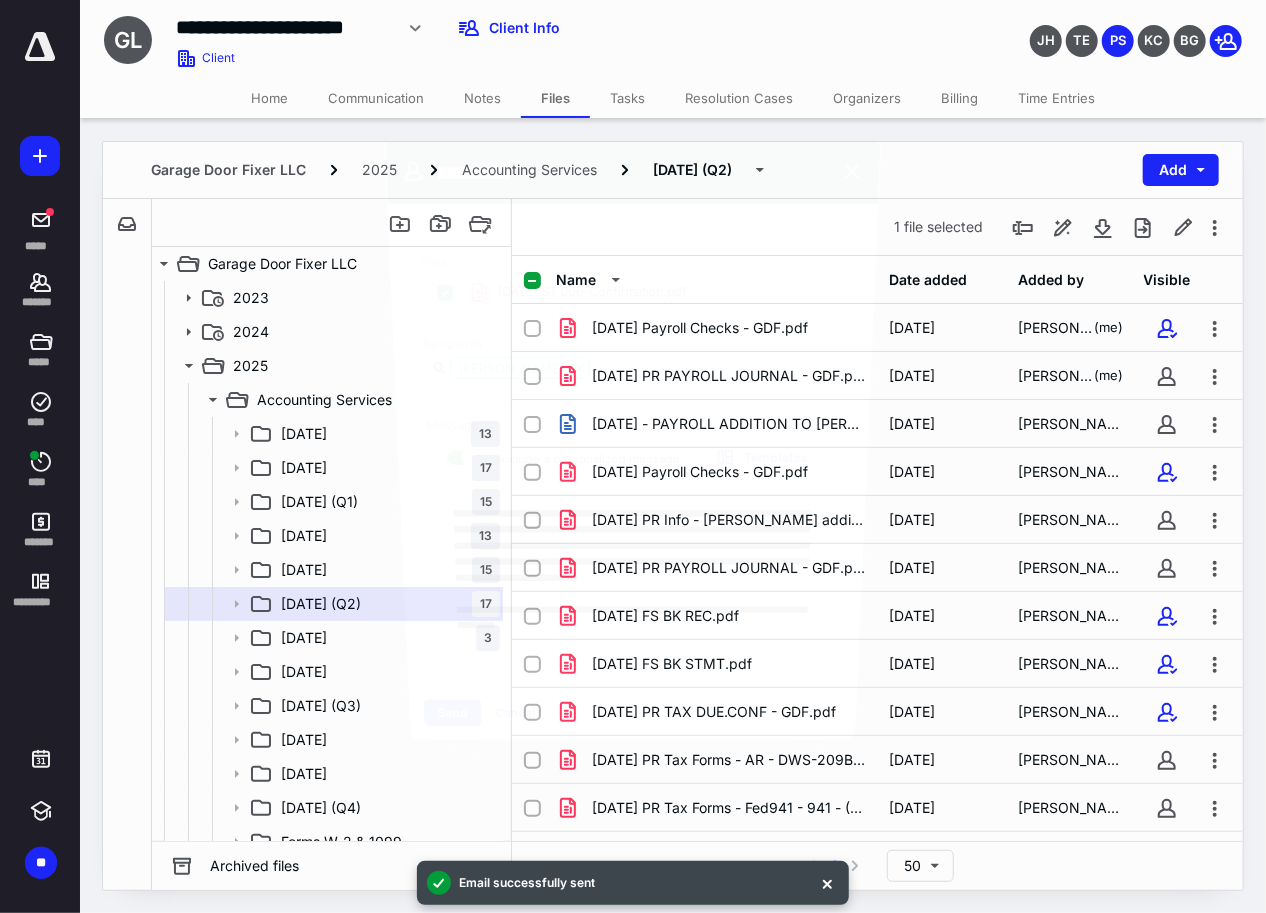 scroll, scrollTop: 276, scrollLeft: 0, axis: vertical 